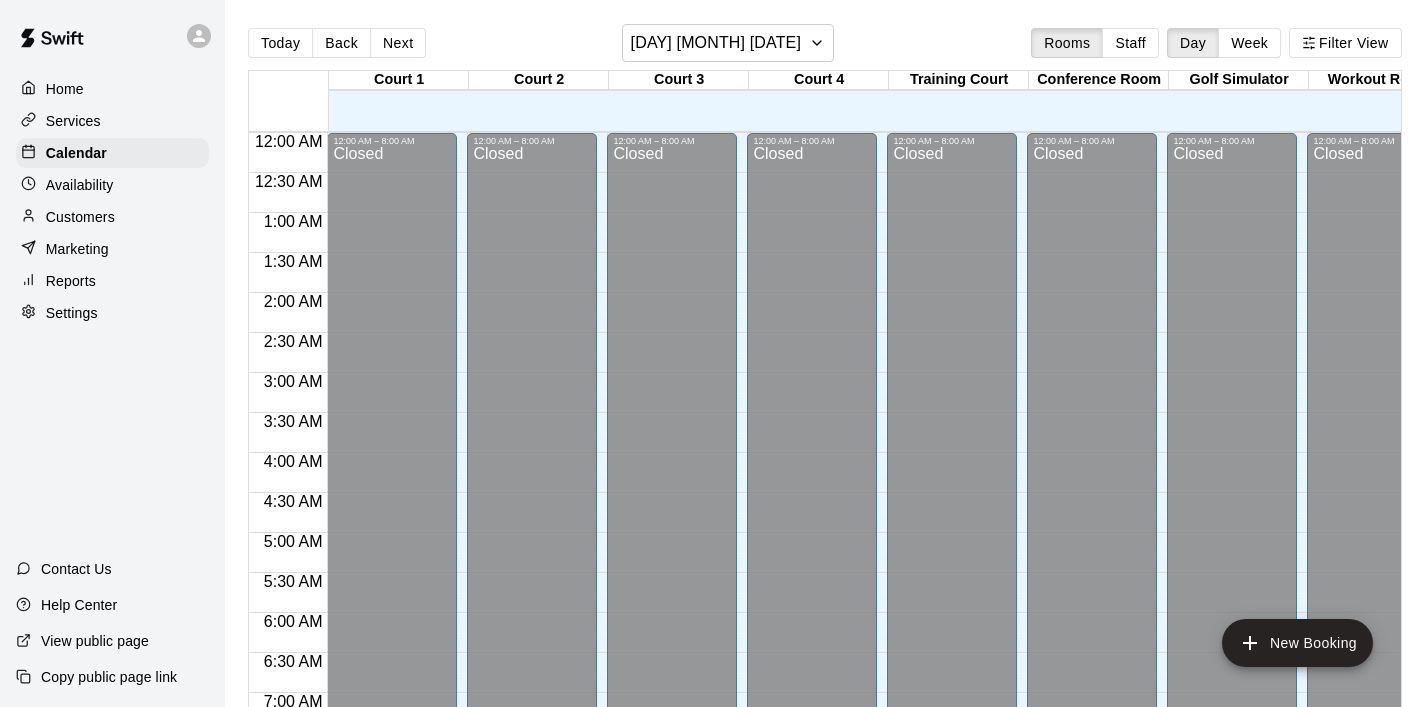 scroll, scrollTop: 0, scrollLeft: 0, axis: both 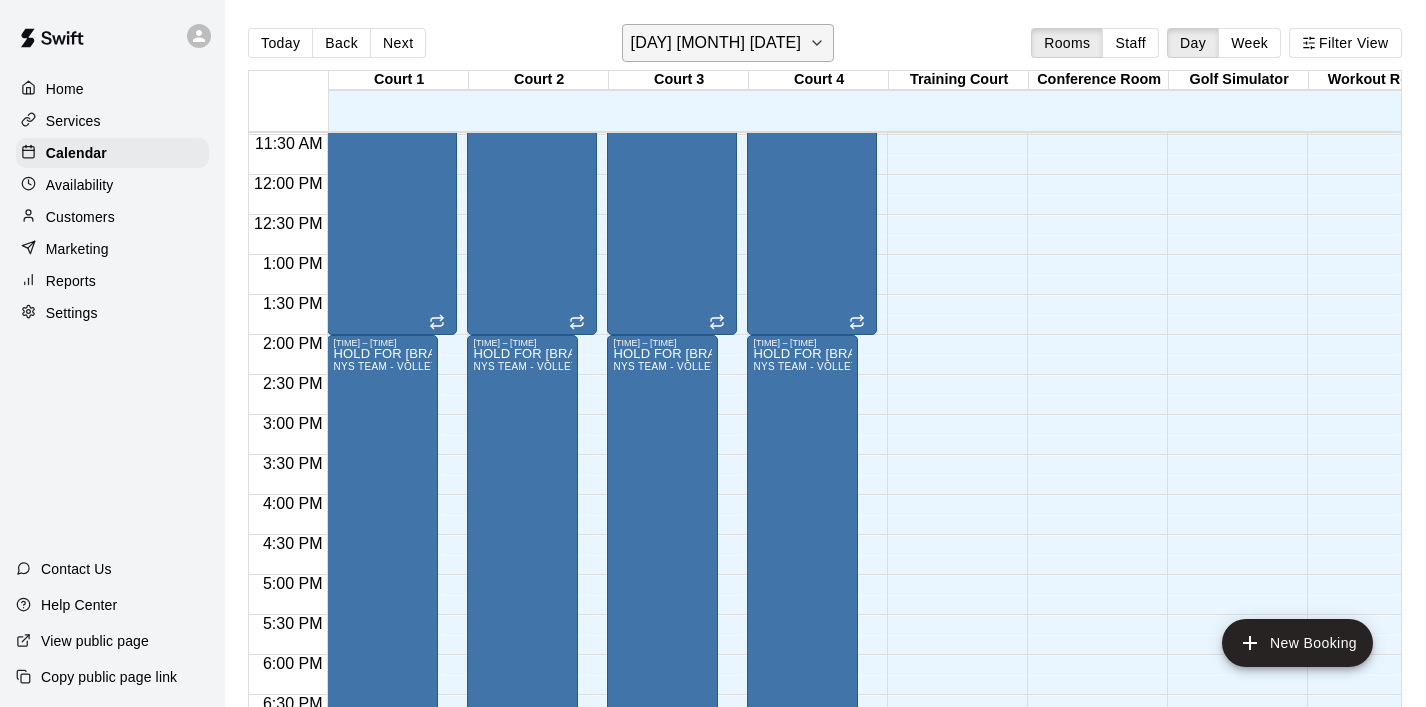 click 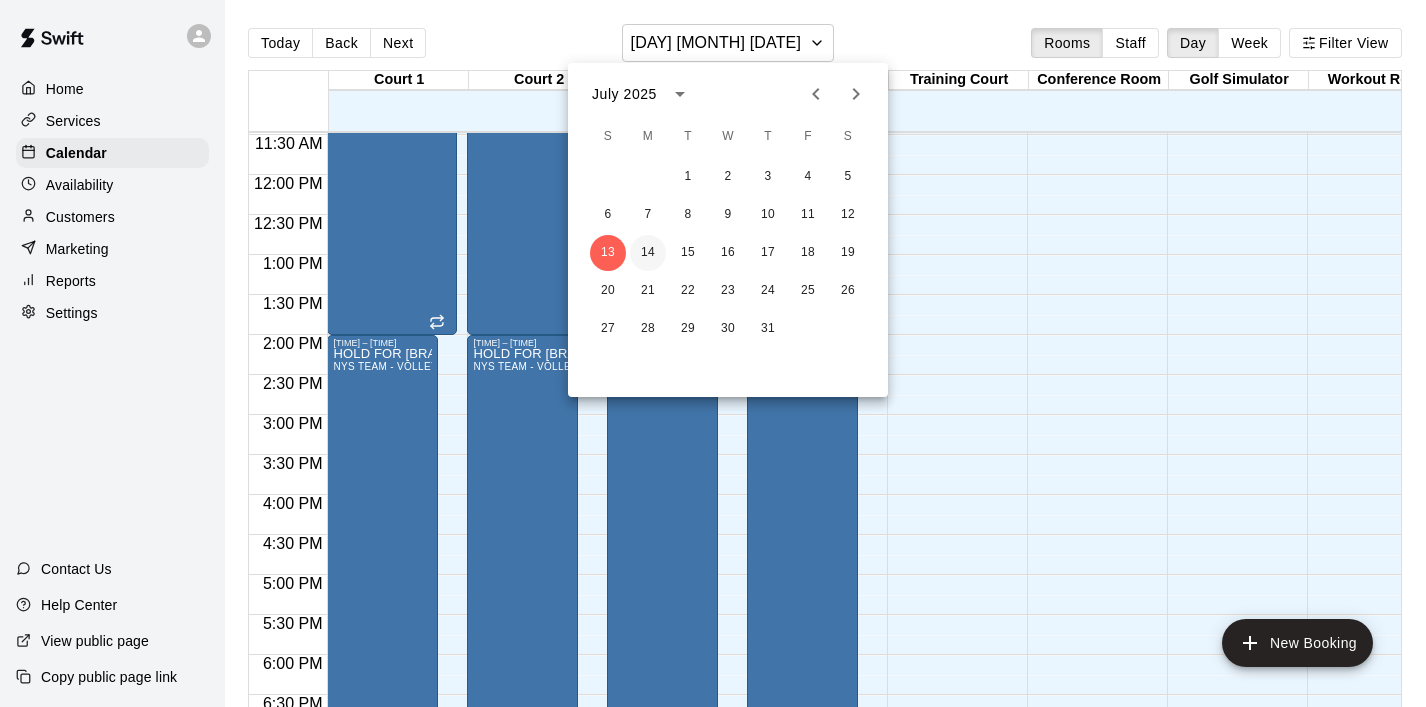 click on "14" at bounding box center (648, 253) 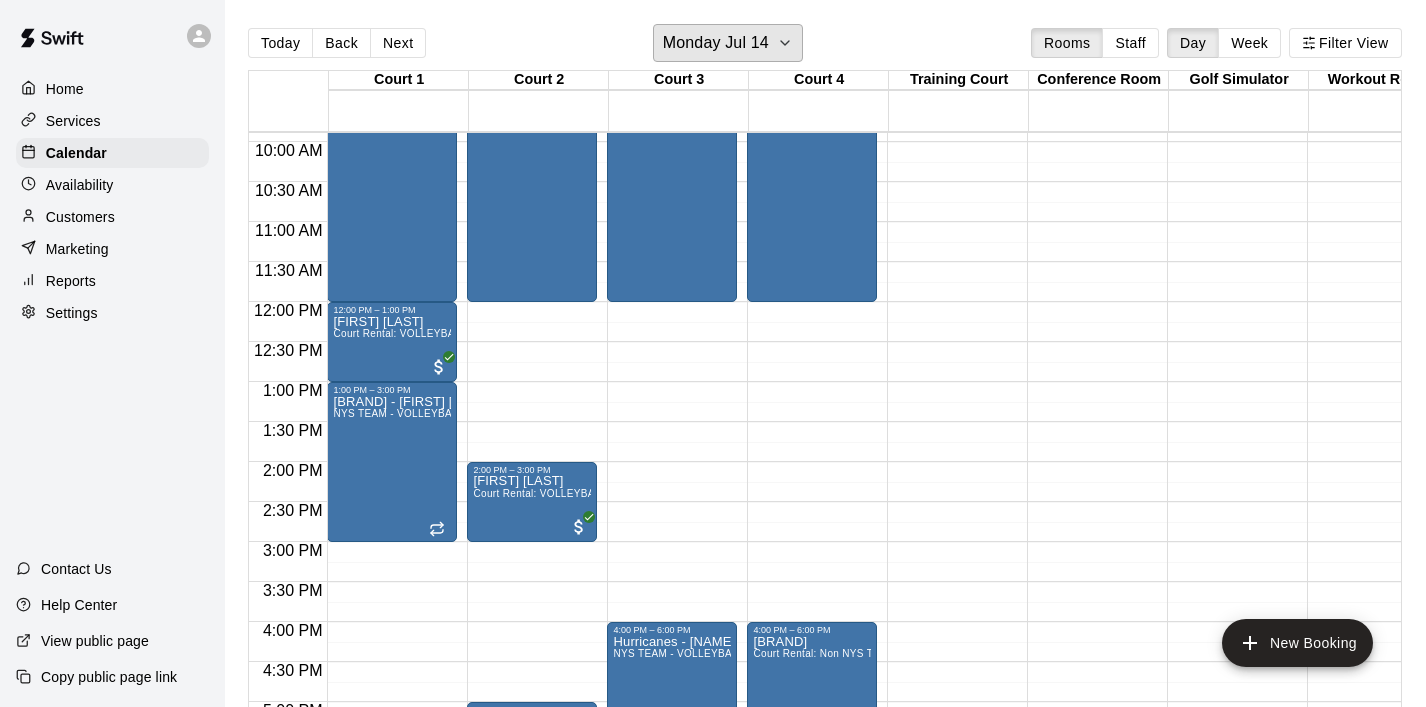 scroll, scrollTop: 794, scrollLeft: 0, axis: vertical 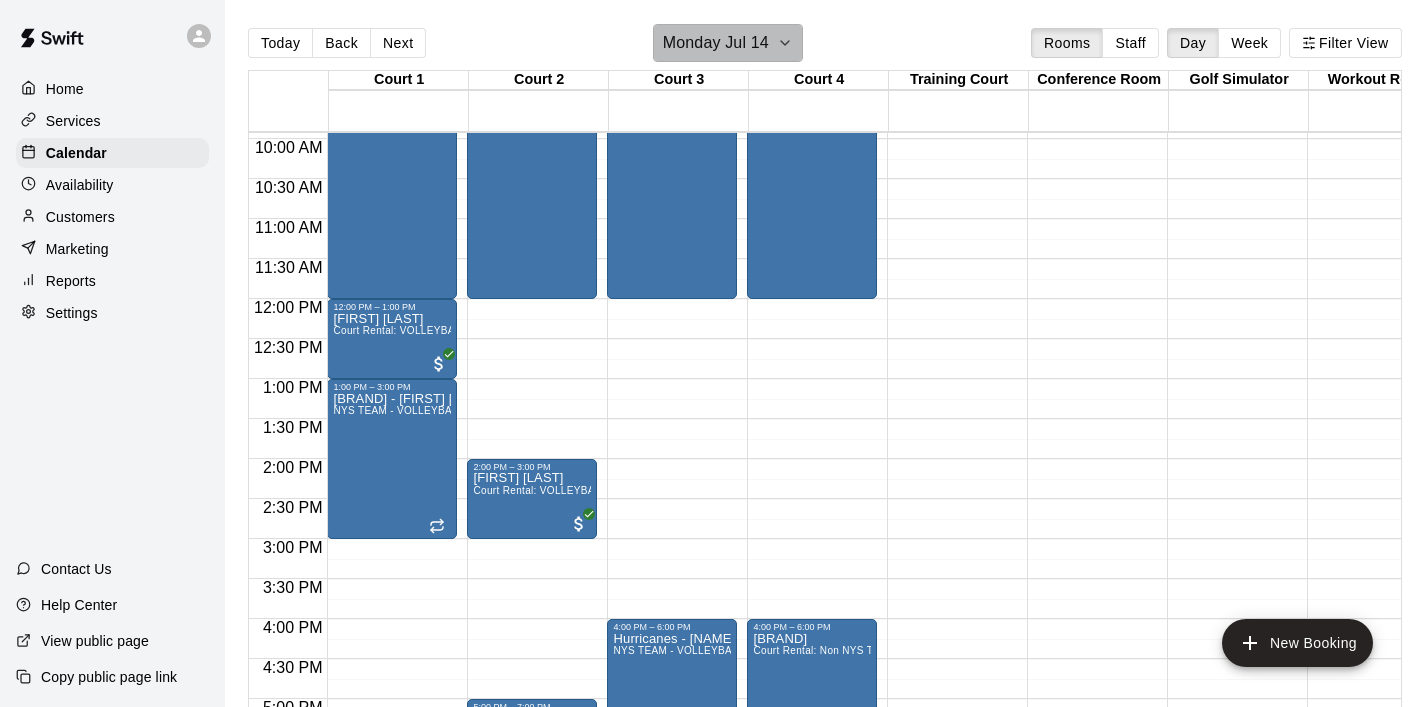 click 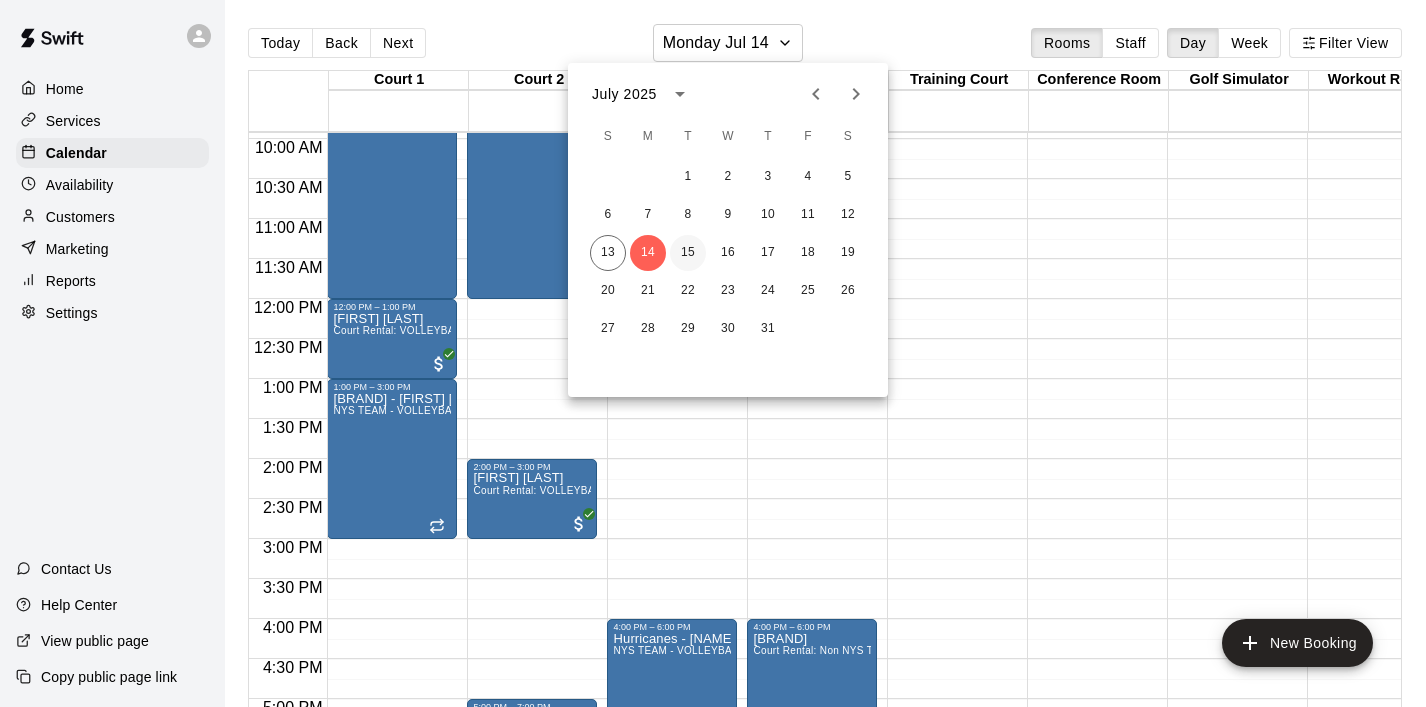 click on "15" at bounding box center (688, 253) 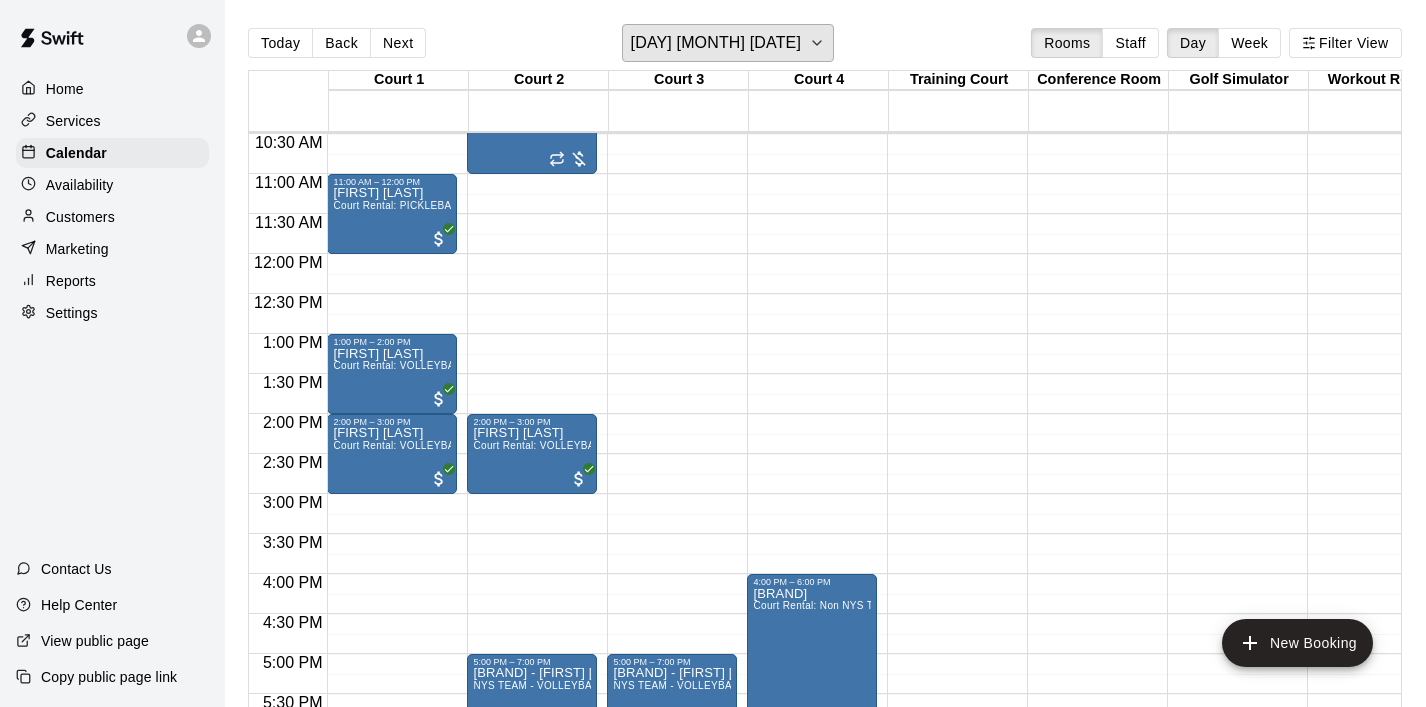 scroll, scrollTop: 832, scrollLeft: 0, axis: vertical 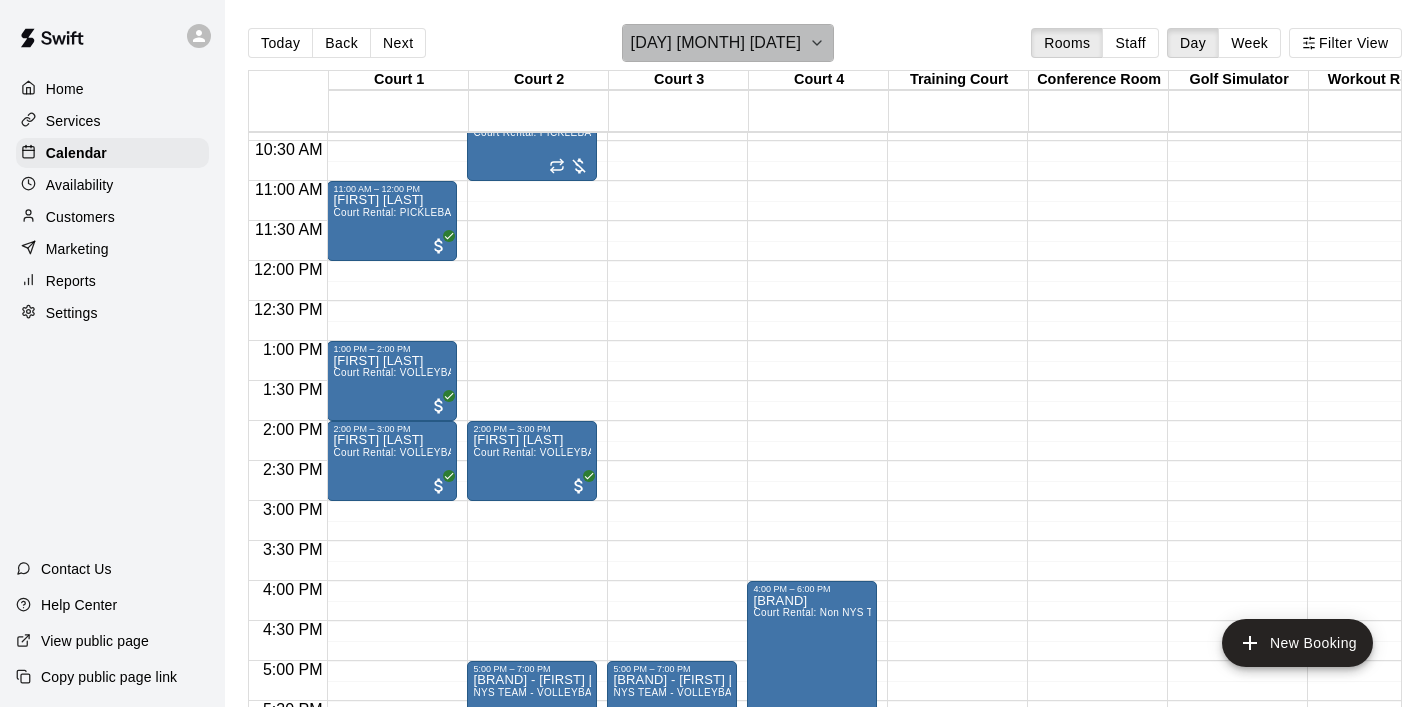click 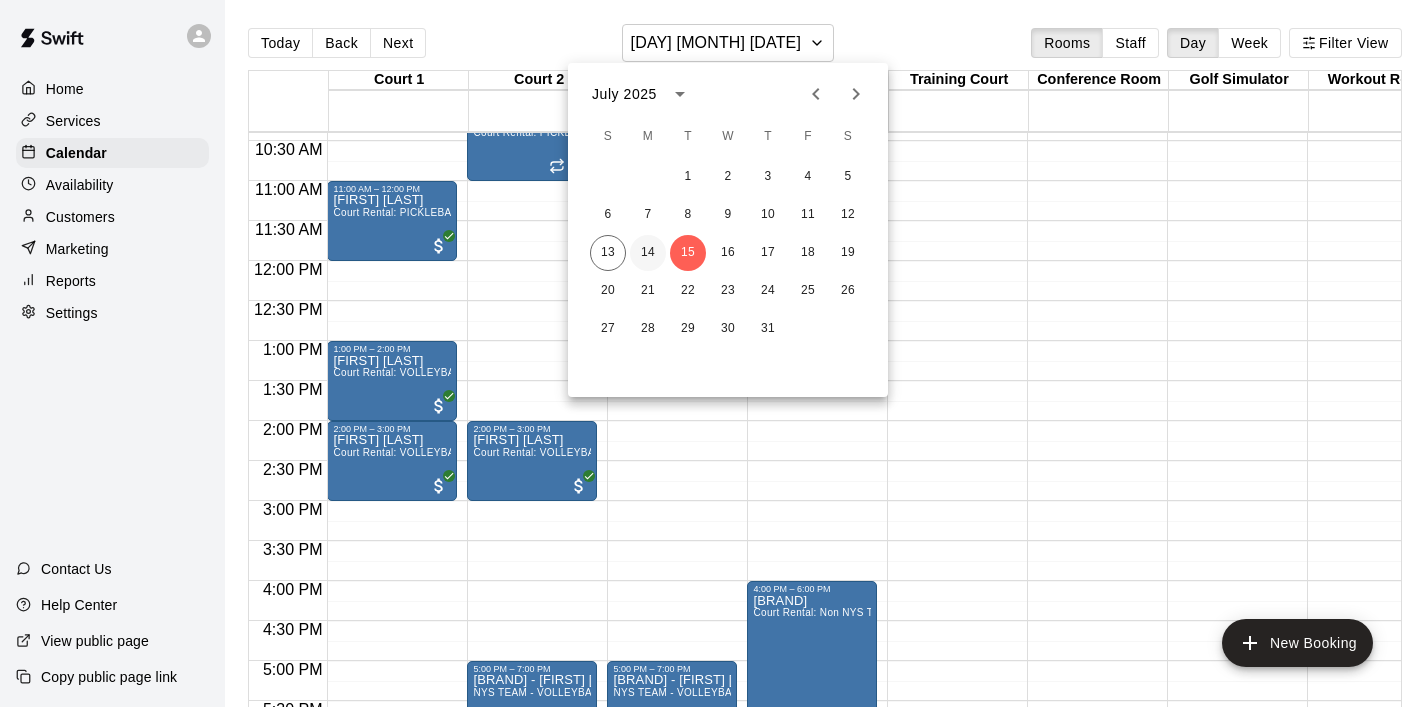 click on "14" at bounding box center [648, 253] 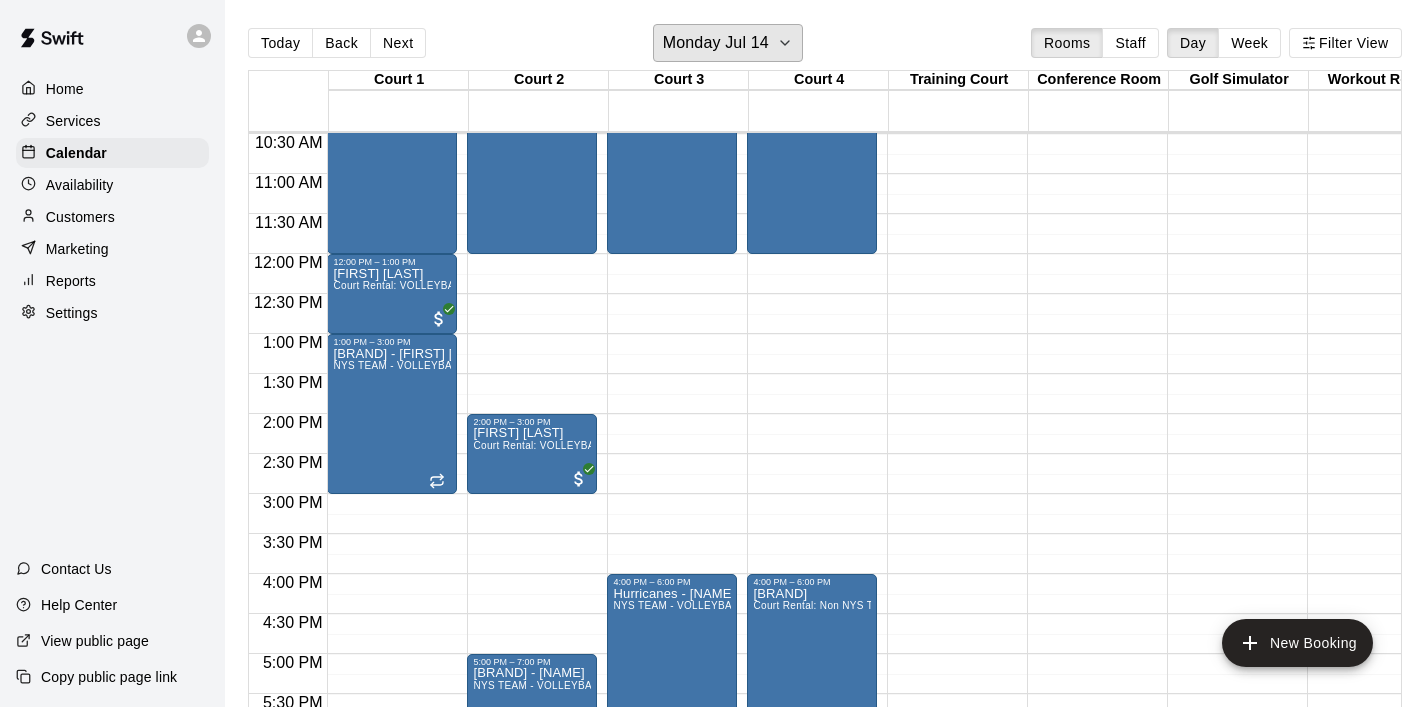 scroll, scrollTop: 879, scrollLeft: 0, axis: vertical 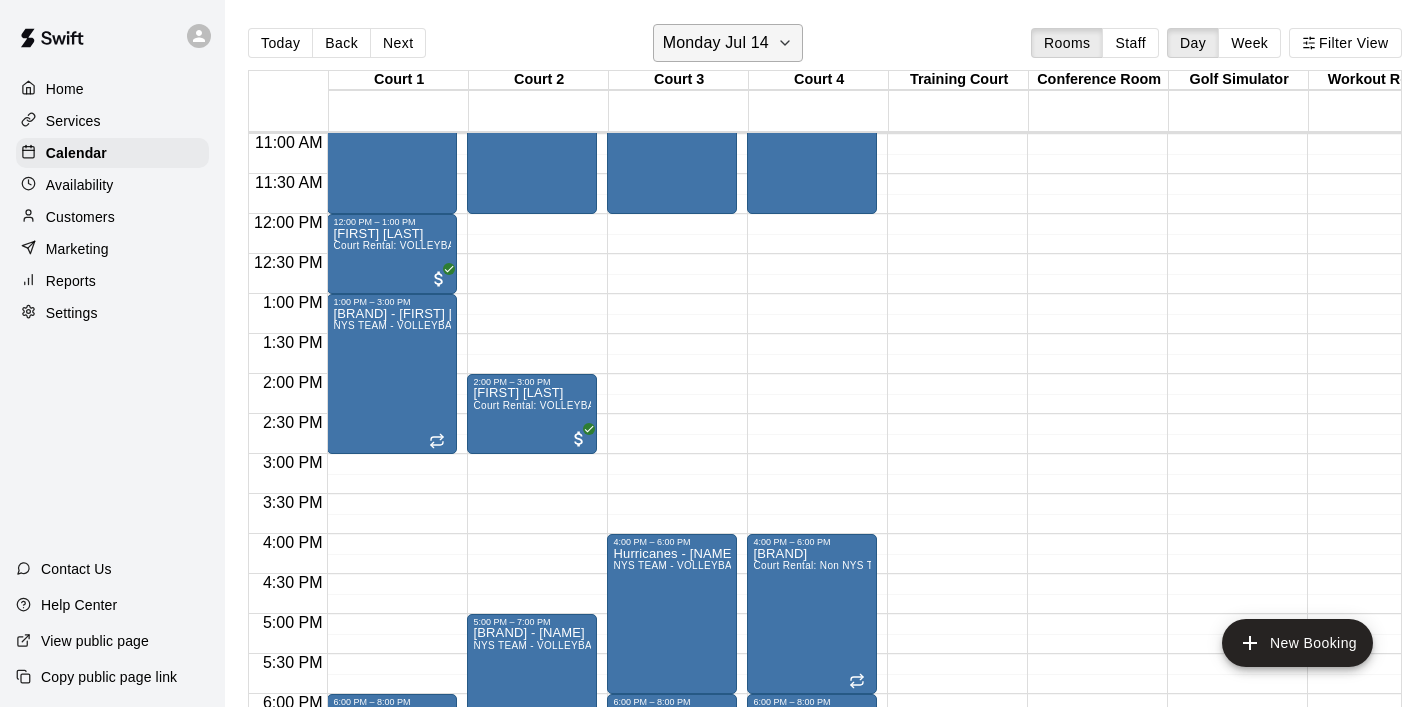click 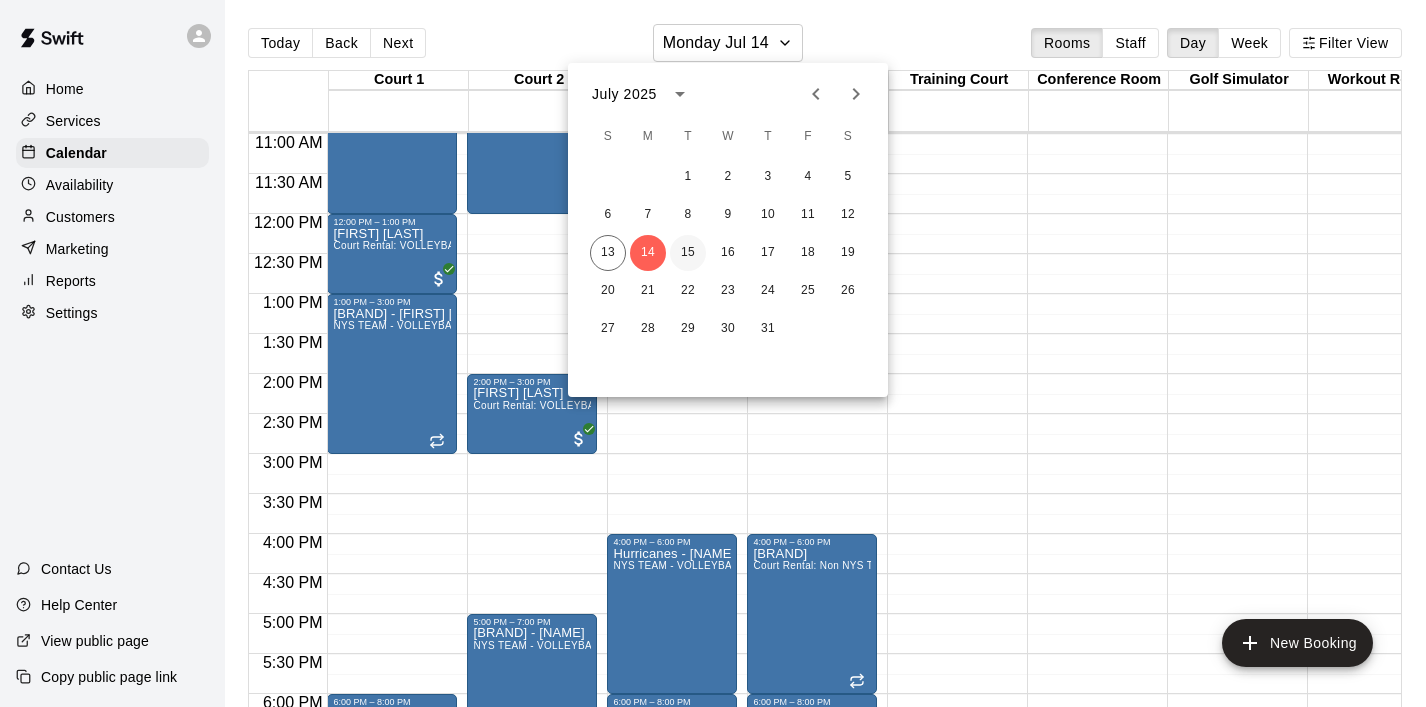 click on "15" at bounding box center [688, 253] 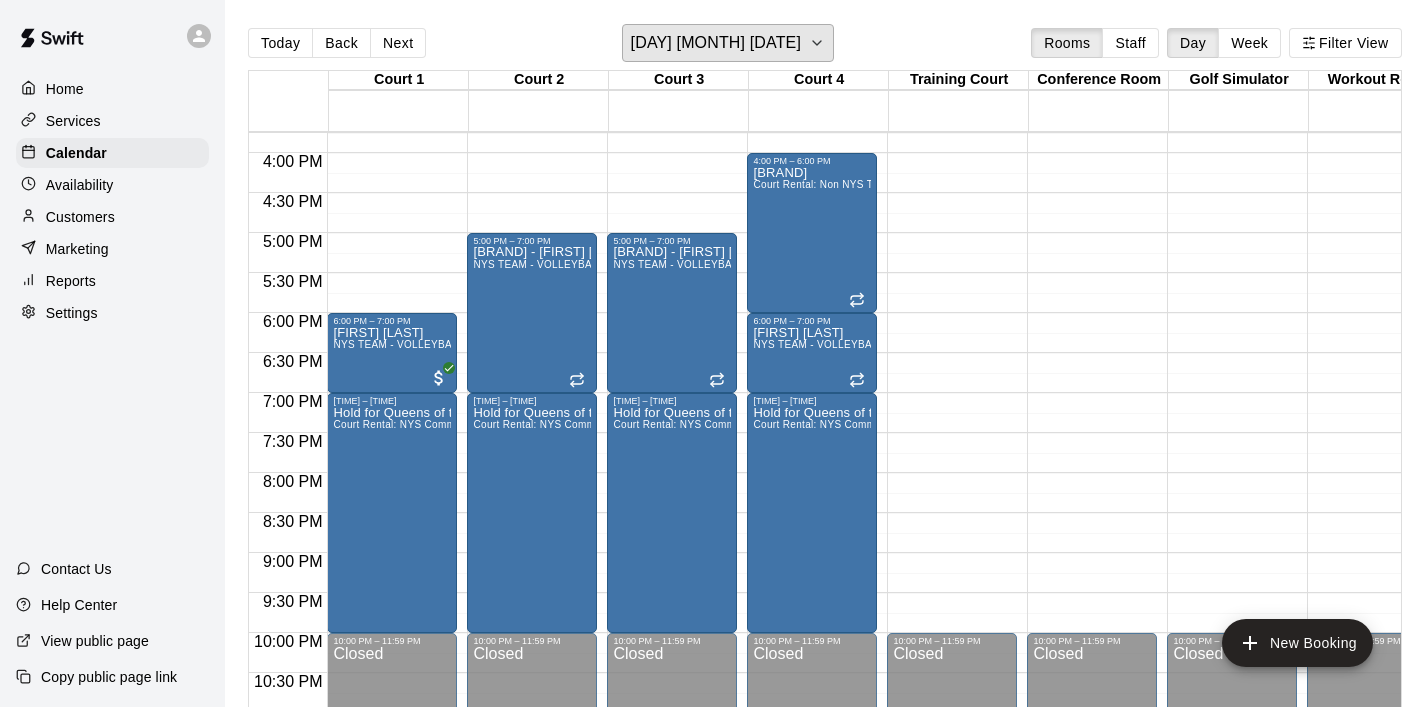 scroll, scrollTop: 1259, scrollLeft: 0, axis: vertical 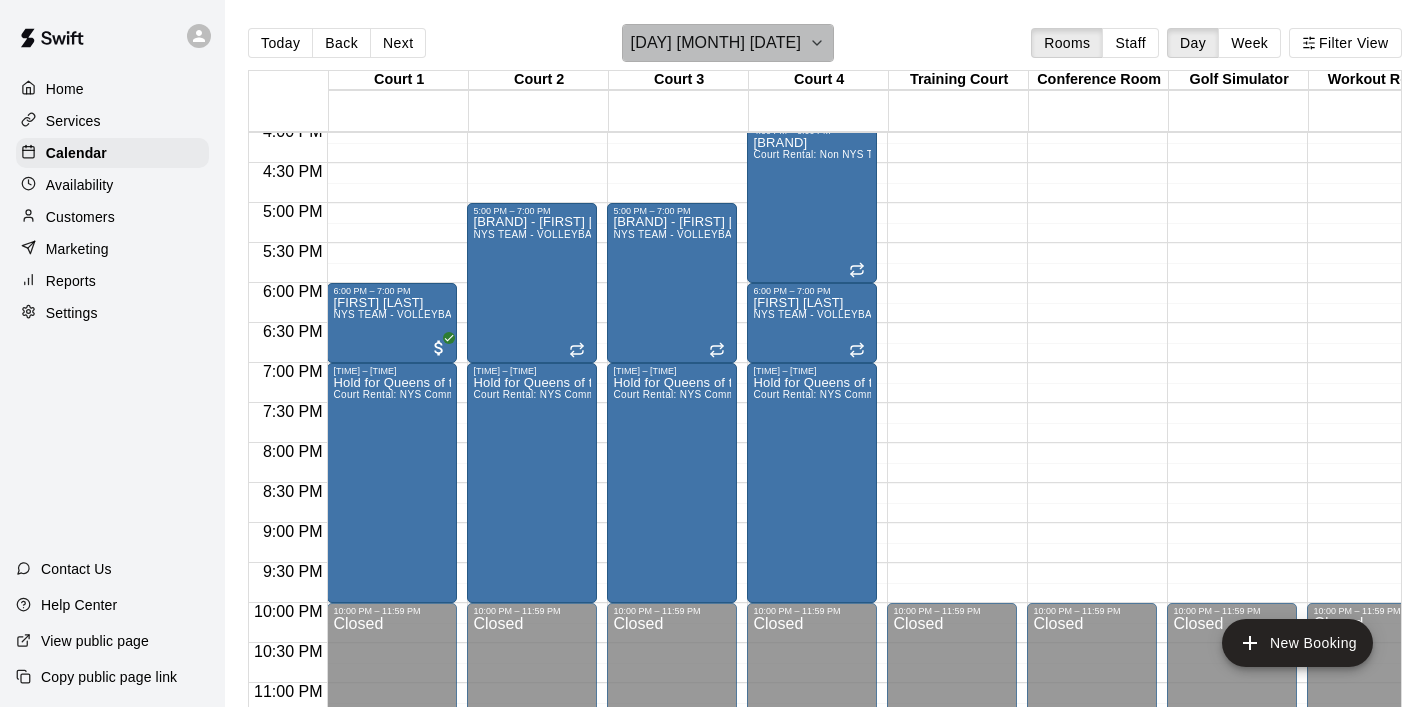 click 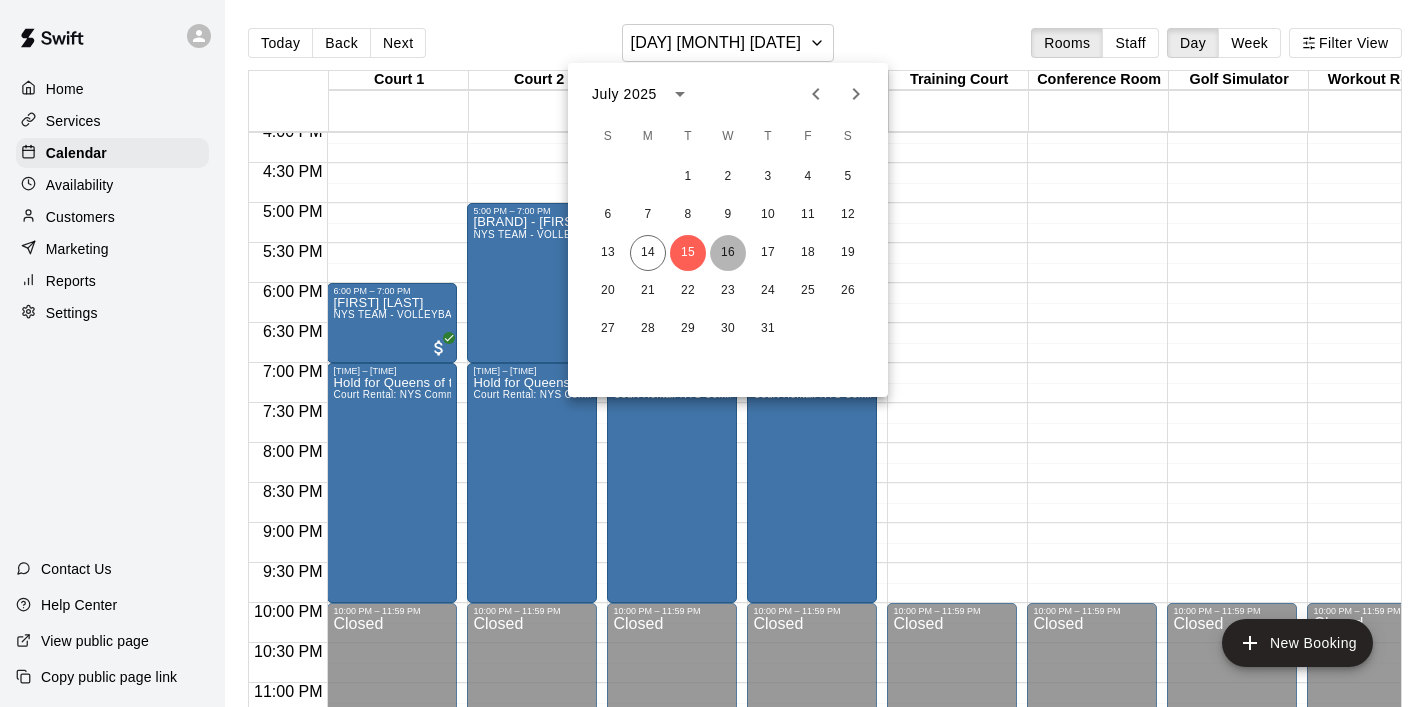 click on "16" at bounding box center (728, 253) 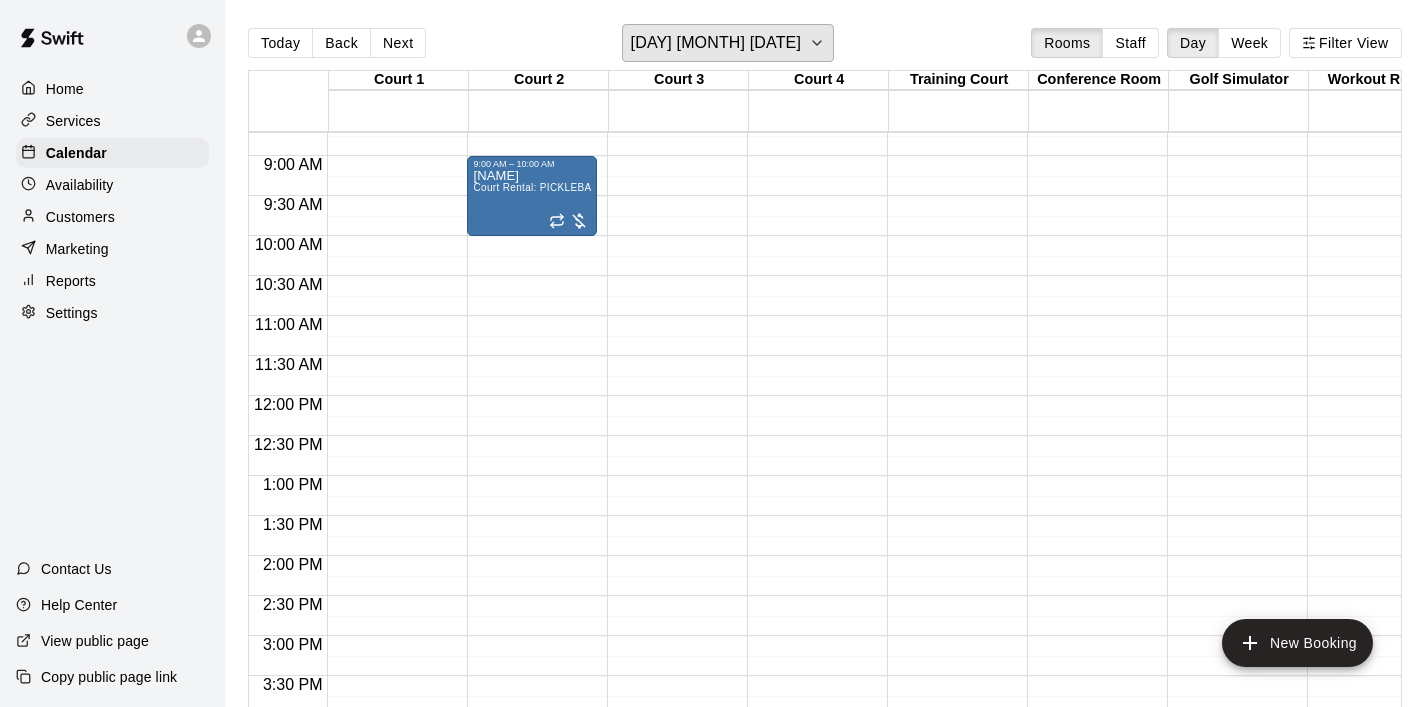 scroll, scrollTop: 701, scrollLeft: 0, axis: vertical 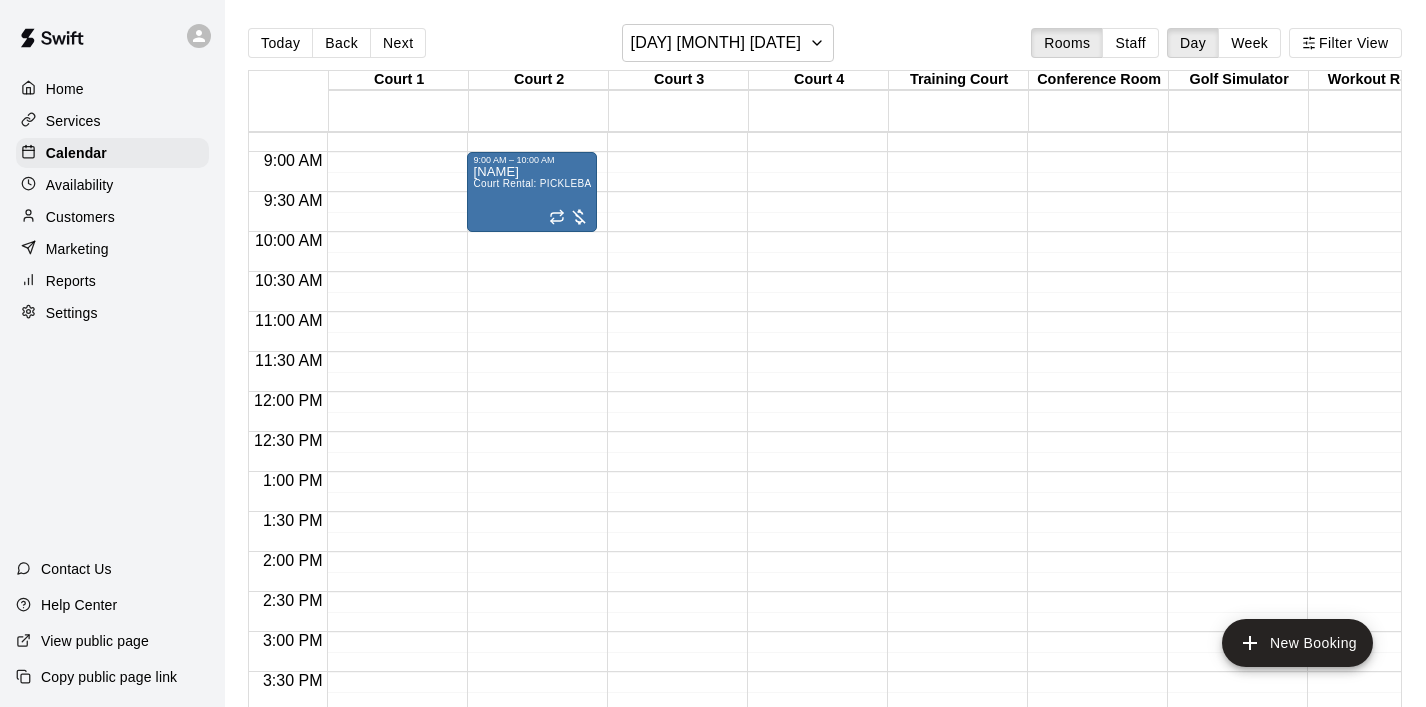 click on "[TIME] – [TIME] Closed [TIME] – [TIME] ESA Court Rental: Non NYS Team [TIME] – [TIME] [BRAND] NYS TEAM - VOLLEYBALL (After [TIME]) [TIME] – [TIME] Closed" at bounding box center (392, 392) 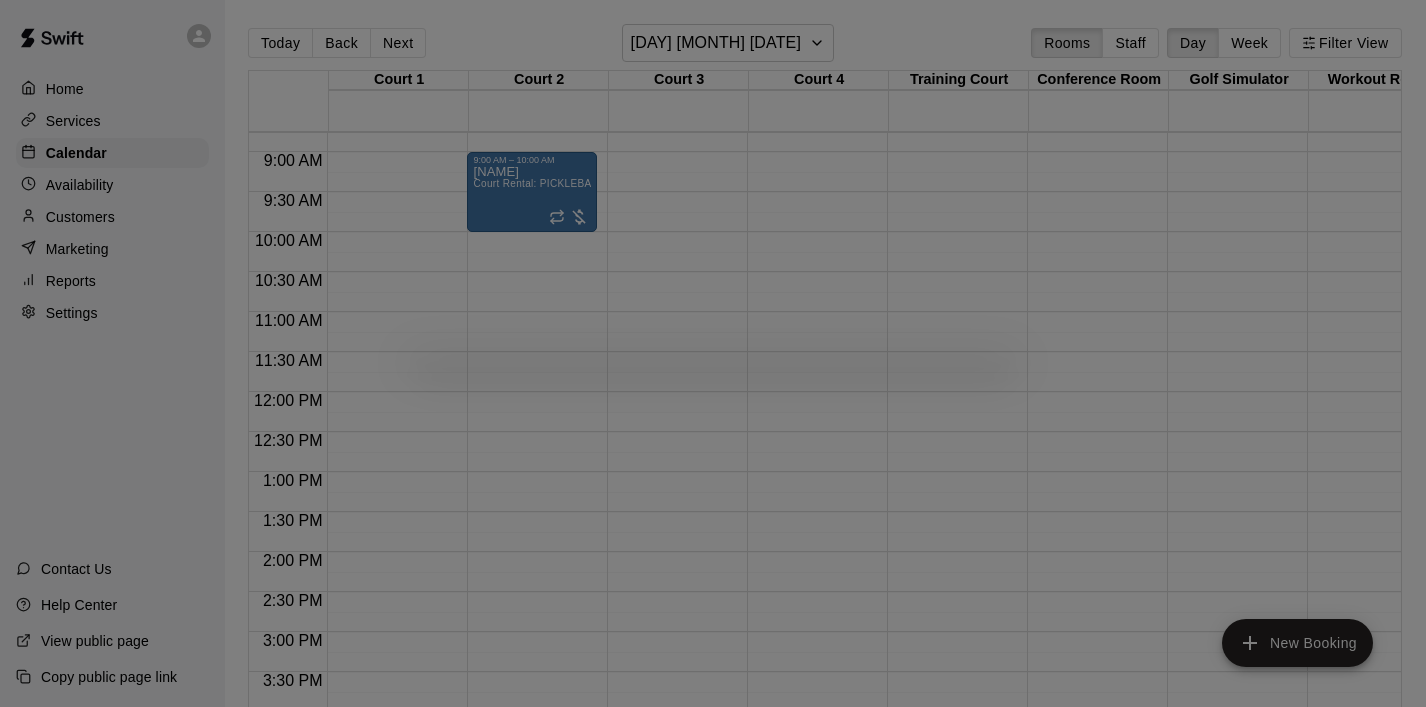 click at bounding box center [713, 353] 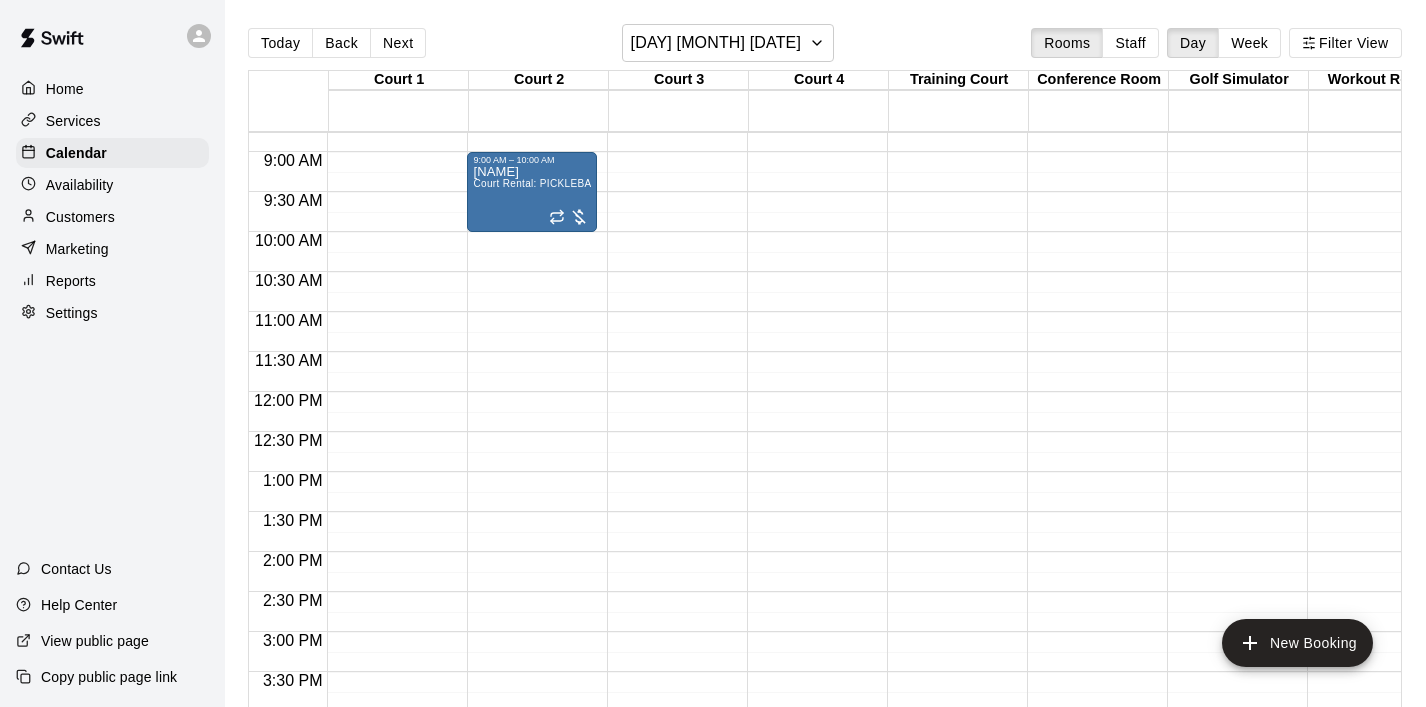 click on "[TIME] – [TIME] Closed [TIME] – [TIME] ESA Court Rental: Non NYS Team [TIME] – [TIME] [BRAND] NYS TEAM - VOLLEYBALL (After [TIME]) [TIME] – [TIME] Closed" at bounding box center [392, 392] 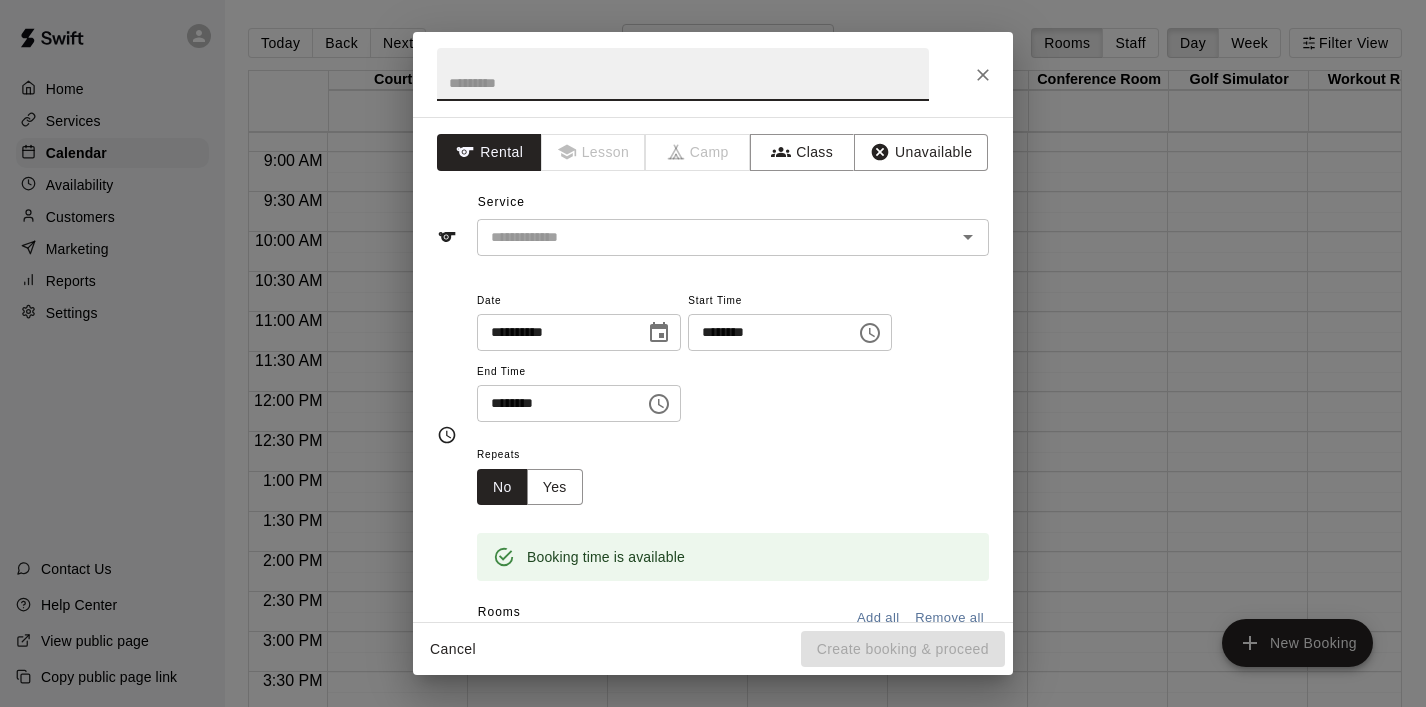 click at bounding box center [683, 74] 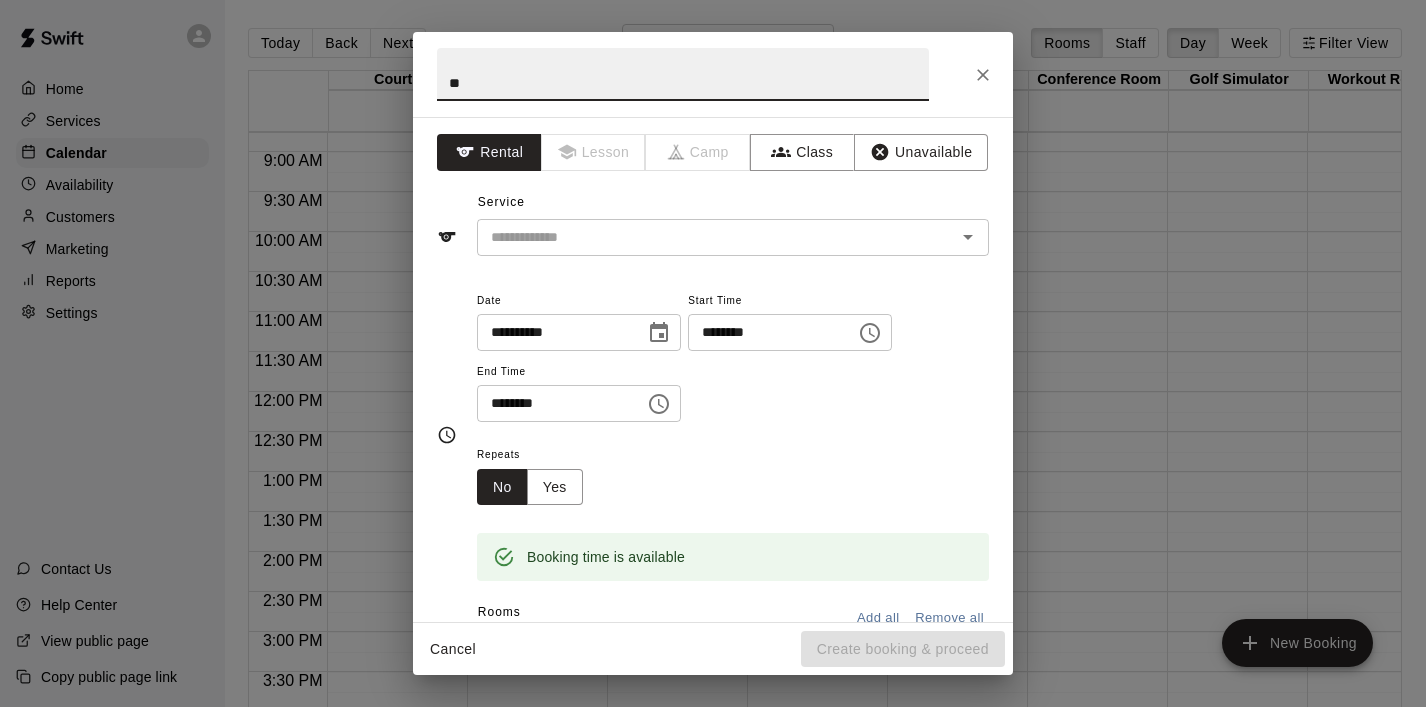 type on "*" 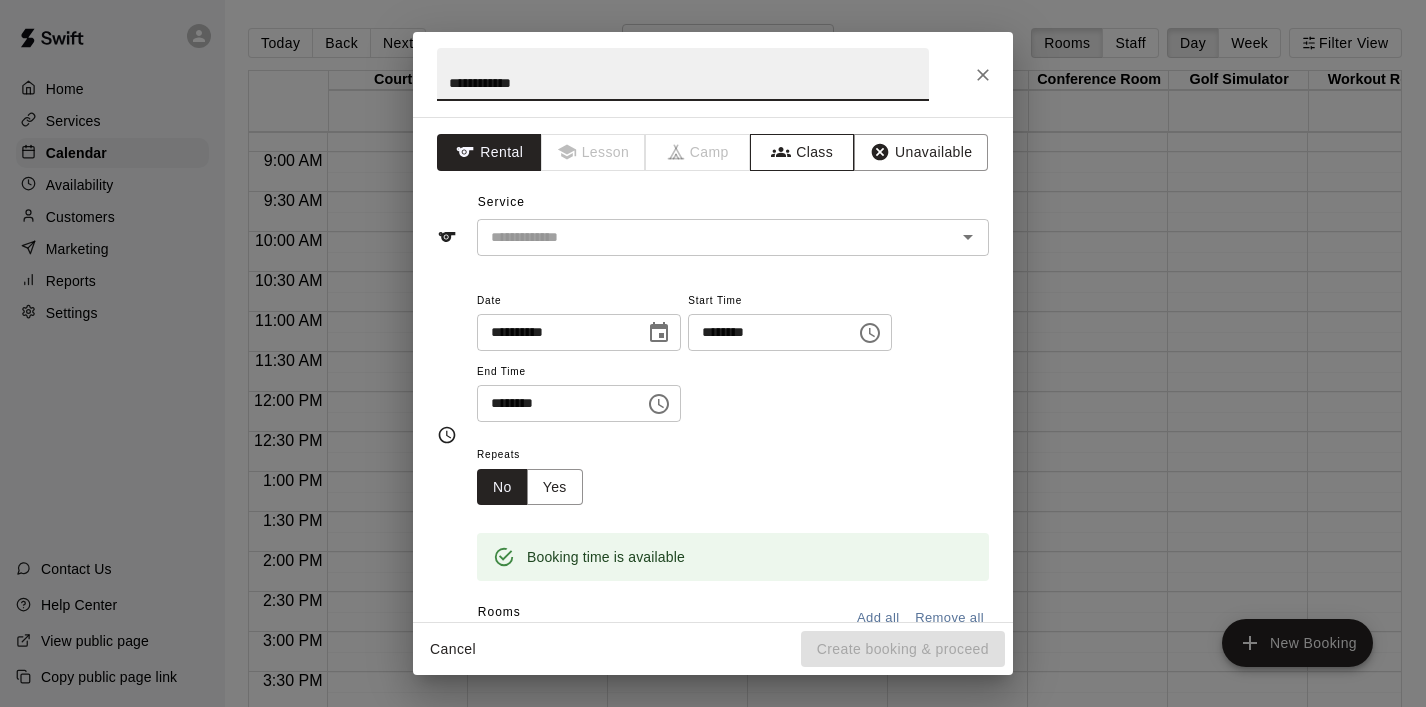 type on "**********" 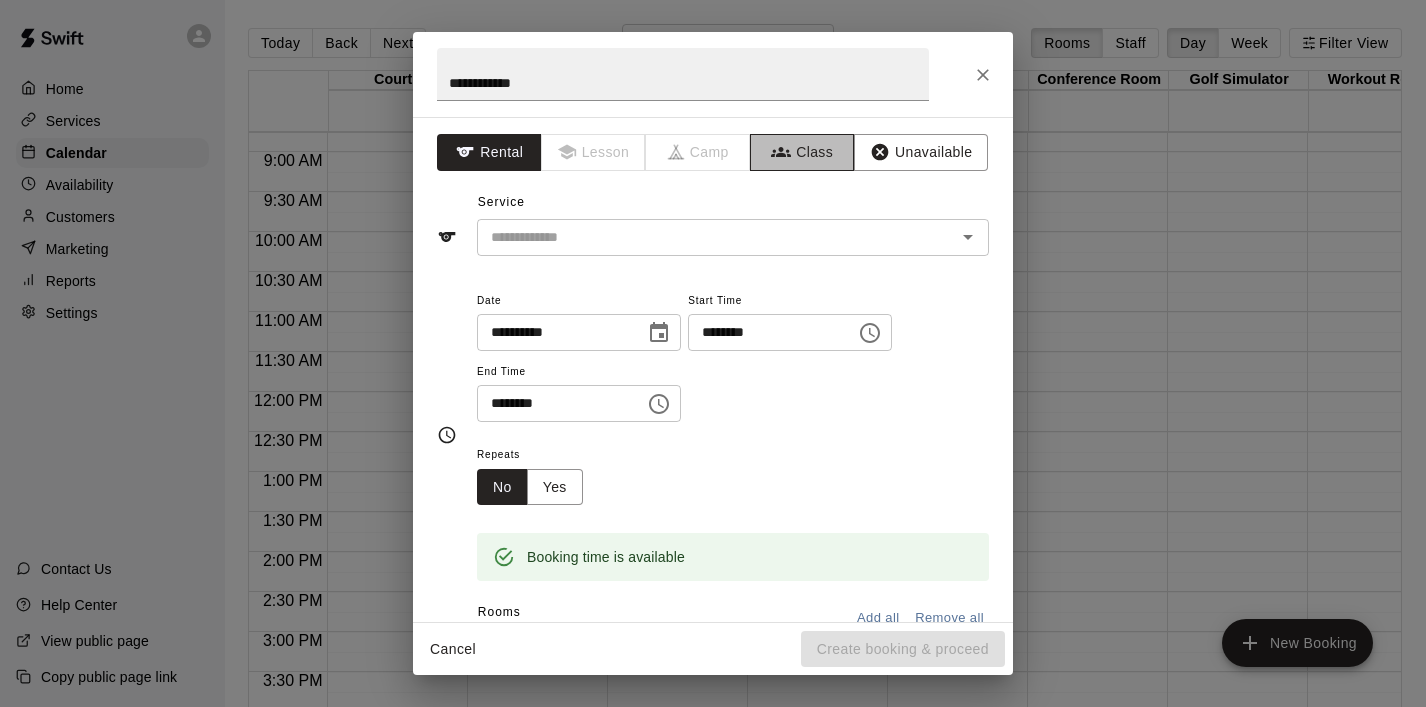 click on "Class" at bounding box center (802, 152) 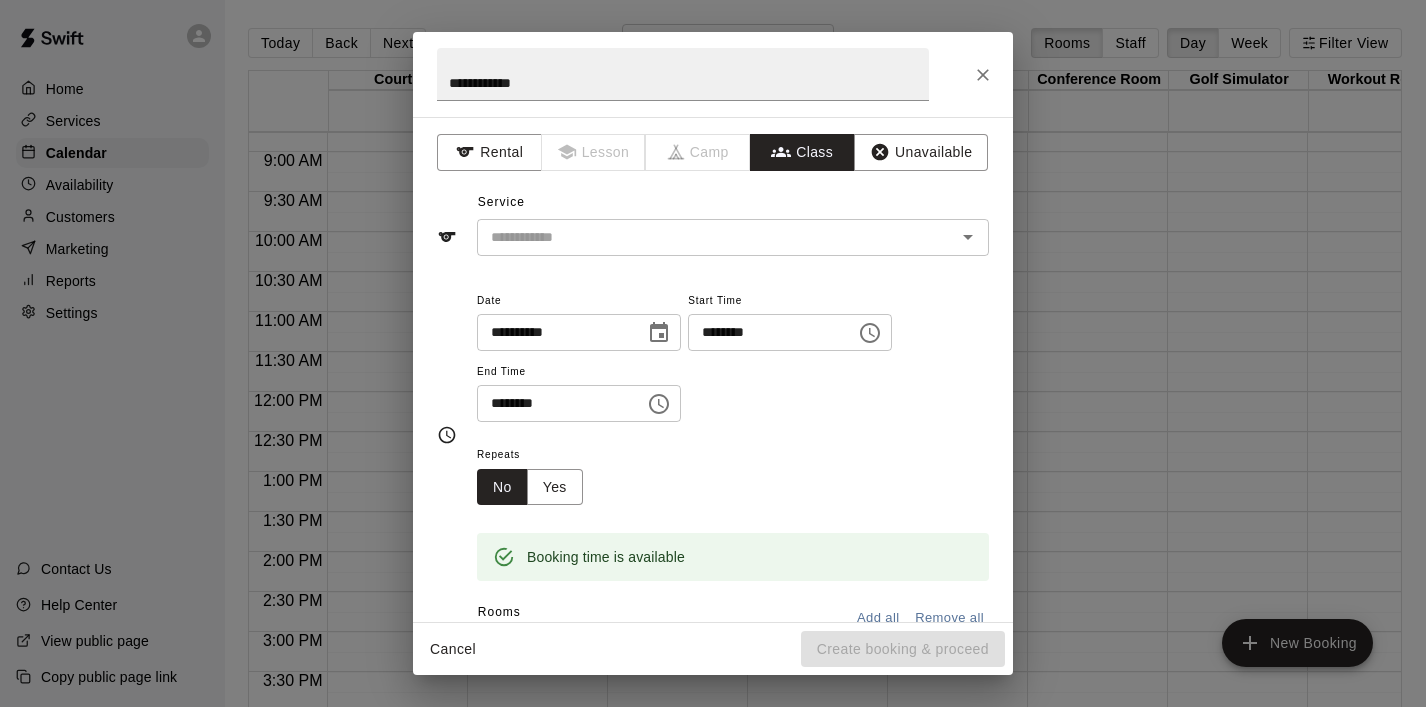 click at bounding box center [716, 237] 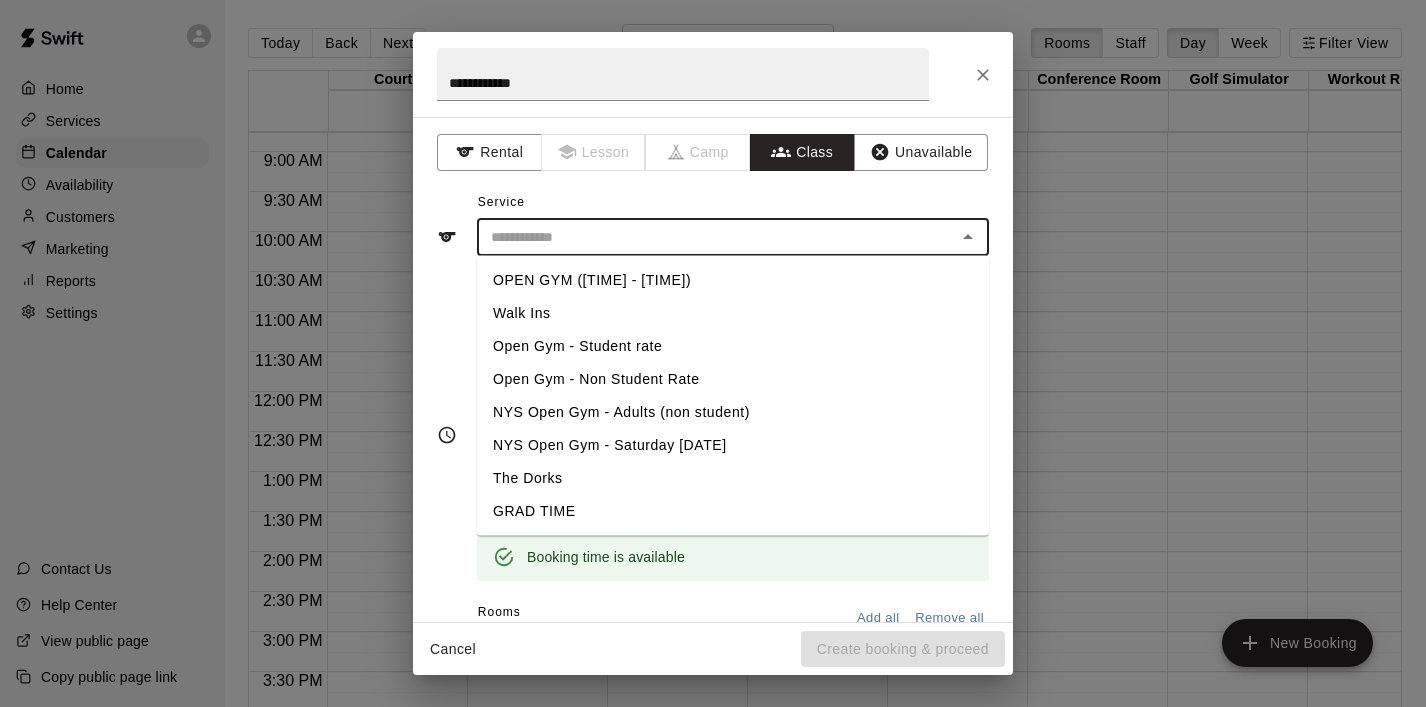 click on "**********" at bounding box center [713, 74] 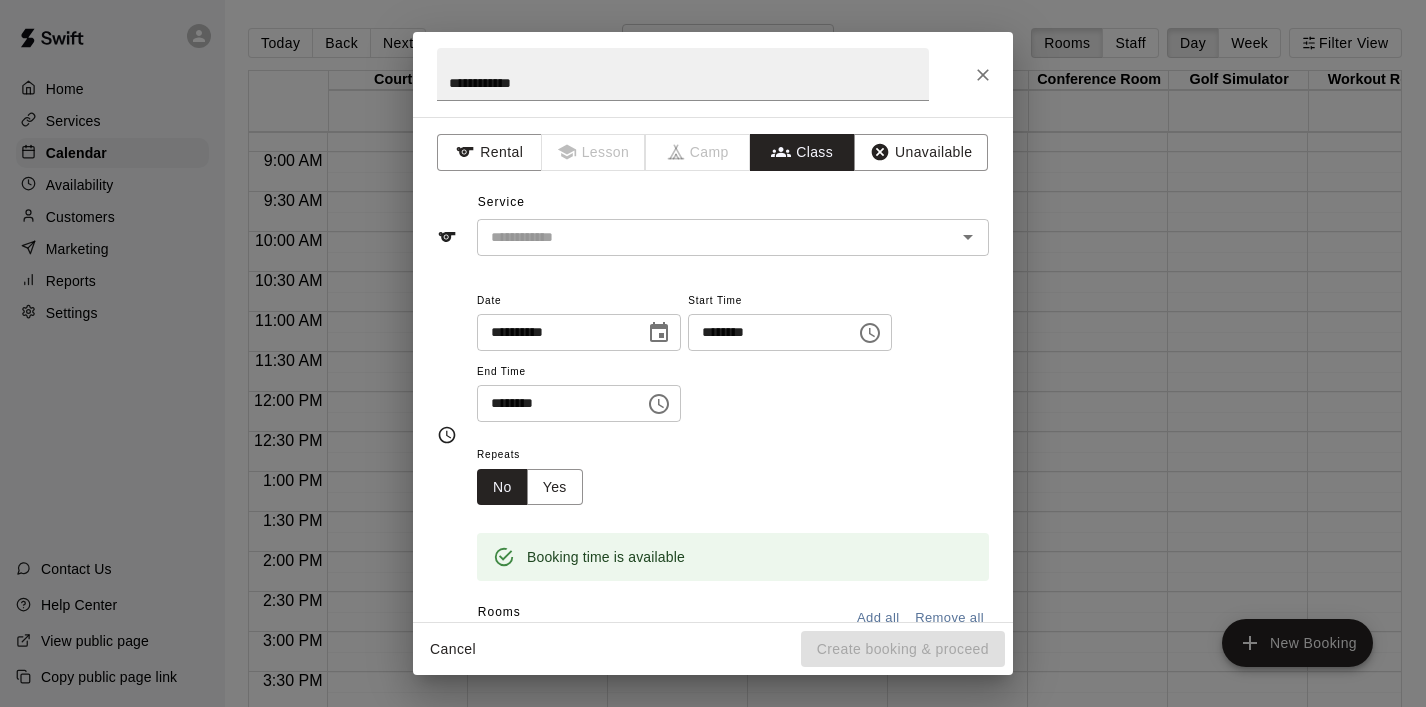 click 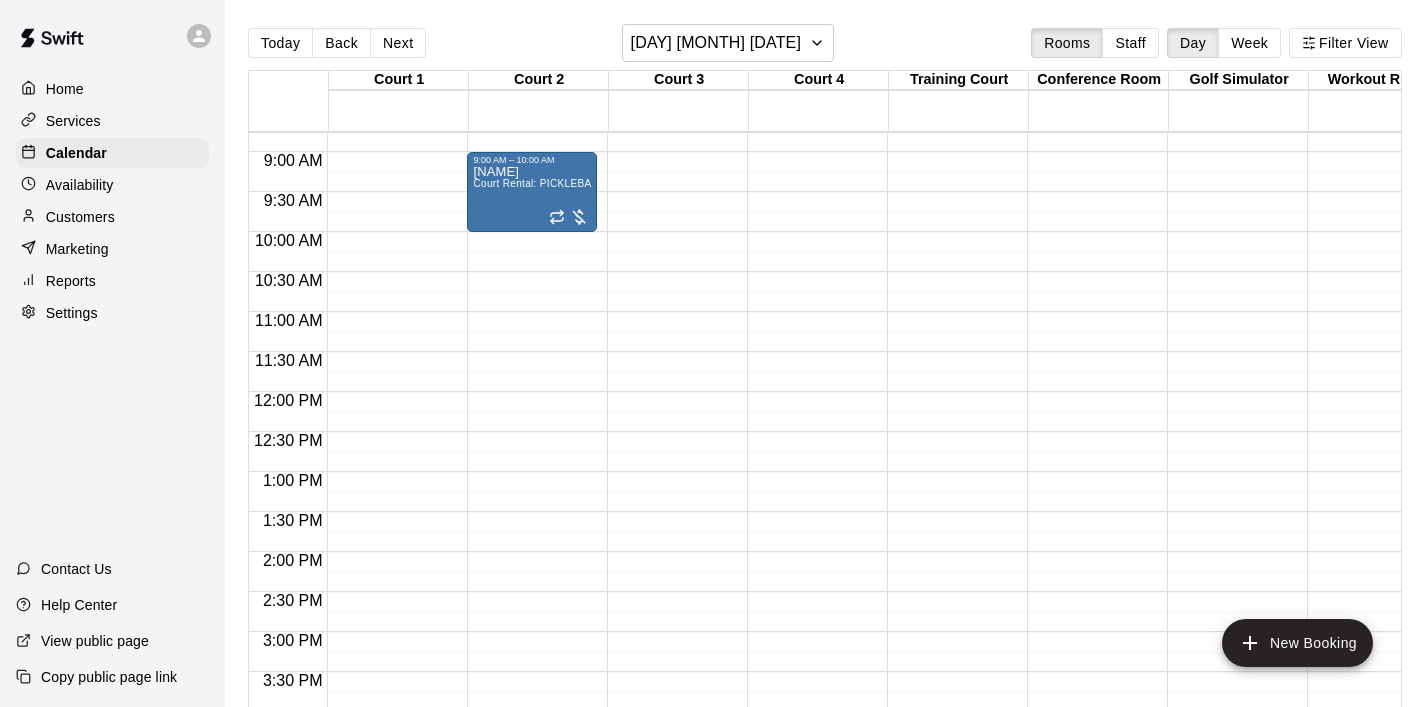 click on "Home" at bounding box center (65, 89) 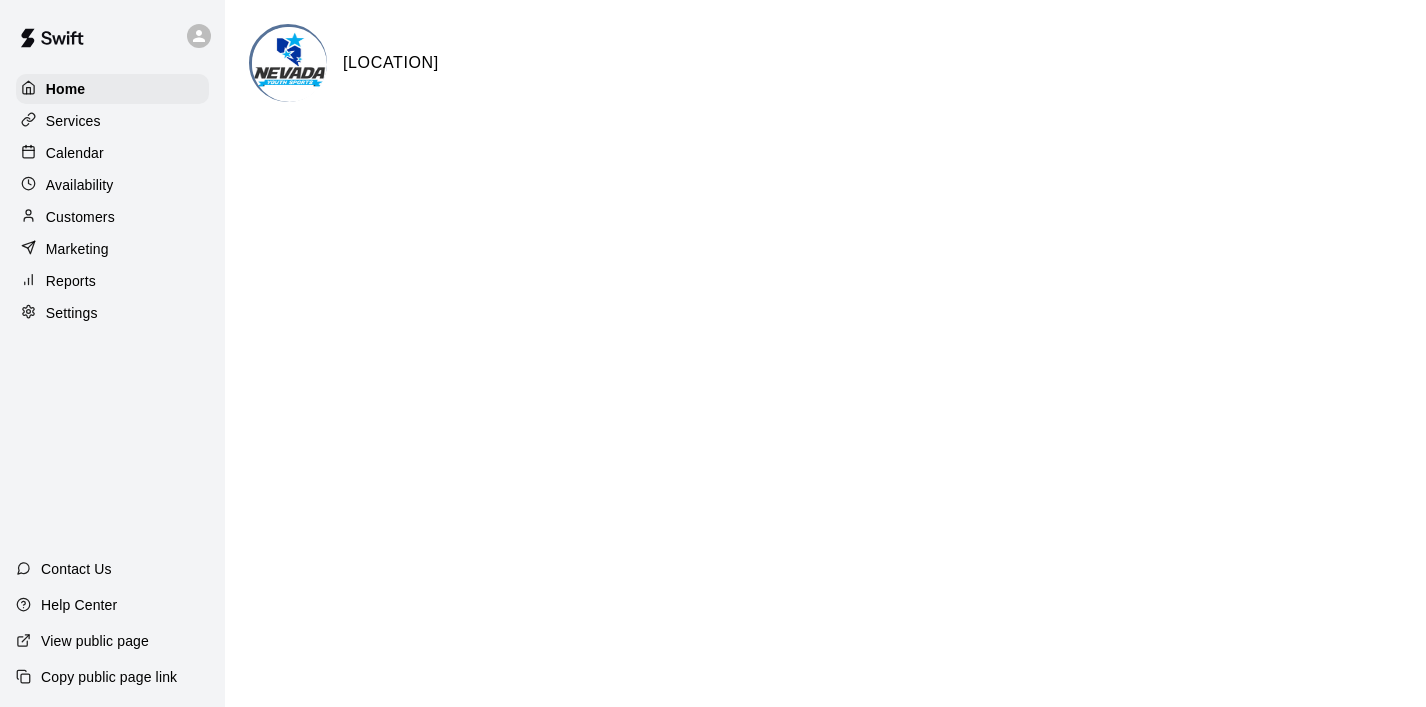click on "Services" at bounding box center (73, 121) 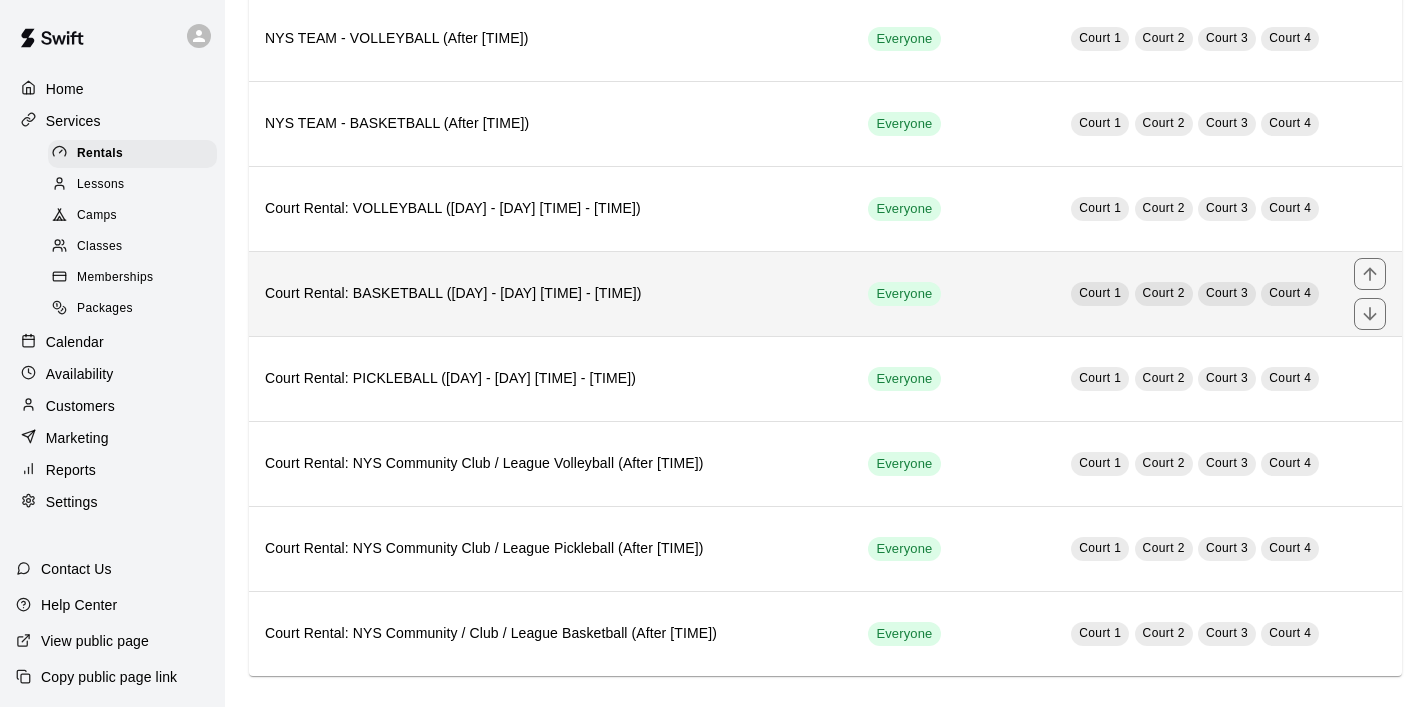 scroll, scrollTop: 212, scrollLeft: 0, axis: vertical 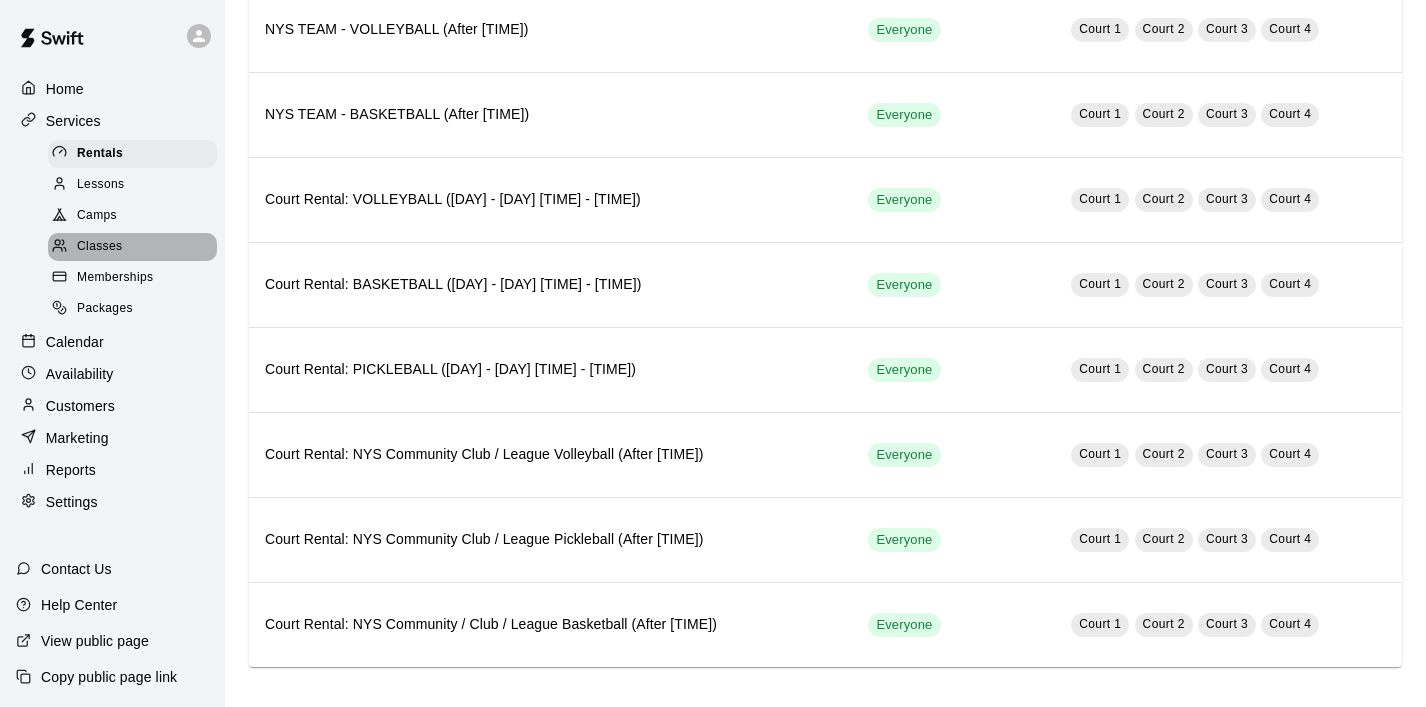 click on "Classes" at bounding box center (99, 247) 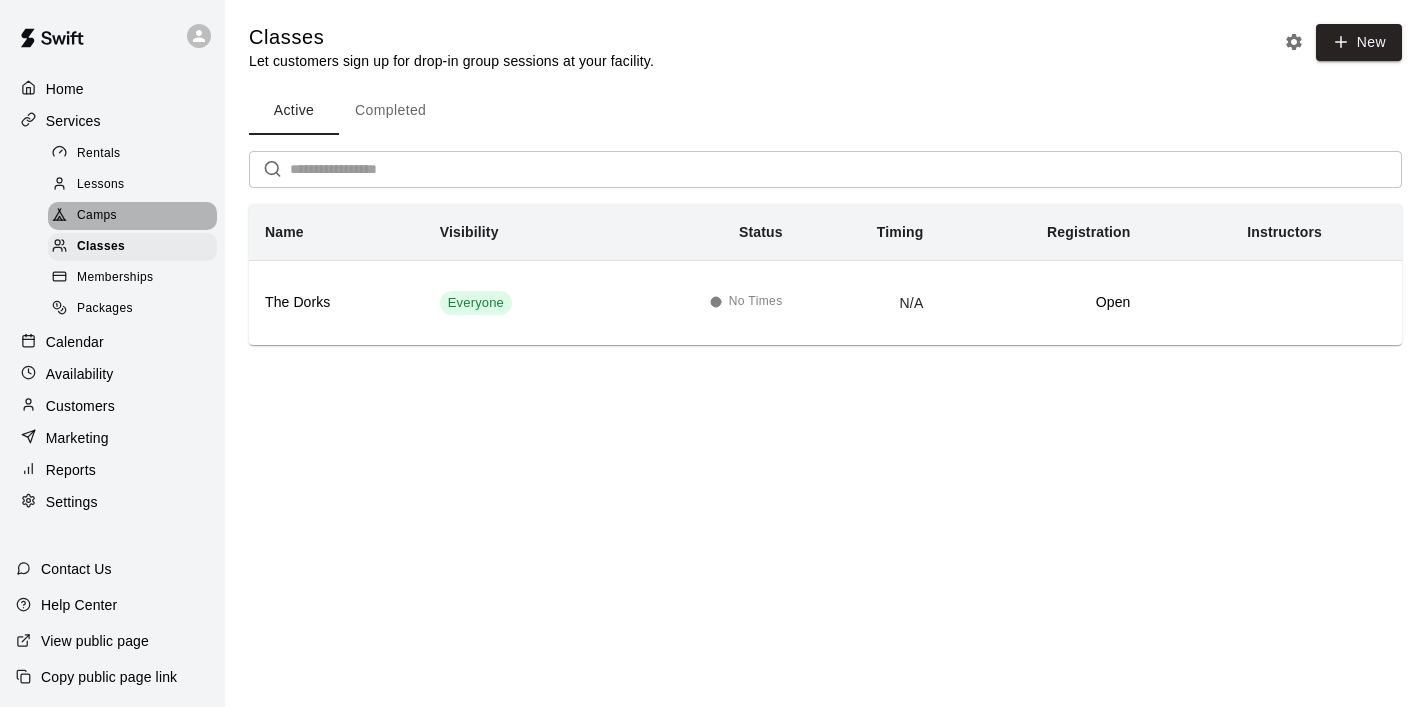 click on "Camps" at bounding box center [132, 216] 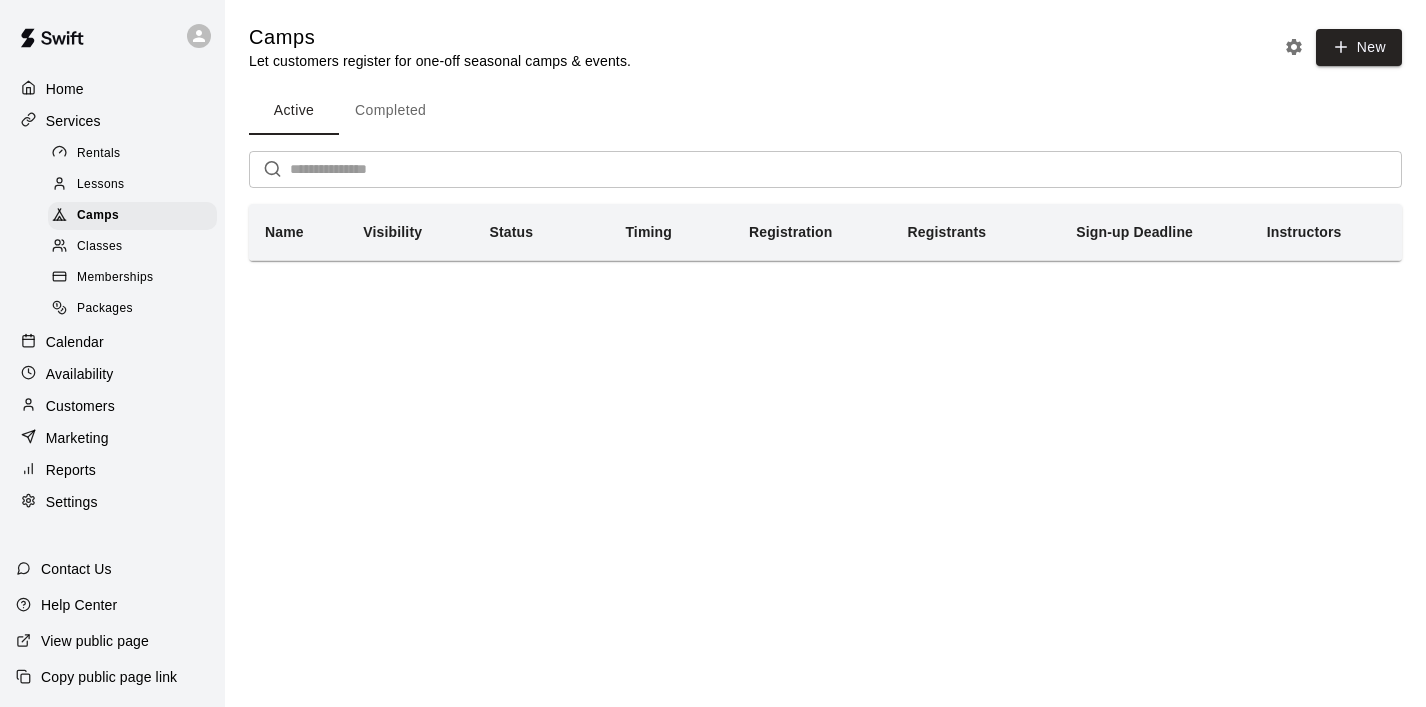 click on "Classes" at bounding box center [99, 247] 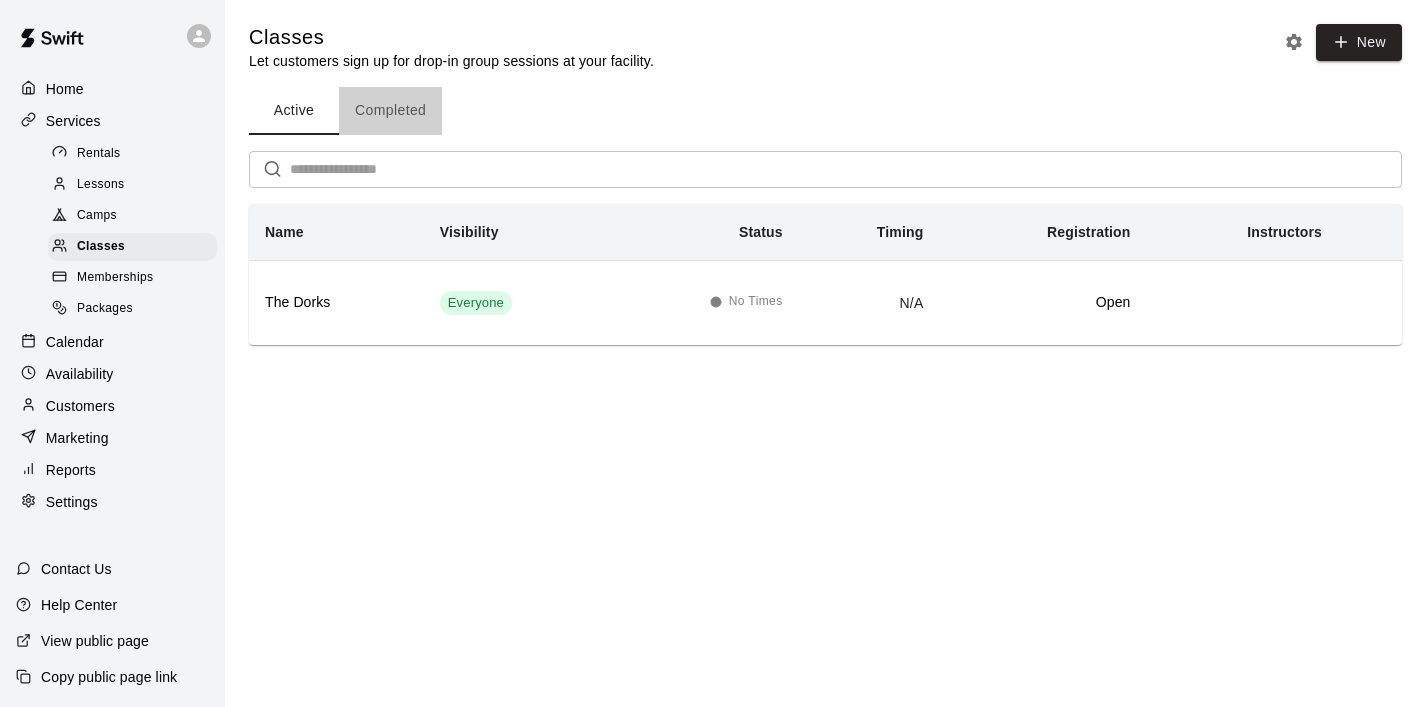 click on "Completed" at bounding box center (390, 111) 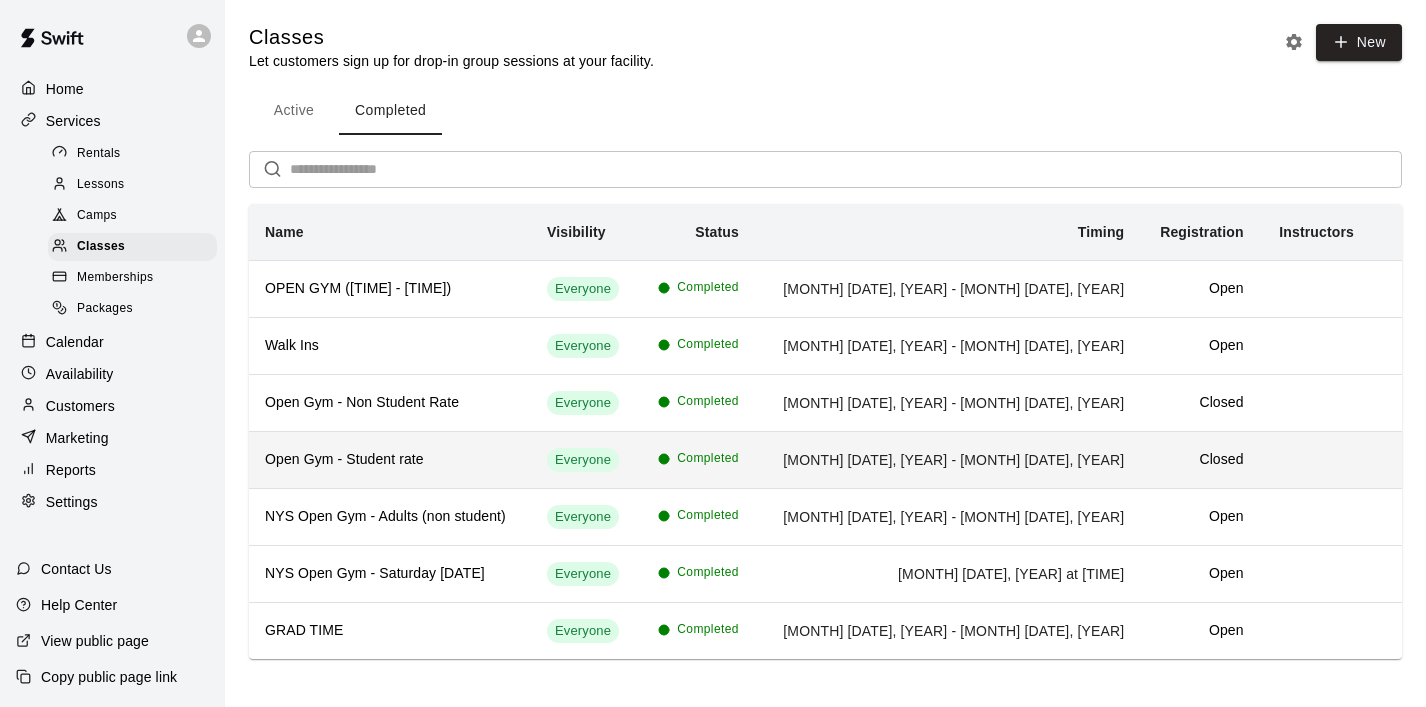 scroll, scrollTop: 8, scrollLeft: 0, axis: vertical 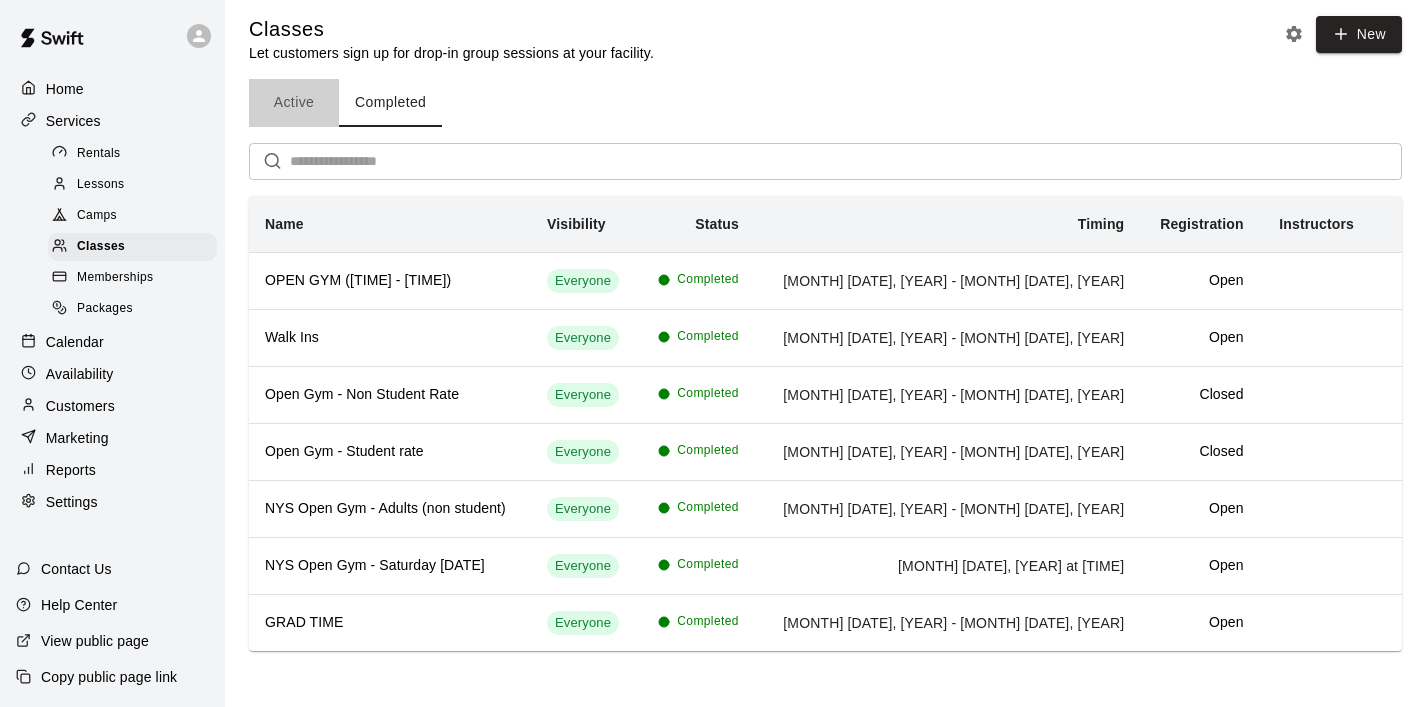click on "Active" at bounding box center [294, 103] 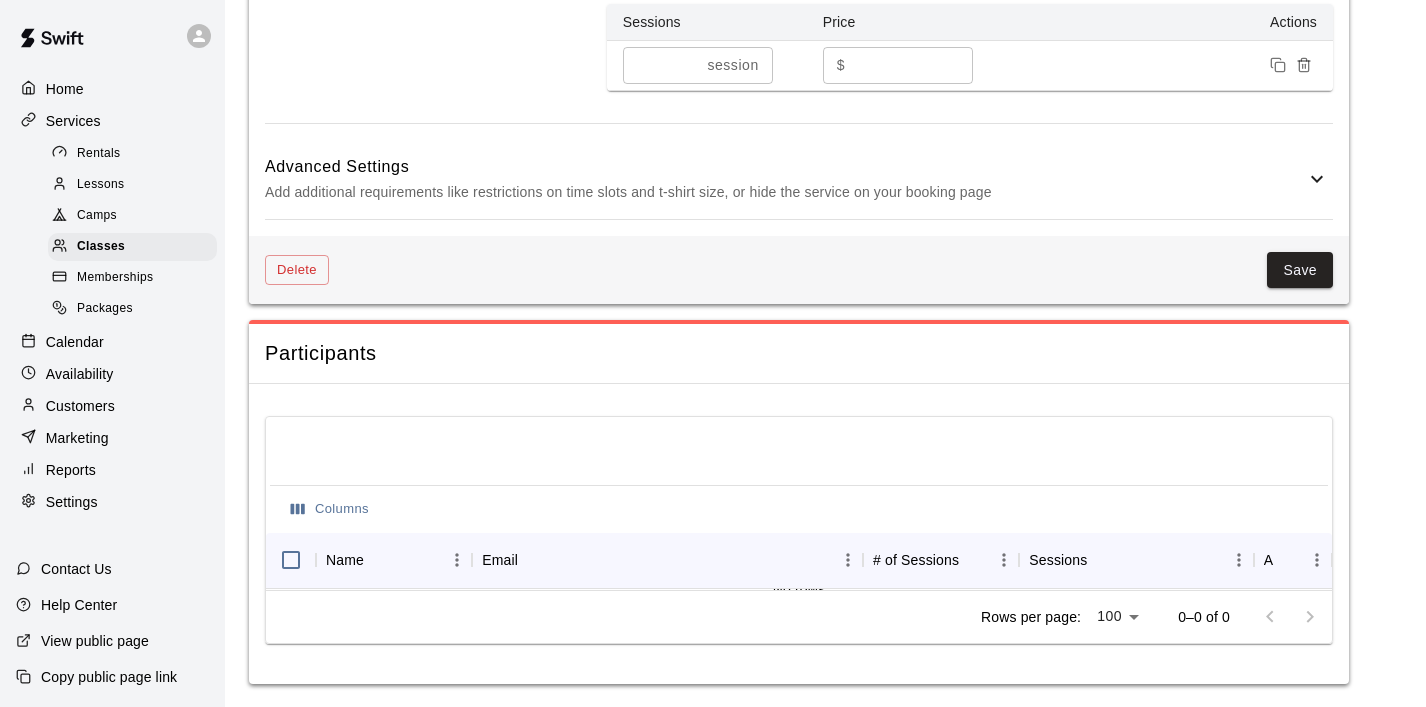 scroll, scrollTop: 1220, scrollLeft: 0, axis: vertical 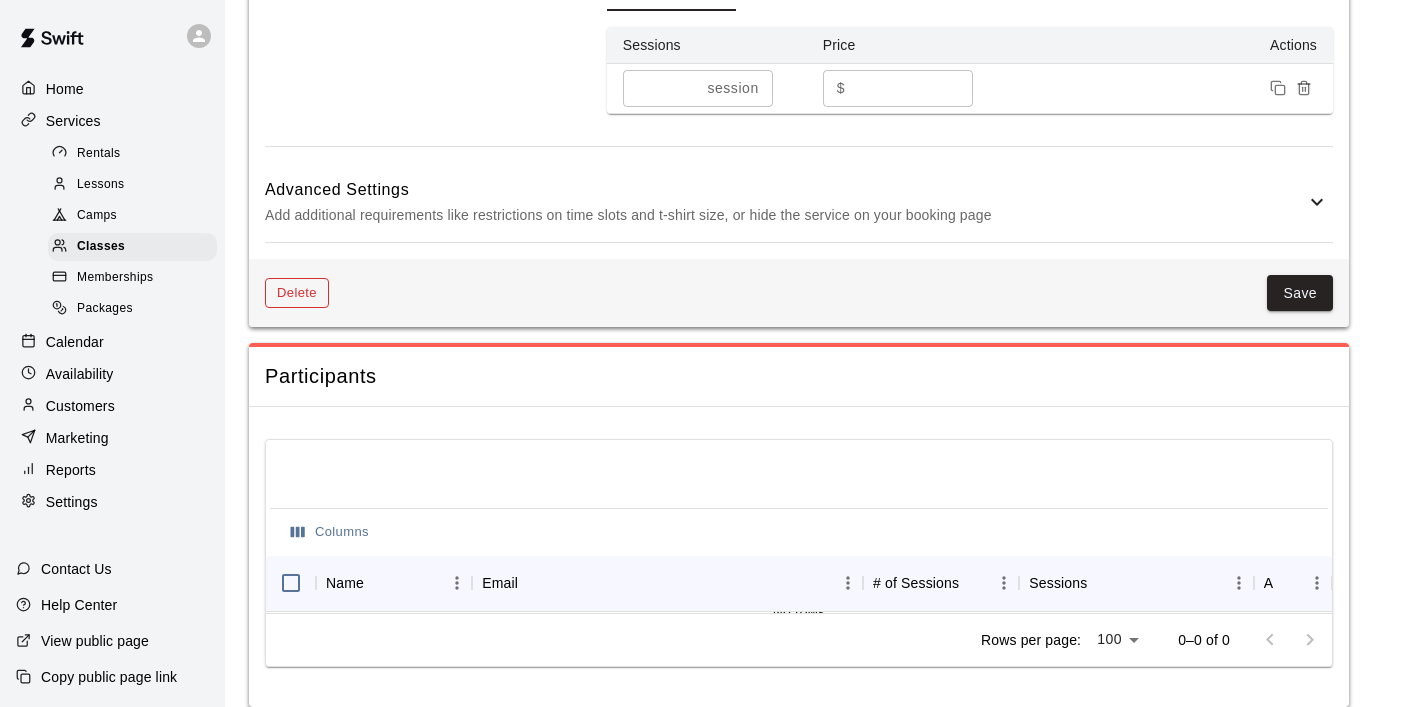 click on "Delete" at bounding box center [297, 293] 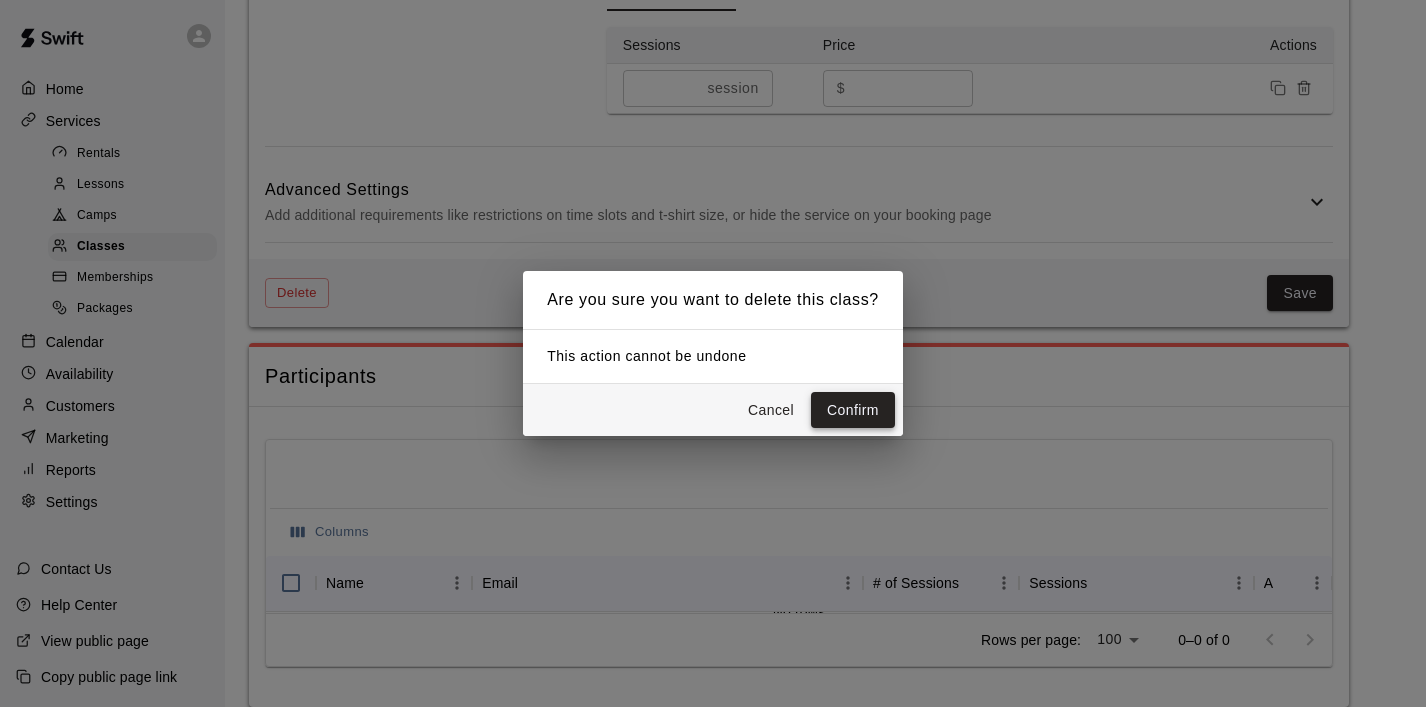 click on "Confirm" at bounding box center [853, 410] 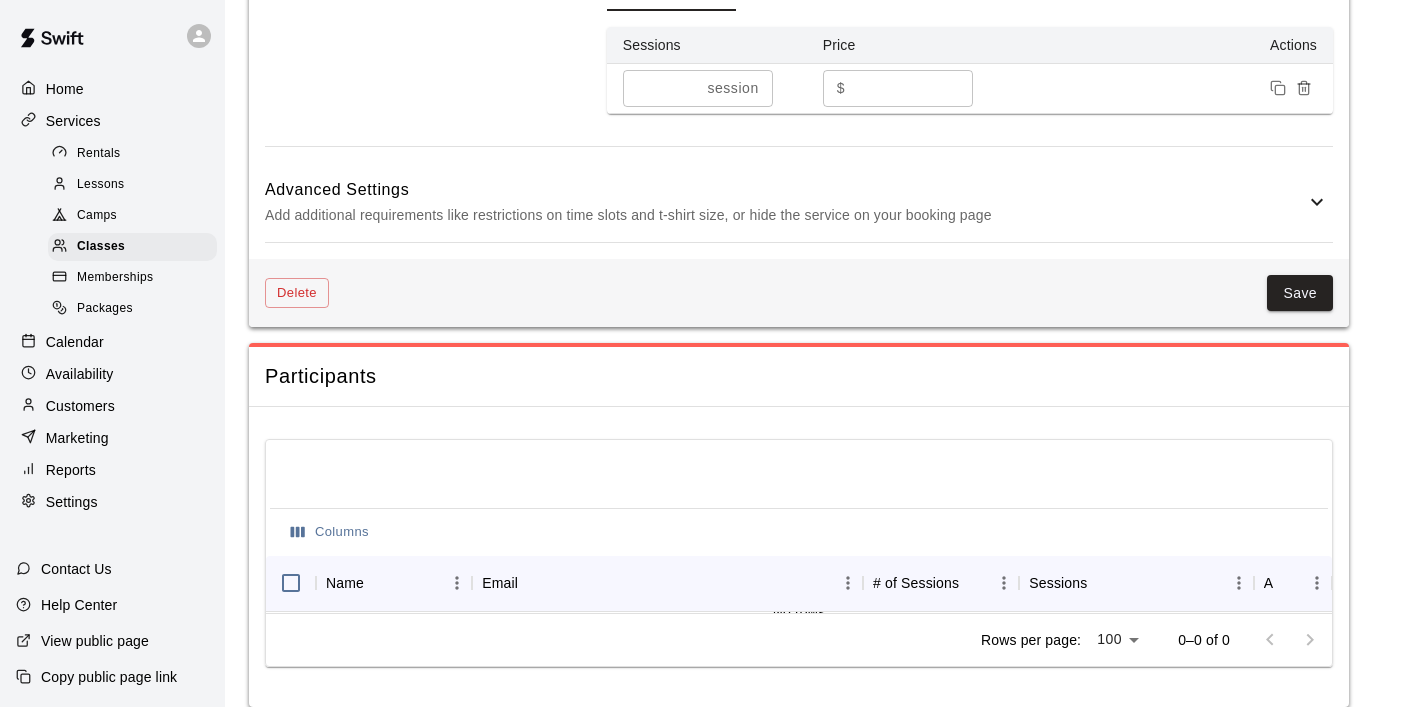 scroll, scrollTop: 0, scrollLeft: 0, axis: both 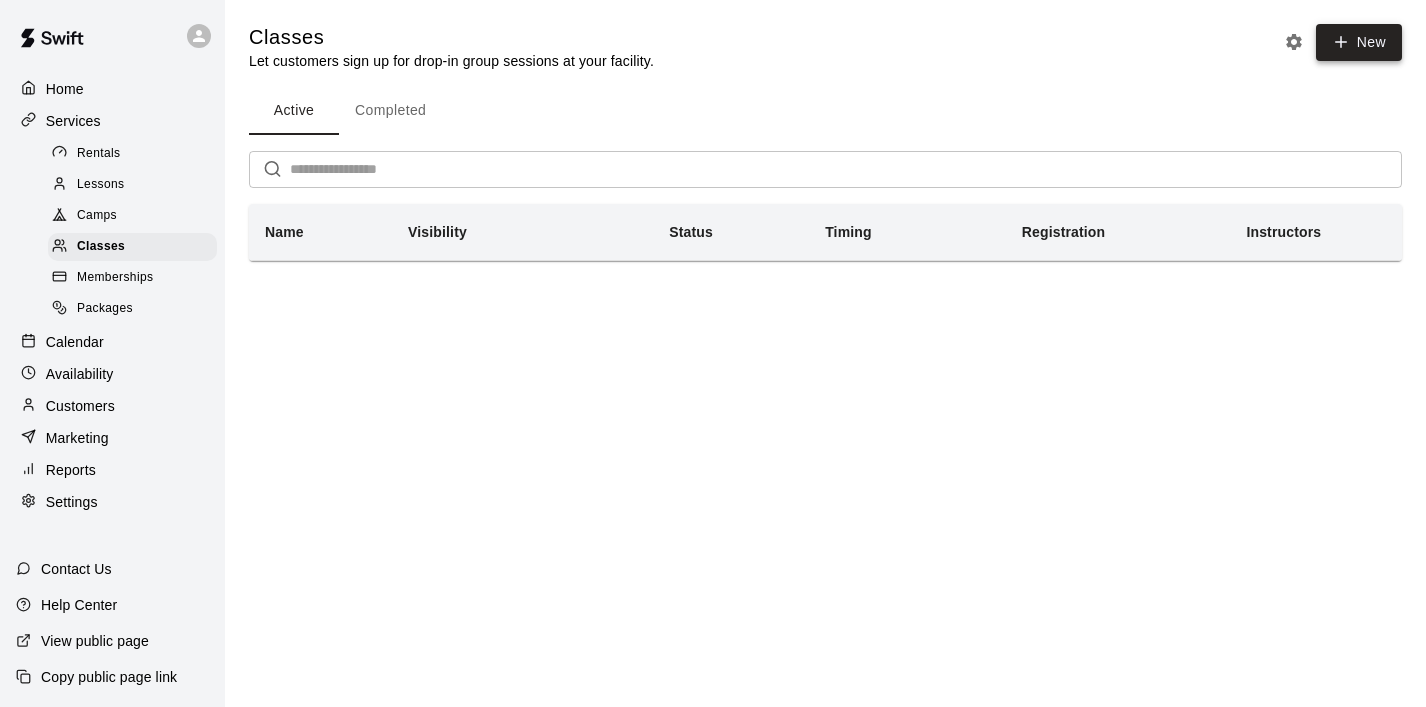 click on "New" at bounding box center (1359, 42) 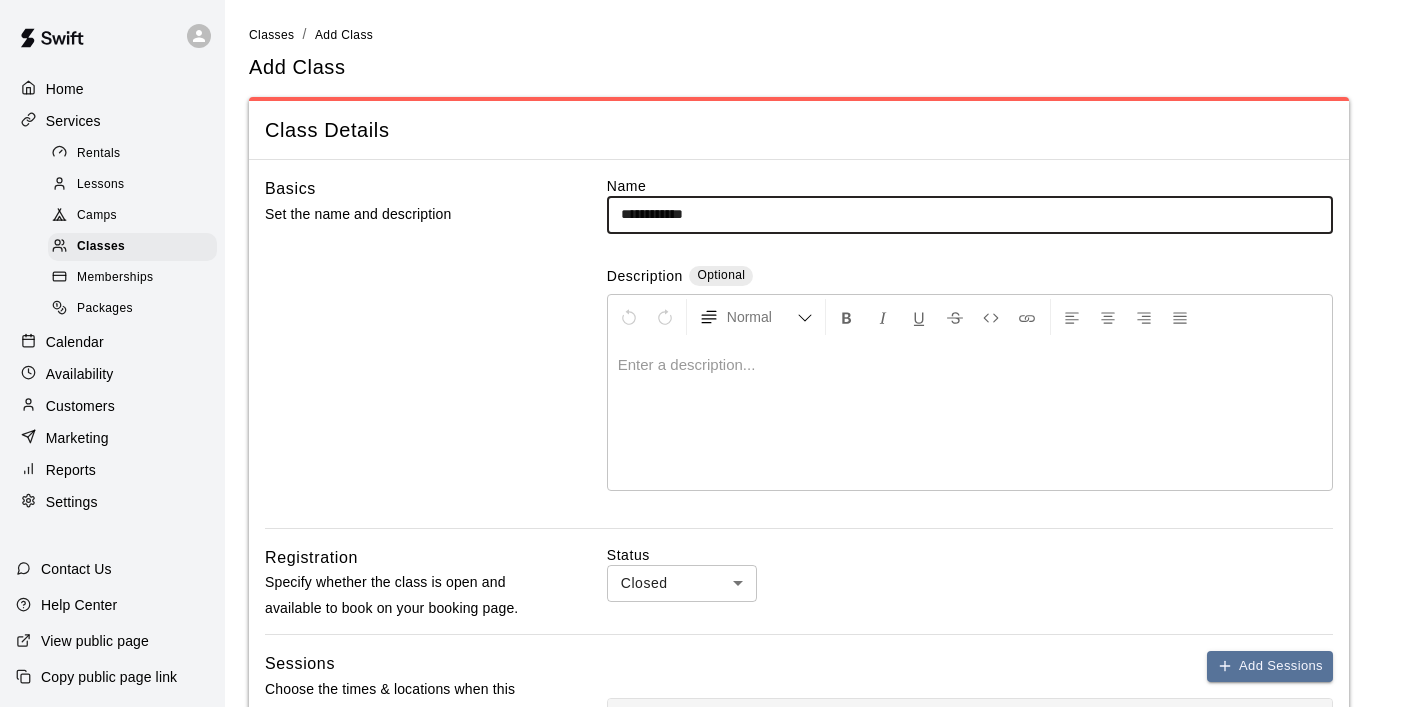 type on "**********" 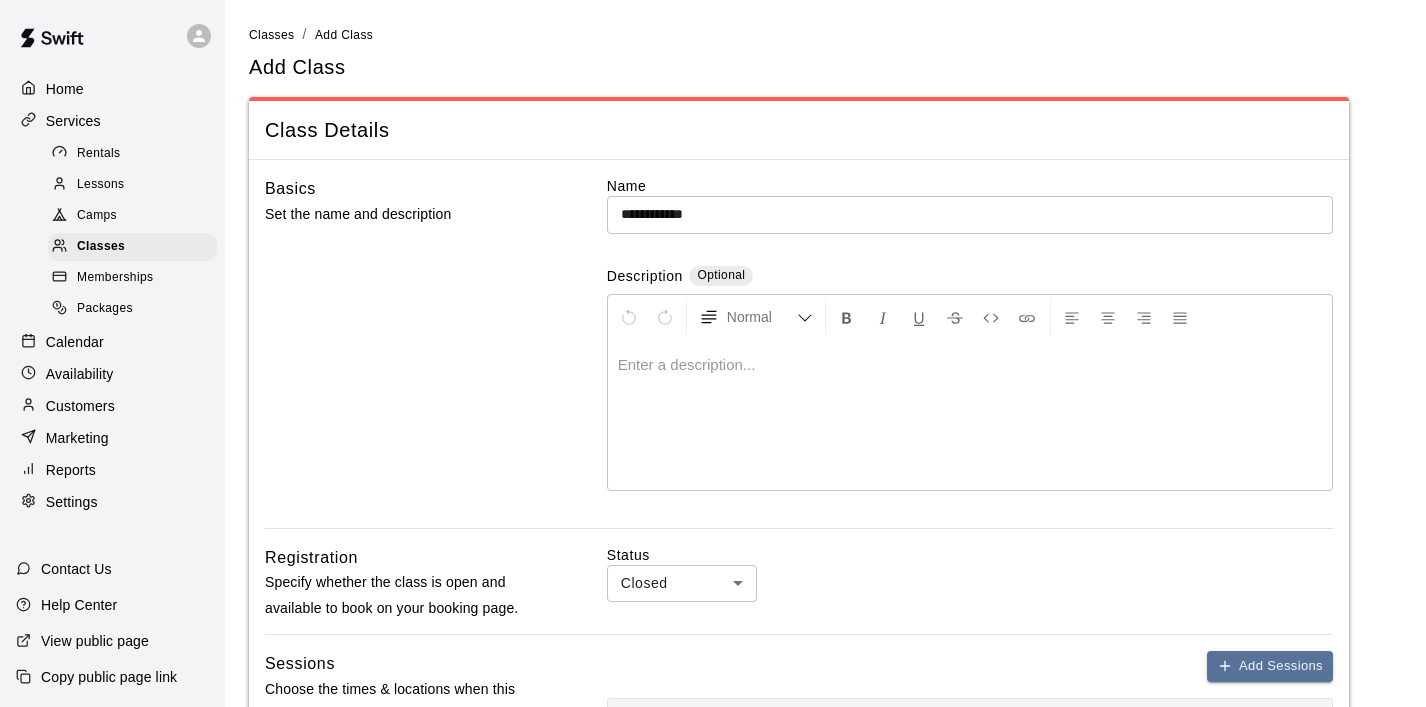 click at bounding box center [970, 365] 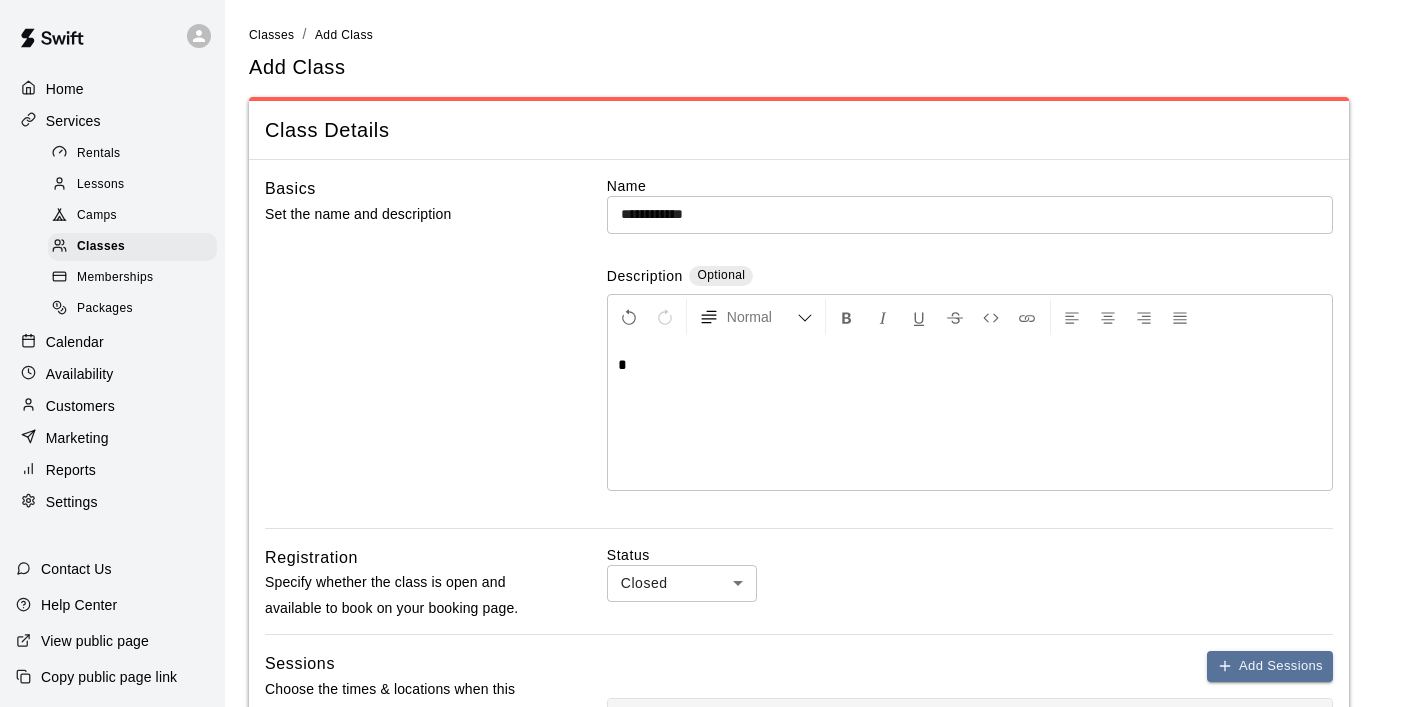 type 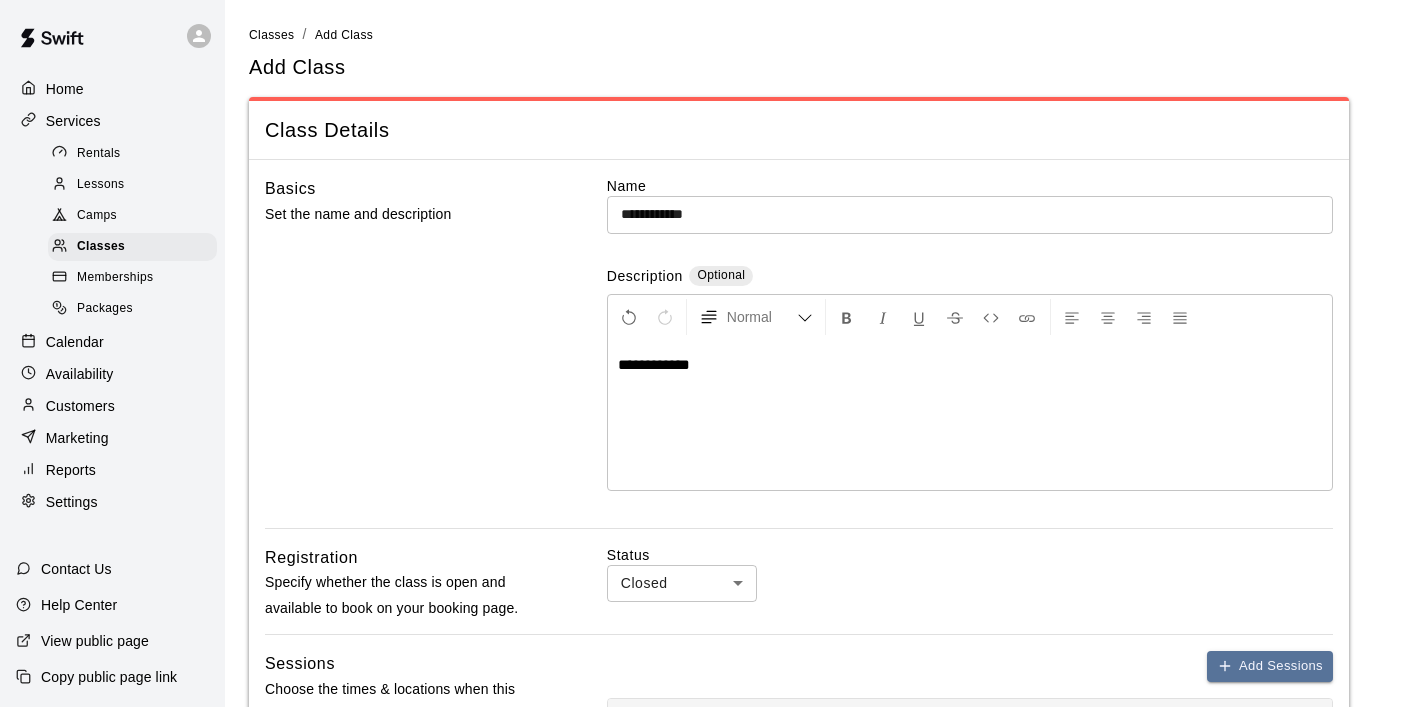 click on "**********" at bounding box center [970, 214] 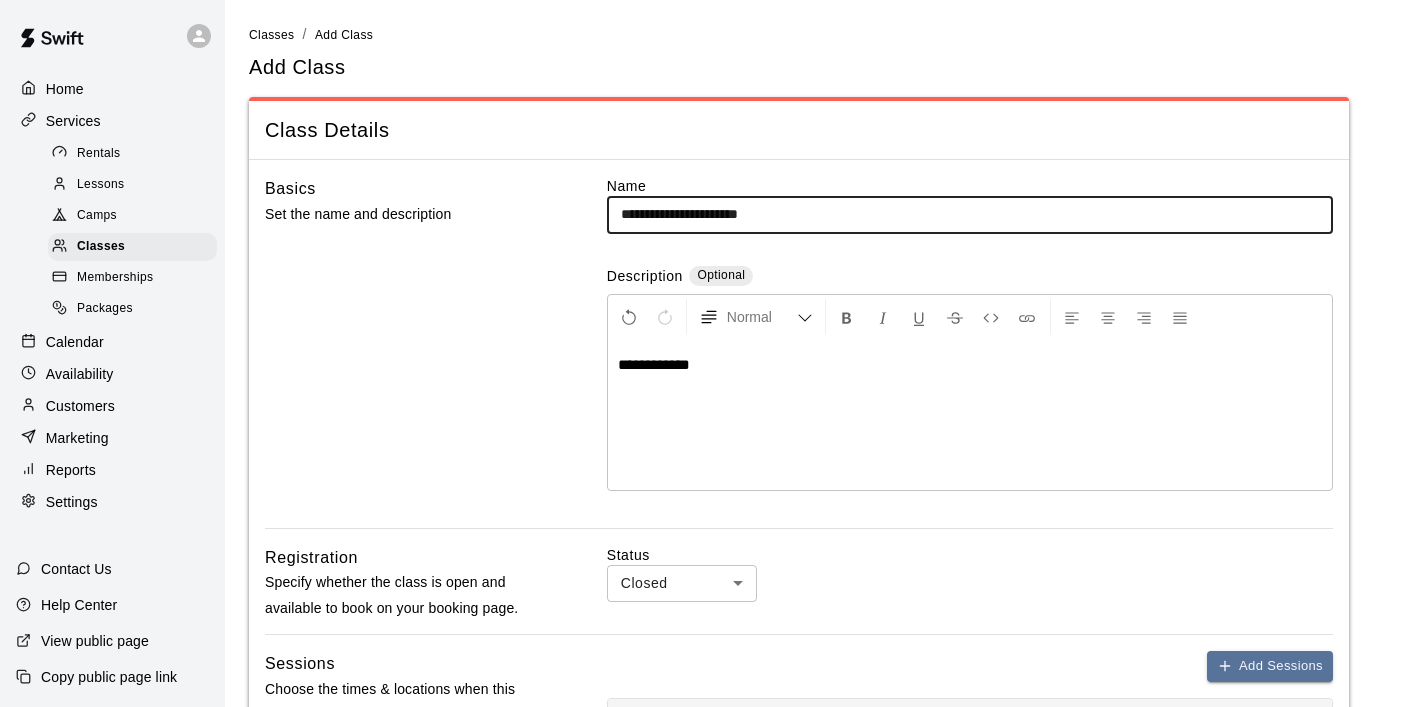 type on "**********" 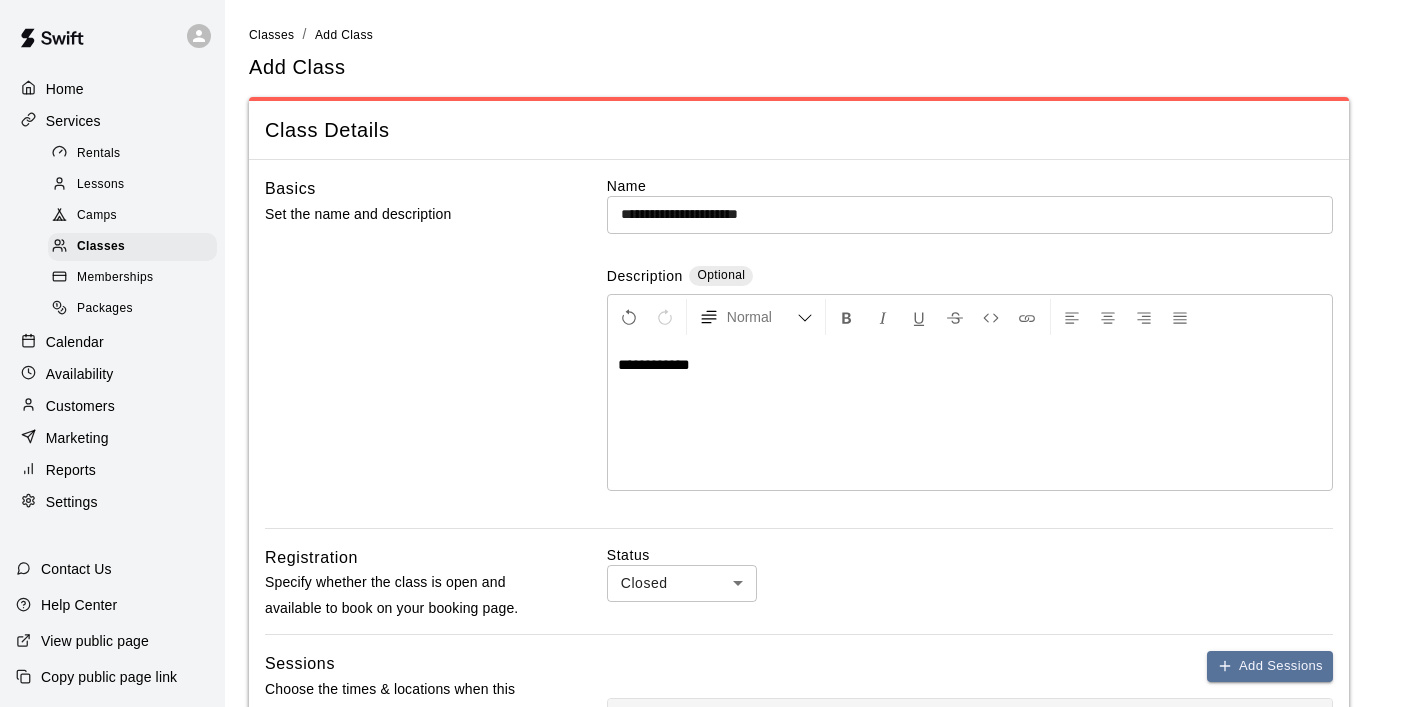 click on "**********" at bounding box center [970, 365] 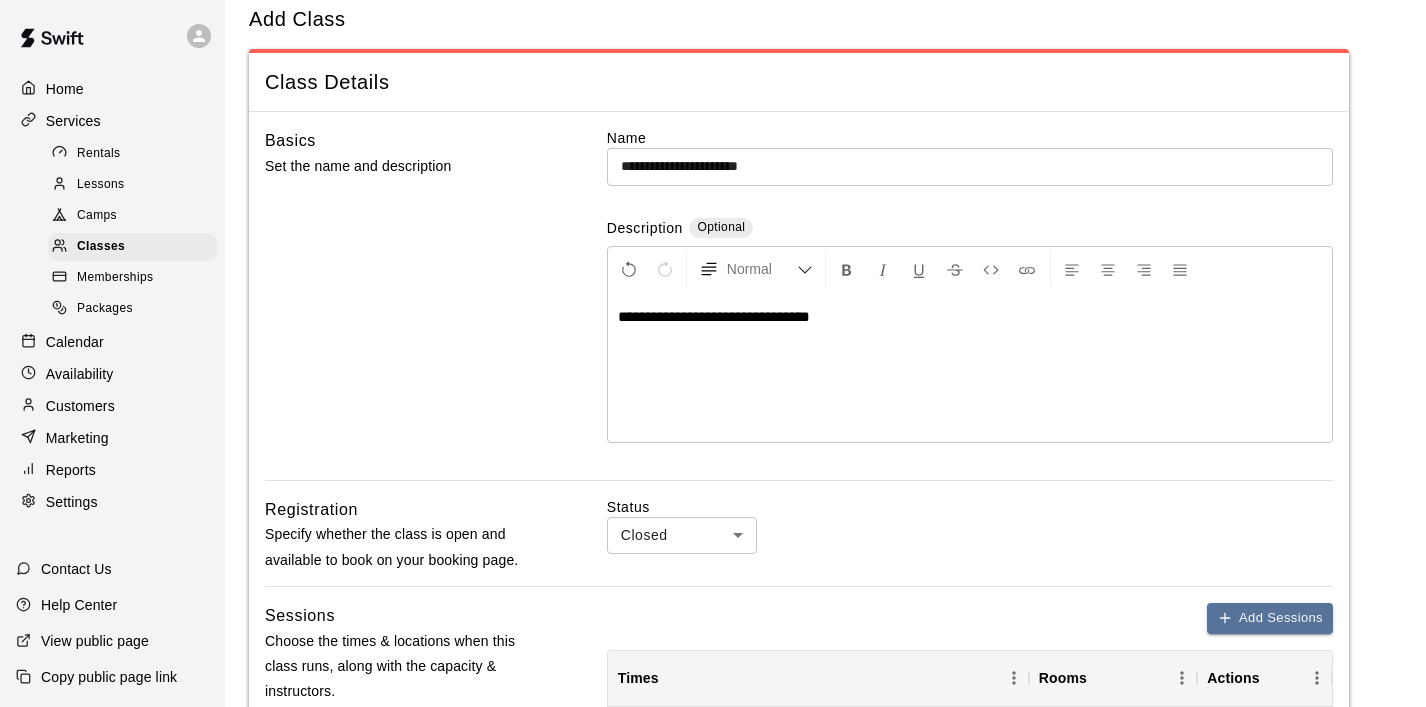 scroll, scrollTop: 44, scrollLeft: 0, axis: vertical 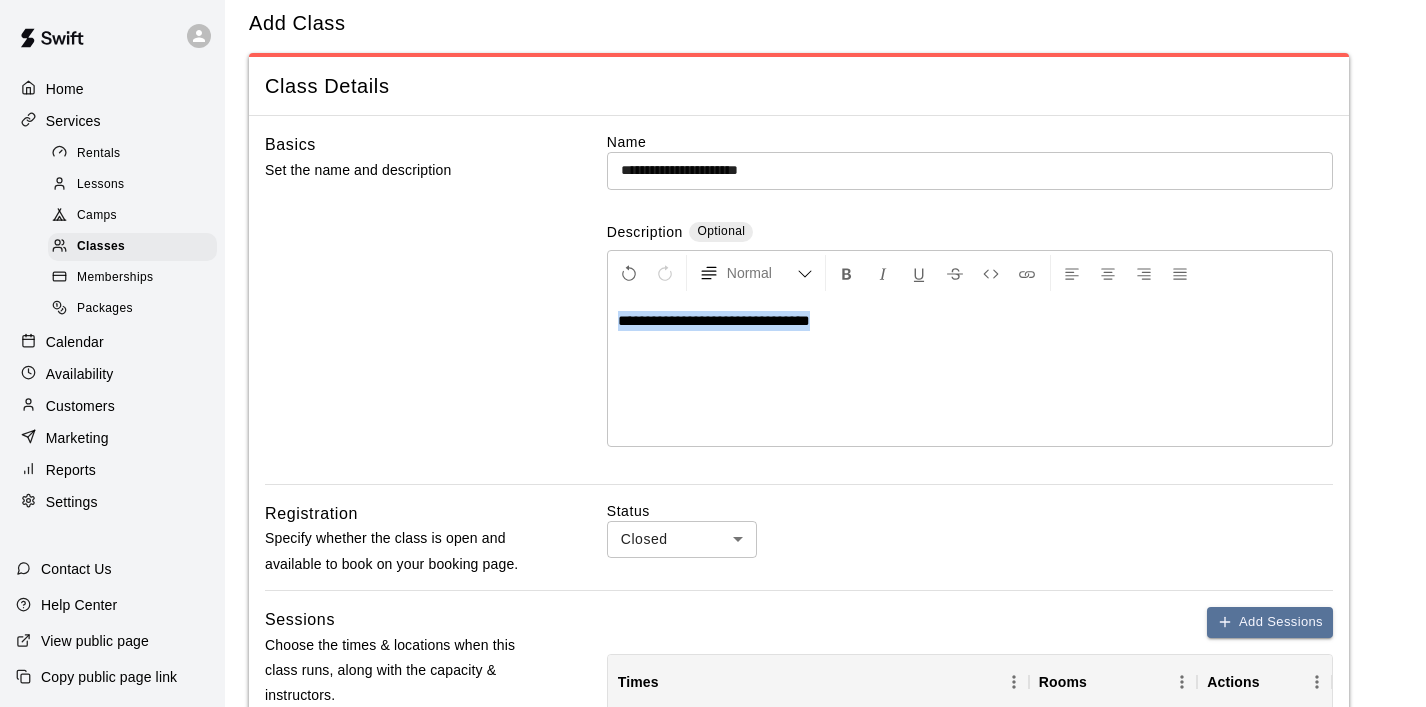 drag, startPoint x: 891, startPoint y: 329, endPoint x: 535, endPoint y: 324, distance: 356.03513 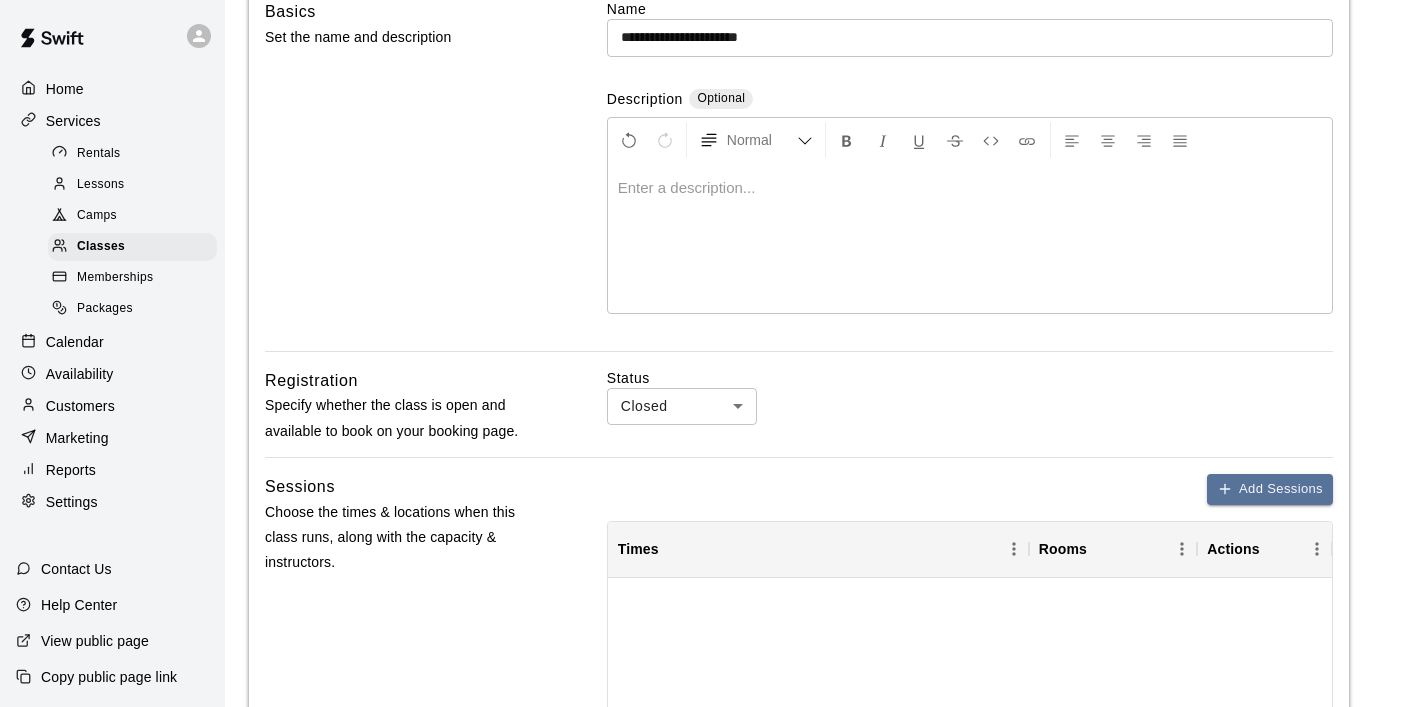scroll, scrollTop: 180, scrollLeft: 0, axis: vertical 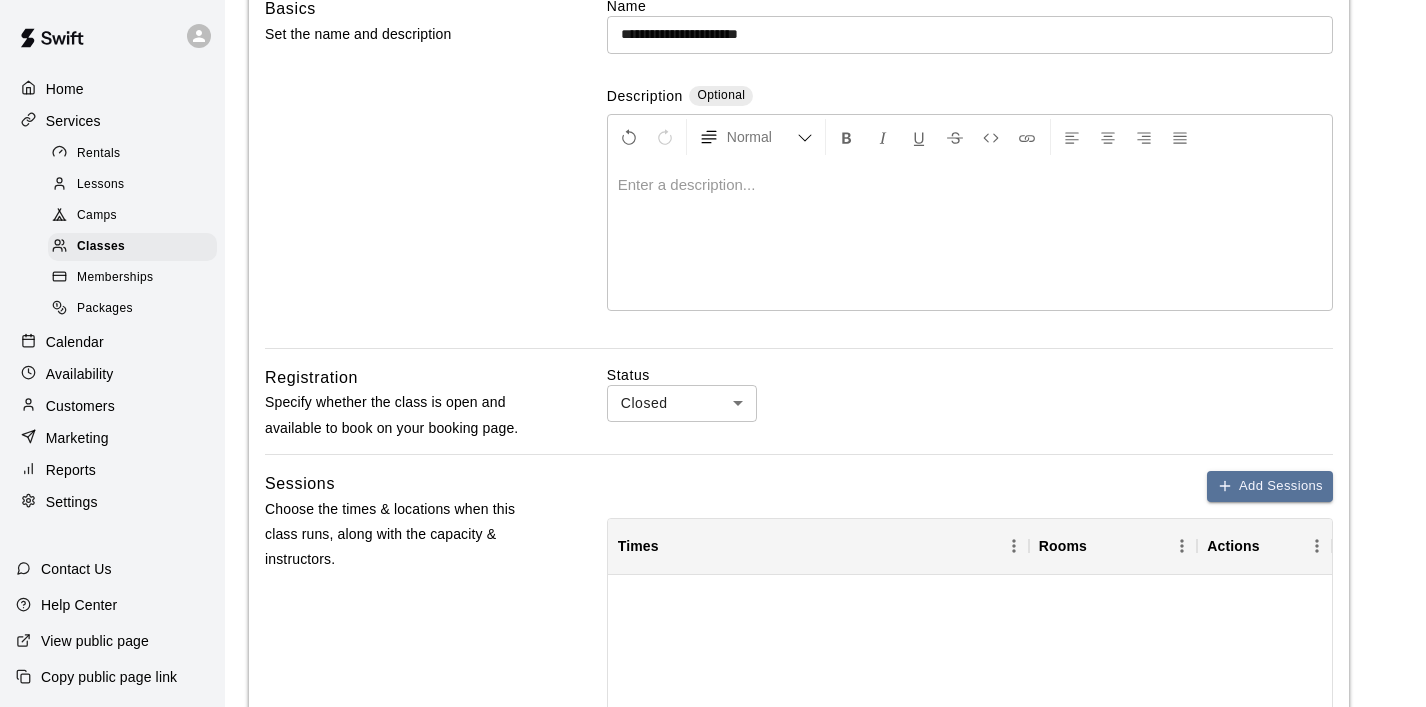 click on "**********" at bounding box center (713, 578) 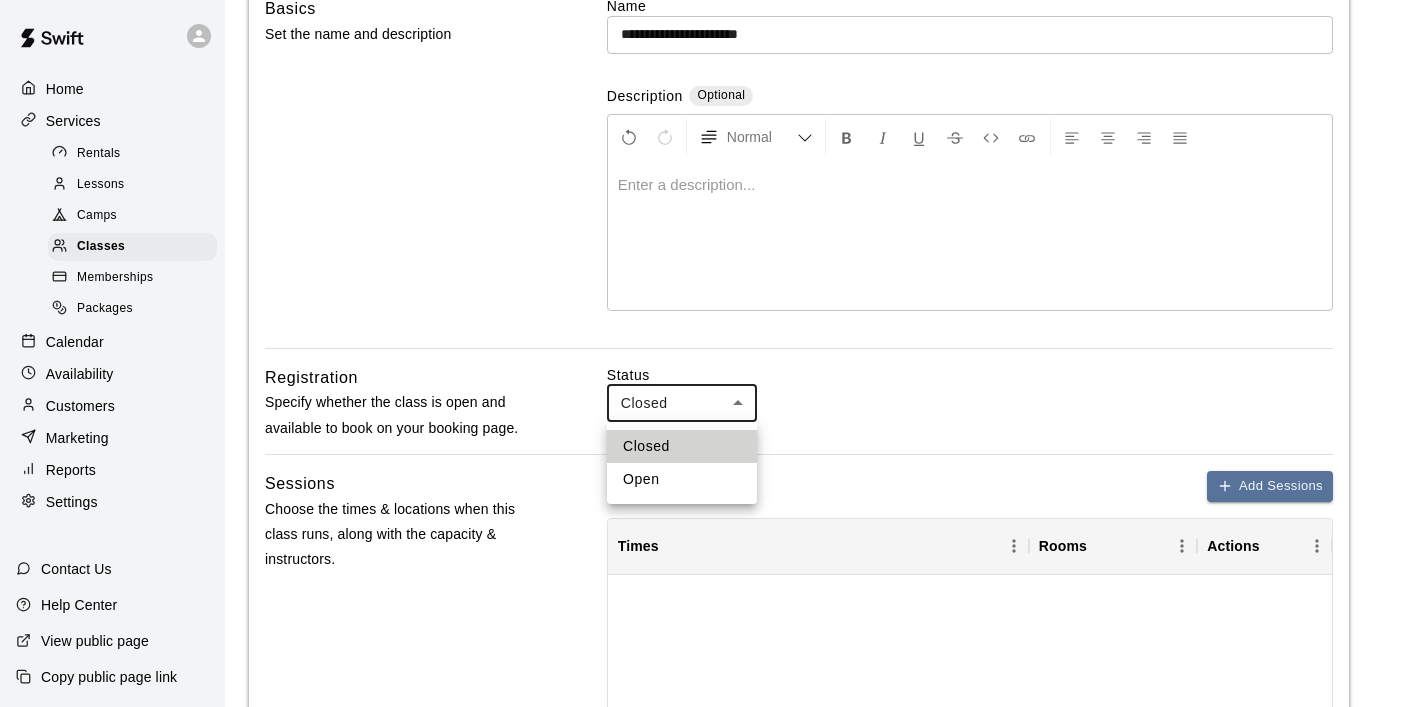 click on "Open" at bounding box center [682, 479] 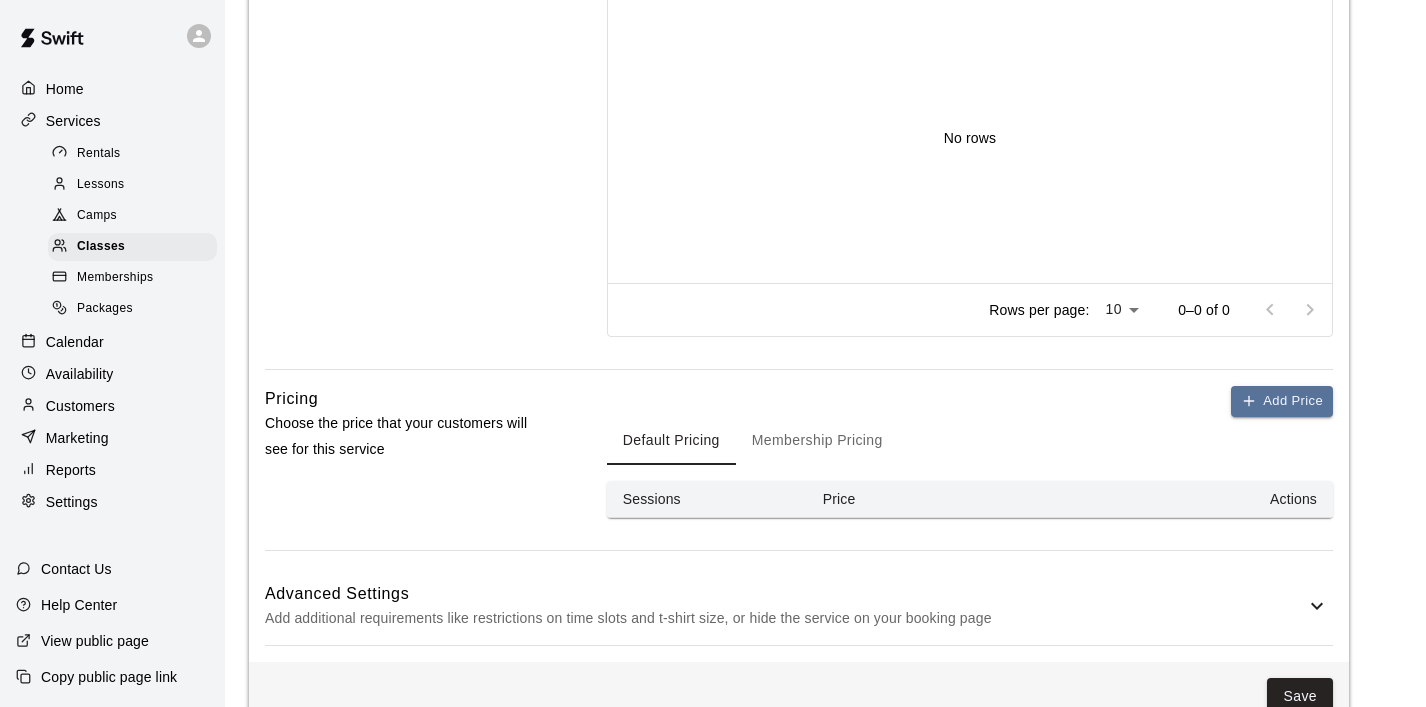 scroll, scrollTop: 773, scrollLeft: 0, axis: vertical 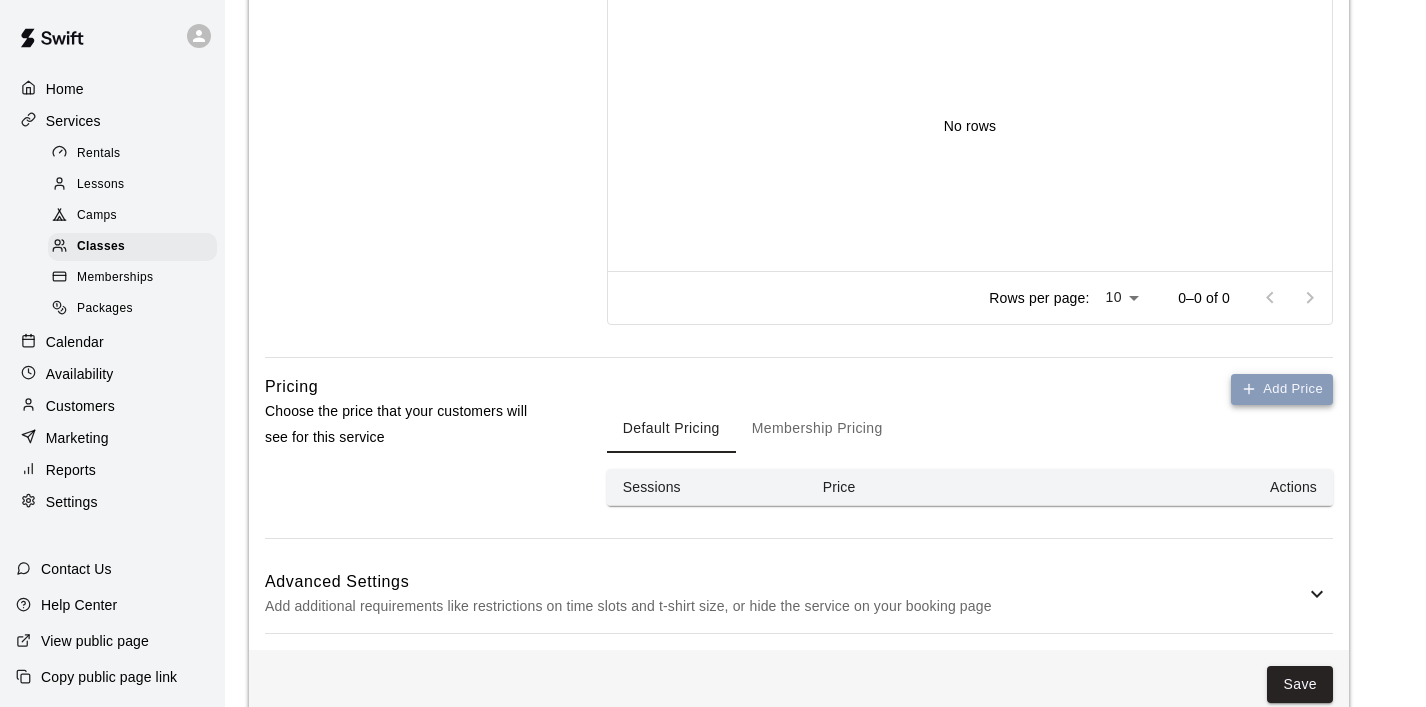 click on "Add Price" at bounding box center (1282, 389) 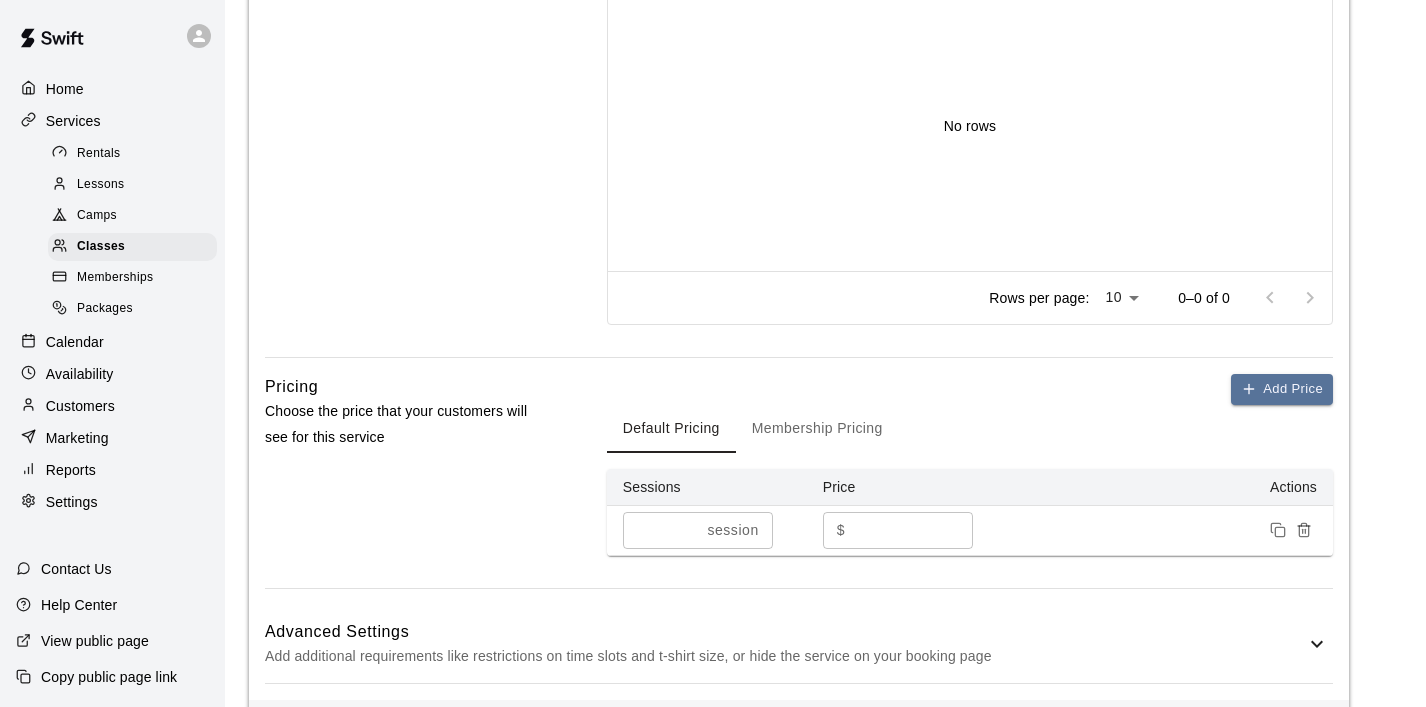 click on "*" at bounding box center (913, 530) 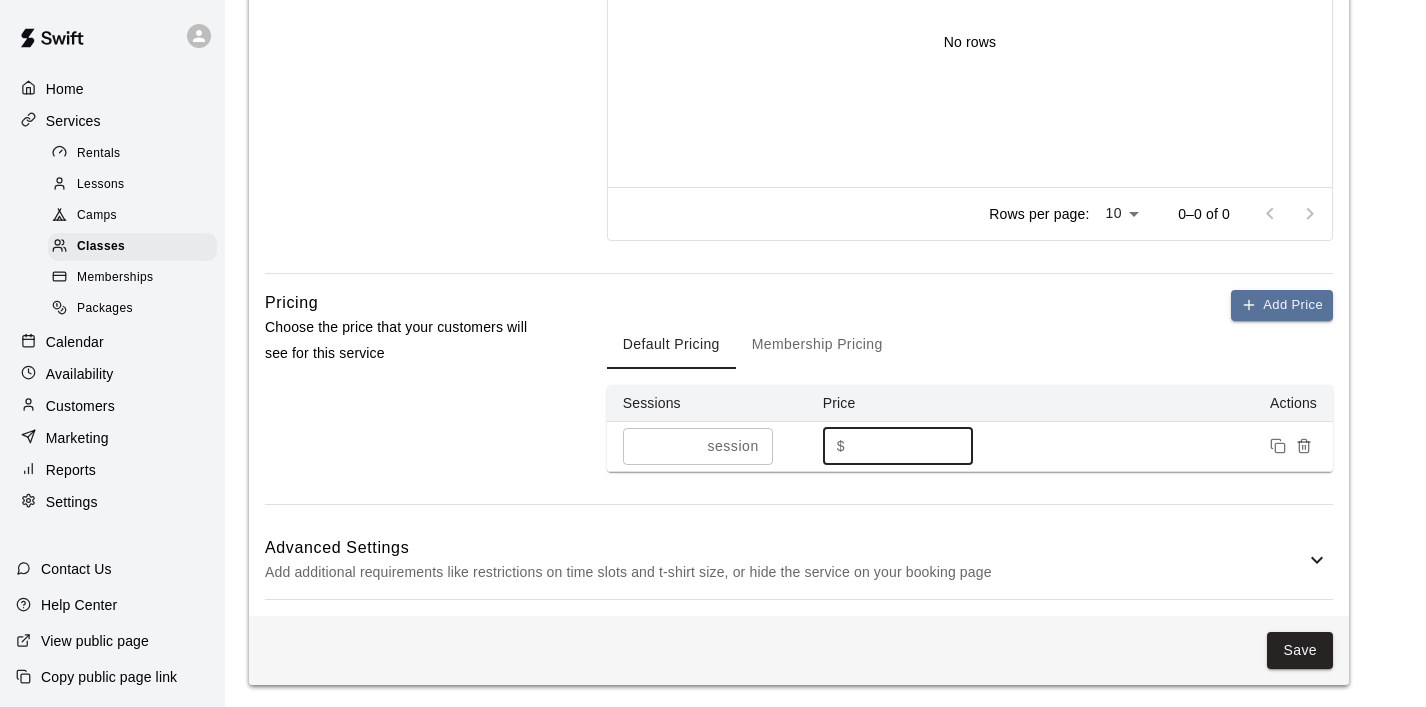 scroll, scrollTop: 859, scrollLeft: 0, axis: vertical 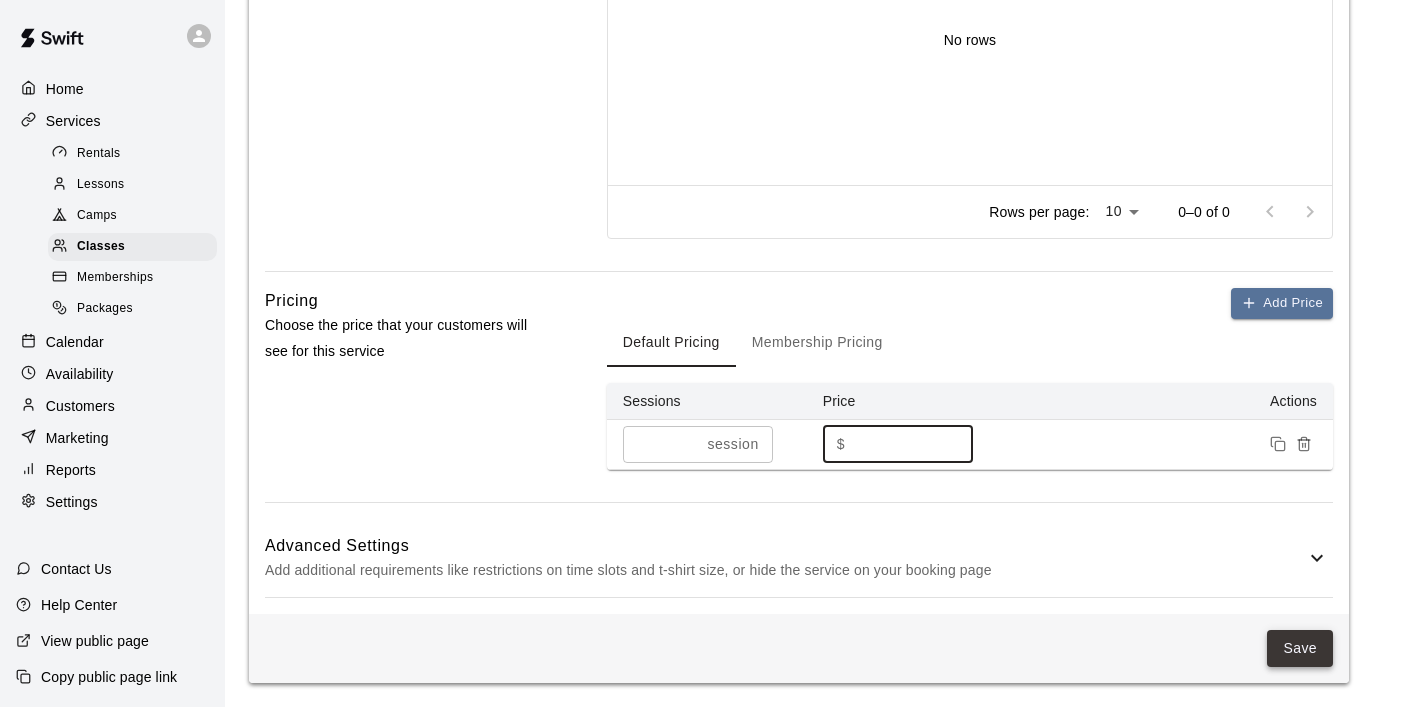 type on "*" 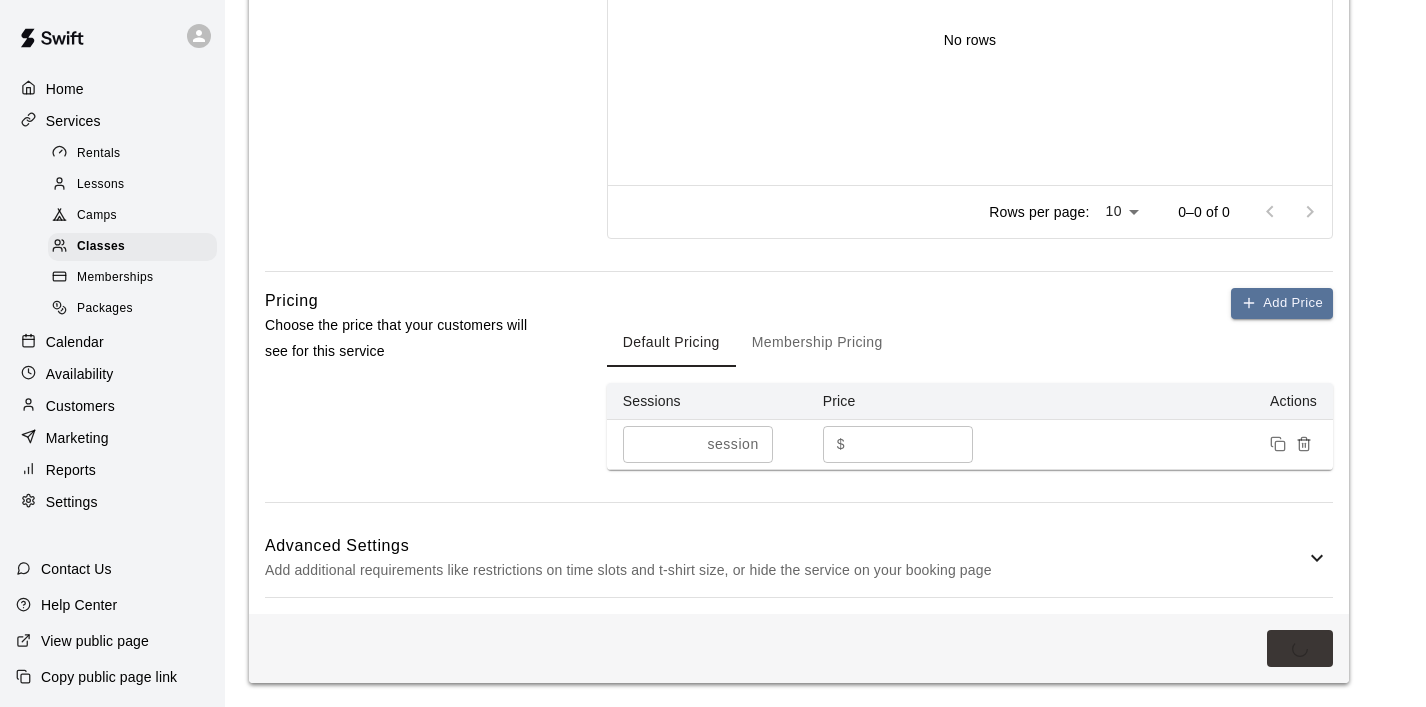 scroll, scrollTop: 0, scrollLeft: 0, axis: both 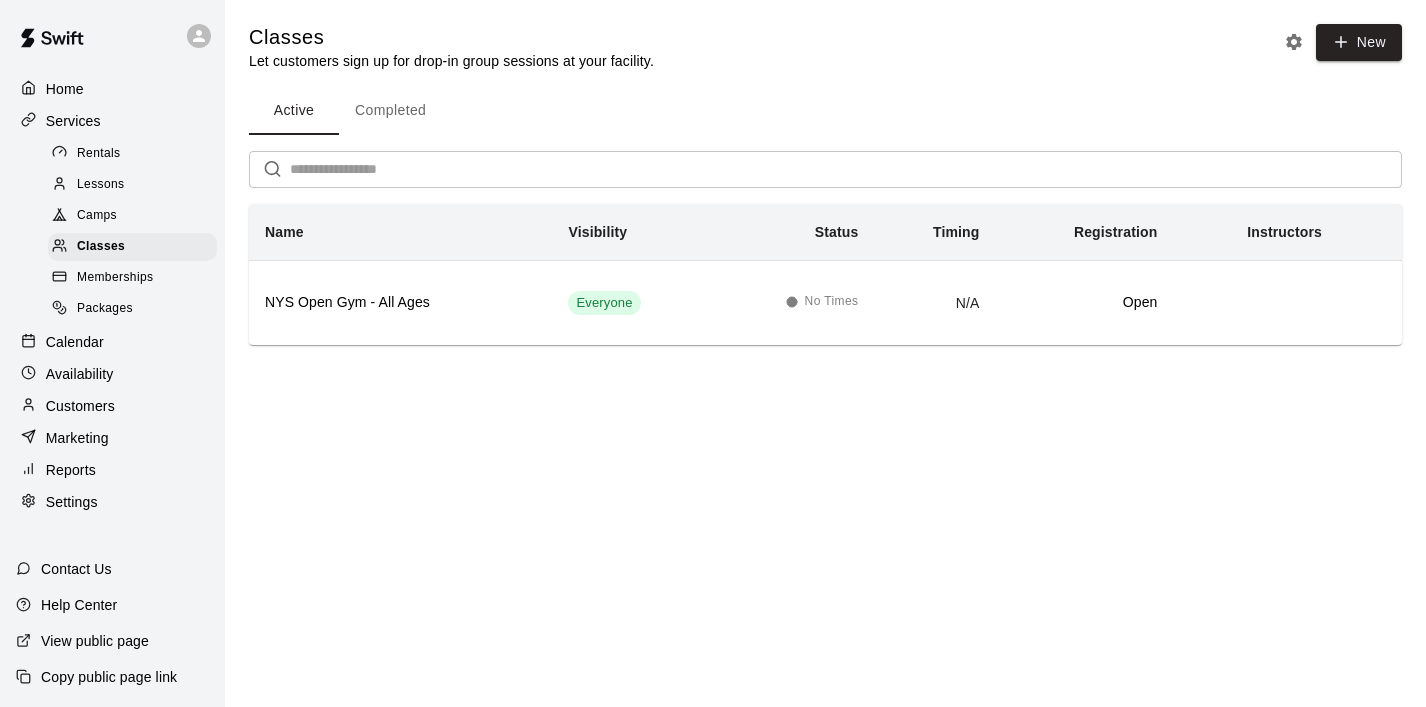 click on "Home" at bounding box center [65, 89] 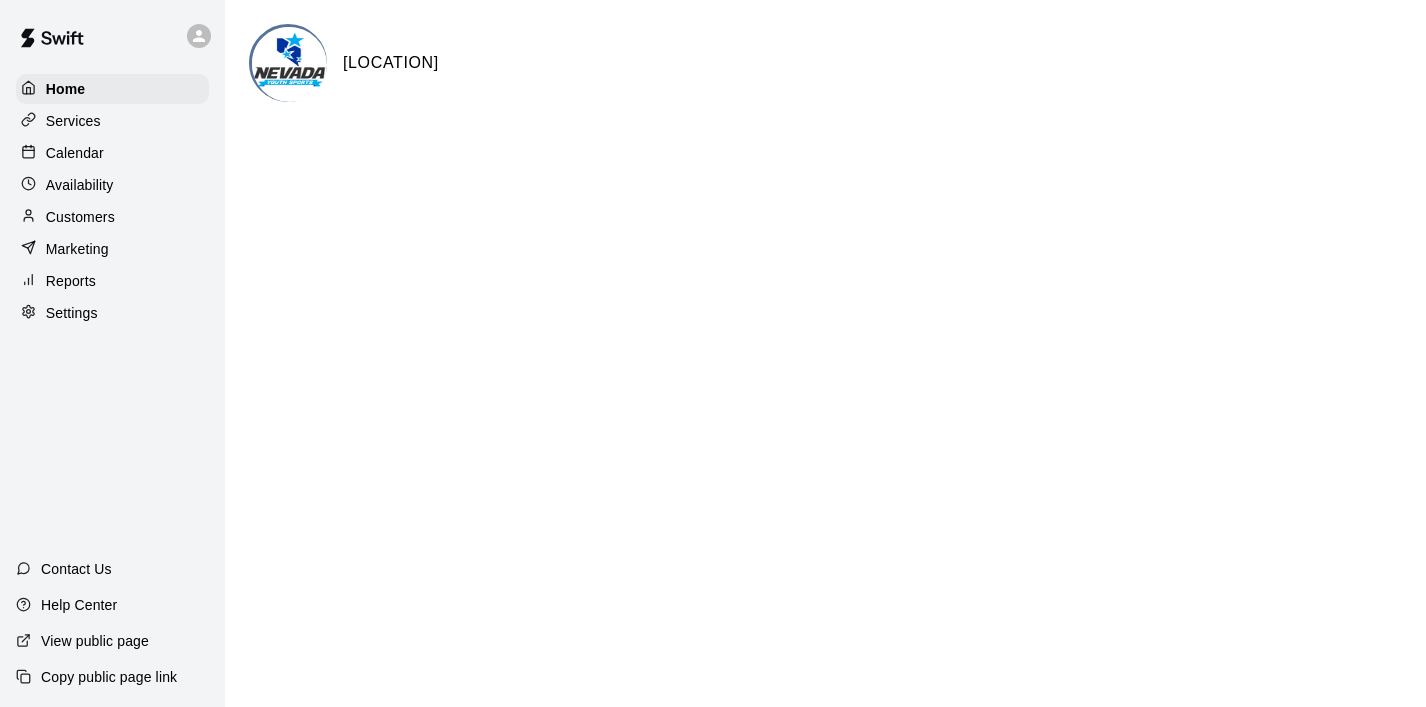 click on "Calendar" at bounding box center [75, 153] 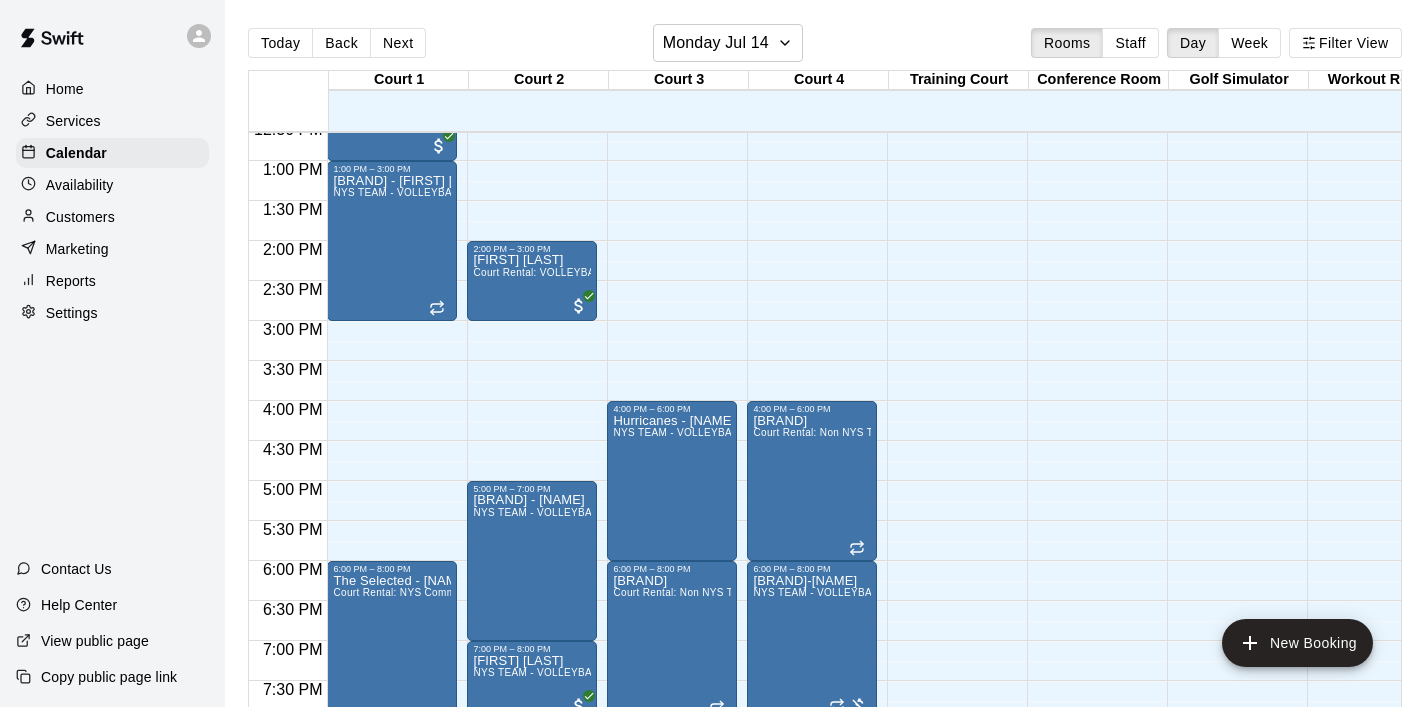 scroll, scrollTop: 939, scrollLeft: 0, axis: vertical 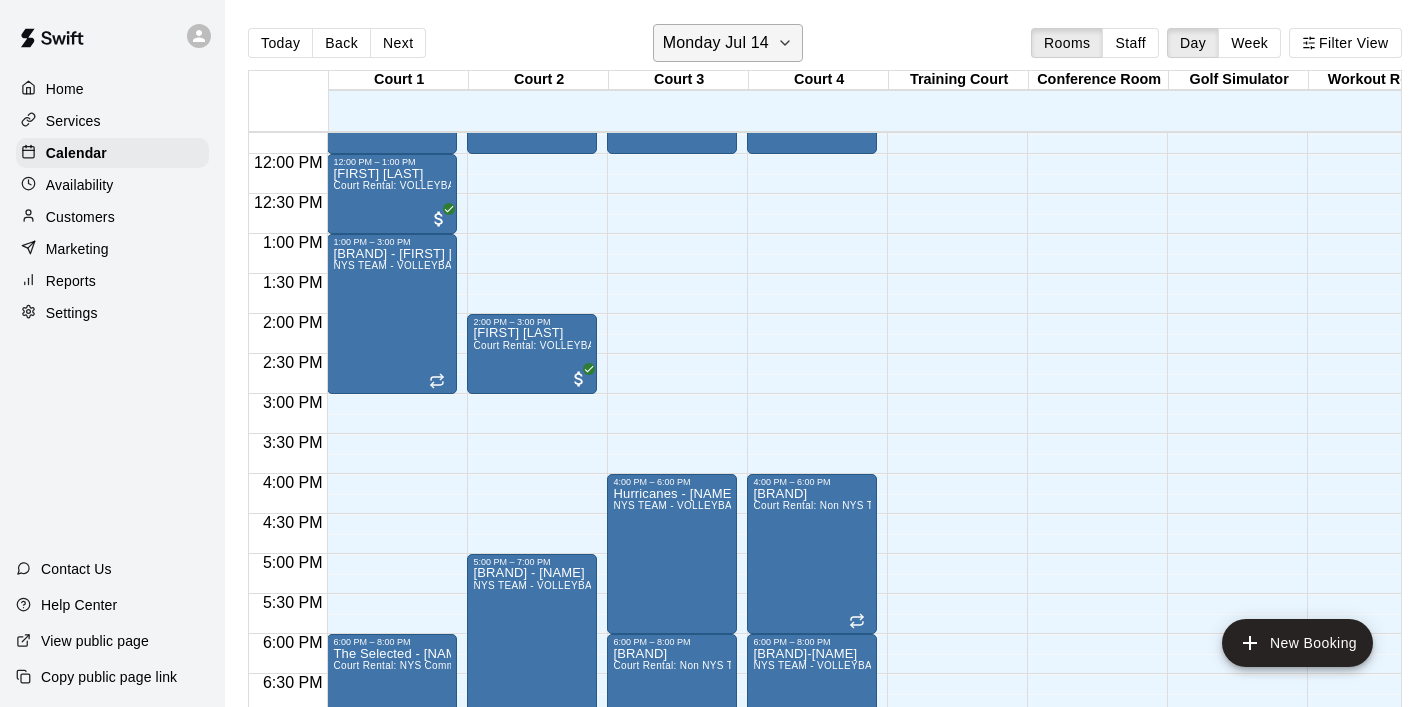 click 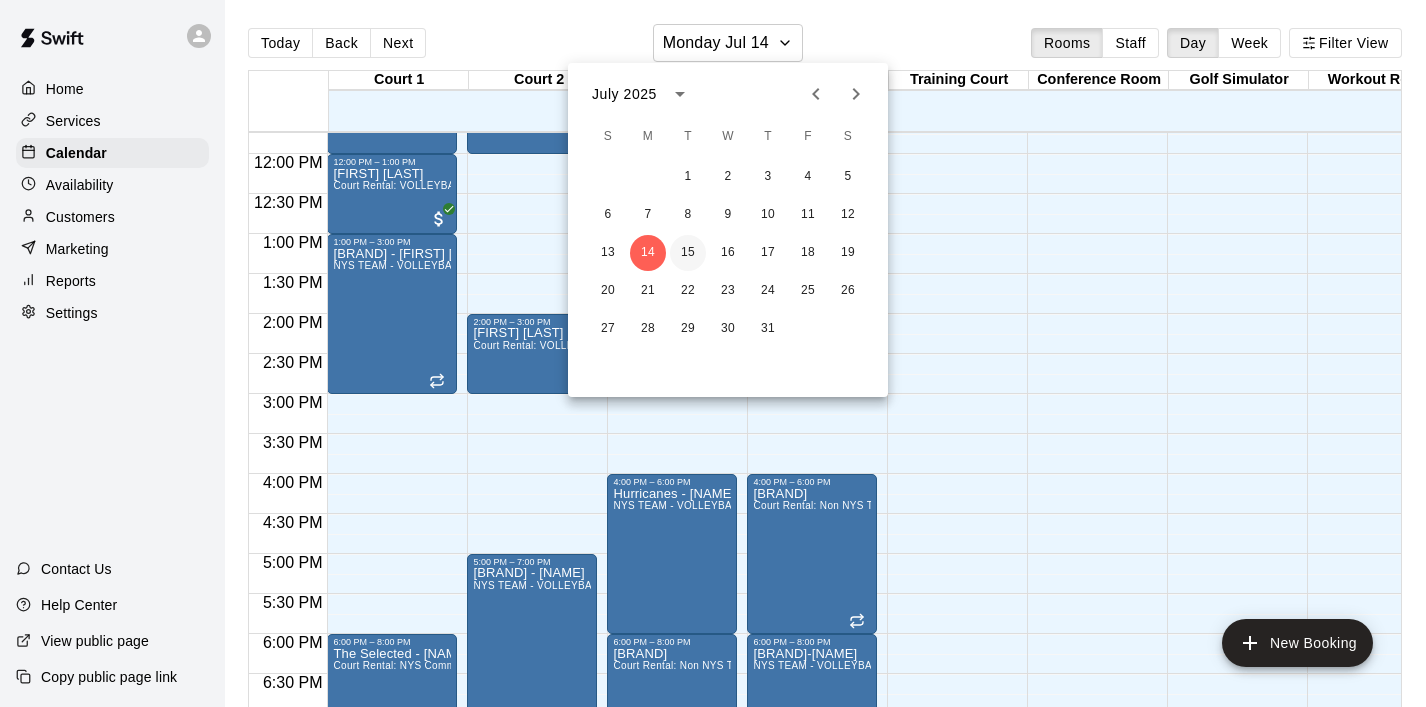 click on "15" at bounding box center (688, 253) 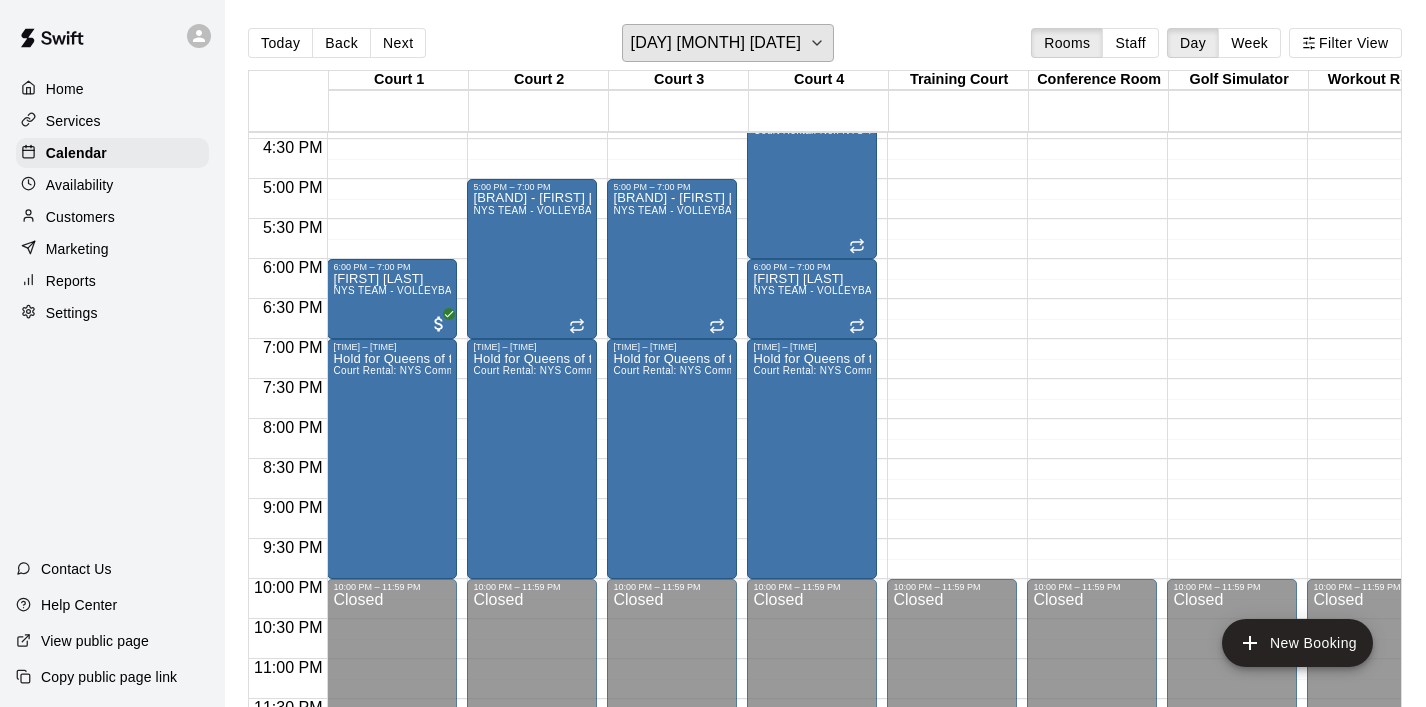 scroll, scrollTop: 1324, scrollLeft: 0, axis: vertical 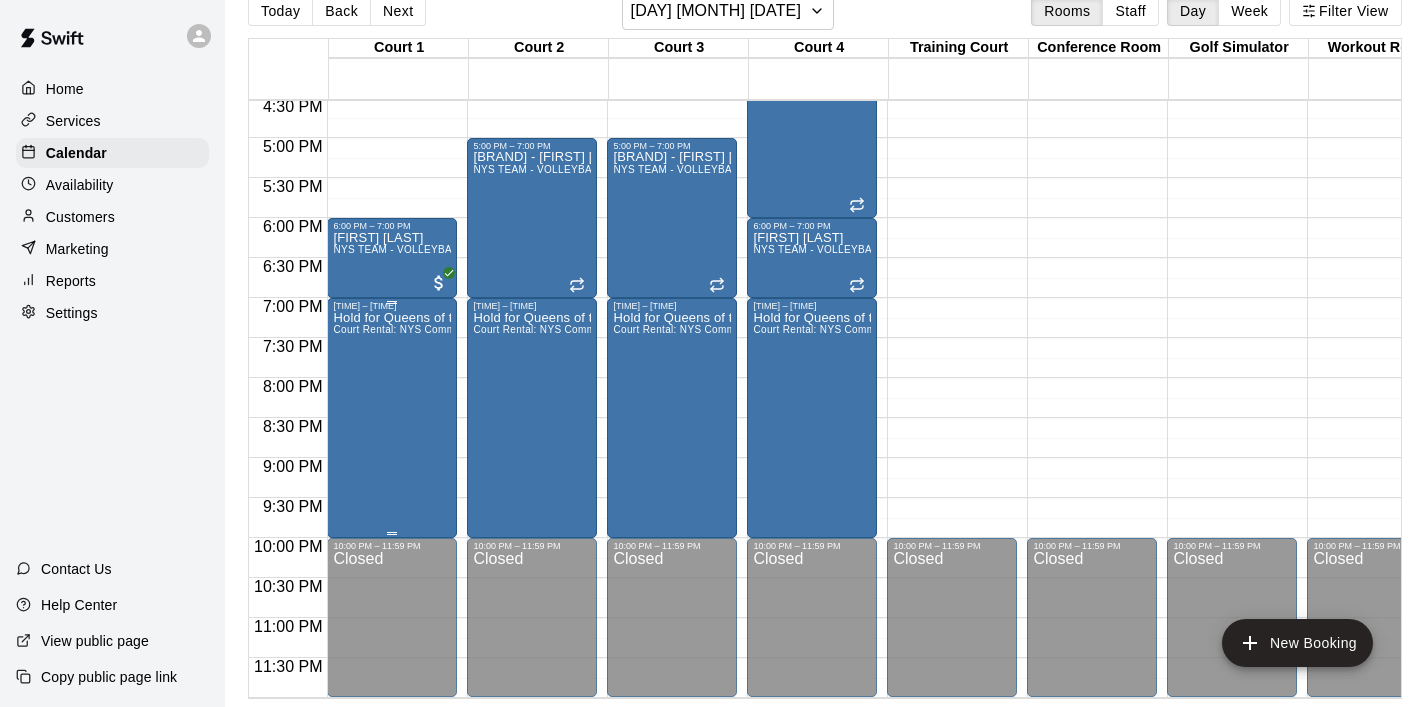 click on "Hold for Queens of the Court Court Rental: NYS Community Club / League Volleyball (After [TIME])" at bounding box center (392, 664) 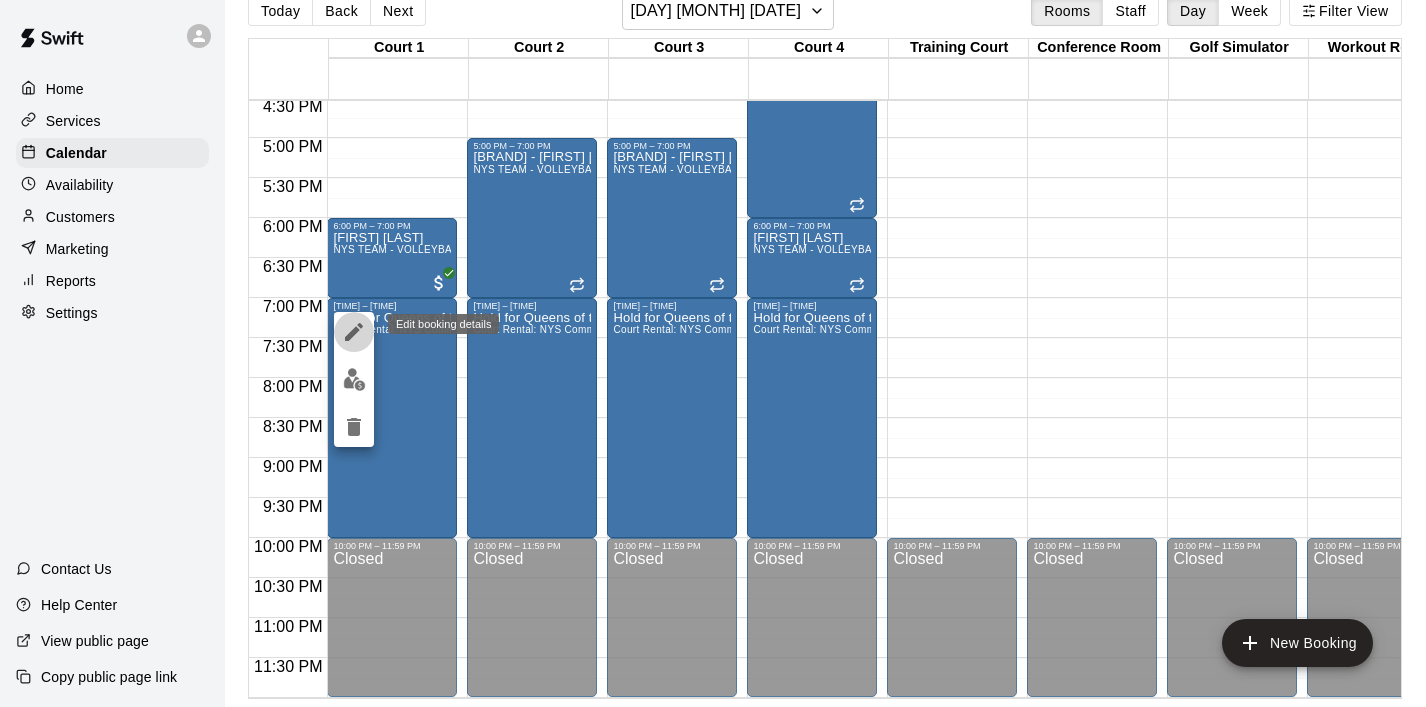 click 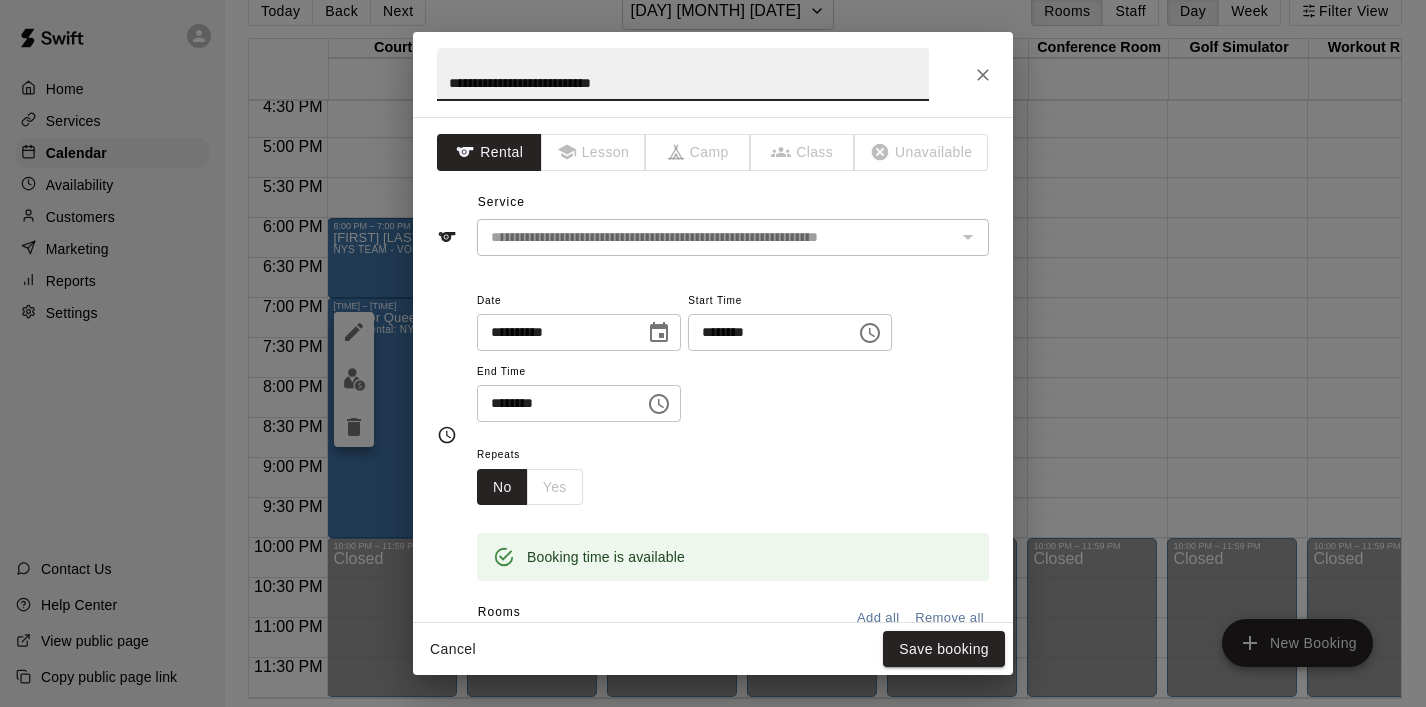 click 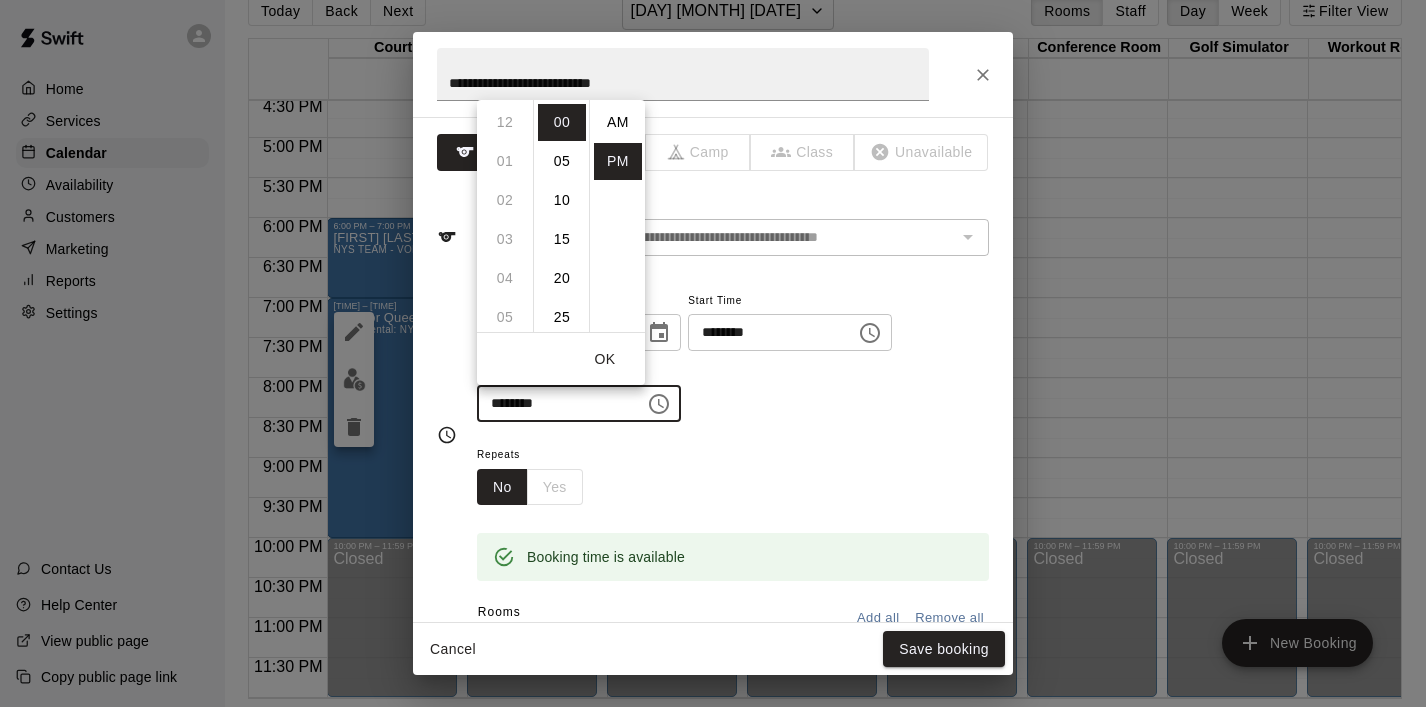 scroll, scrollTop: 390, scrollLeft: 0, axis: vertical 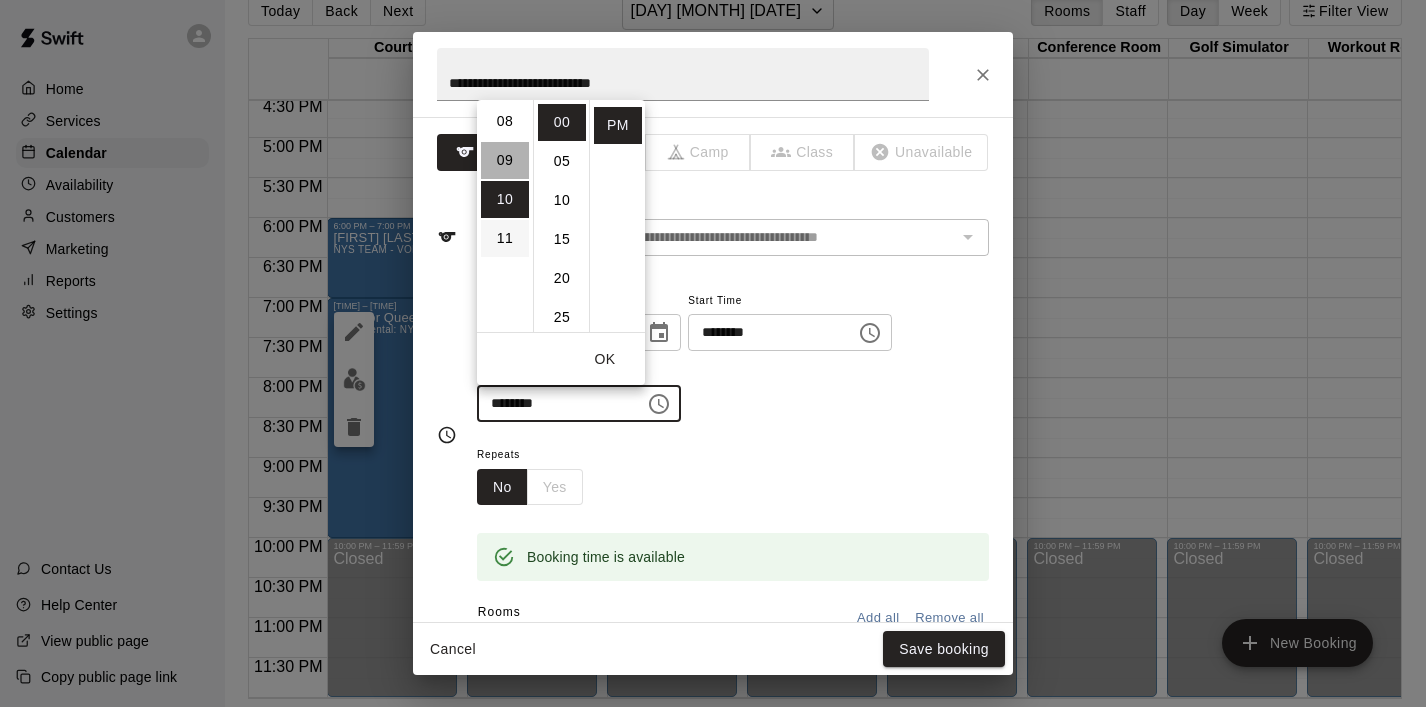 click on "09" at bounding box center [505, 160] 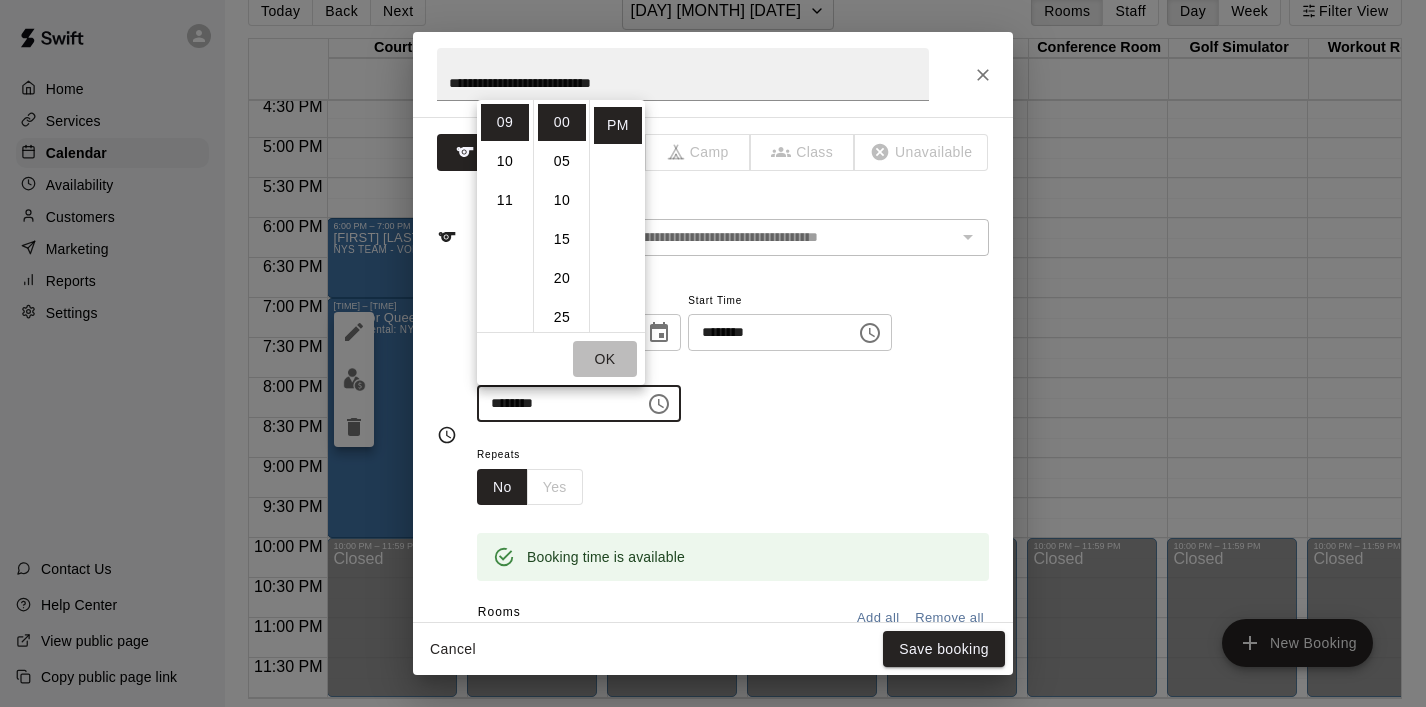click on "OK" at bounding box center [605, 359] 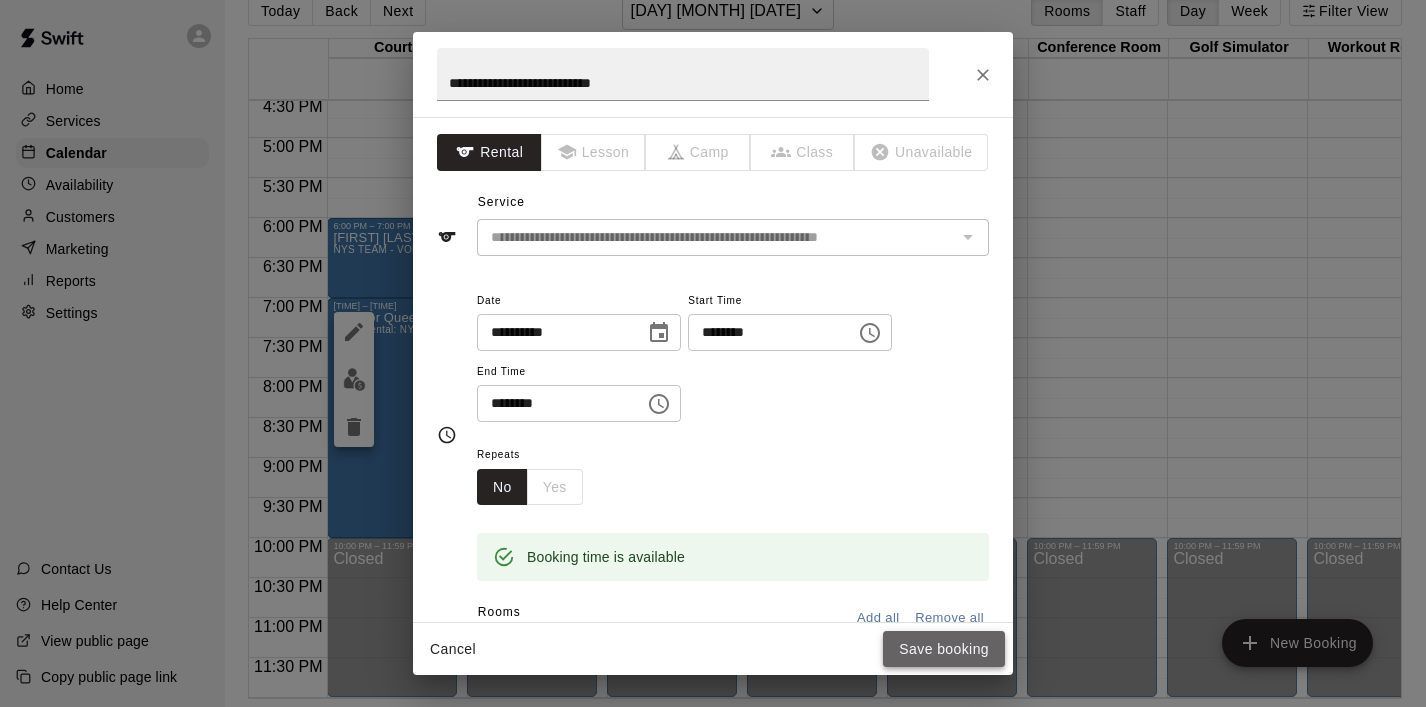 click on "Save booking" at bounding box center [944, 649] 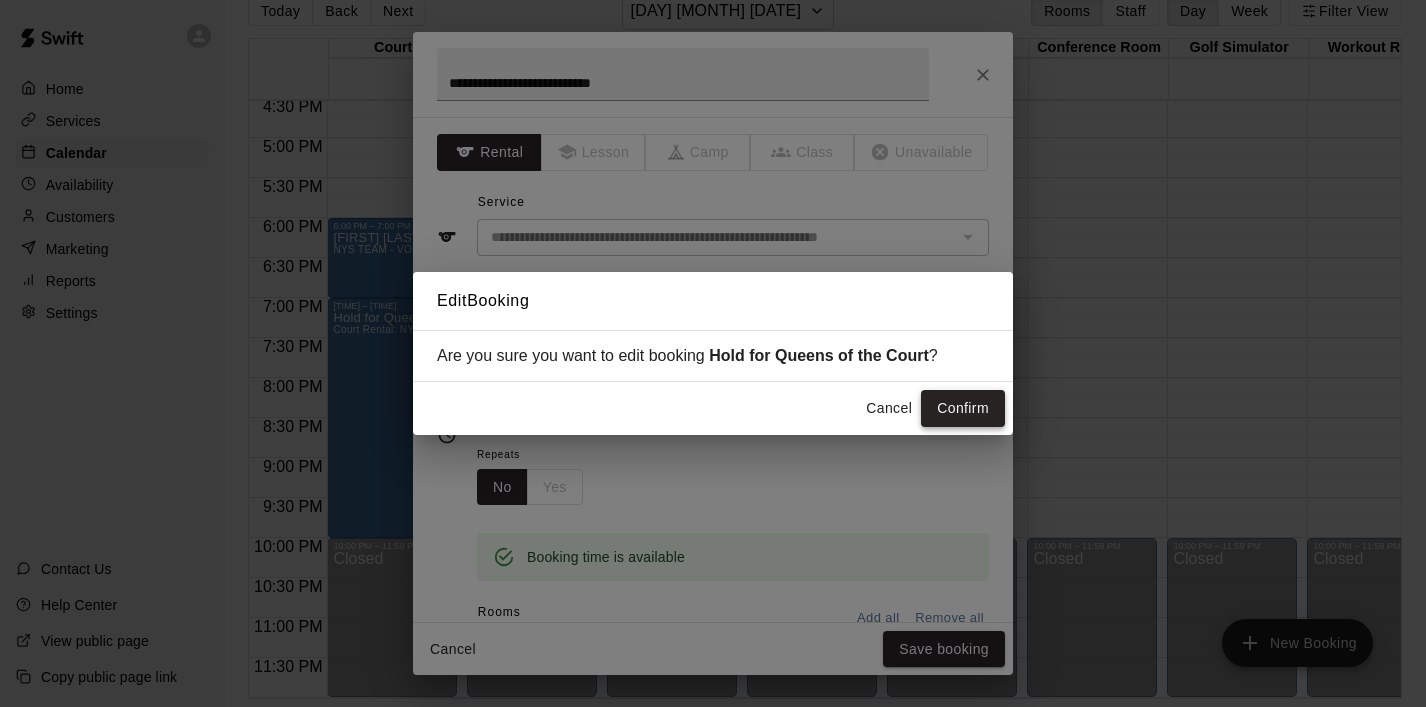 click on "Confirm" at bounding box center (963, 408) 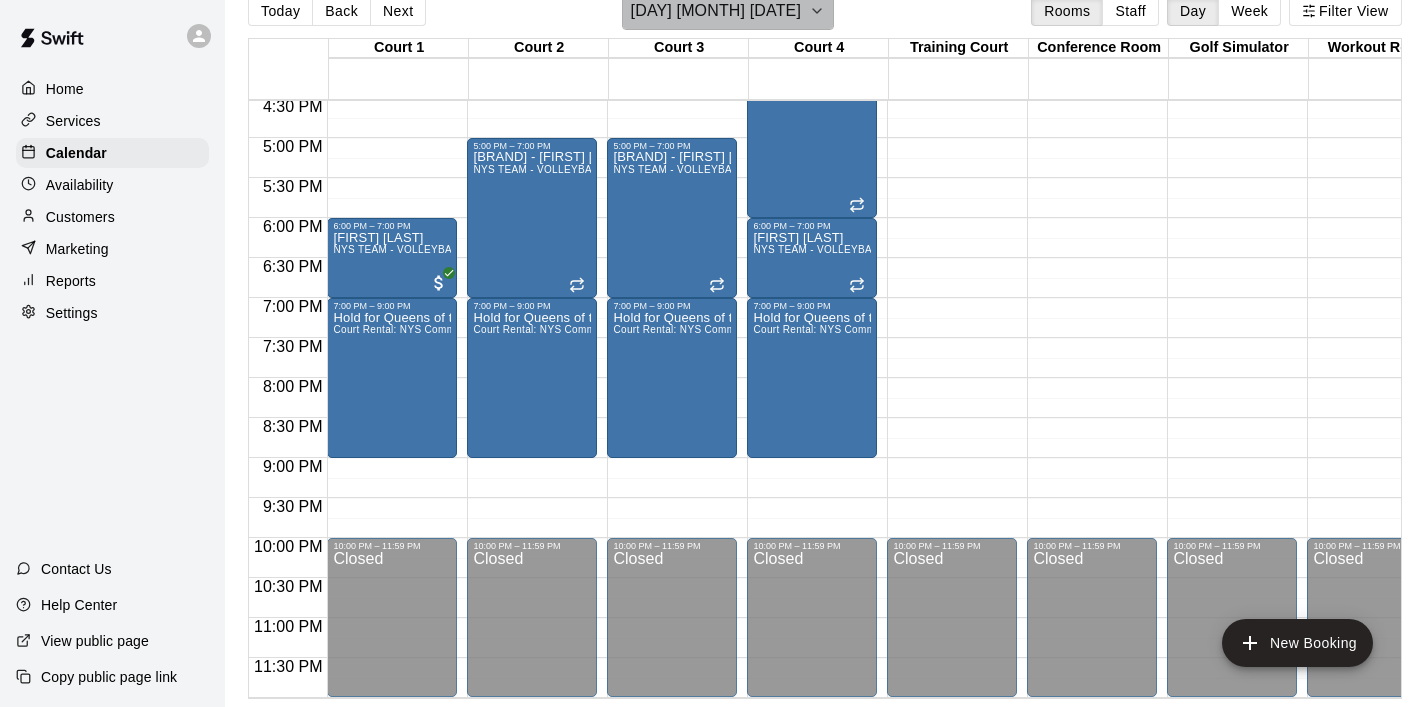 click 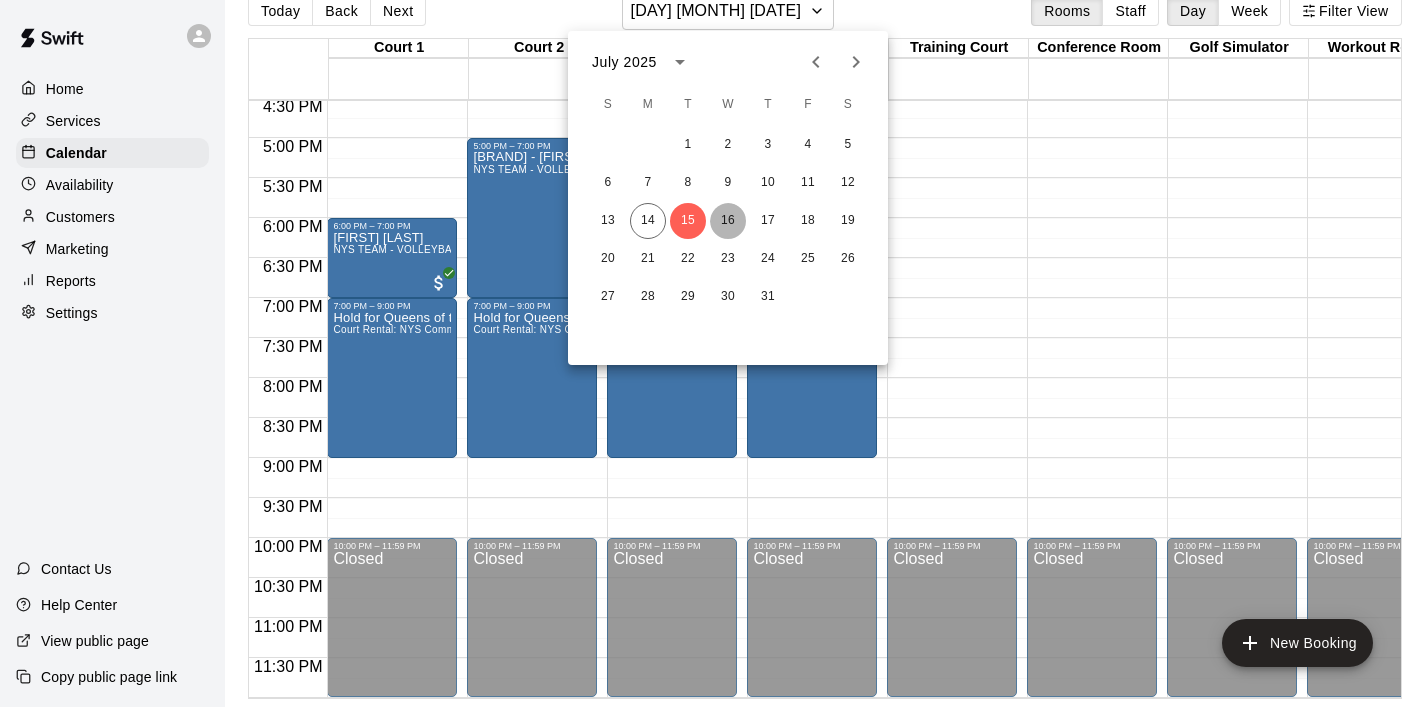 click on "16" at bounding box center (728, 221) 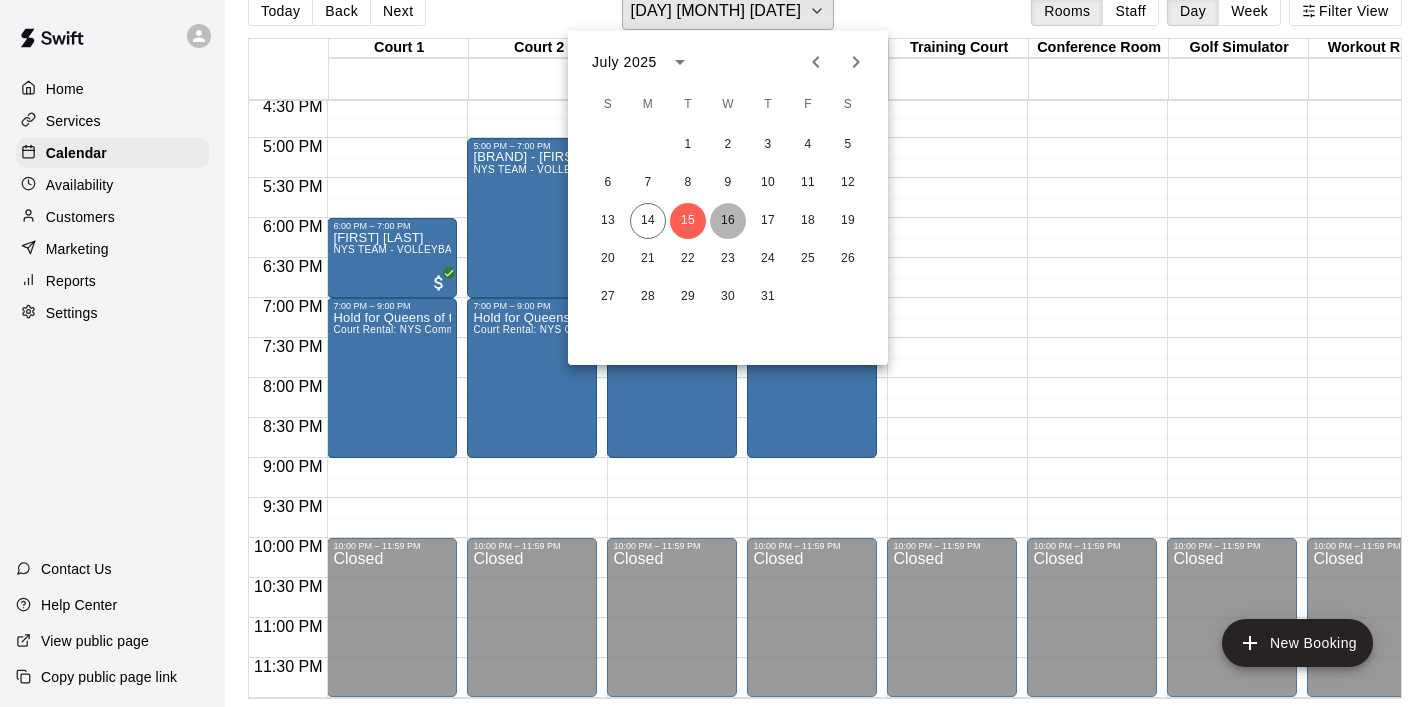 scroll, scrollTop: 24, scrollLeft: 0, axis: vertical 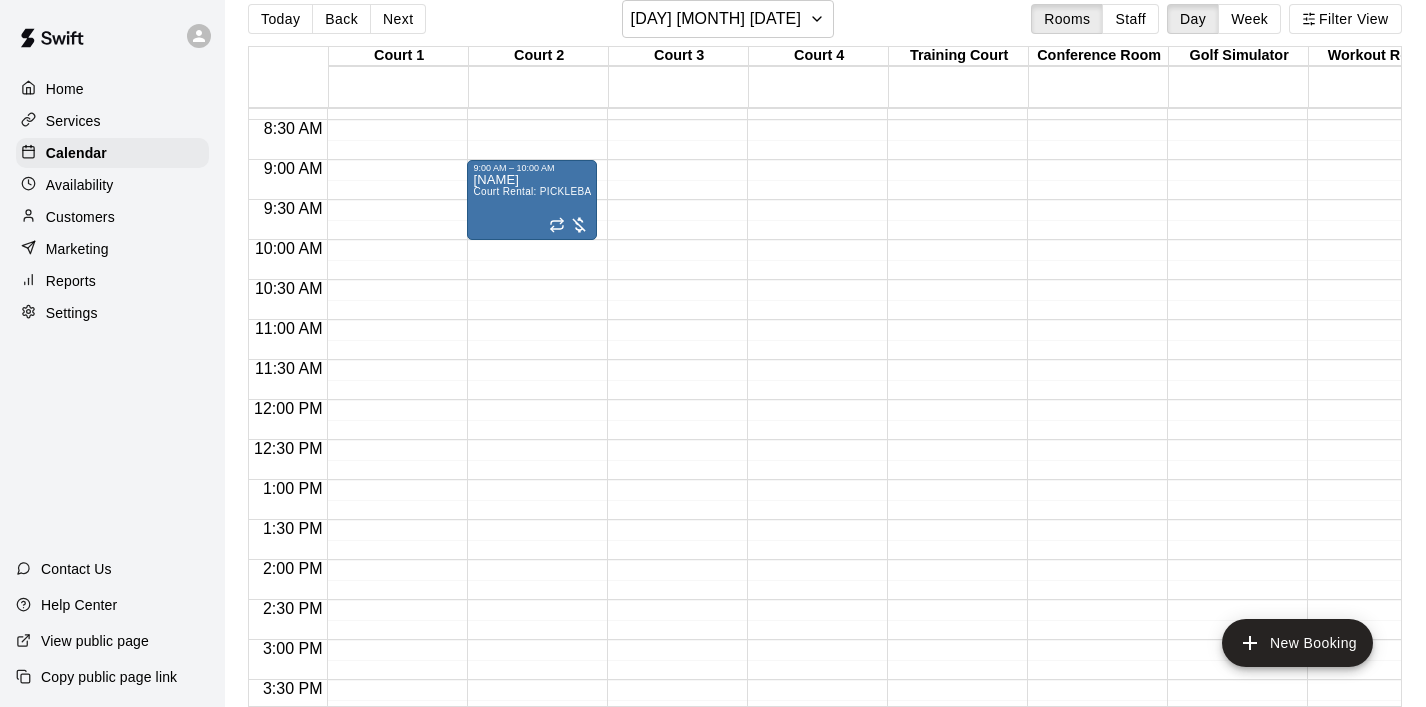 click on "[TIME] – [TIME] Closed [TIME] – [TIME] ESA Court Rental: Non NYS Team [TIME] – [TIME] [BRAND] NYS TEAM - VOLLEYBALL (After [TIME]) [TIME] – [TIME] Closed" at bounding box center (392, 400) 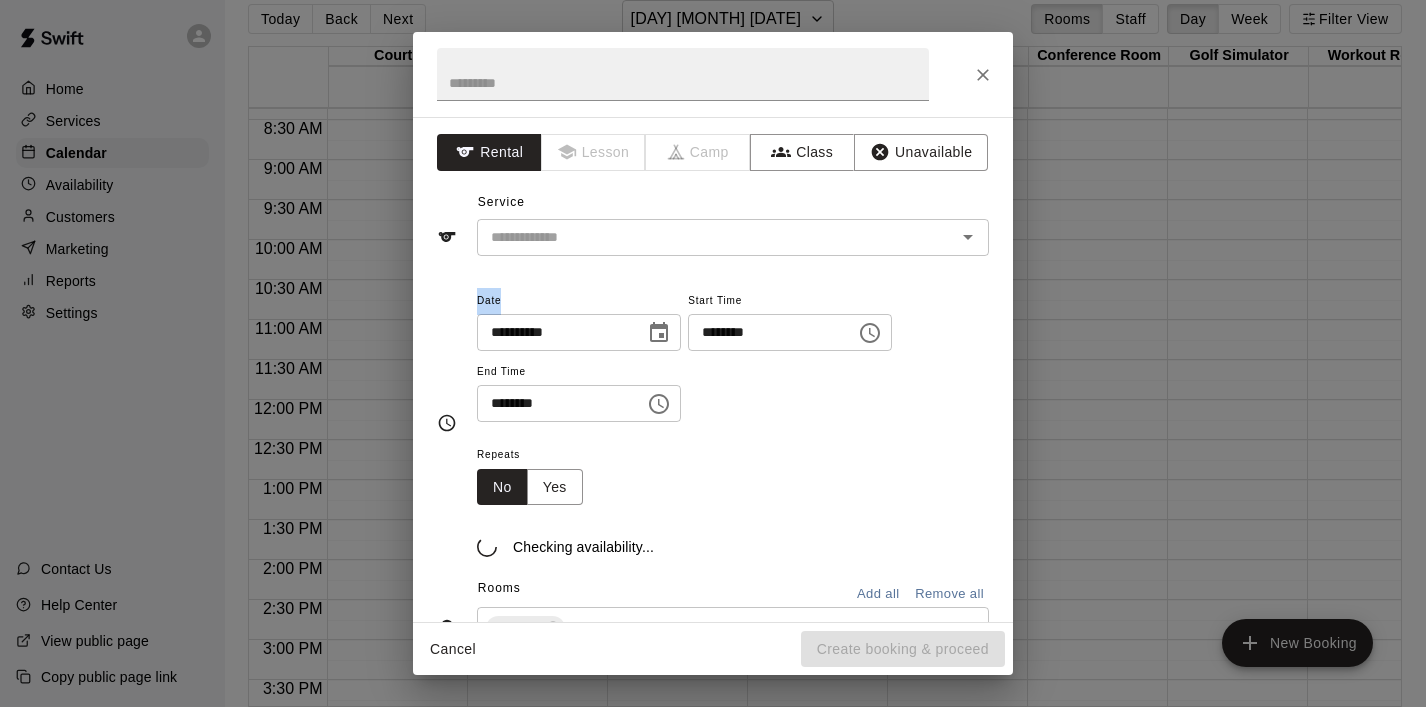 click on "**********" at bounding box center (713, 353) 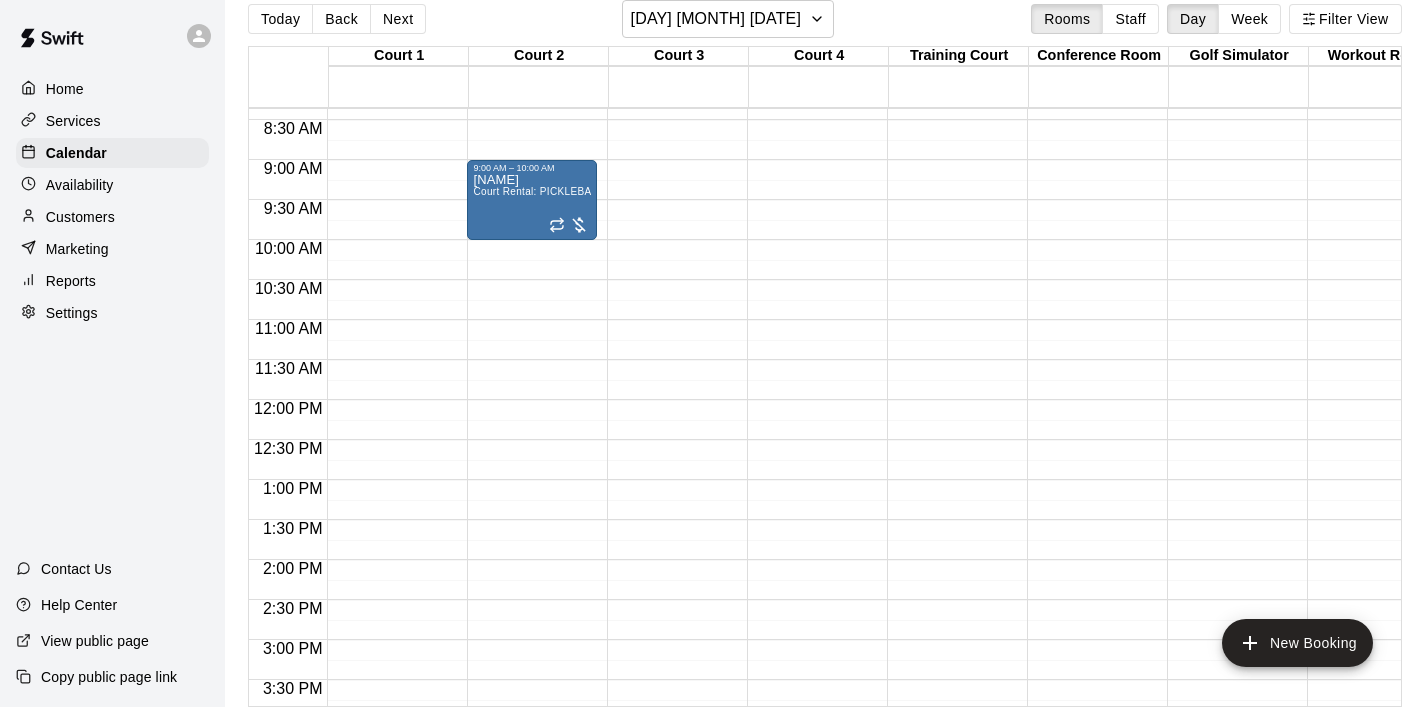 click on "[TIME] – [TIME] Closed [TIME] – [TIME] ESA Court Rental: Non NYS Team [TIME] – [TIME] [BRAND] NYS TEAM - VOLLEYBALL (After [TIME]) [TIME] – [TIME] Closed" at bounding box center (392, 400) 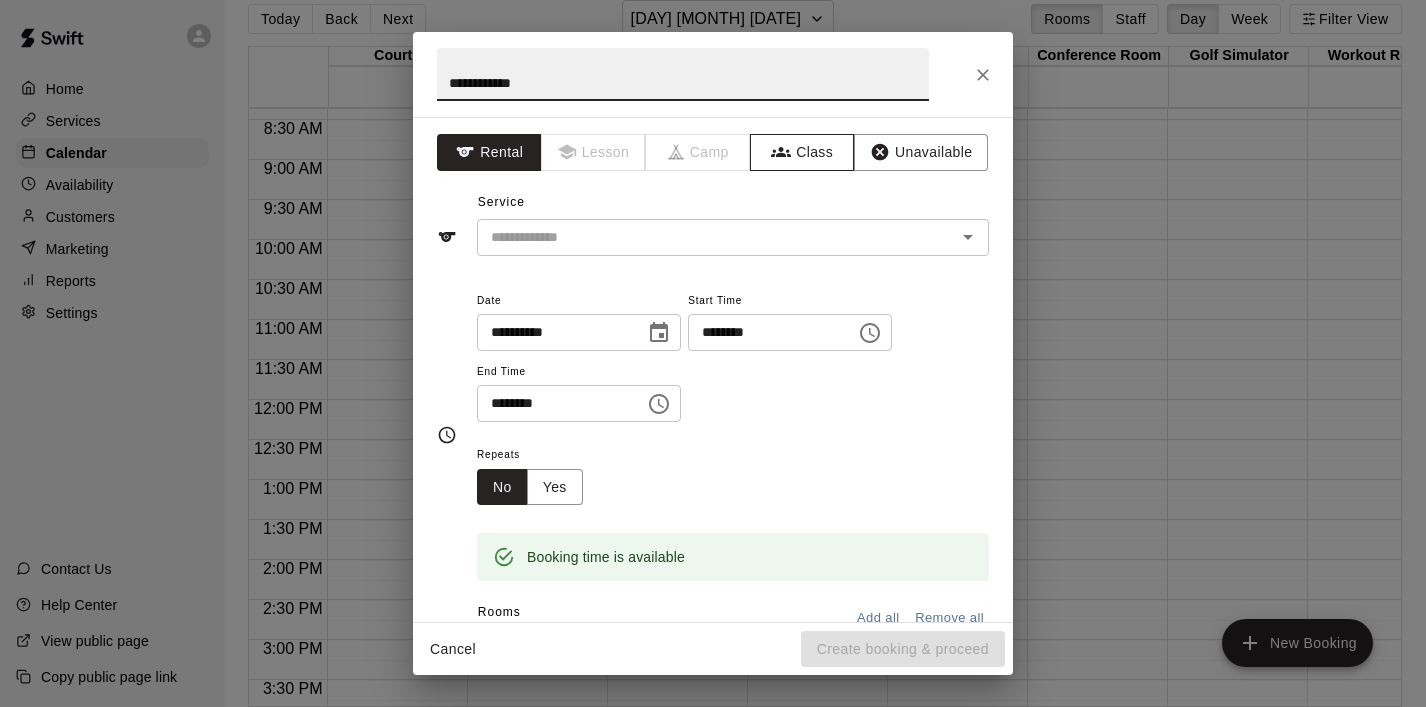 type on "**********" 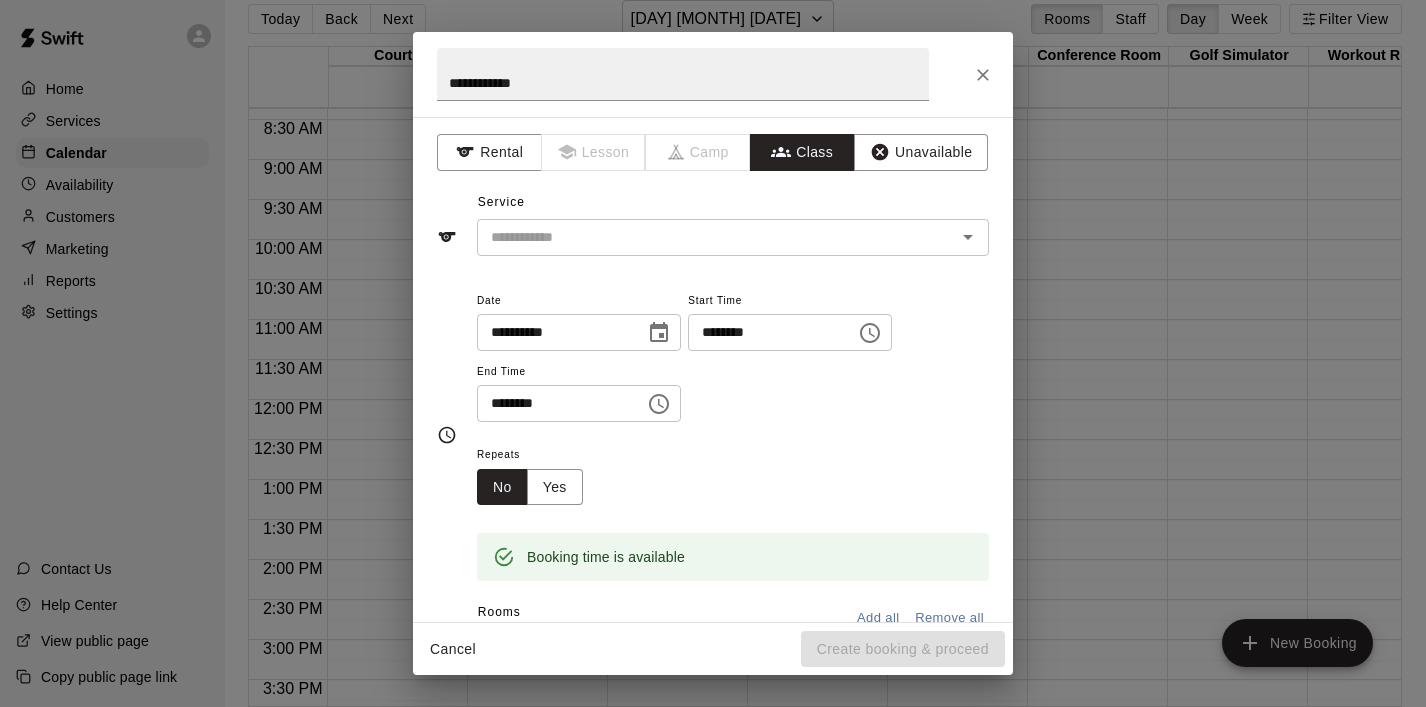 click at bounding box center [716, 237] 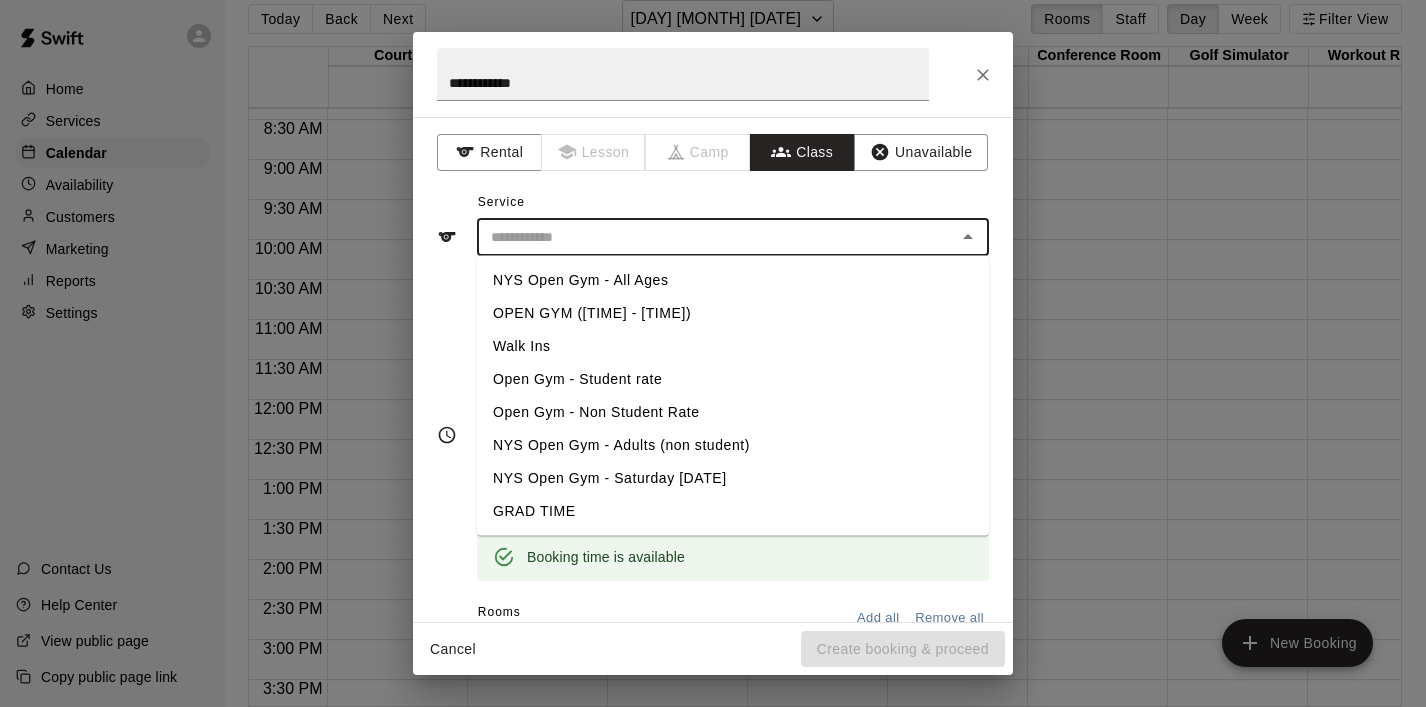 click on "NYS Open Gym - All Ages" at bounding box center (733, 280) 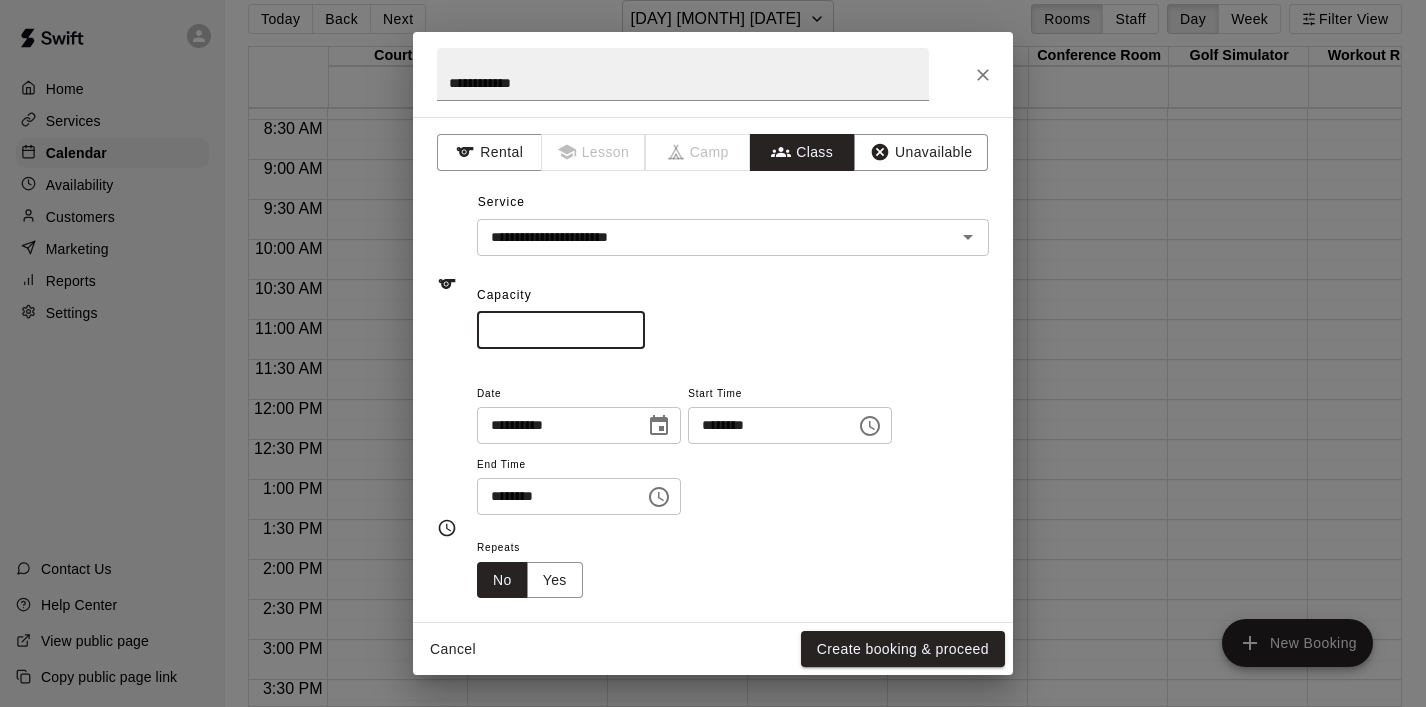 drag, startPoint x: 576, startPoint y: 337, endPoint x: 433, endPoint y: 340, distance: 143.03146 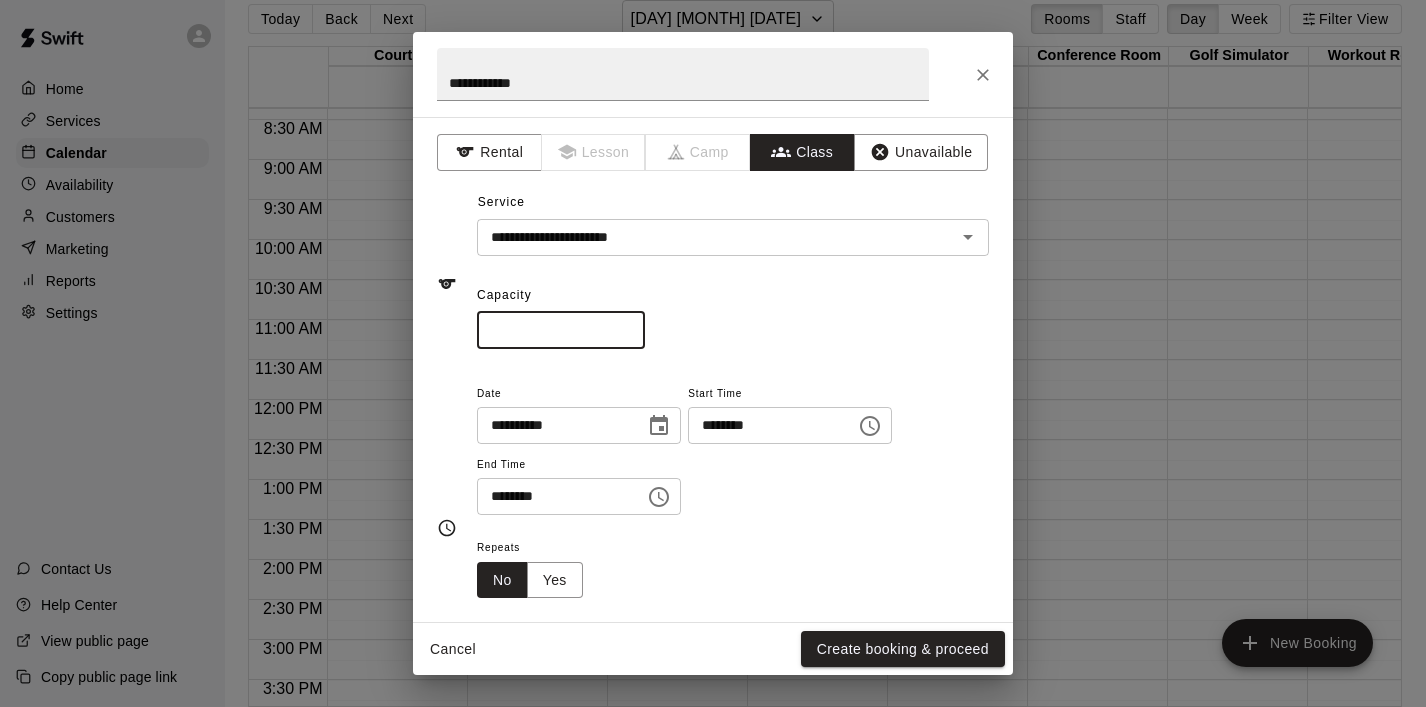 click on "**********" at bounding box center [713, 369] 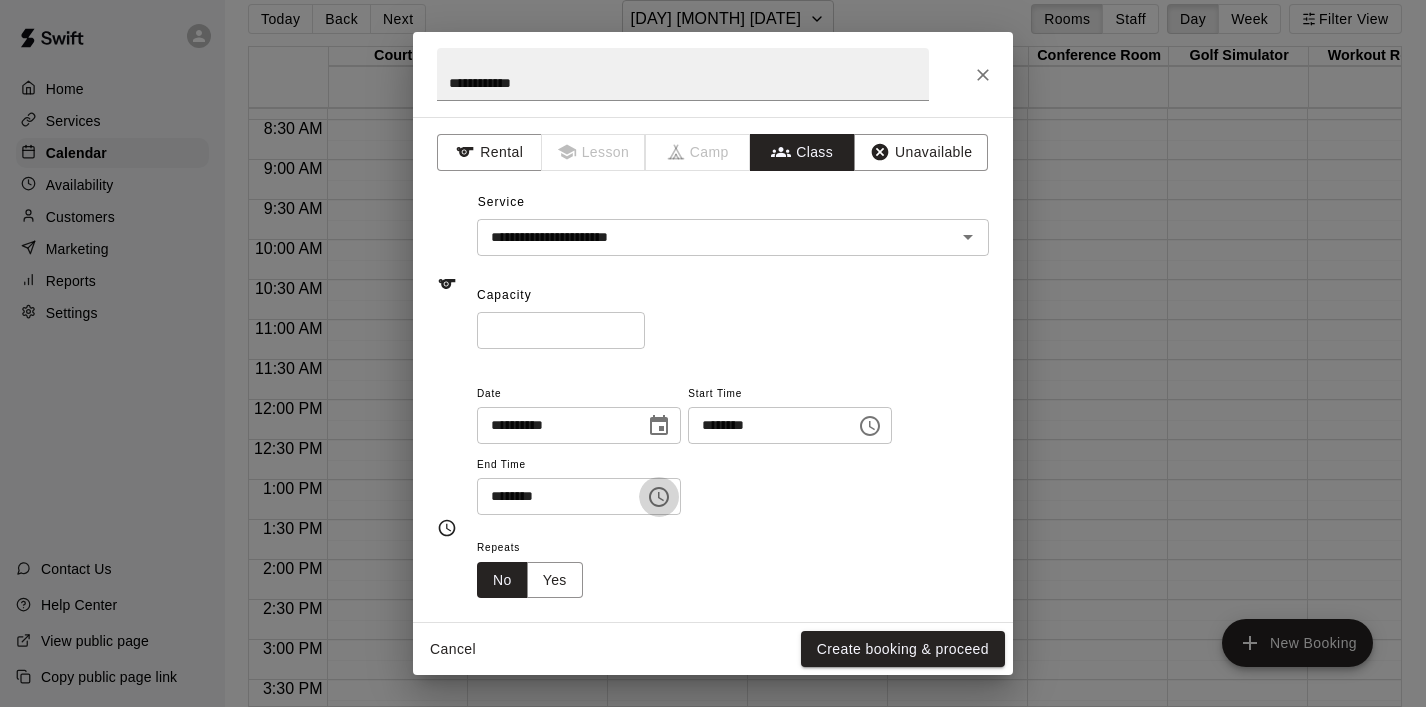 click 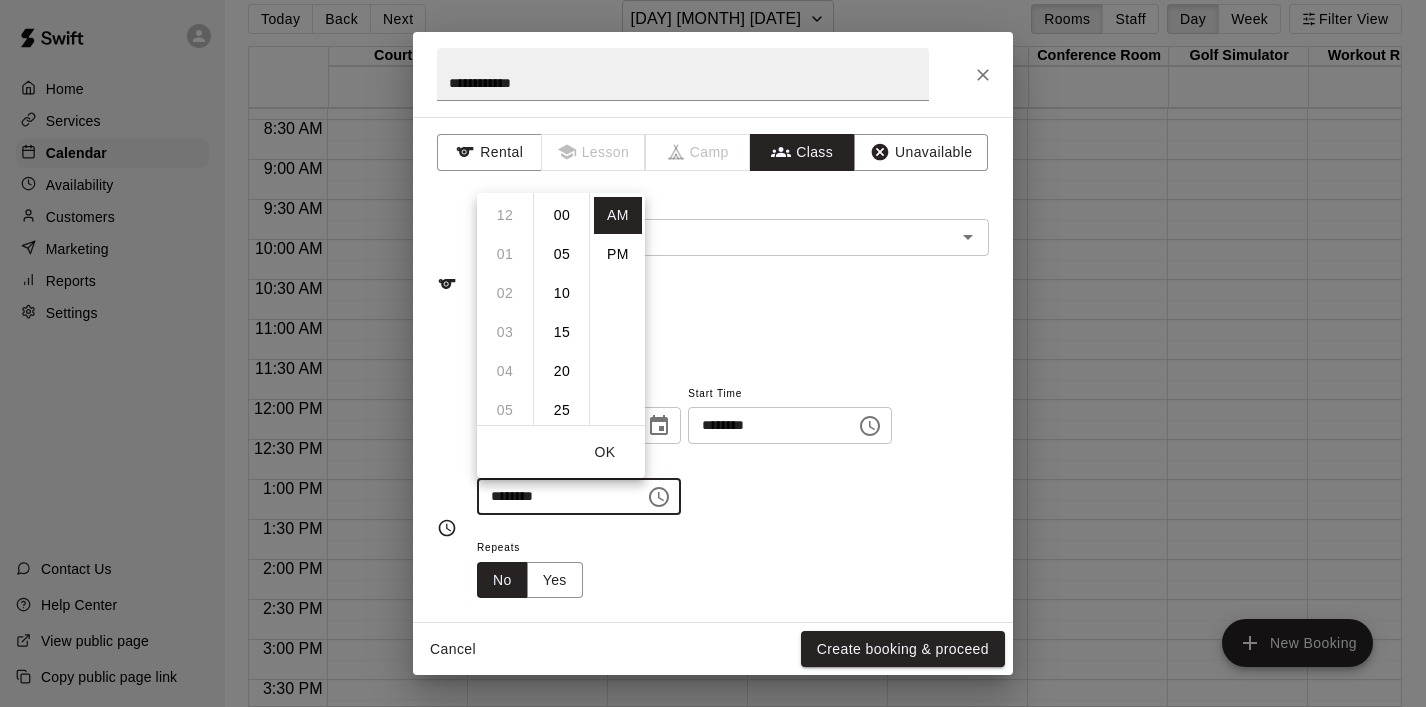 scroll, scrollTop: 426, scrollLeft: 0, axis: vertical 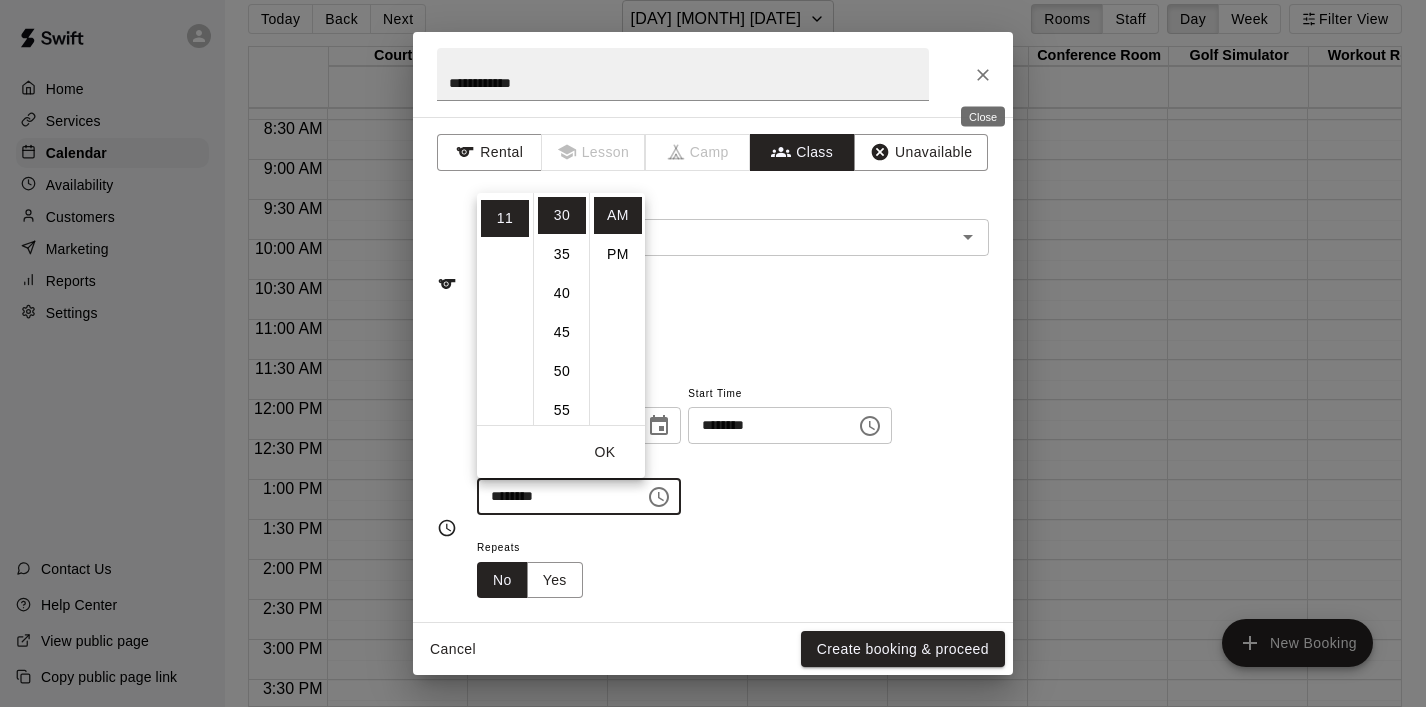 click 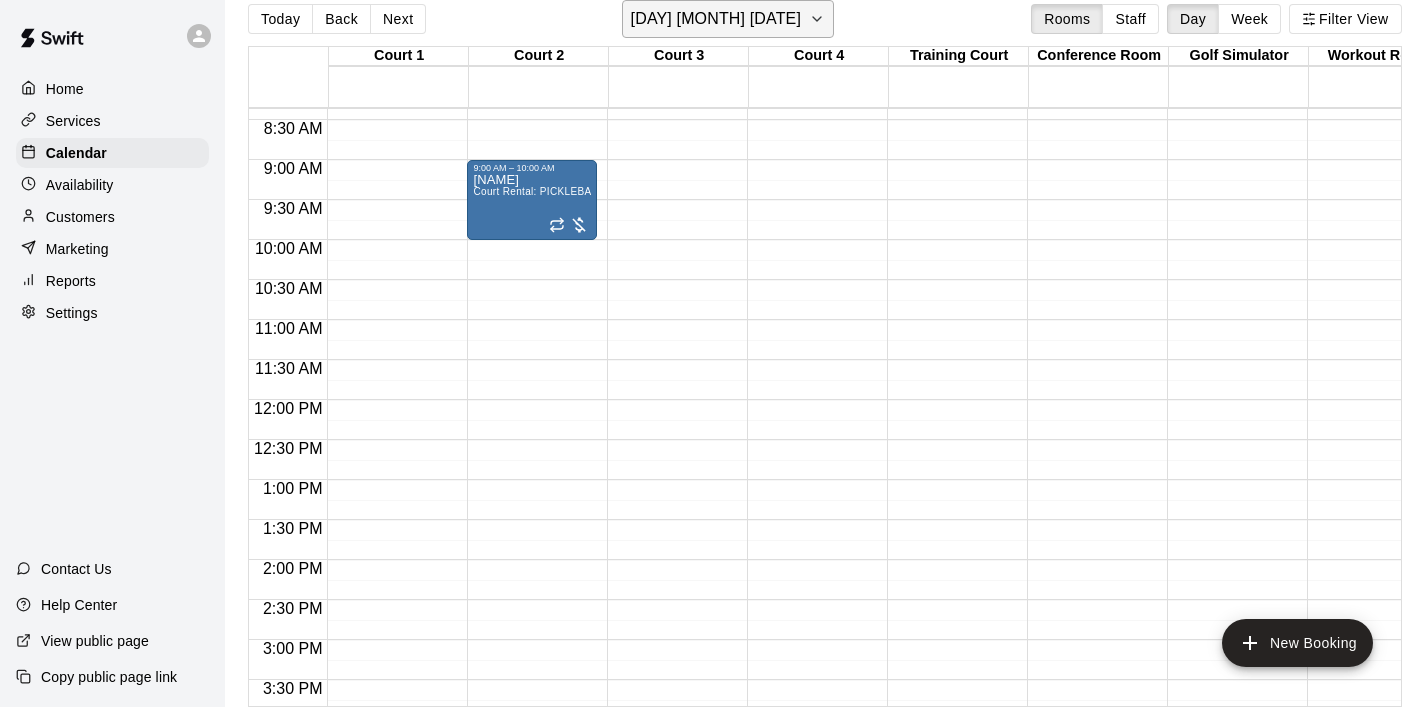 click 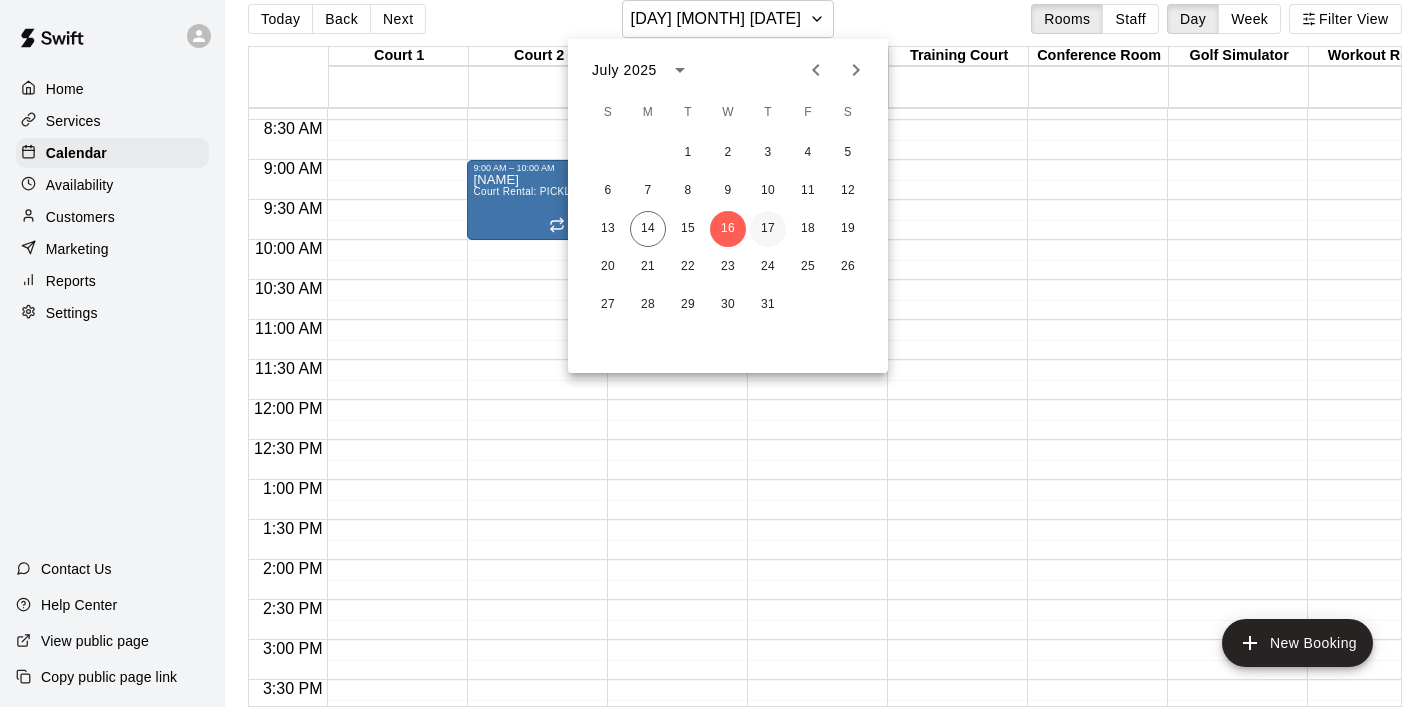 click on "17" at bounding box center (768, 229) 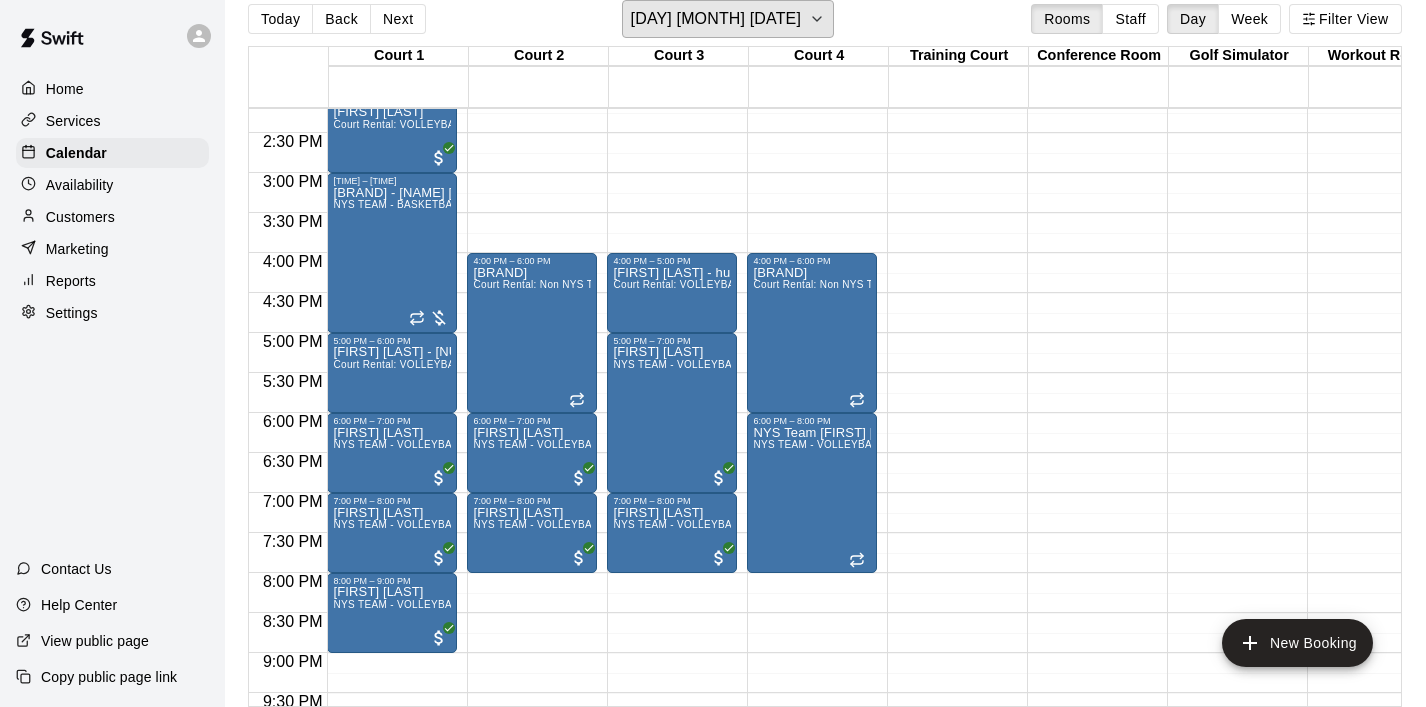scroll, scrollTop: 1130, scrollLeft: 1, axis: both 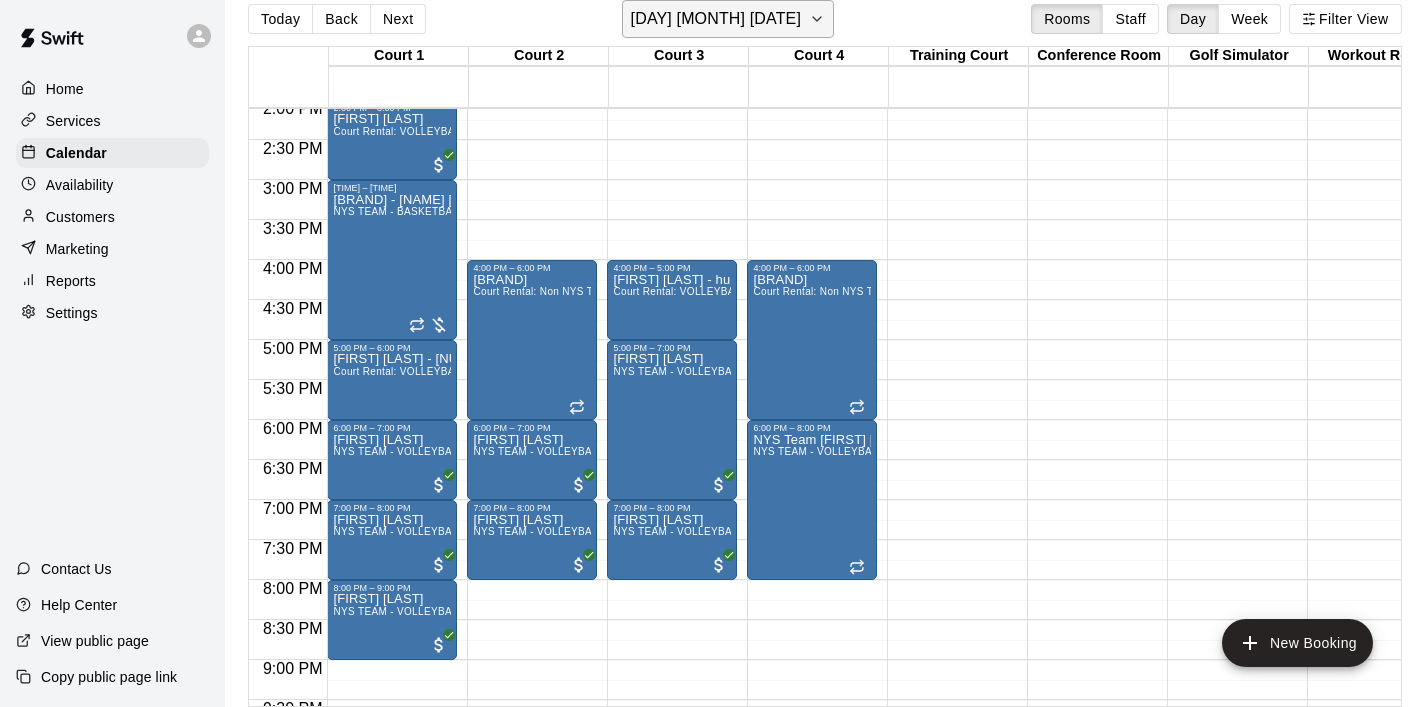 click 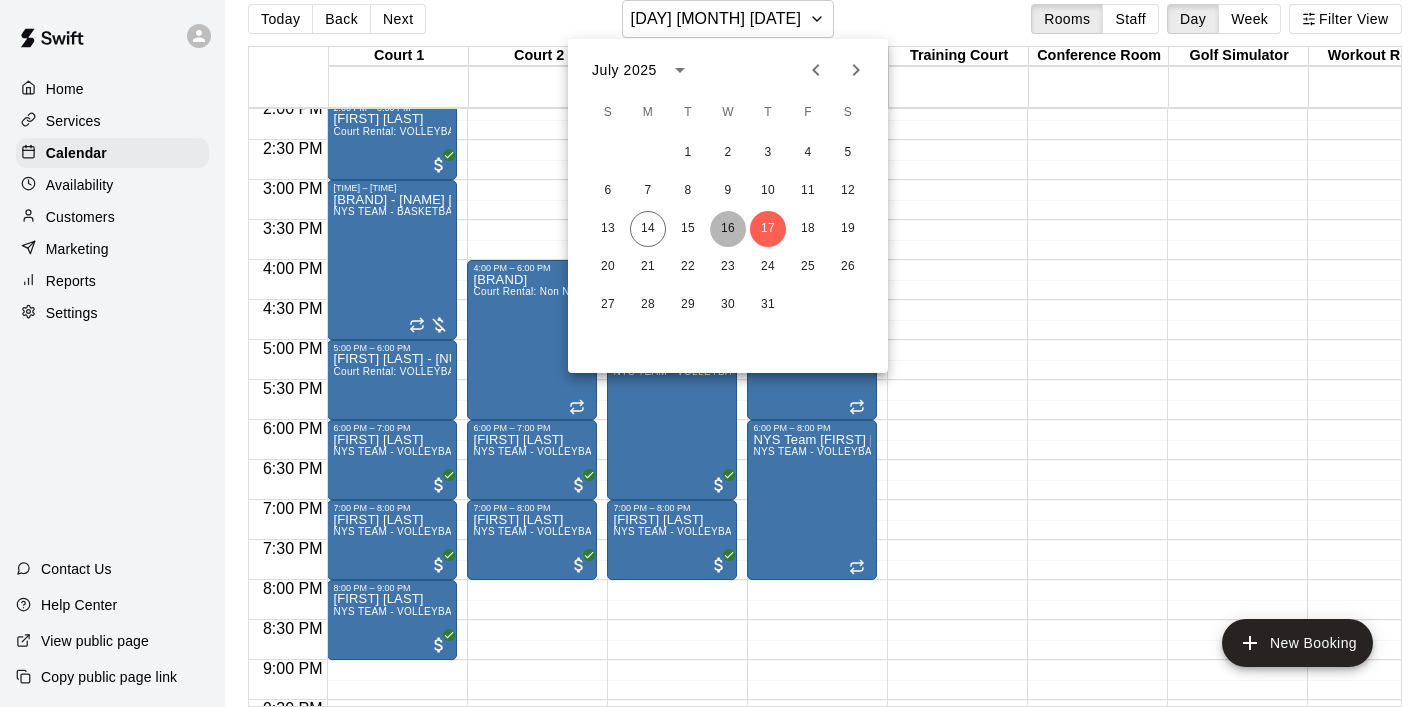 click on "16" at bounding box center [728, 229] 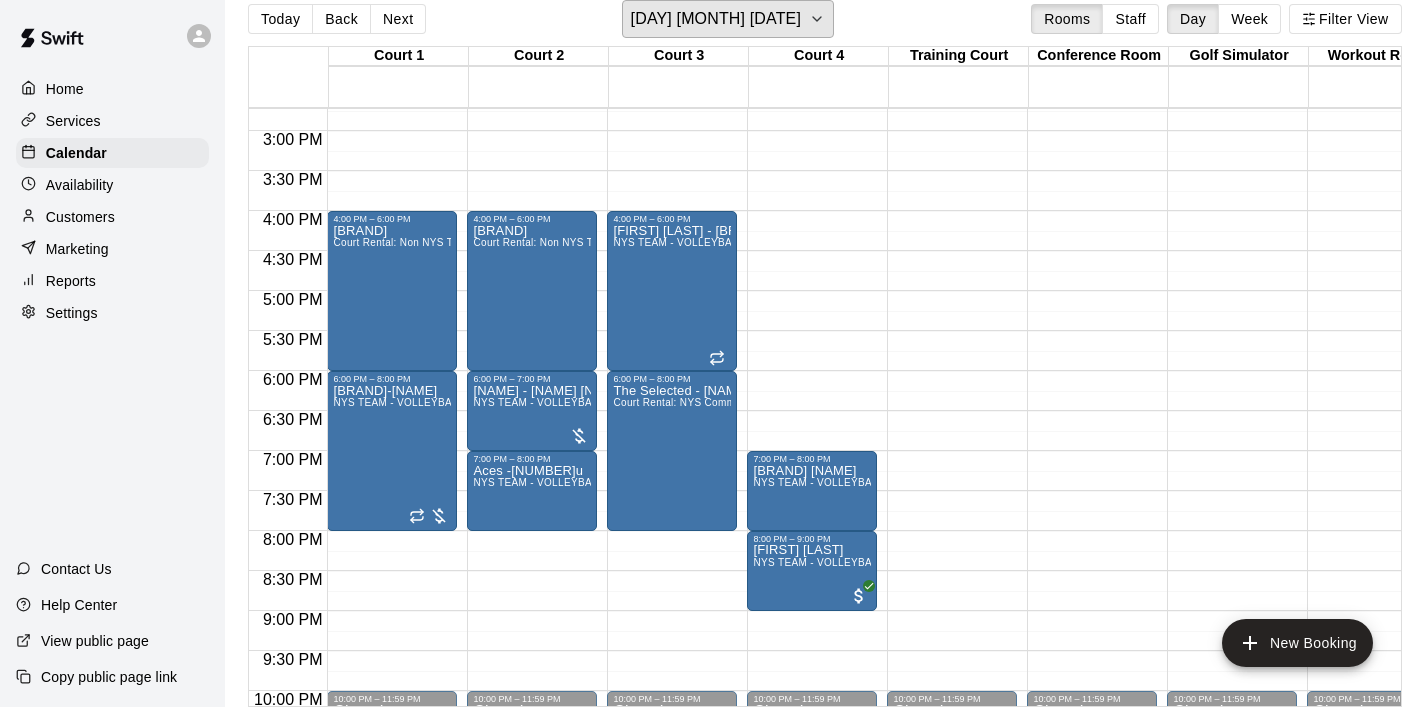 scroll, scrollTop: 1183, scrollLeft: 0, axis: vertical 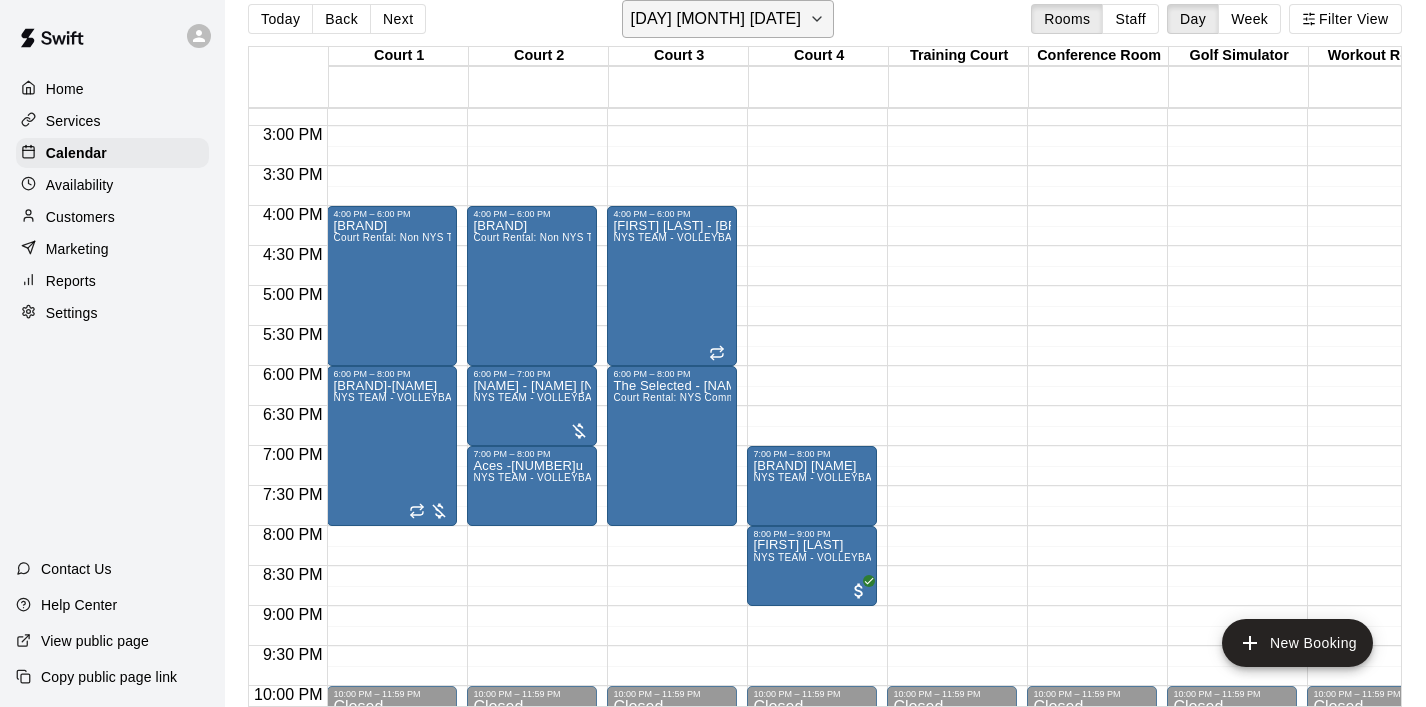 click 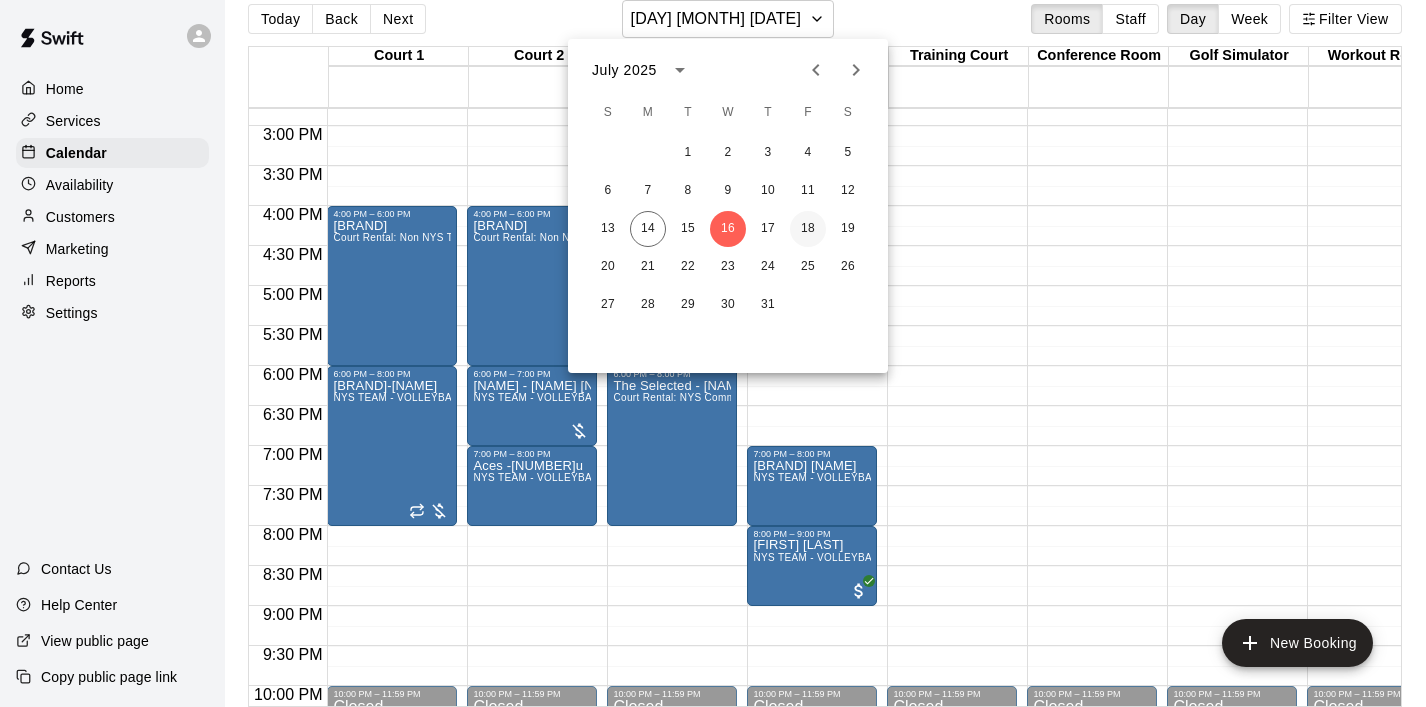 click on "18" at bounding box center (808, 229) 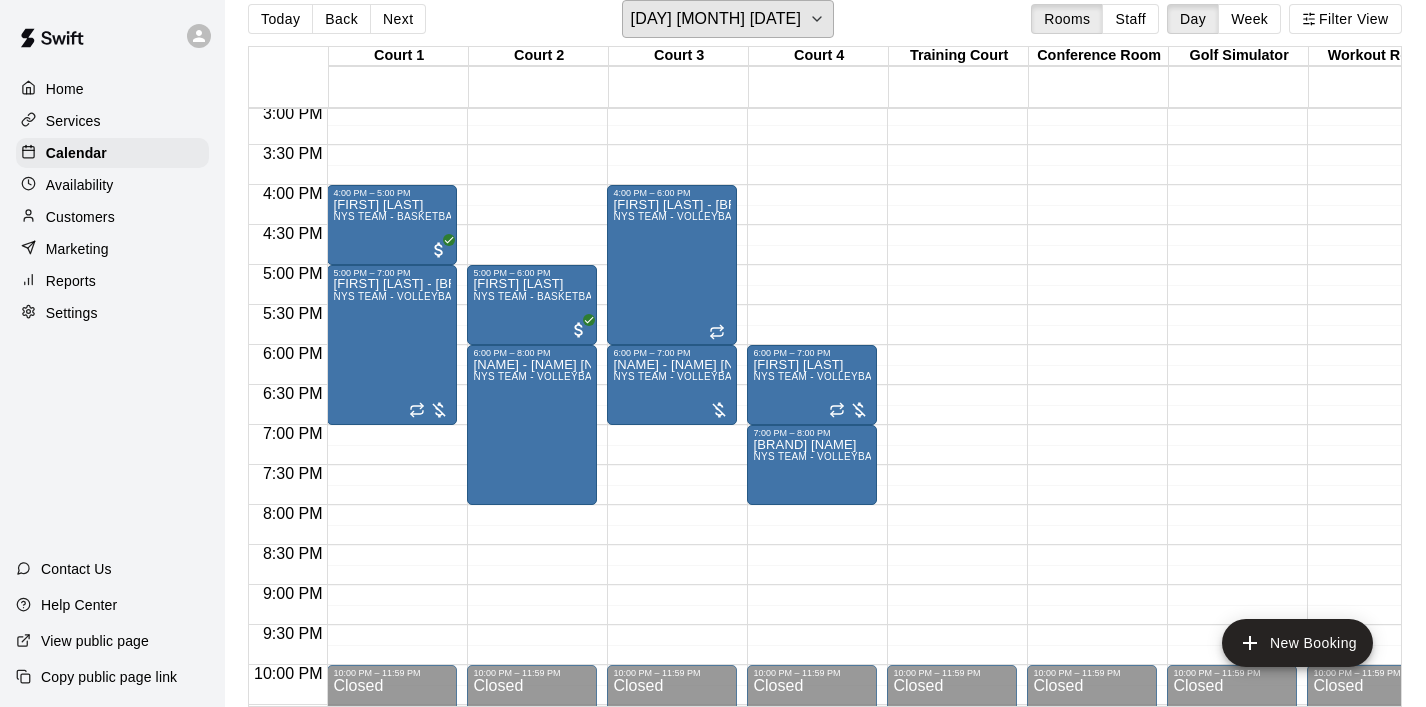 scroll, scrollTop: 1207, scrollLeft: 0, axis: vertical 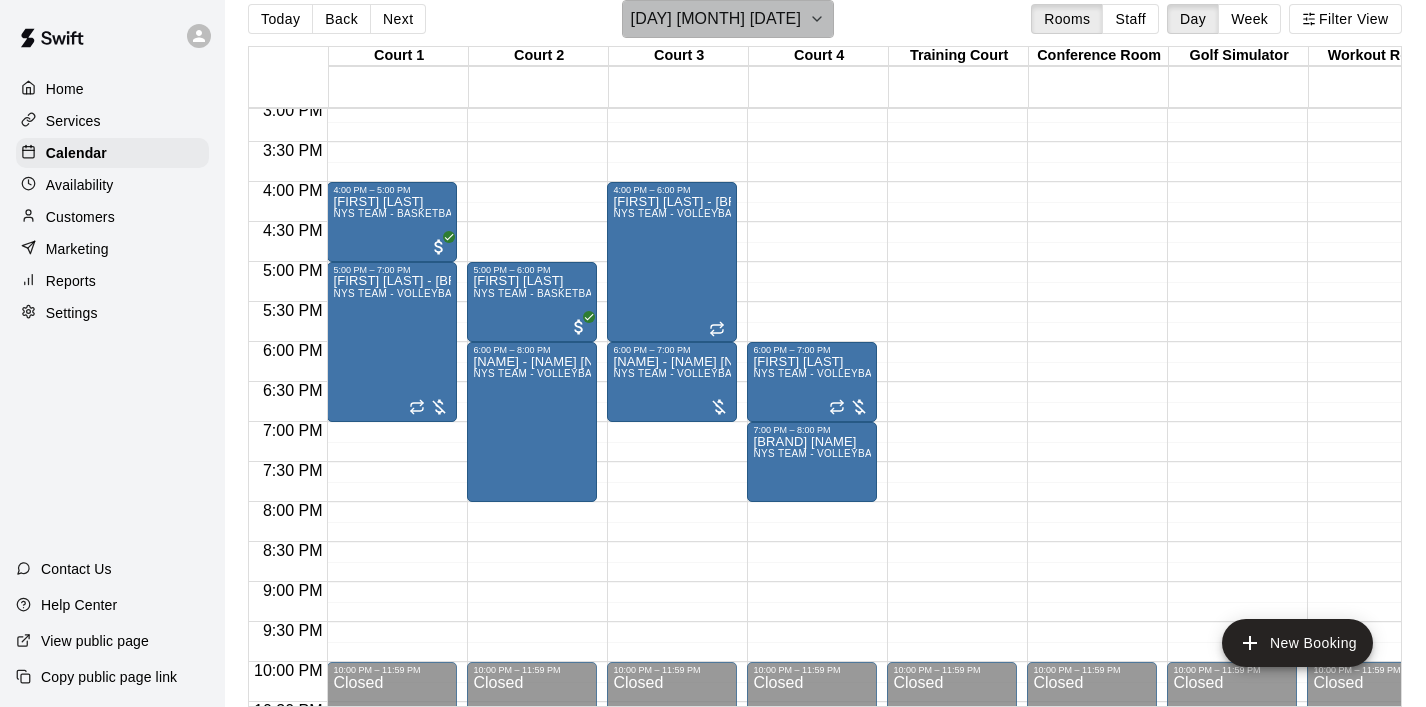 click on "[DAY] [MONTH] [DATE]" at bounding box center (728, 19) 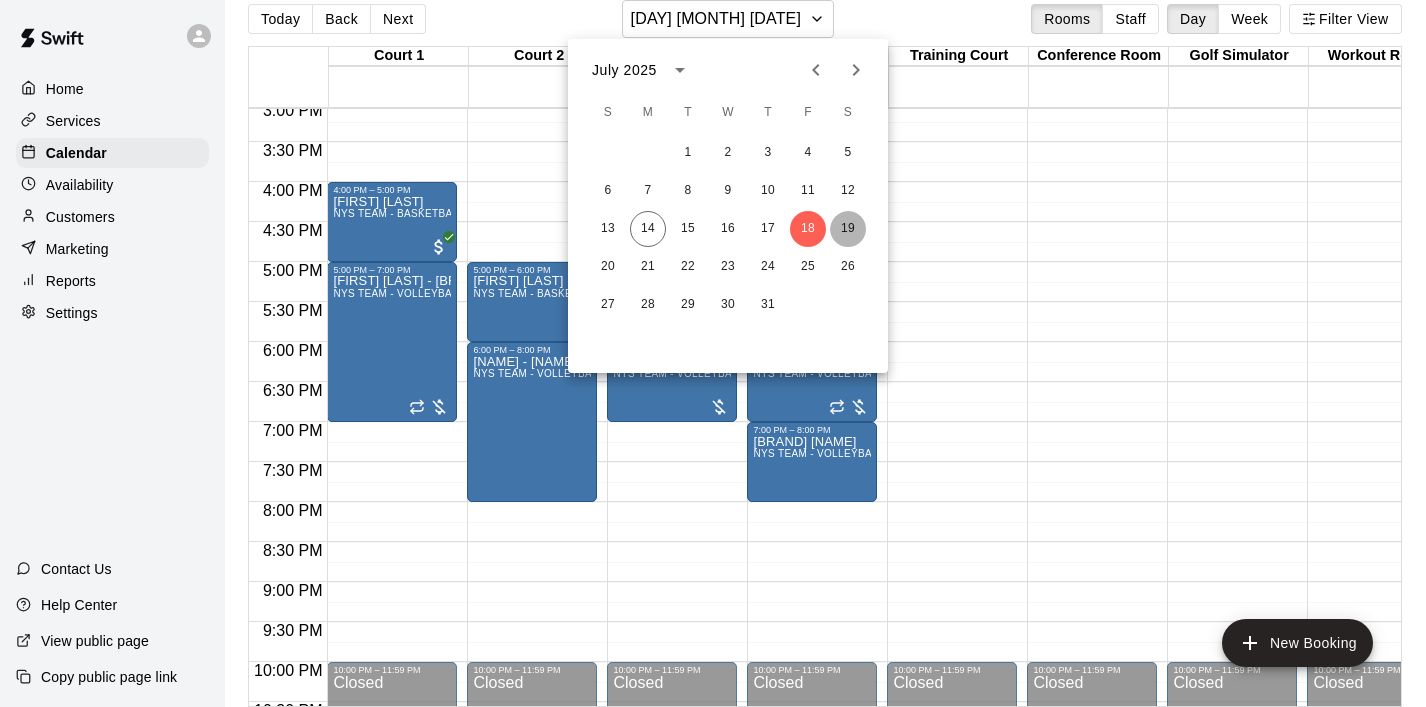 click on "19" at bounding box center [848, 229] 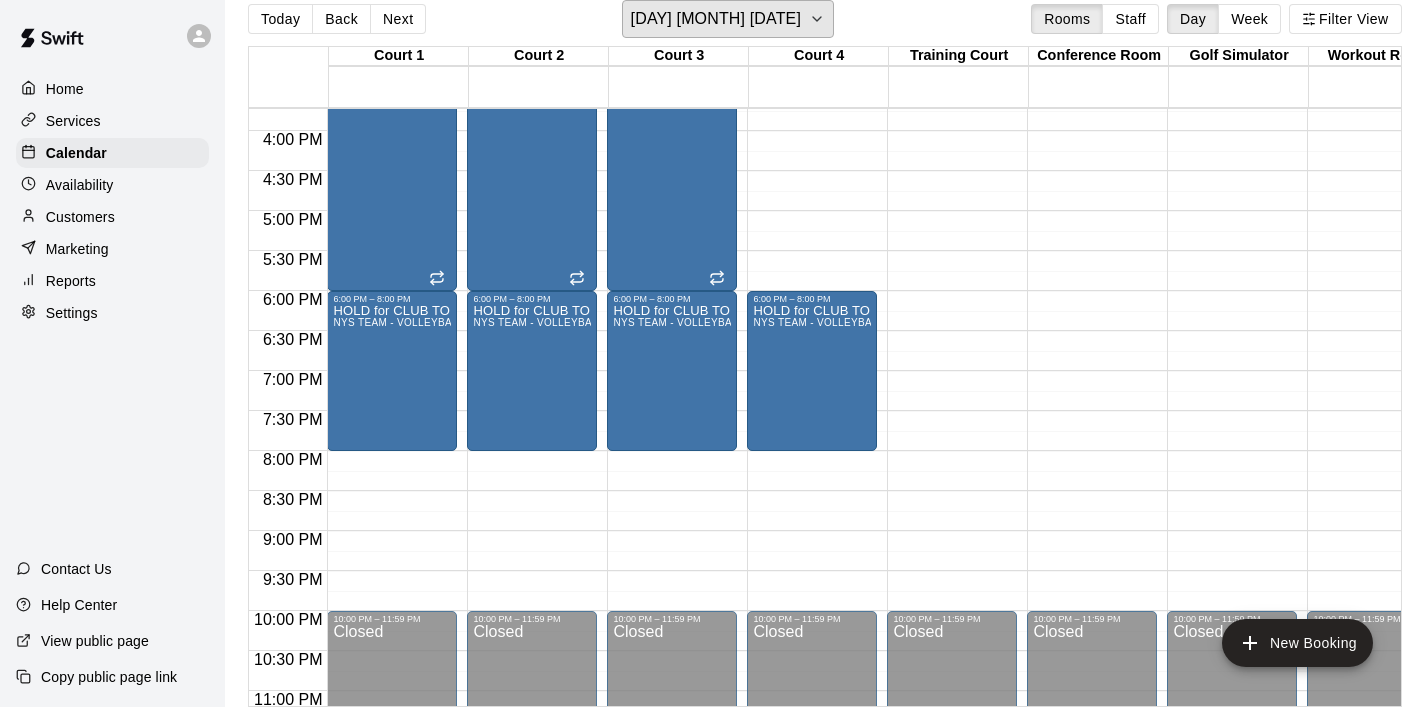 scroll, scrollTop: 1257, scrollLeft: 0, axis: vertical 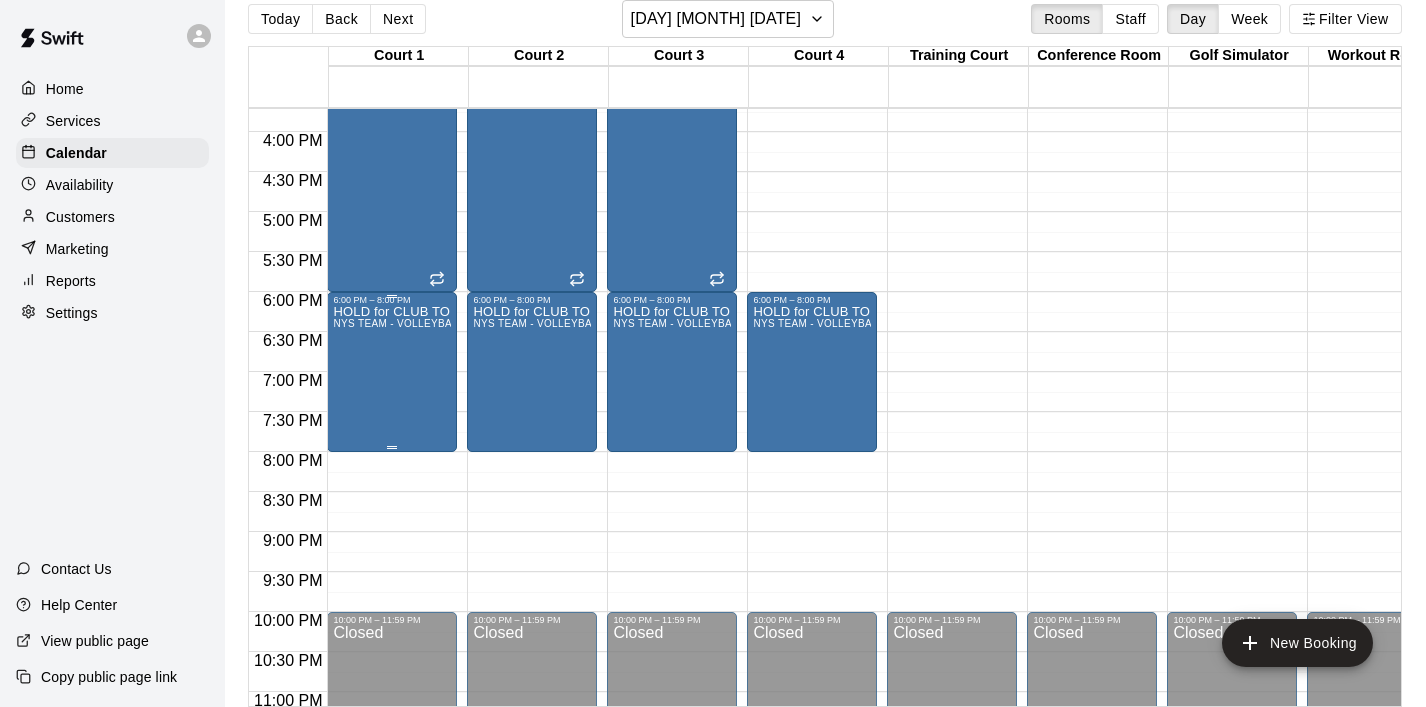 click on "HOLD for CLUB TOURNEY NYS TEAM - VOLLEYBALL (After [TIME])" at bounding box center [392, 658] 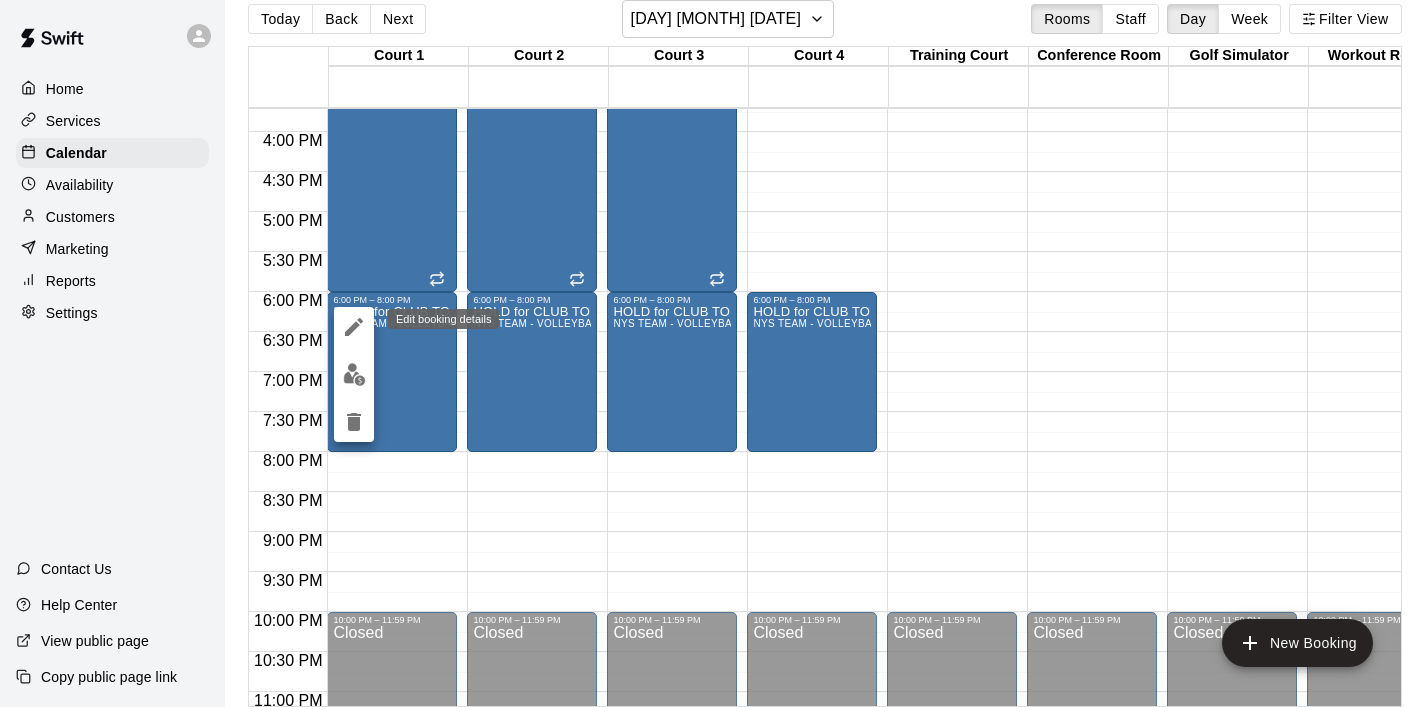 click 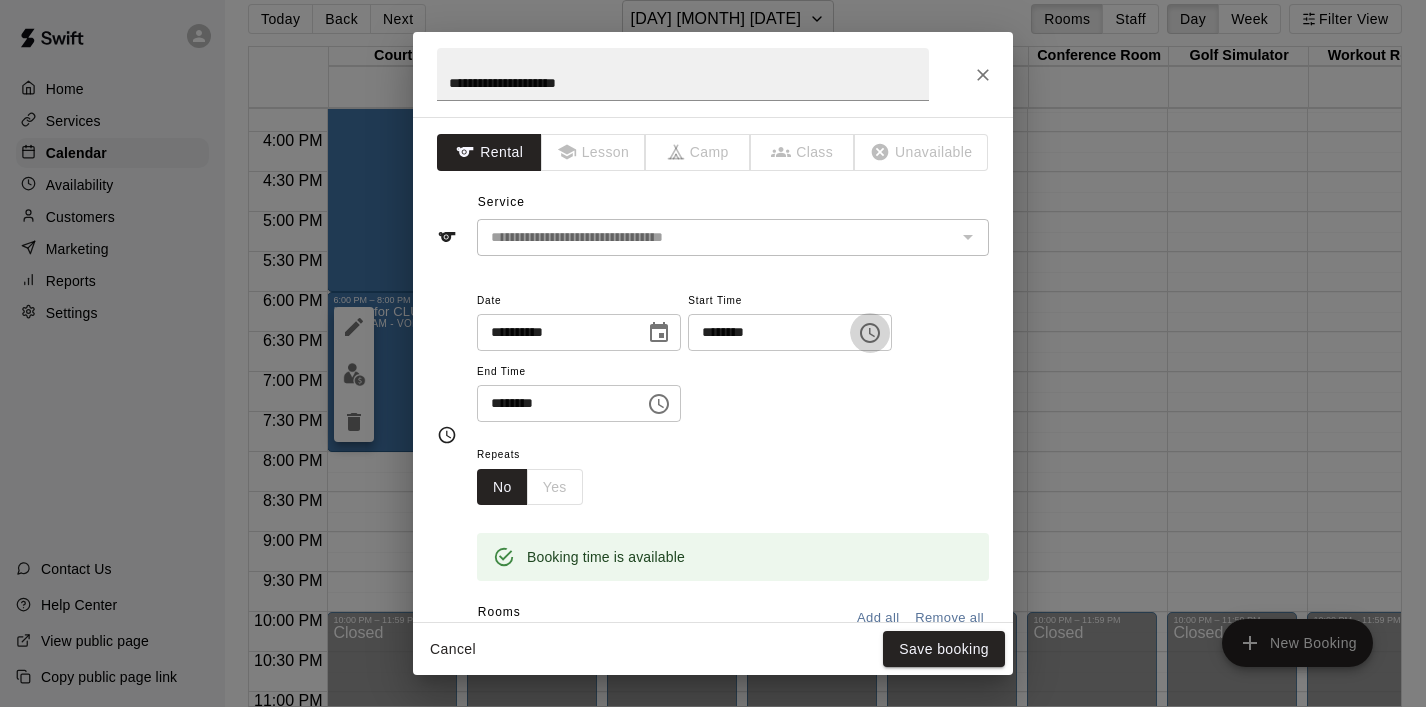click 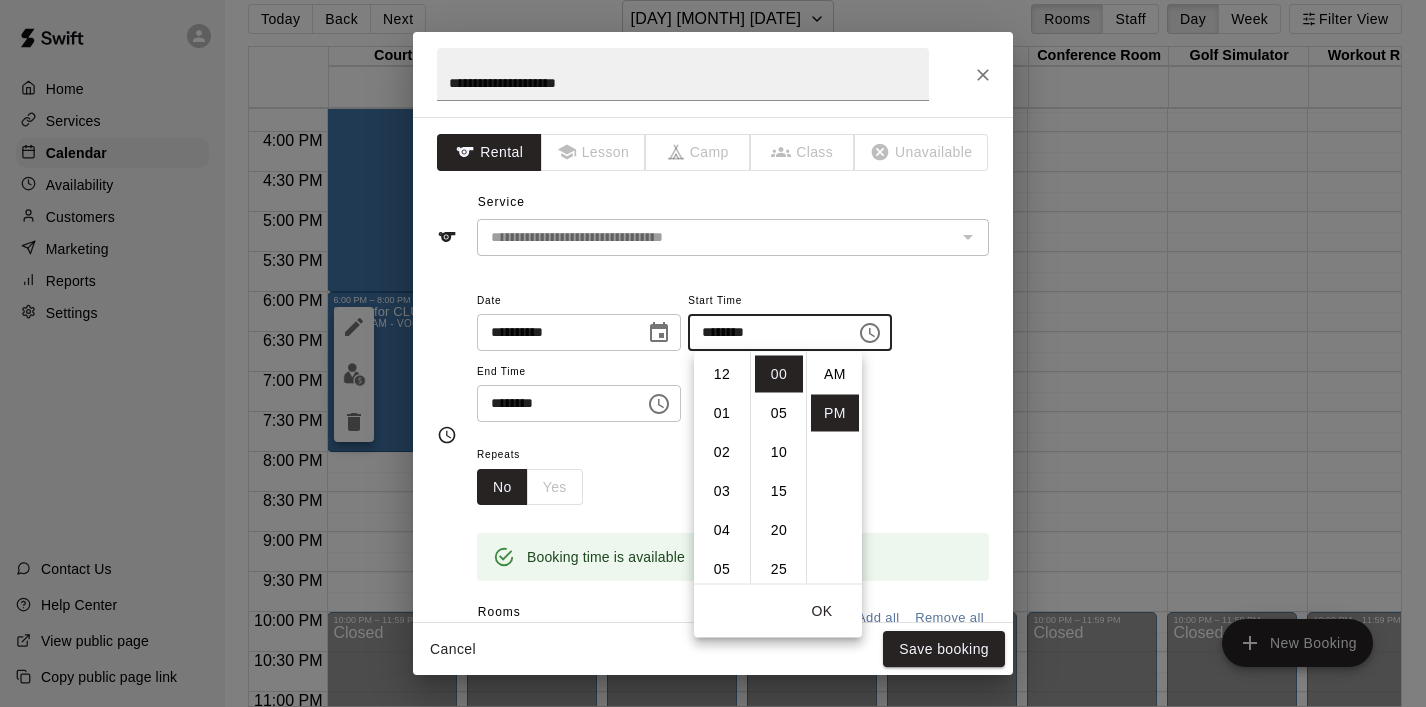 scroll, scrollTop: 234, scrollLeft: 0, axis: vertical 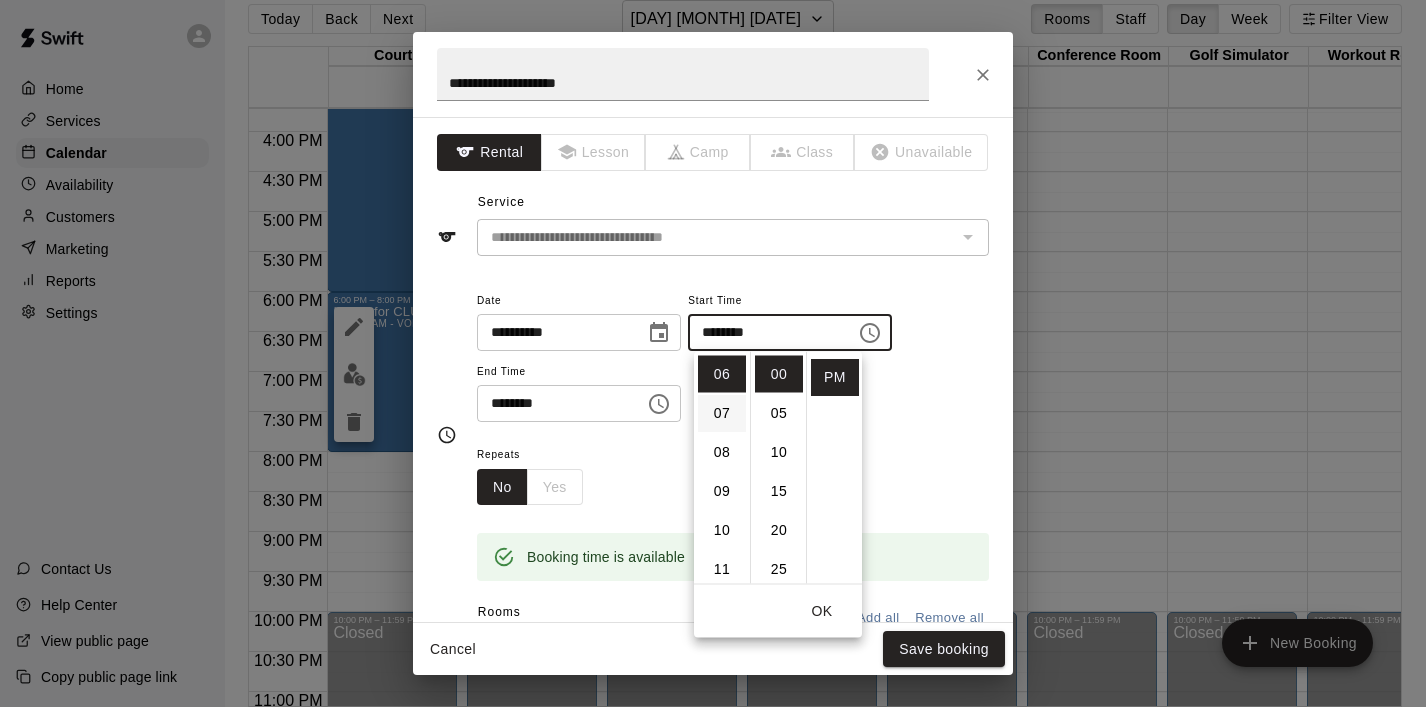 click on "07" at bounding box center [722, 413] 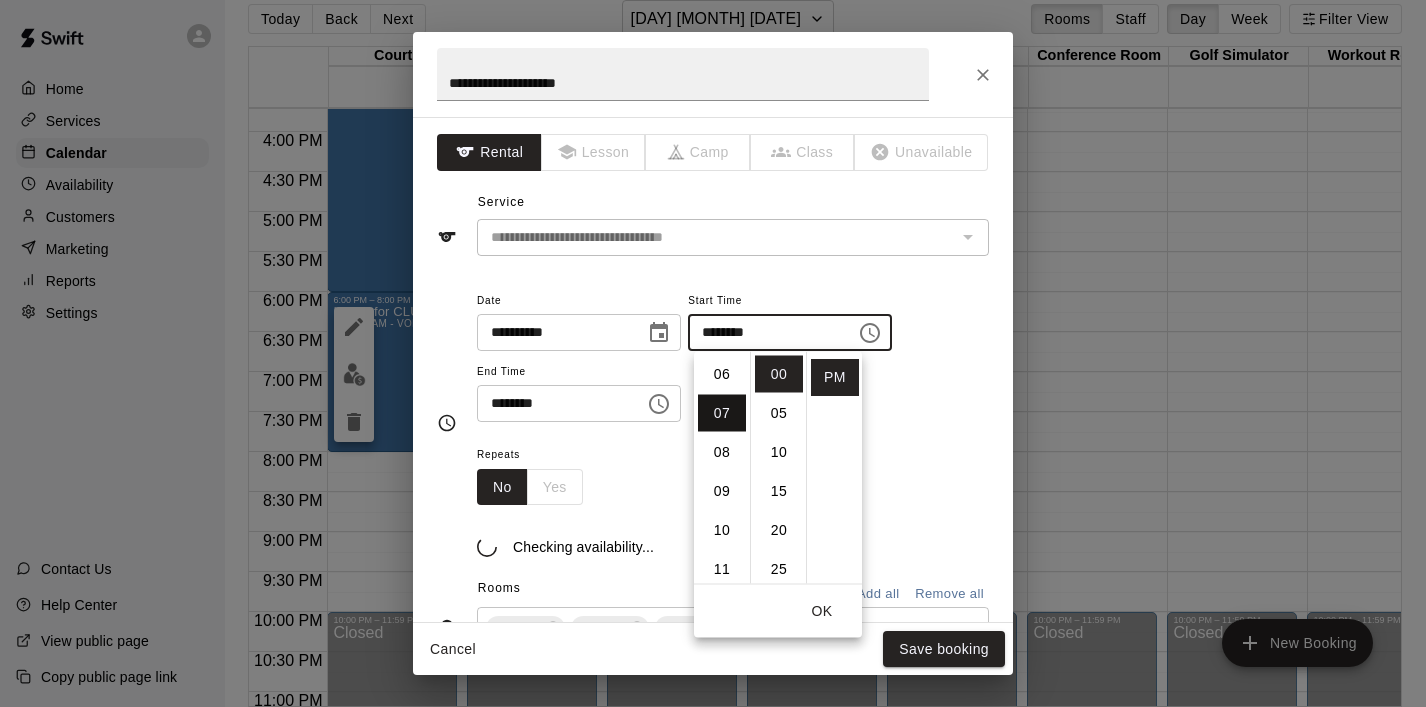 scroll, scrollTop: 273, scrollLeft: 0, axis: vertical 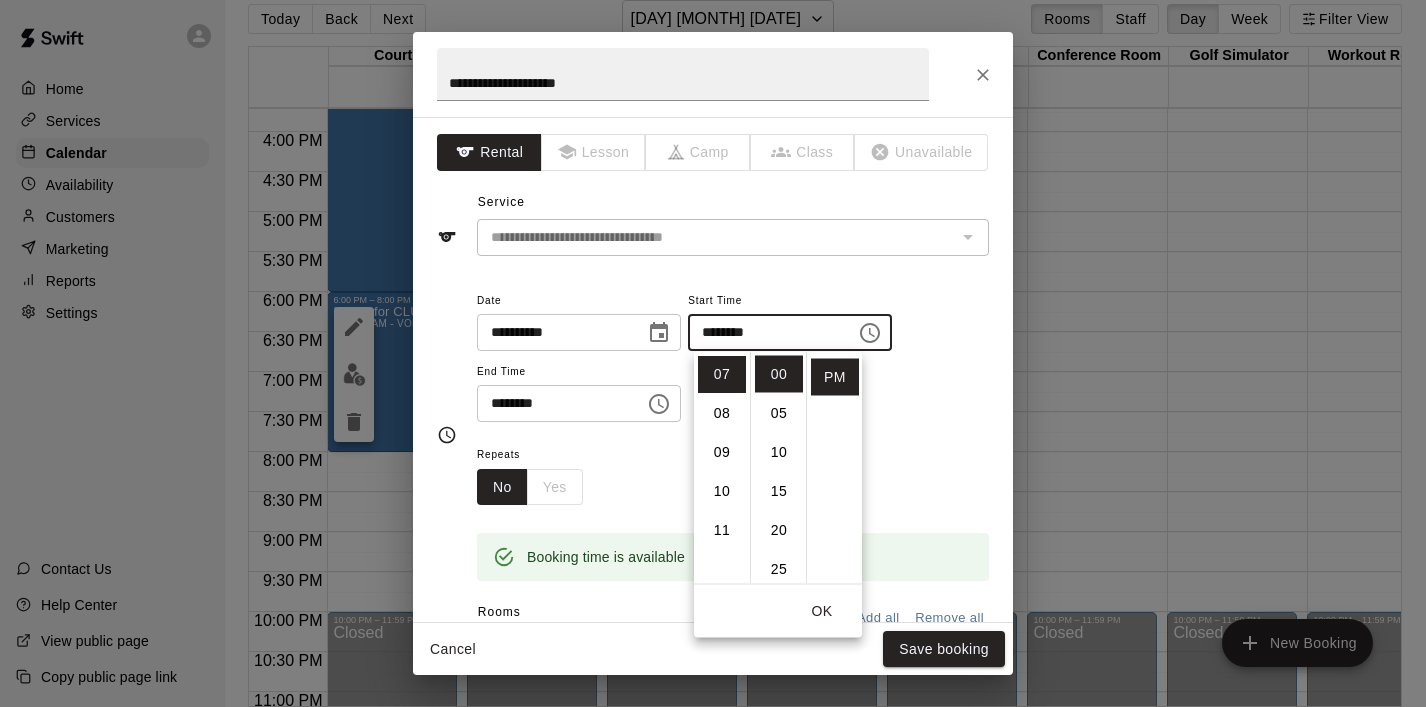 click on "********" at bounding box center [554, 403] 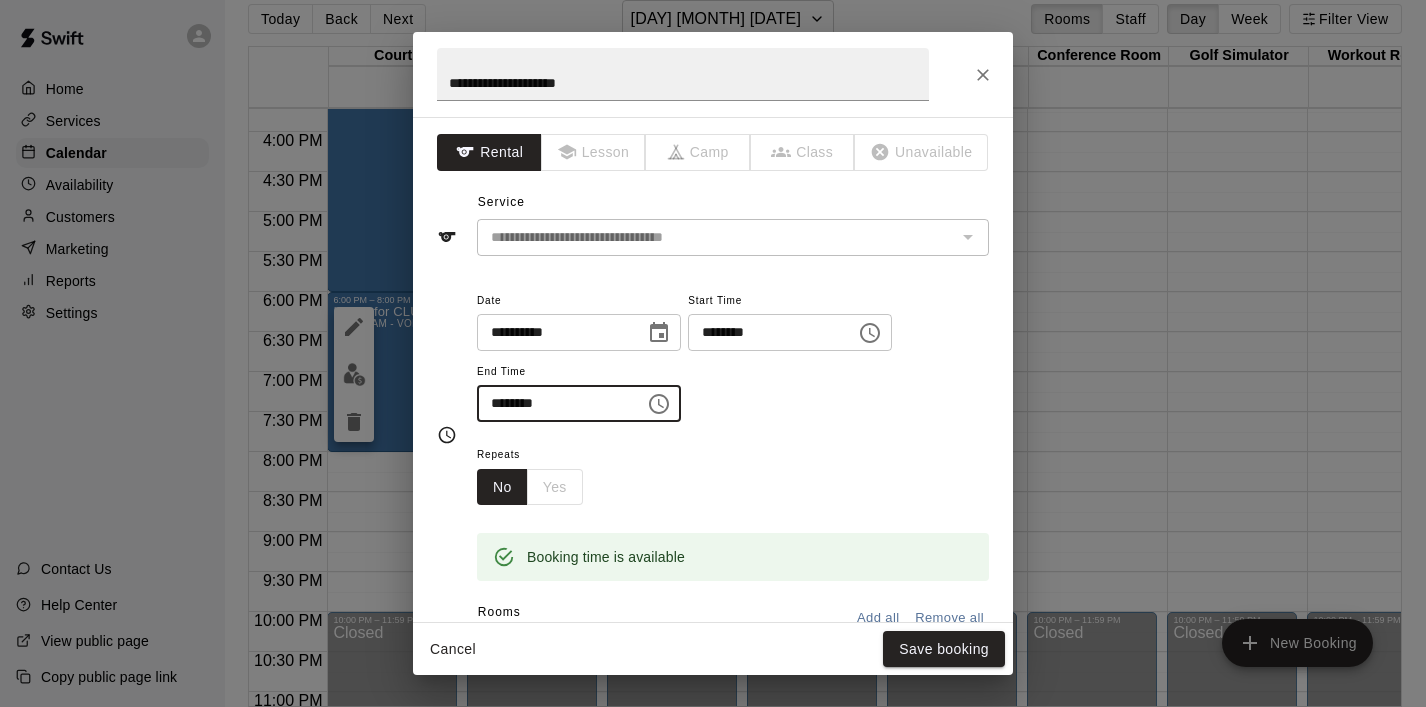 click on "********" at bounding box center (554, 403) 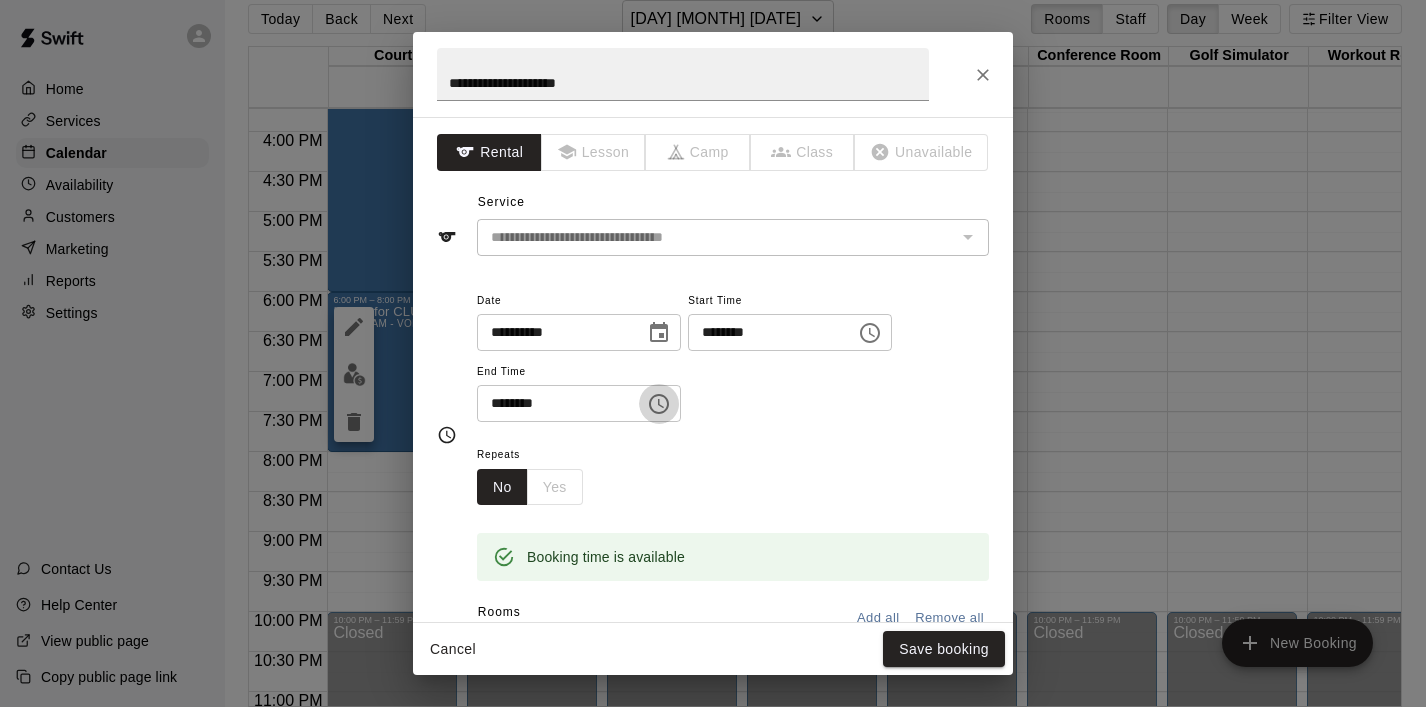 click 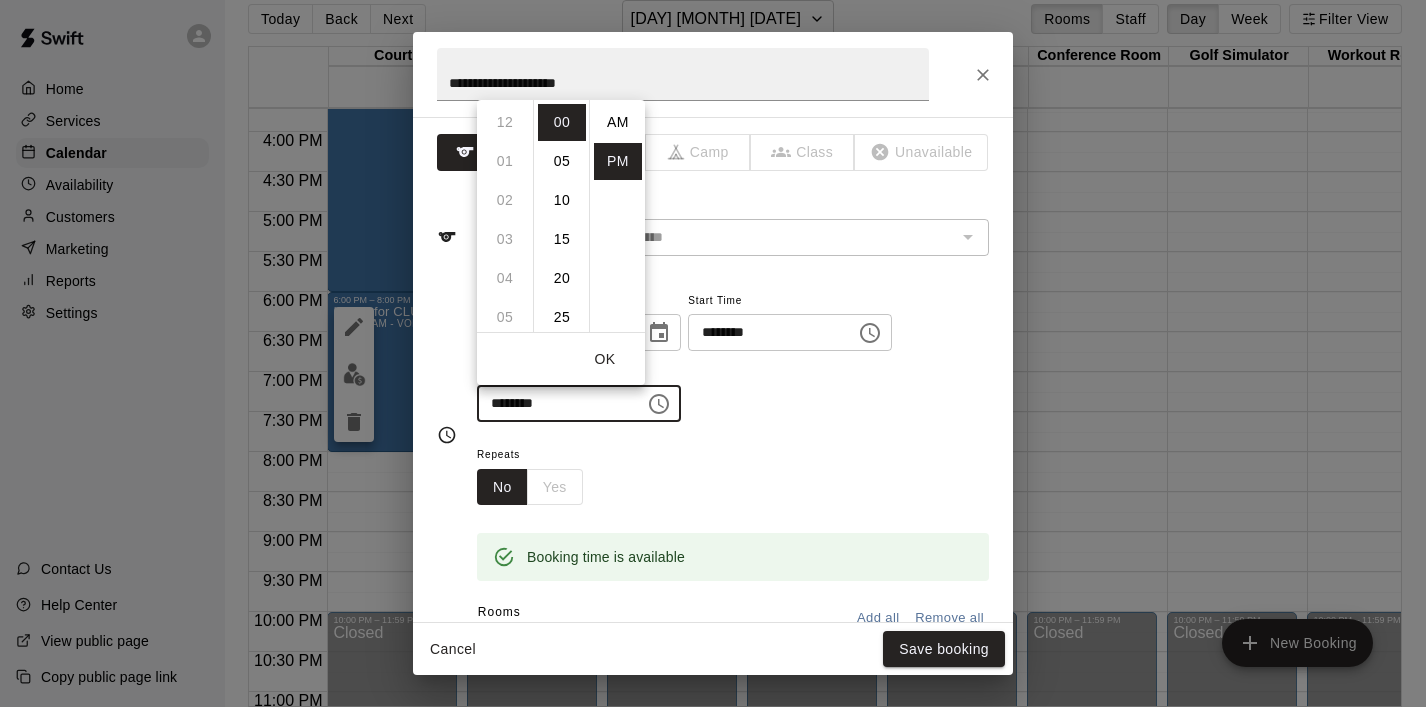 scroll, scrollTop: 312, scrollLeft: 0, axis: vertical 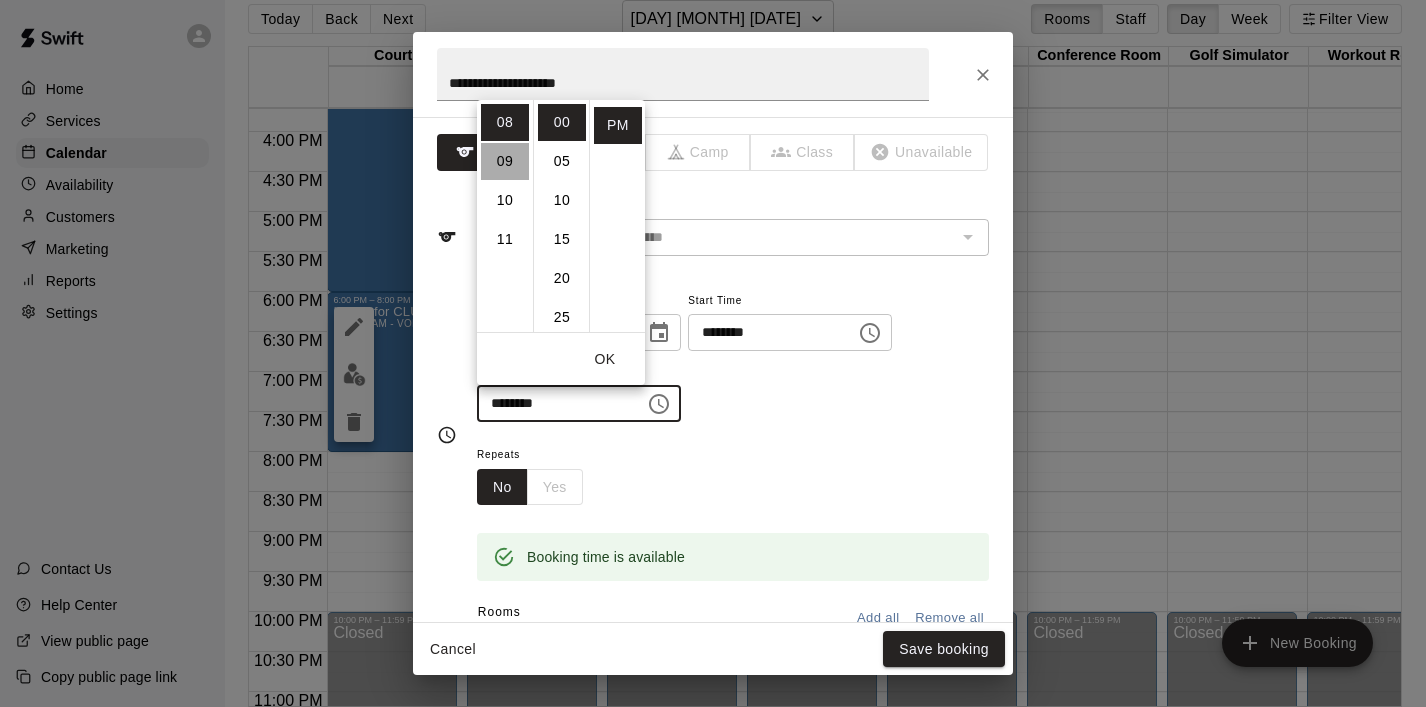 click on "09" at bounding box center (505, 161) 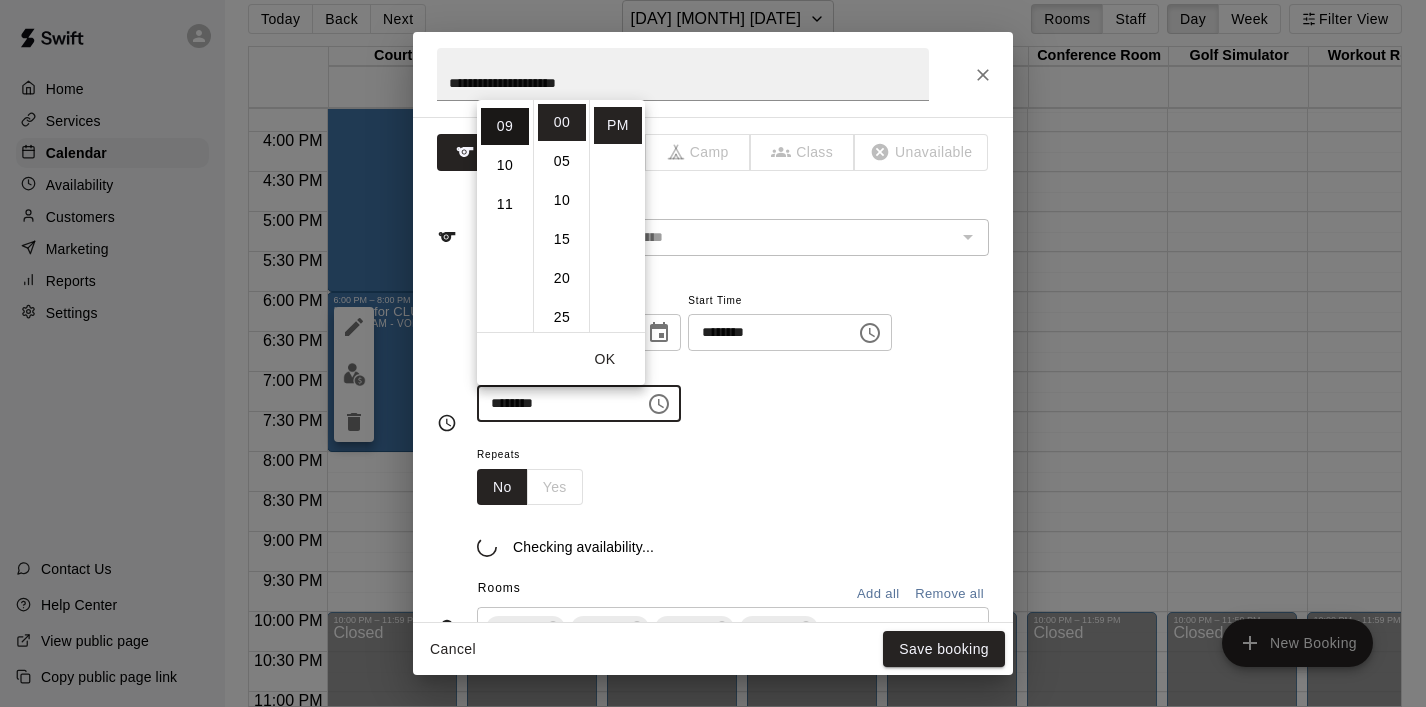 scroll, scrollTop: 351, scrollLeft: 0, axis: vertical 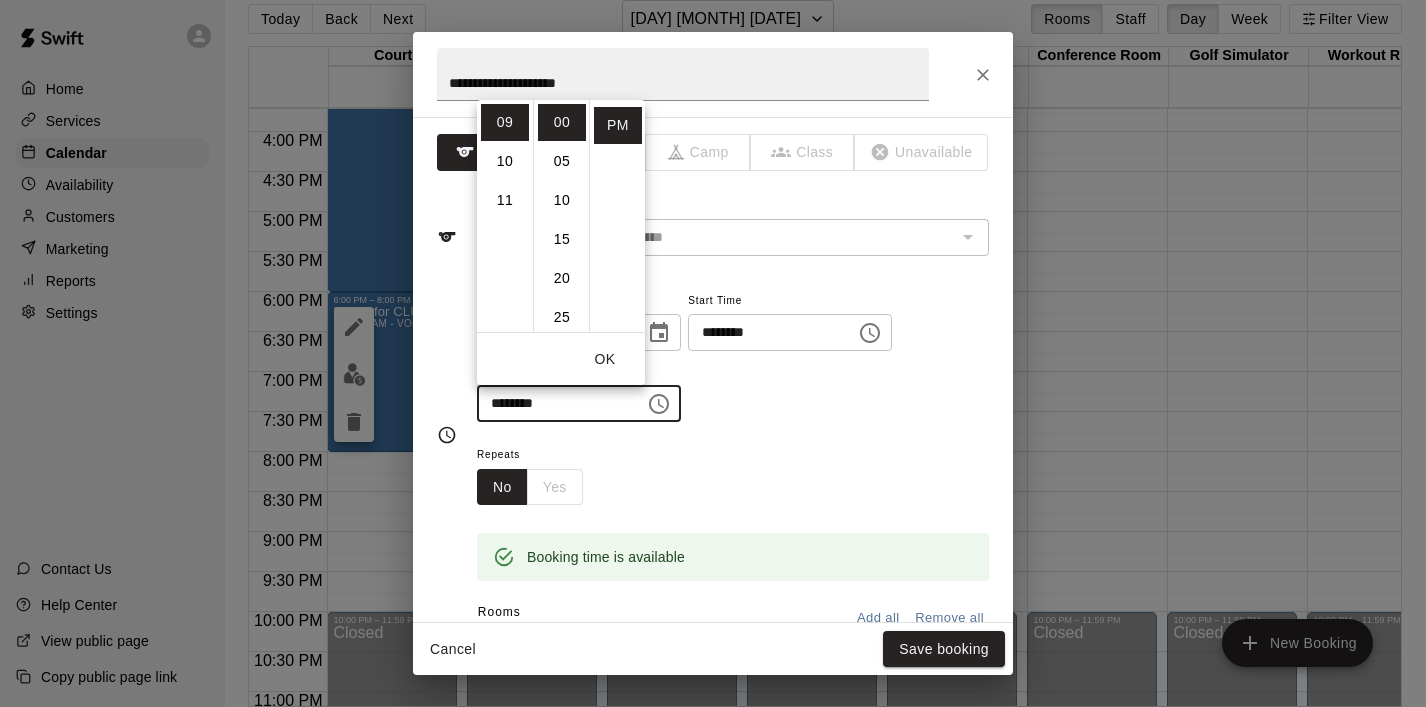 click on "OK" at bounding box center [605, 359] 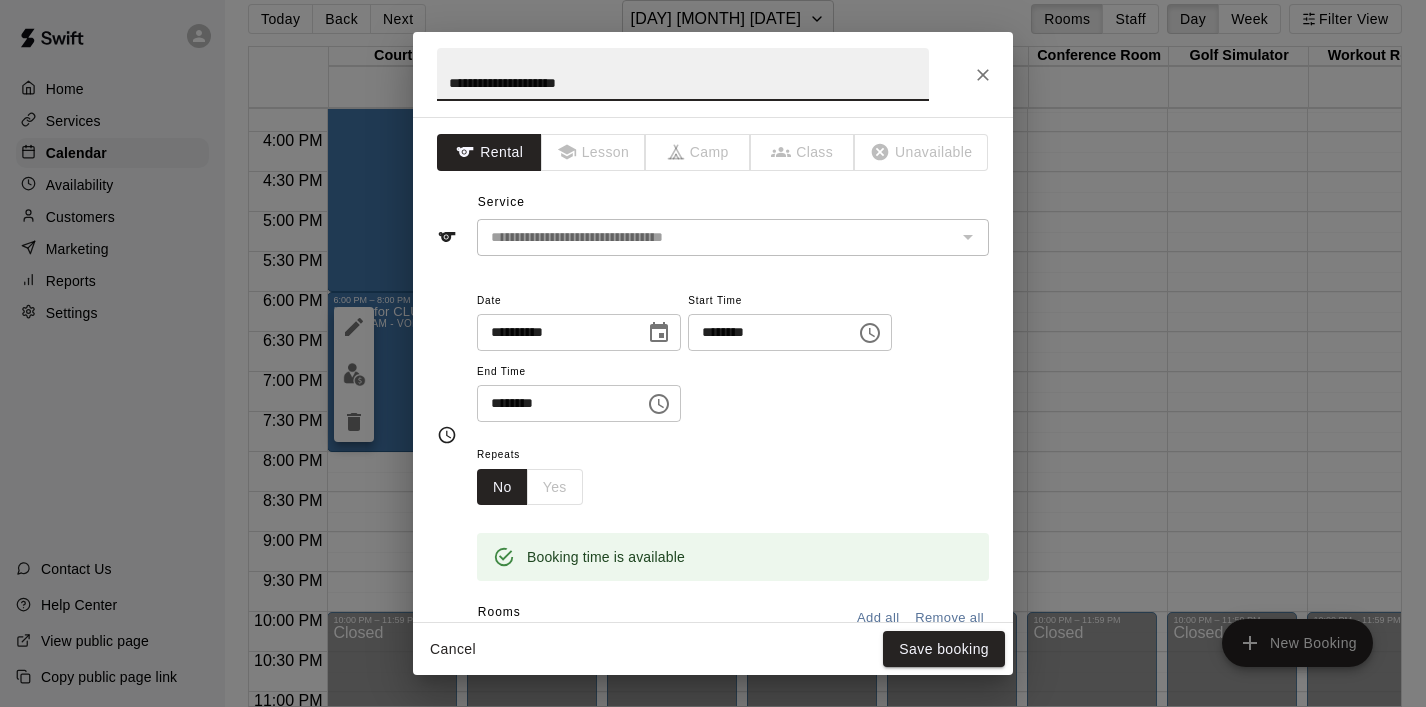 drag, startPoint x: 662, startPoint y: 78, endPoint x: 353, endPoint y: 79, distance: 309.00162 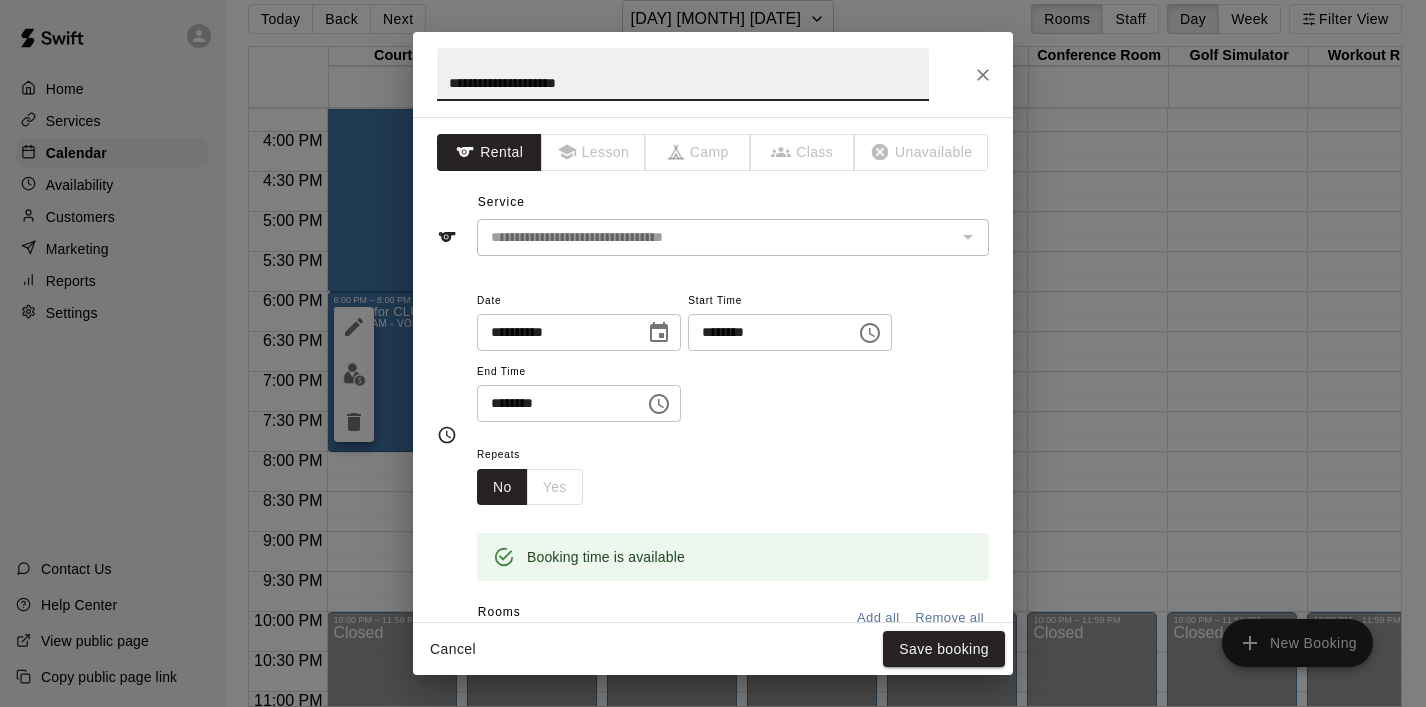 click on "**********" at bounding box center [713, 353] 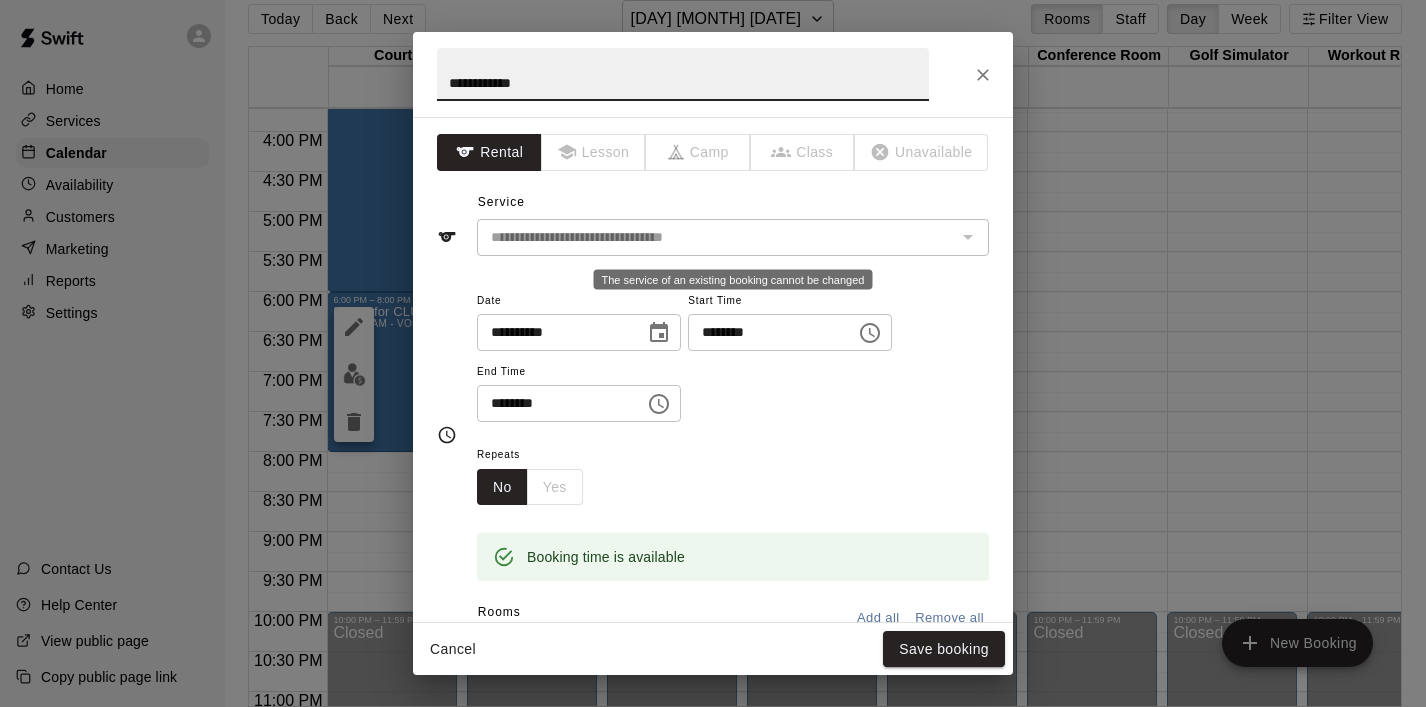 click at bounding box center (967, 237) 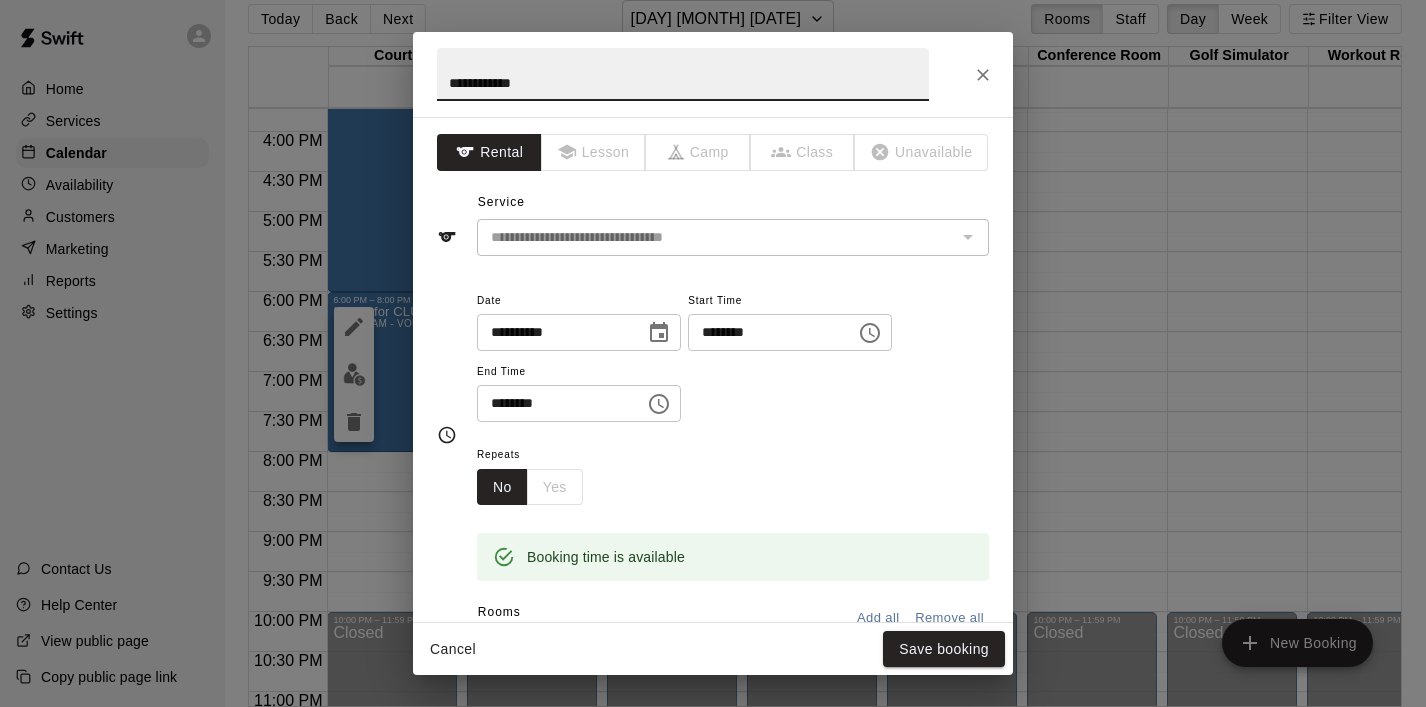 type on "**********" 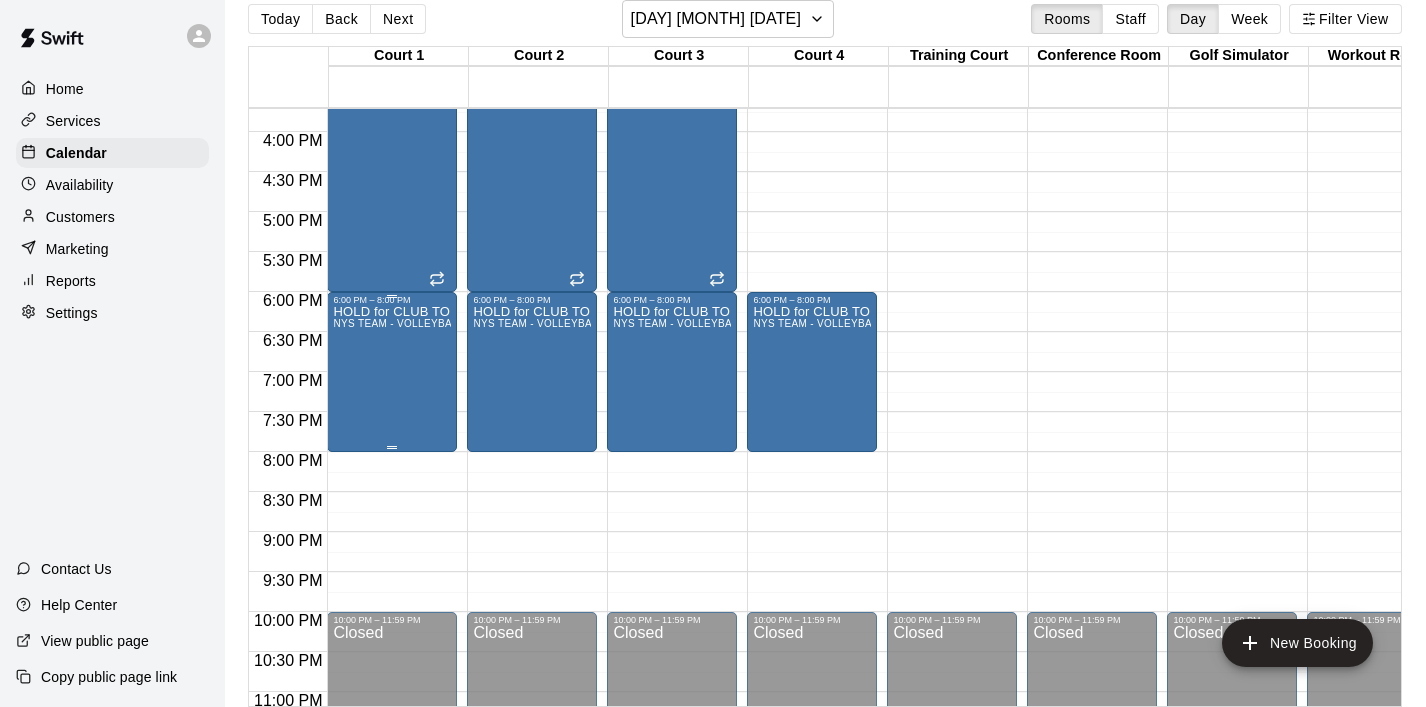 click on "HOLD for CLUB TOURNEY NYS TEAM - VOLLEYBALL (After [TIME])" at bounding box center [392, 658] 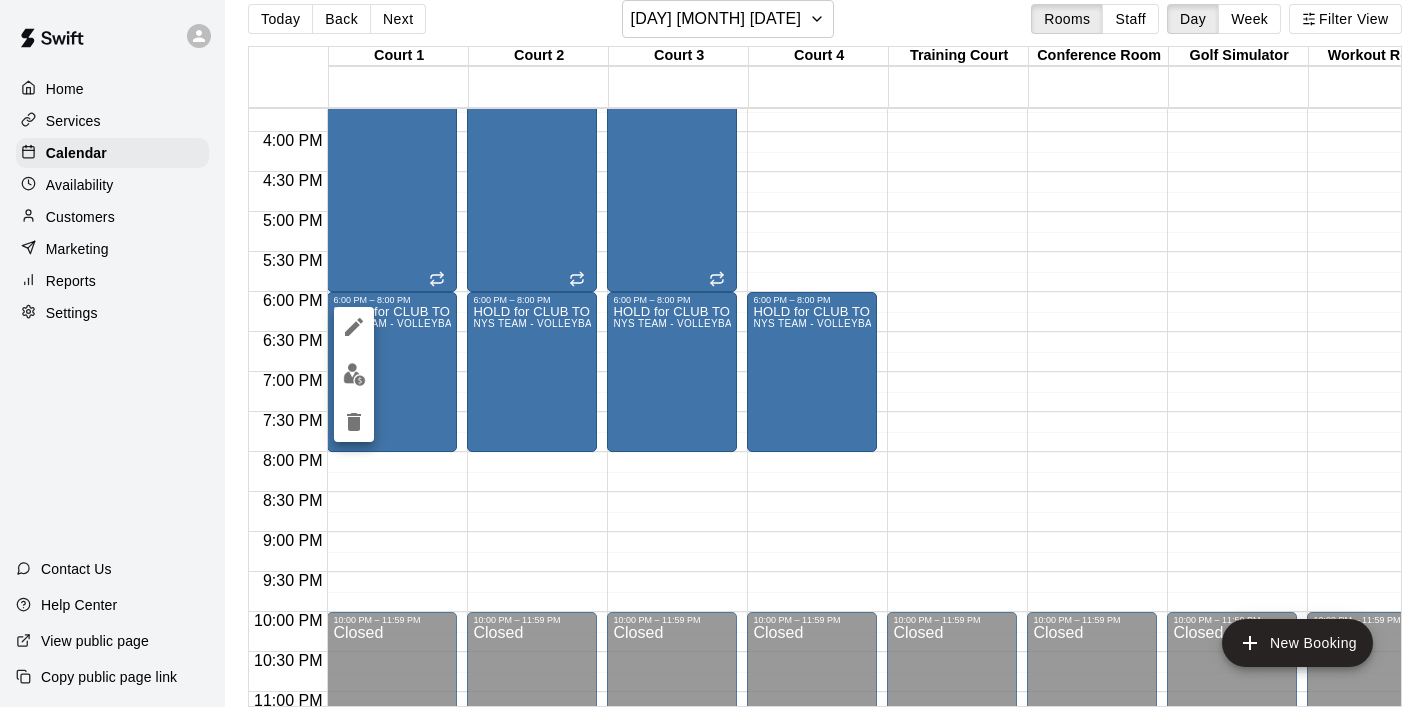 click 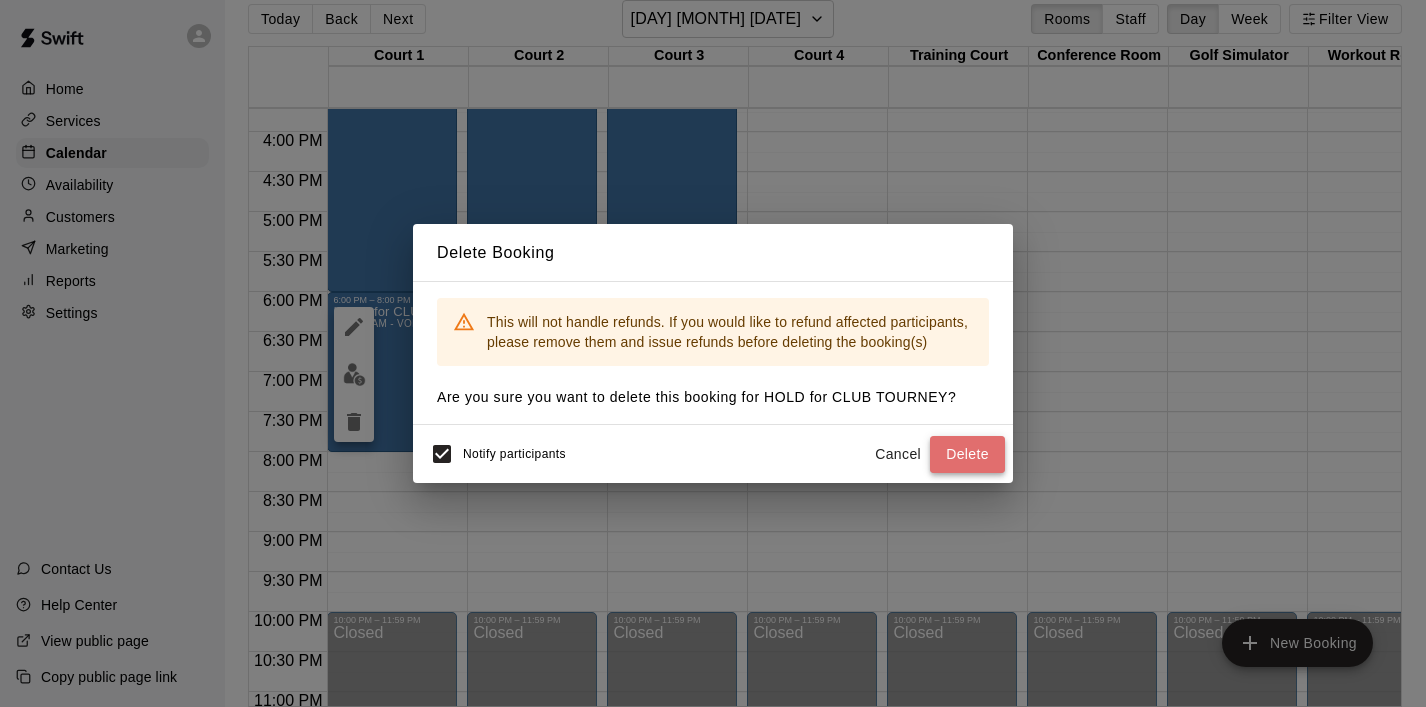 click on "Delete" at bounding box center [967, 454] 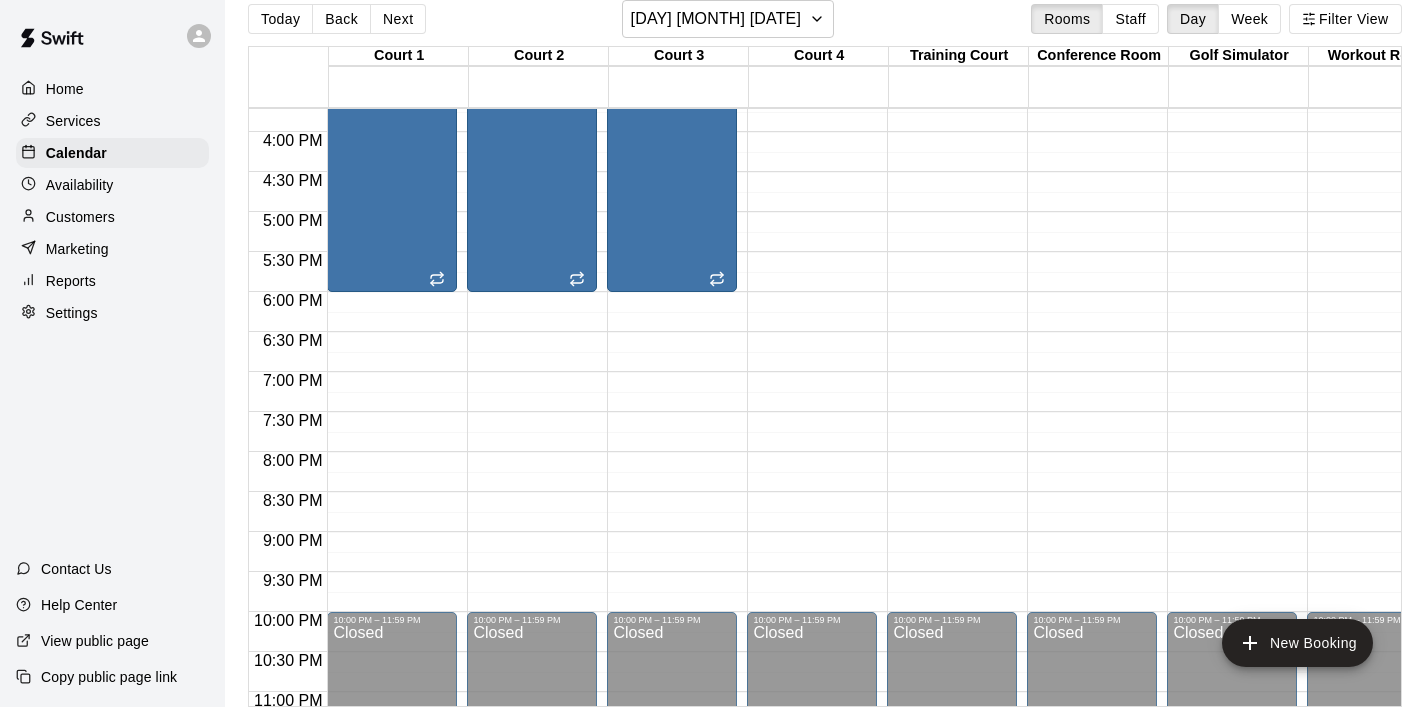 click on "[TIME] – [TIME] Closed [TIME] – [TIME] NYS SPRING Court Rental: VOLLEYBALL ([DAY] - [DAY] [TIME] - [TIME]) [TIME] – [TIME] Closed" at bounding box center (392, -188) 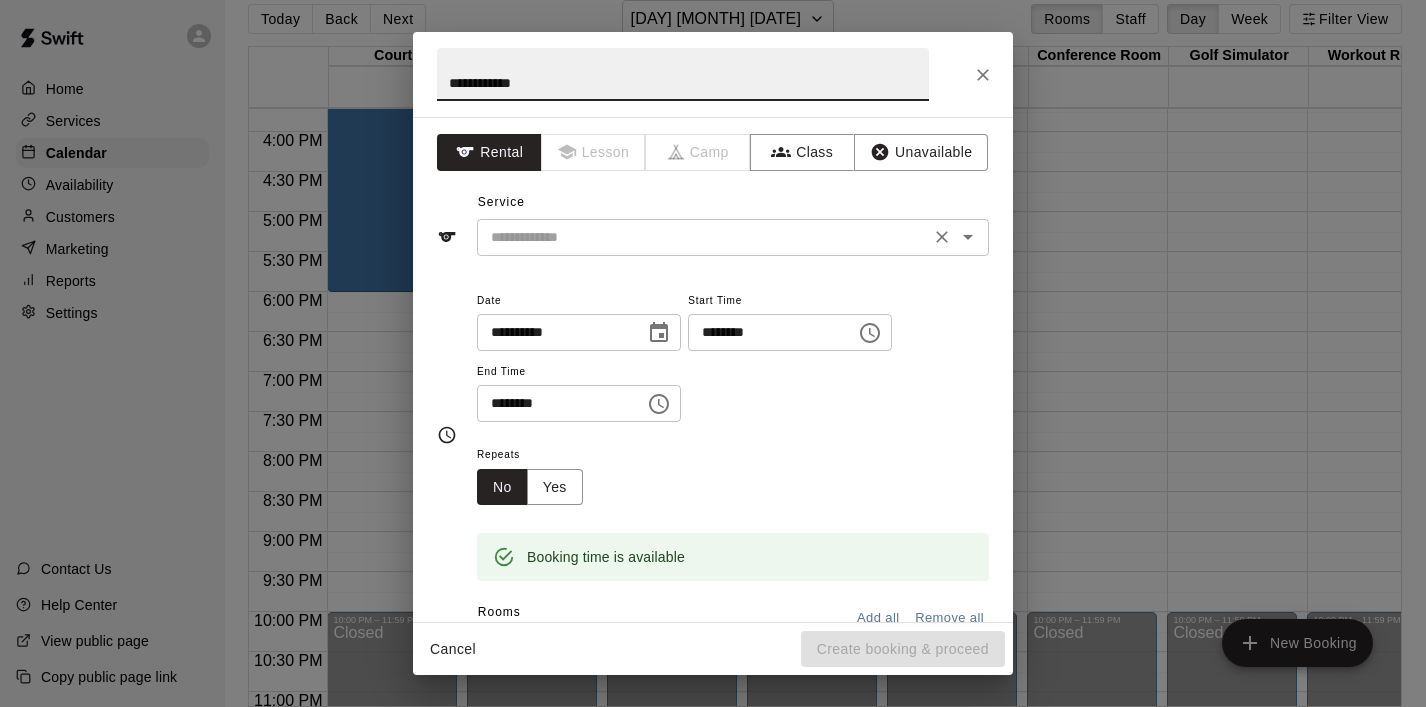type on "**********" 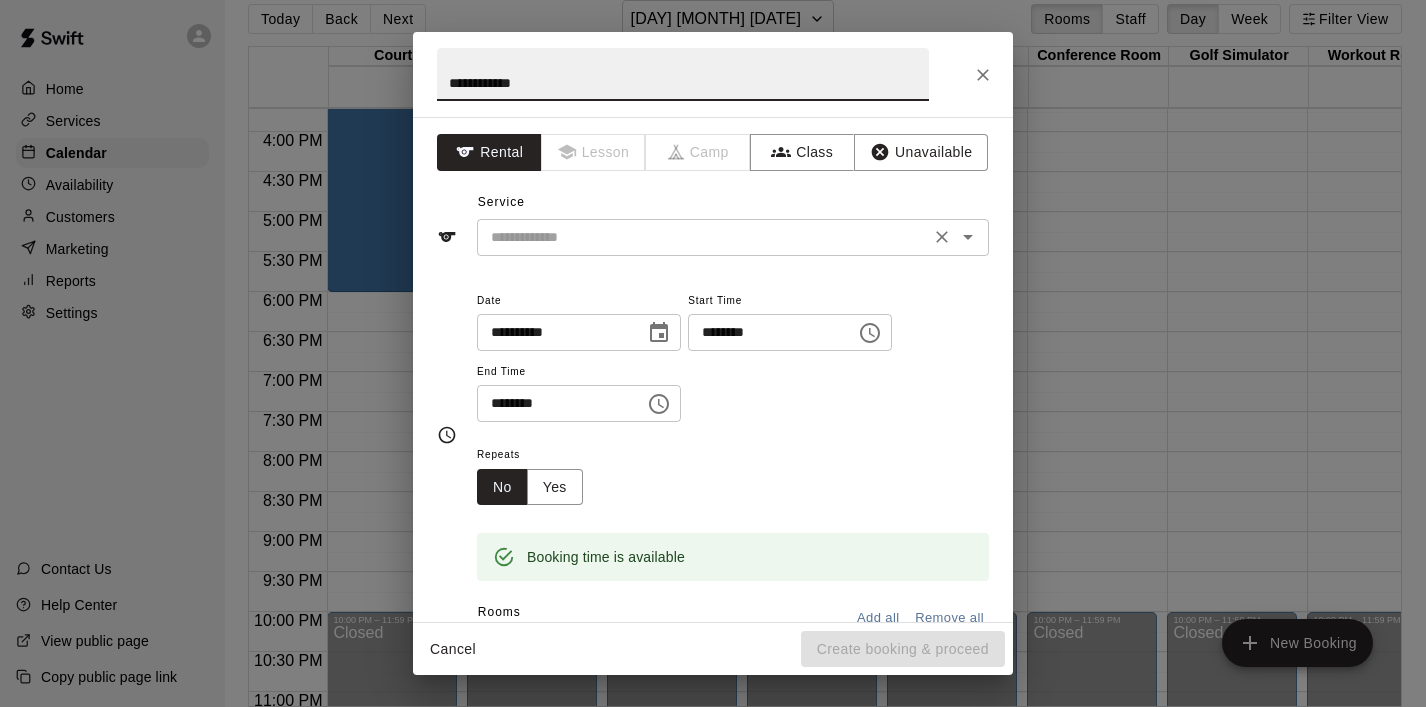 click at bounding box center [703, 237] 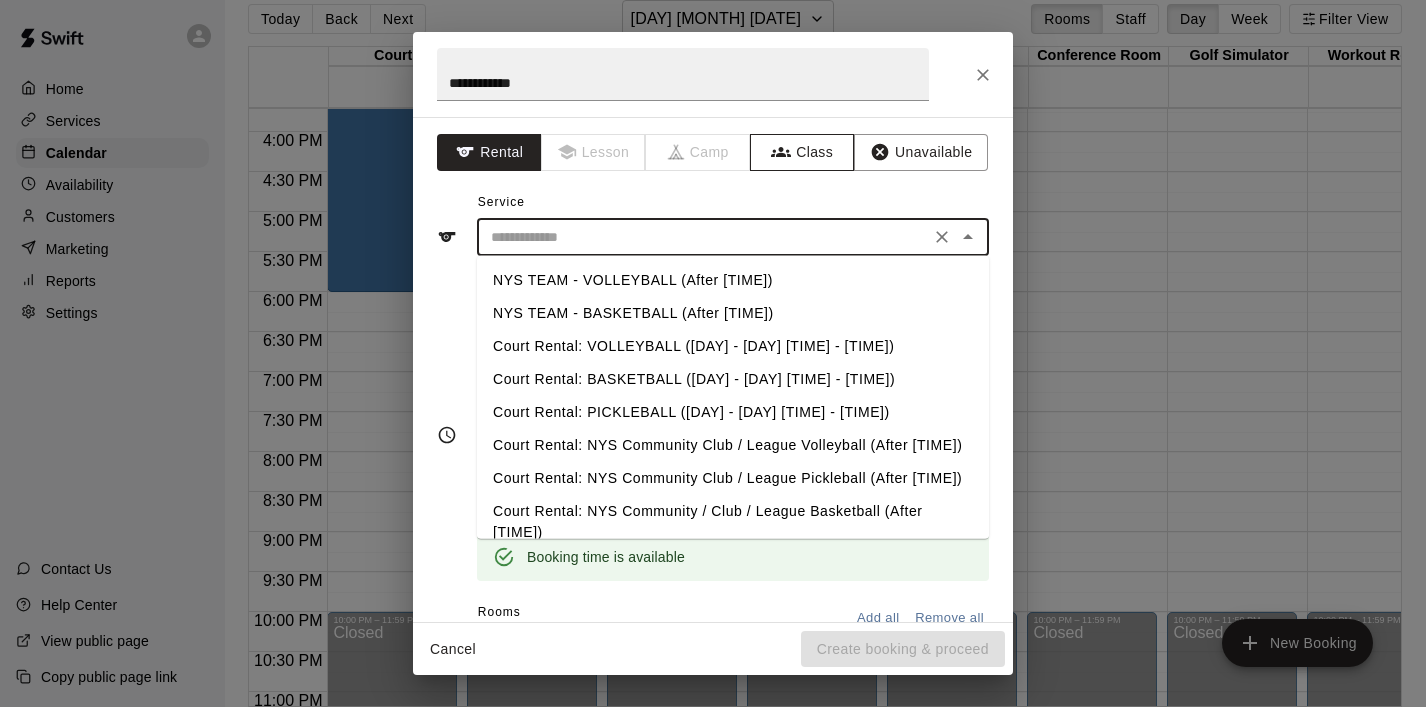 click on "Class" at bounding box center [802, 152] 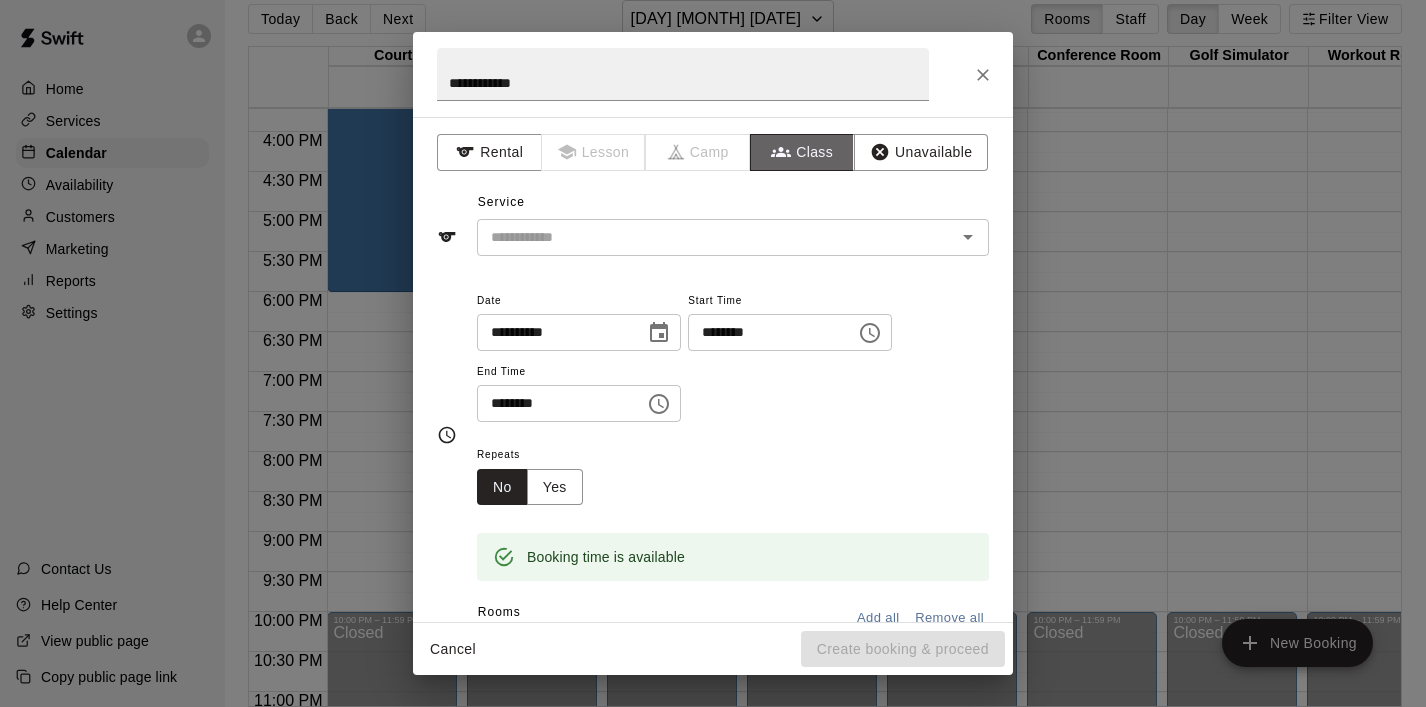click on "Class" at bounding box center [802, 152] 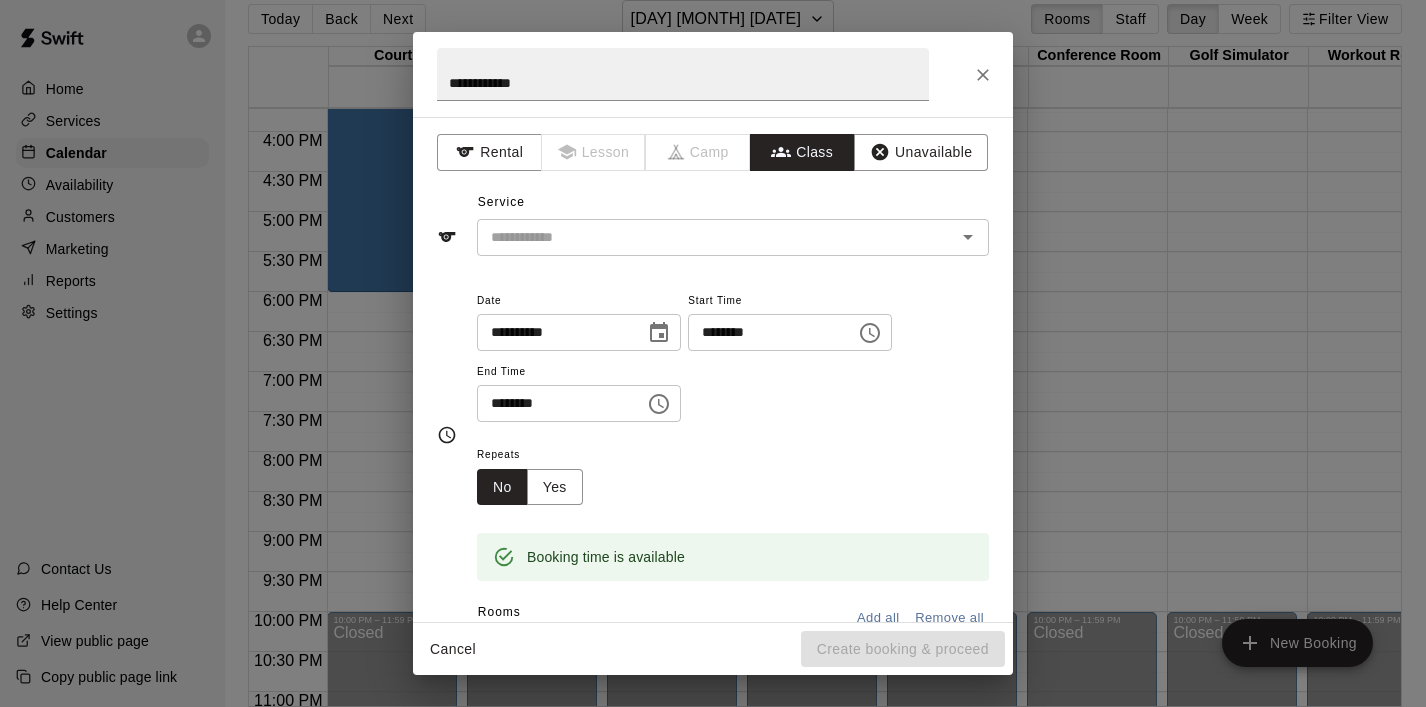 click at bounding box center (716, 237) 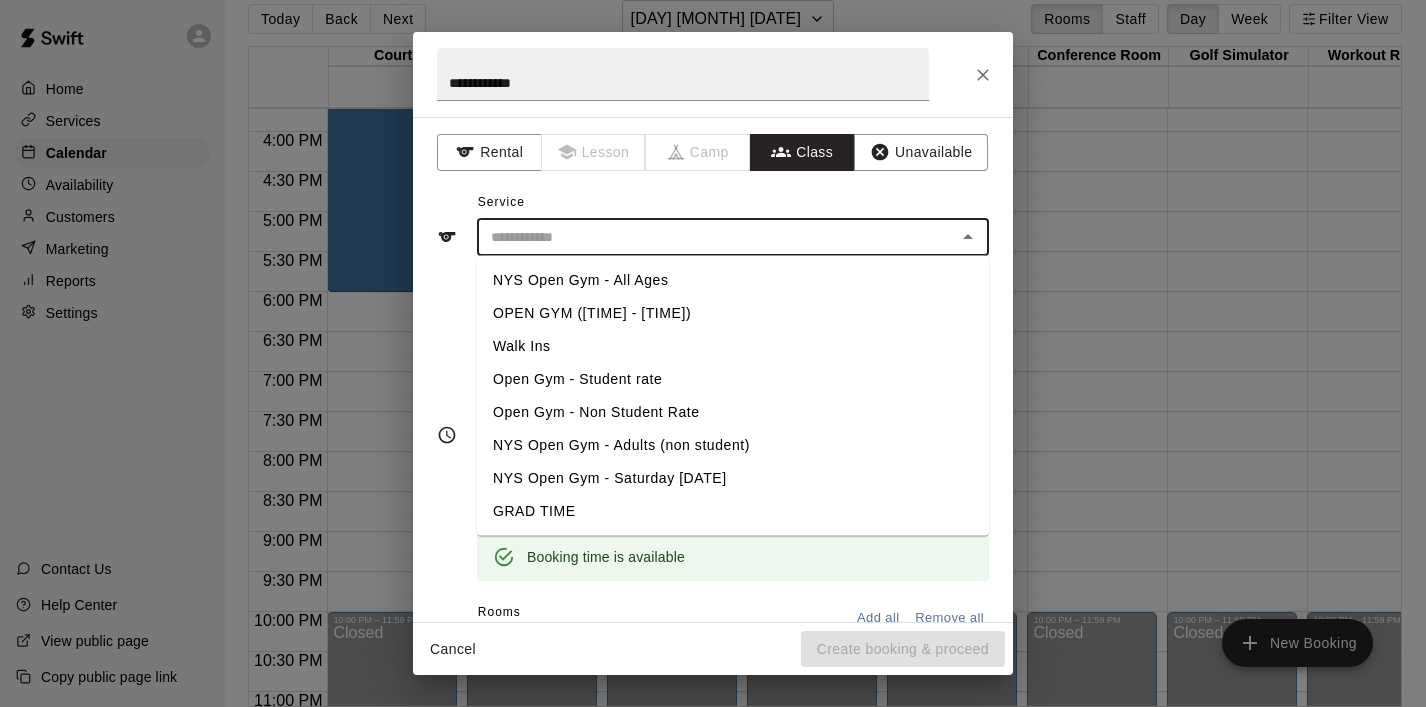 click on "NYS Open Gym - All Ages" at bounding box center (733, 280) 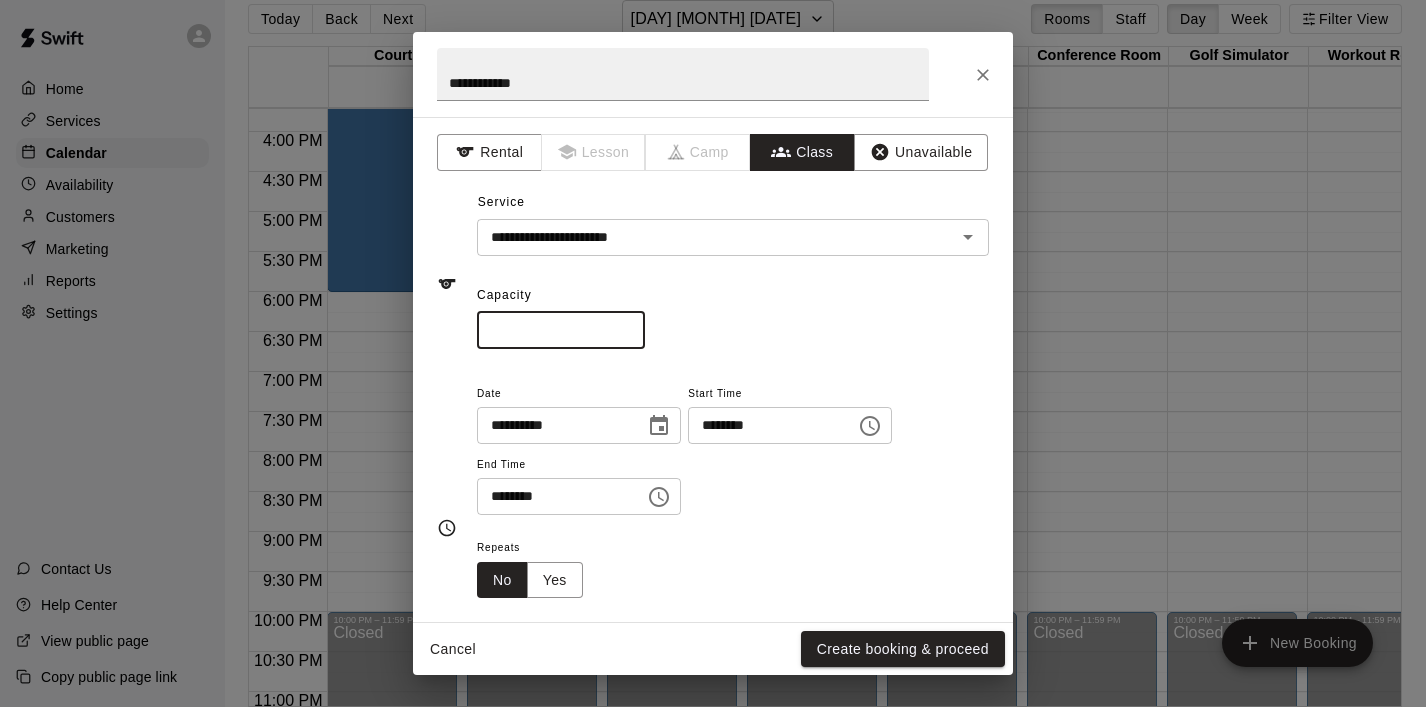 drag, startPoint x: 577, startPoint y: 332, endPoint x: 446, endPoint y: 335, distance: 131.03435 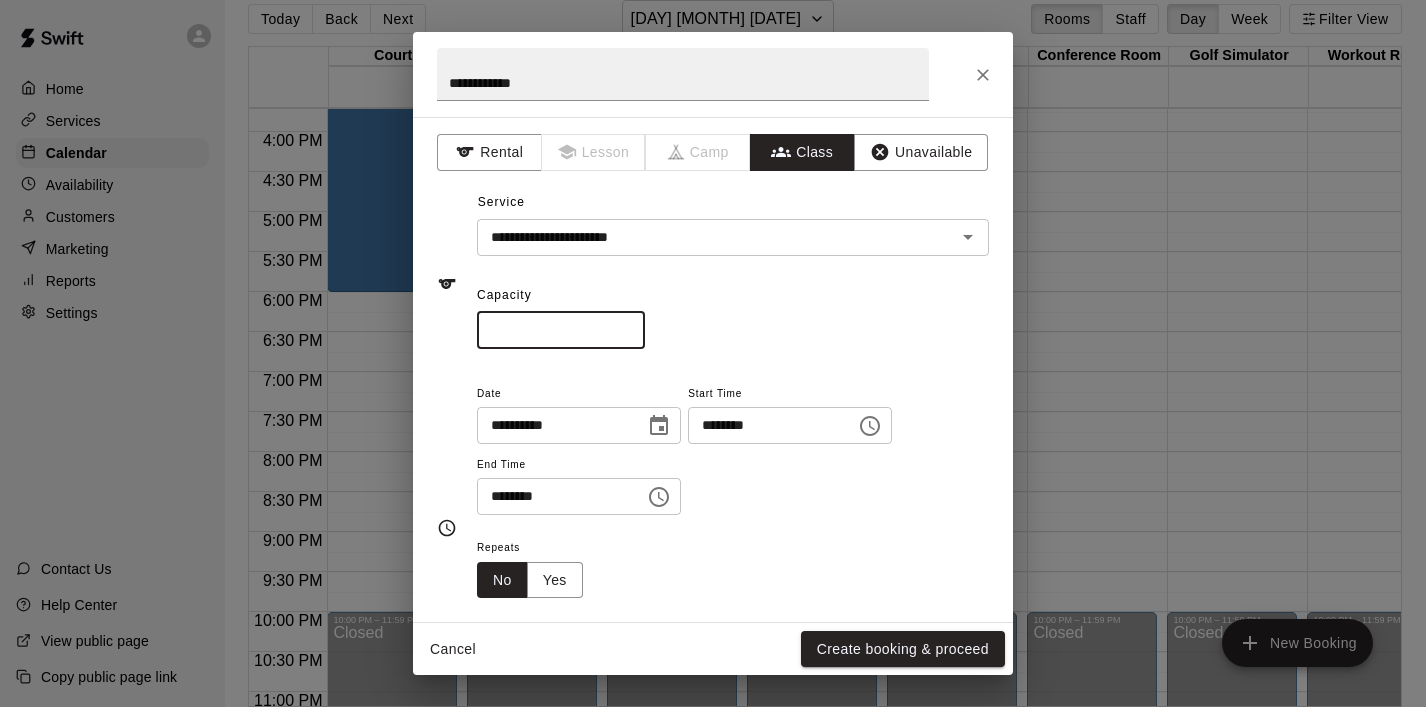 click on "**********" at bounding box center [713, 284] 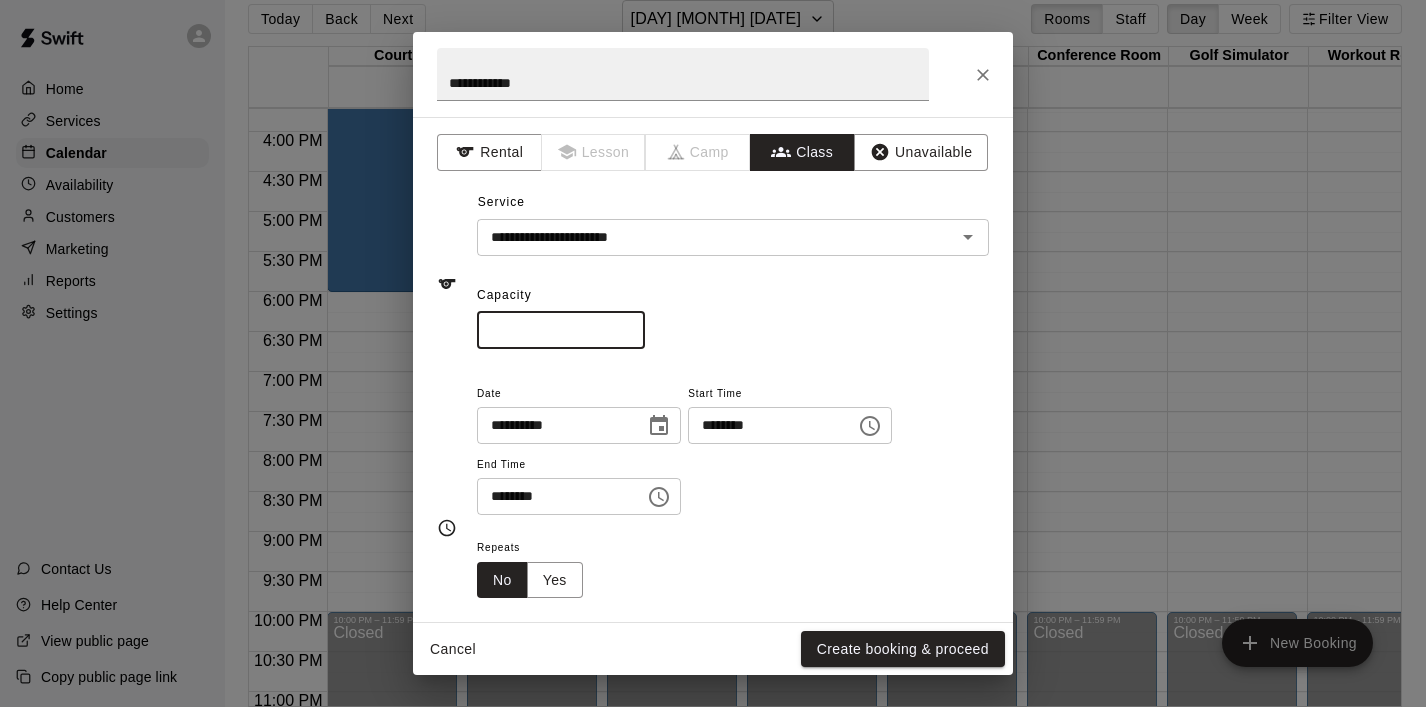 type on "**" 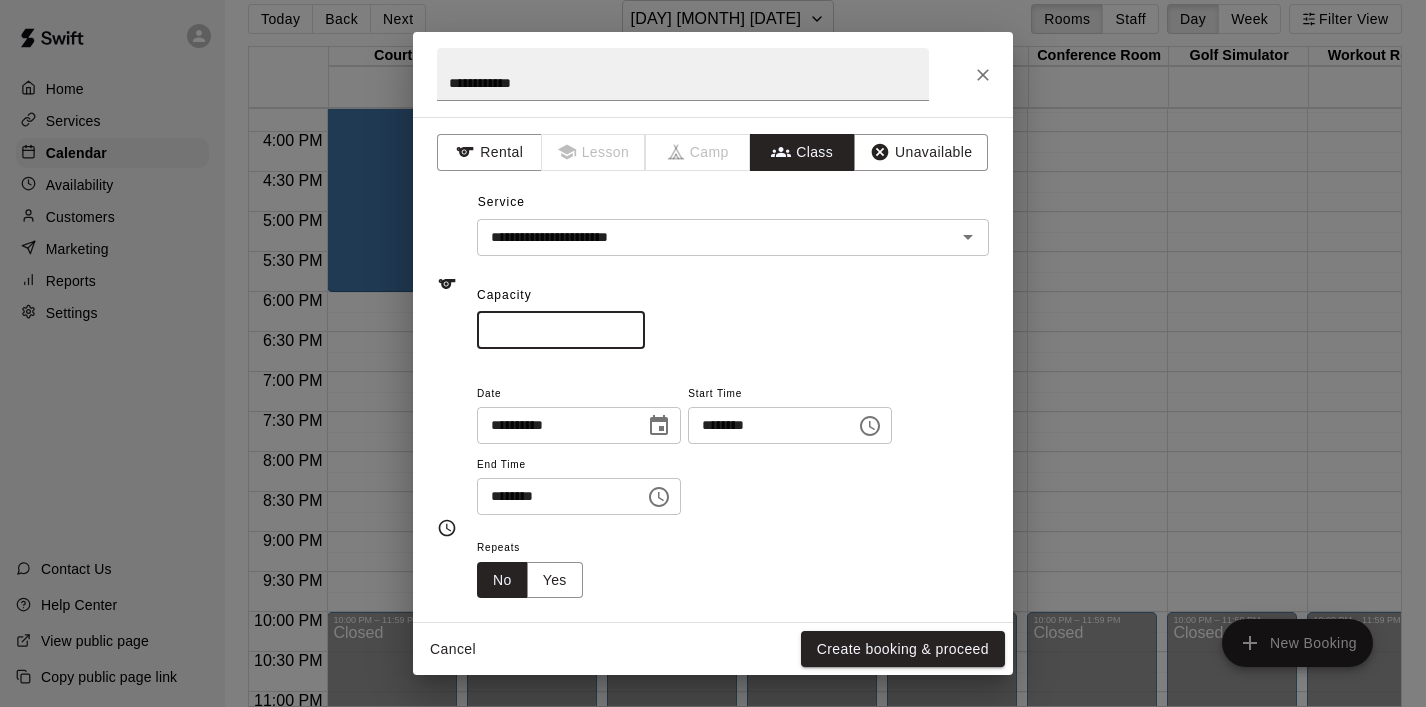 click 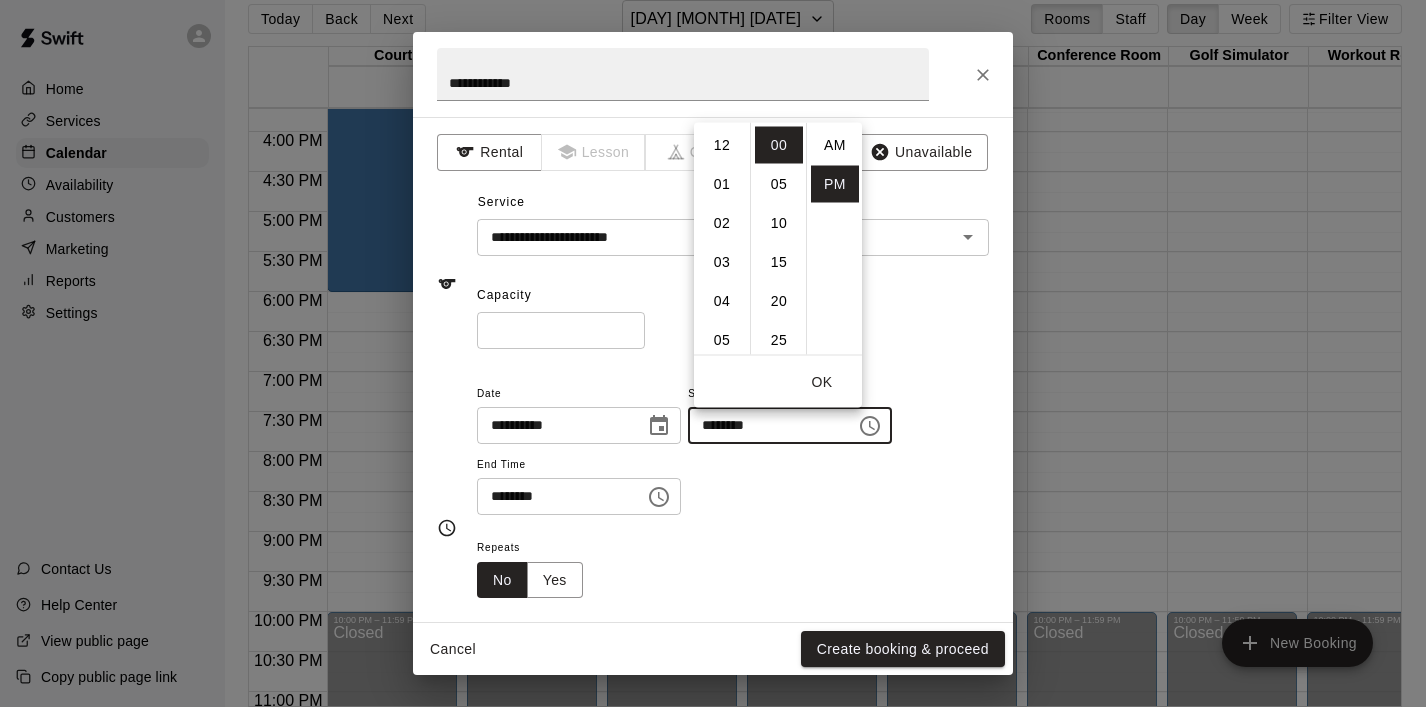 scroll, scrollTop: 273, scrollLeft: 0, axis: vertical 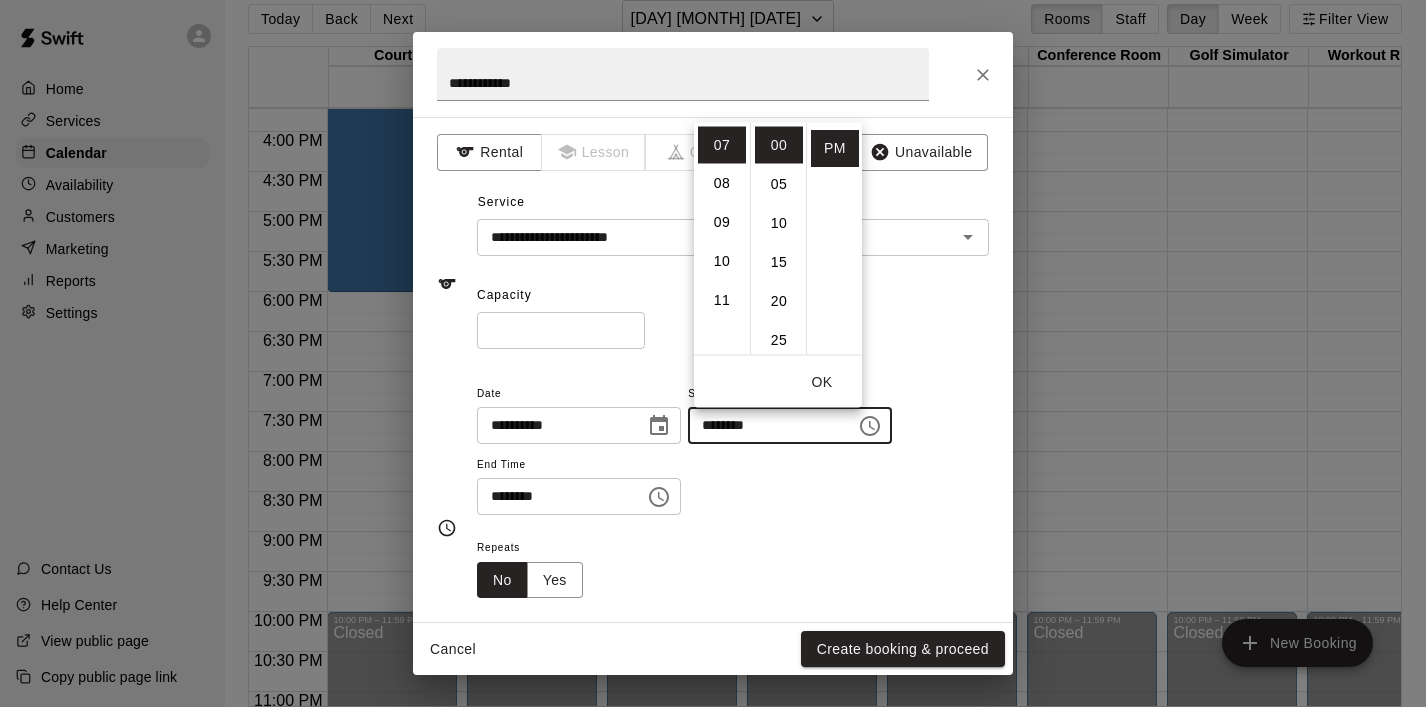 click 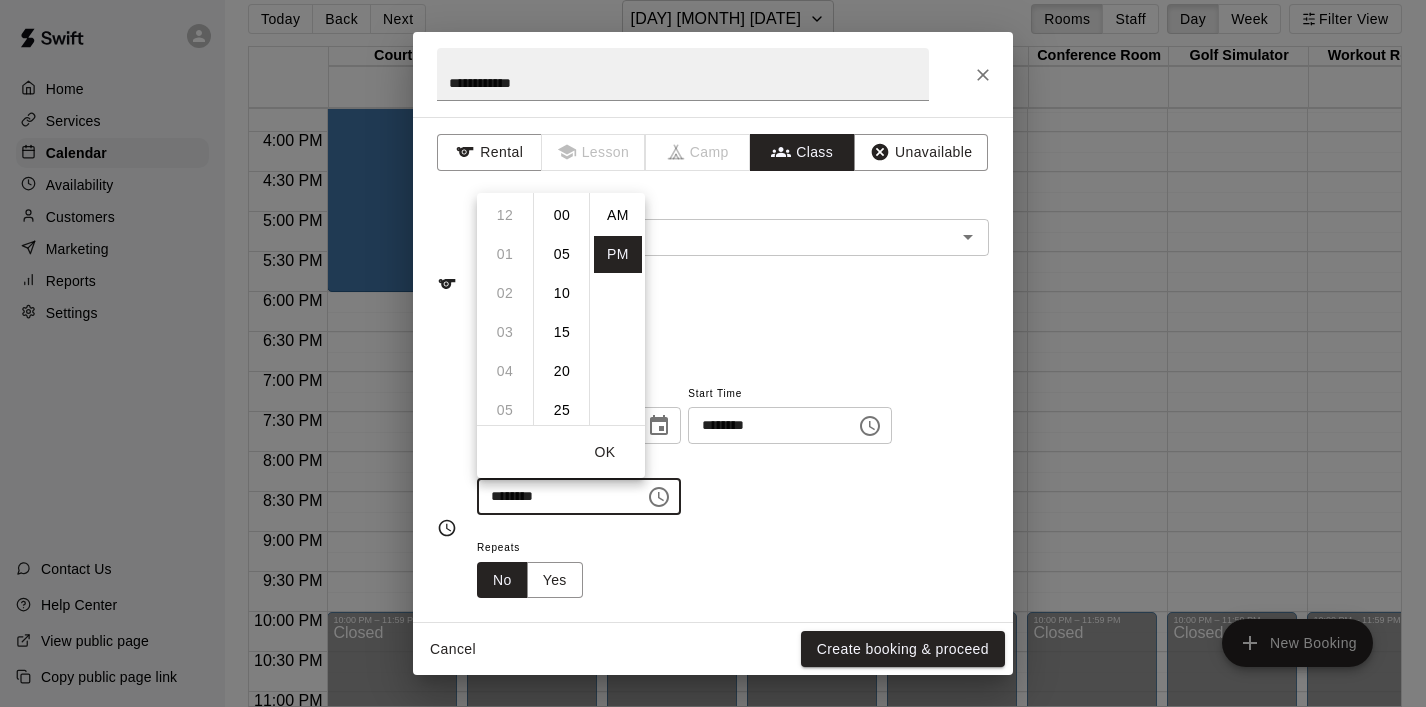 scroll, scrollTop: 273, scrollLeft: 0, axis: vertical 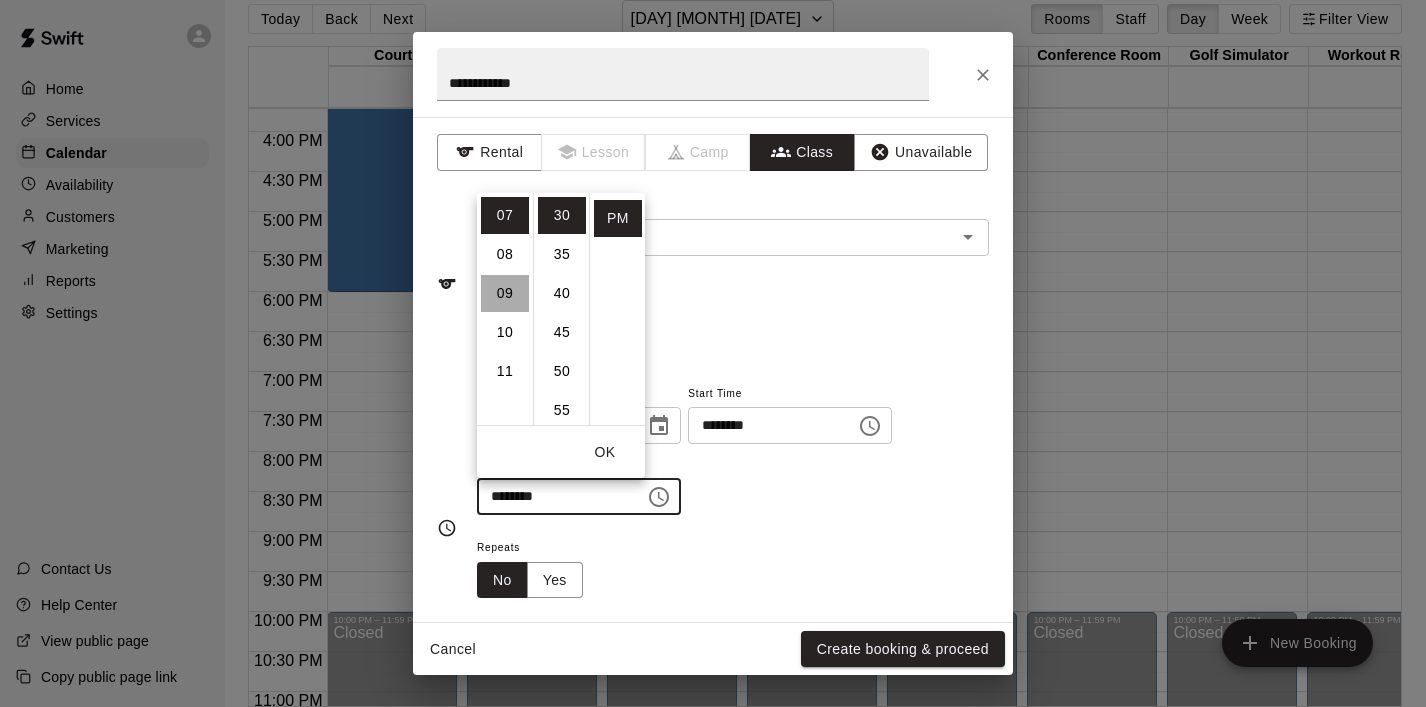 click on "09" at bounding box center [505, 293] 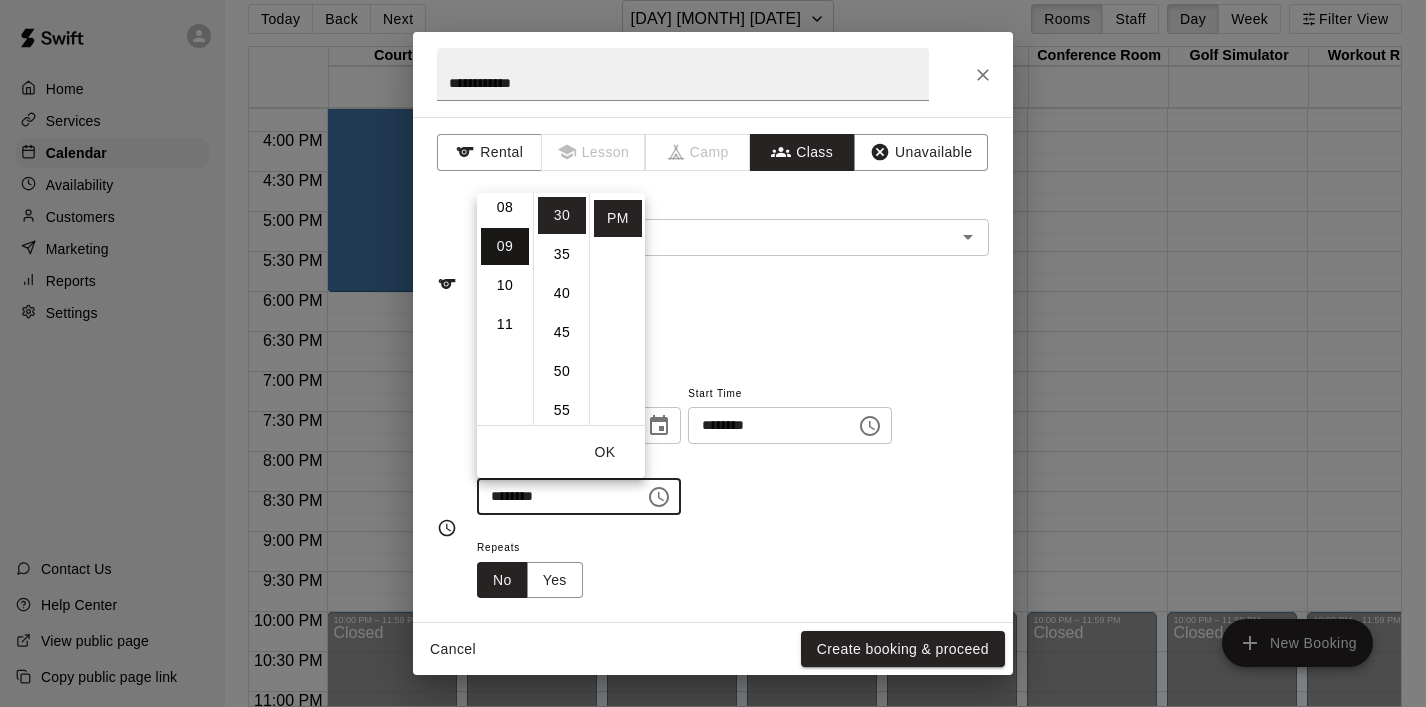 scroll, scrollTop: 351, scrollLeft: 0, axis: vertical 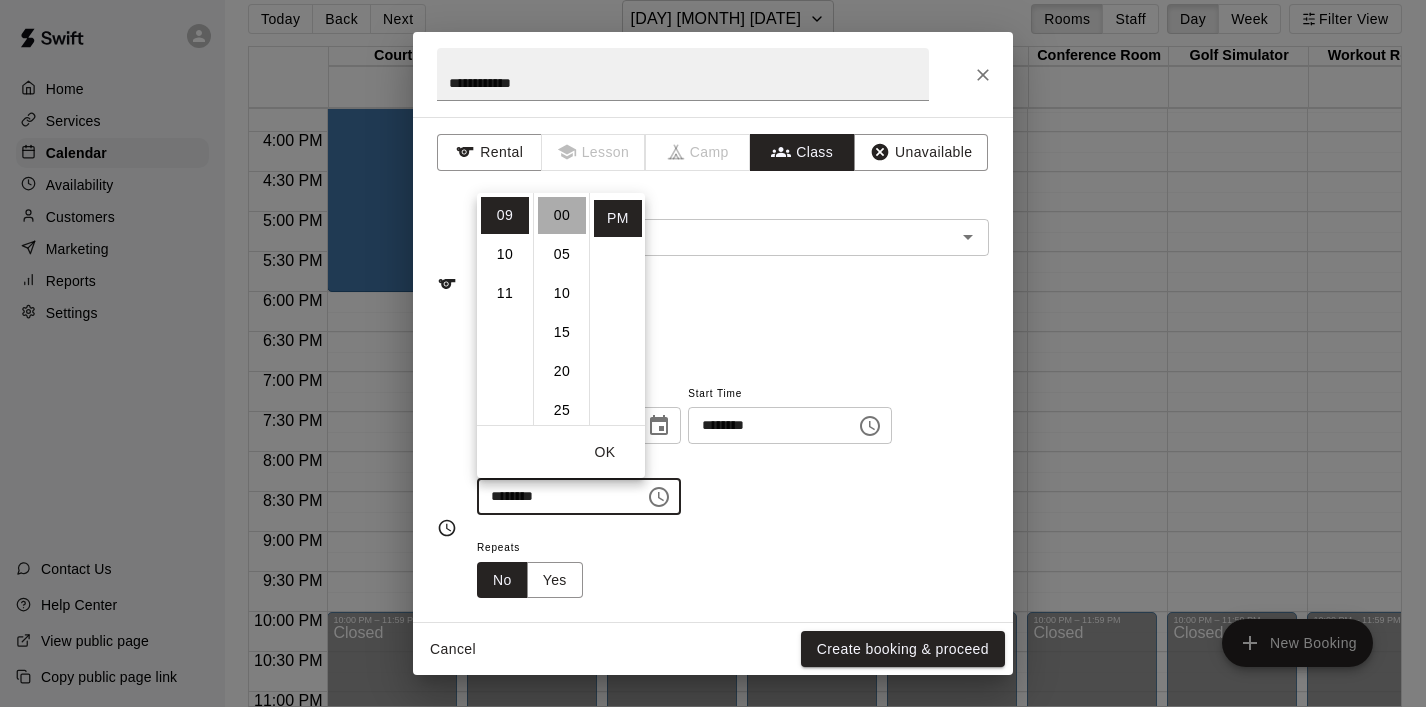 click on "00" at bounding box center [562, 215] 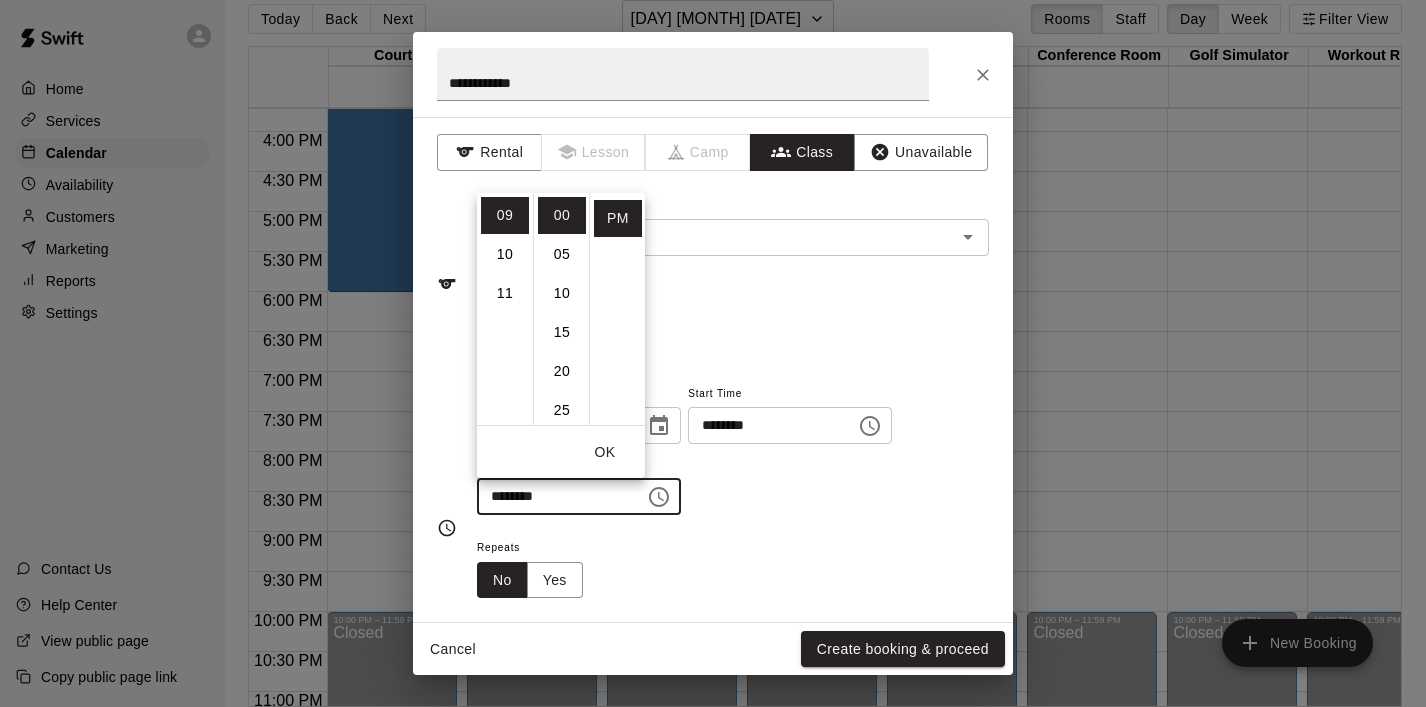 click on "**********" at bounding box center (733, 448) 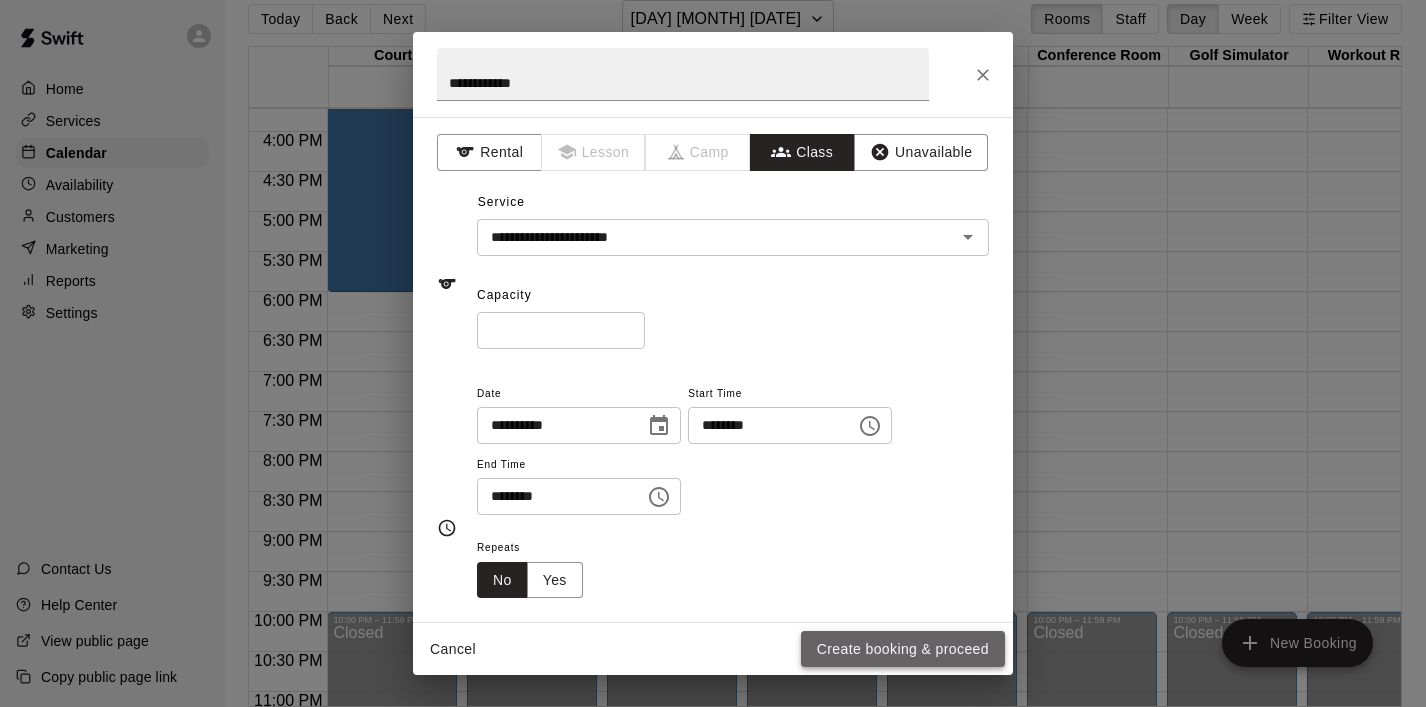 click on "Create booking & proceed" at bounding box center (903, 649) 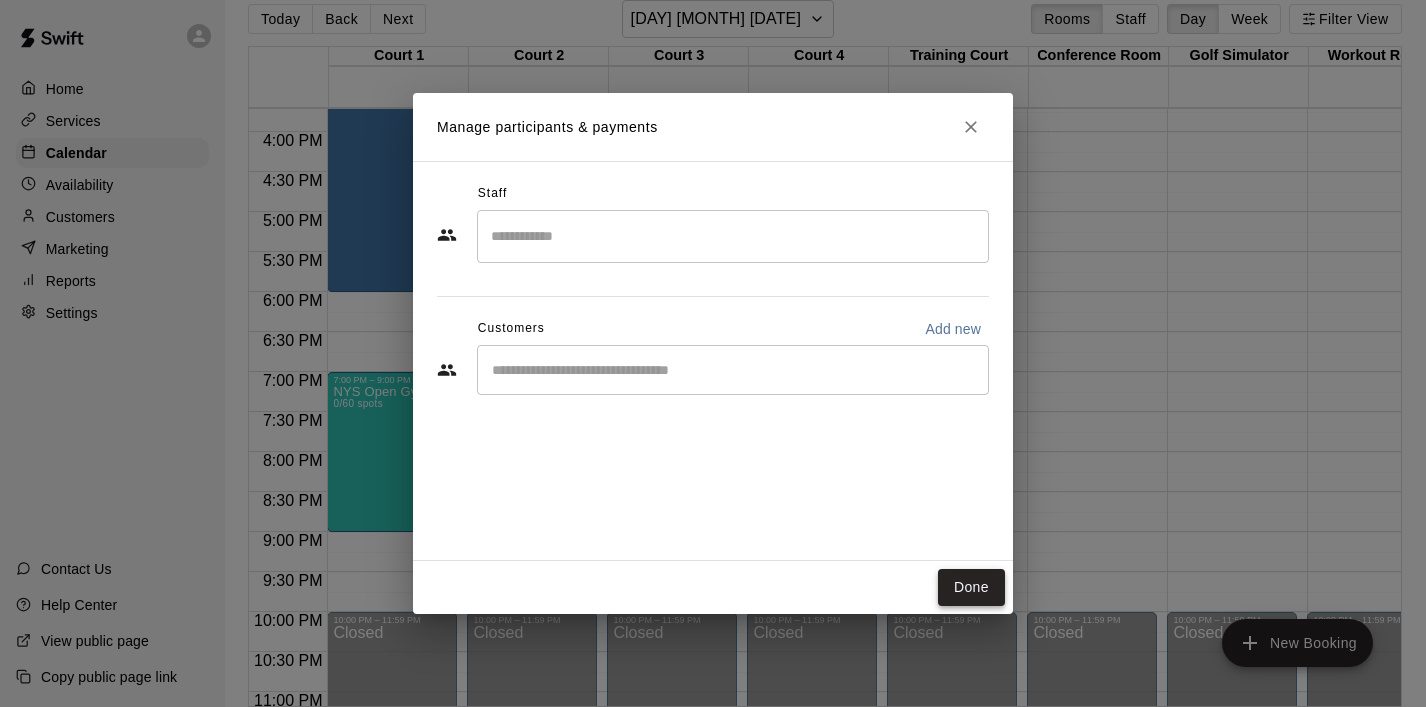 click on "Done" at bounding box center (971, 587) 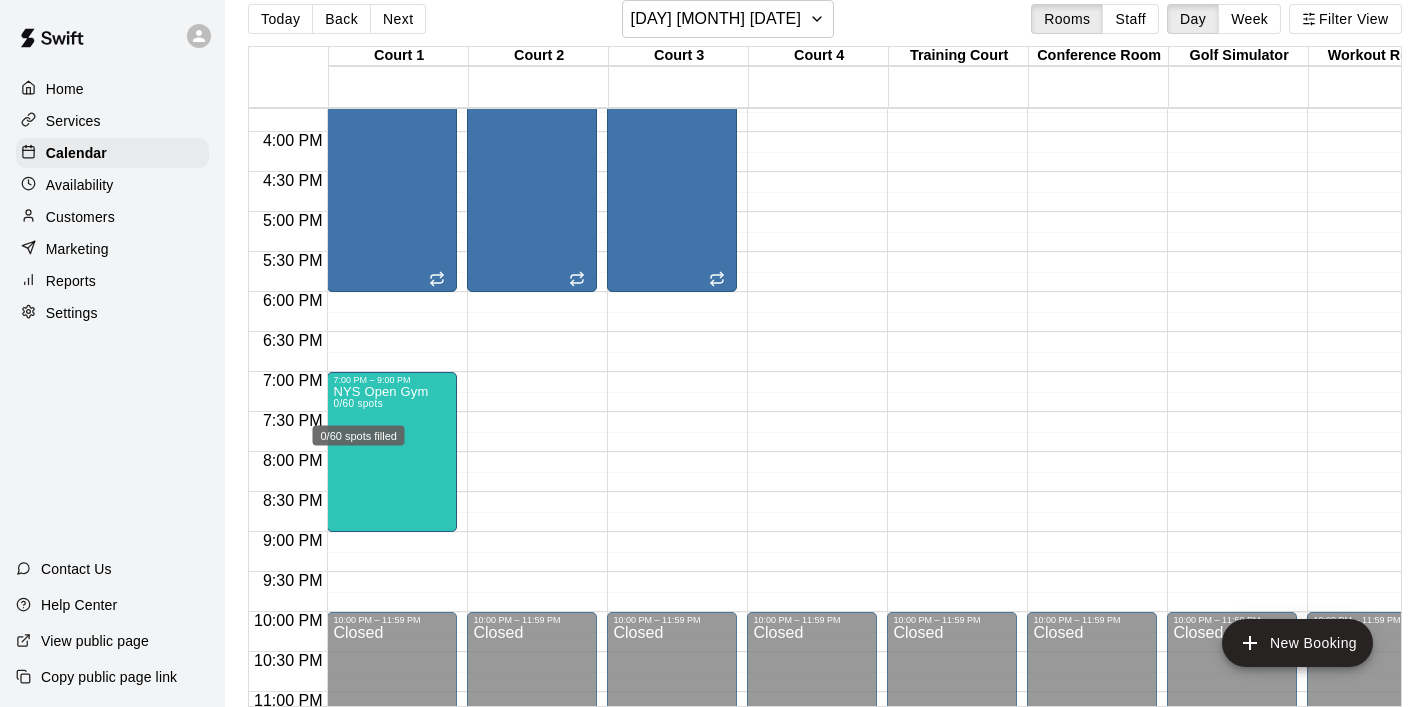 click on "0/60 spots filled" at bounding box center [359, 436] 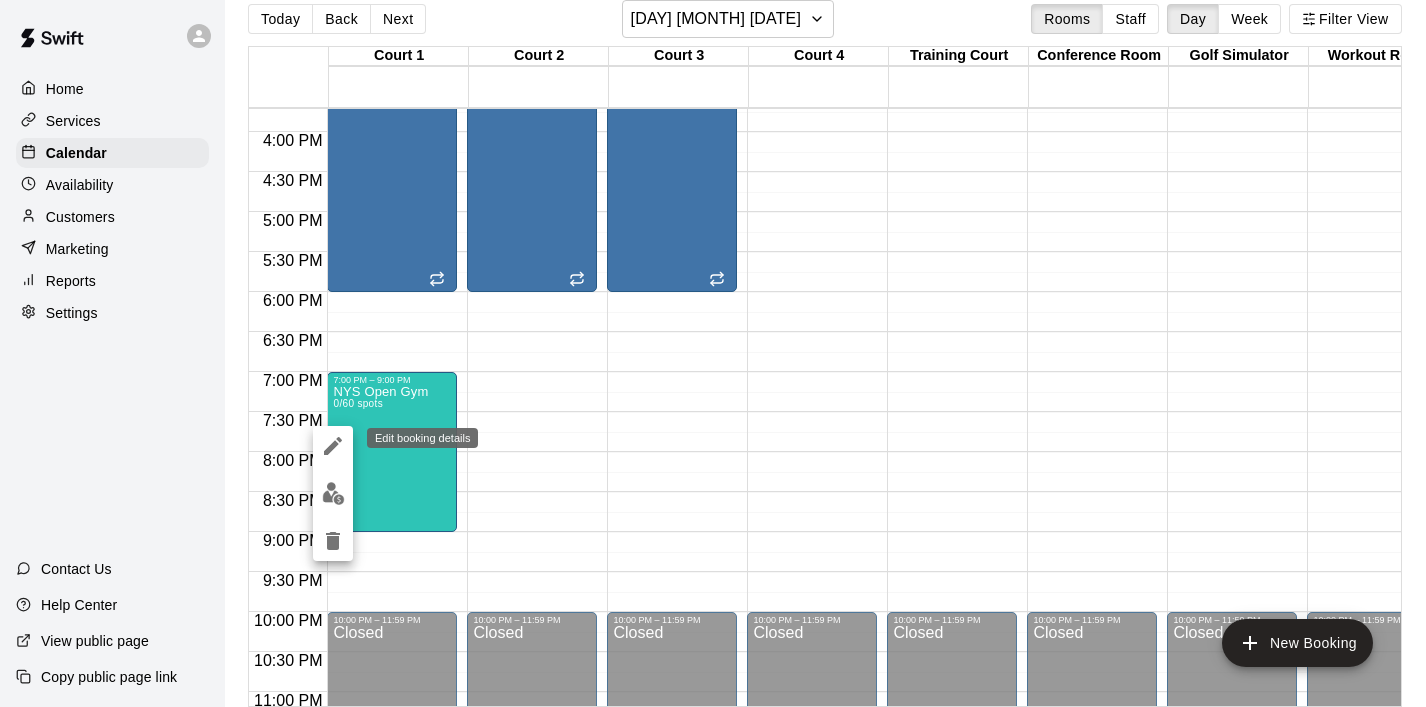 click 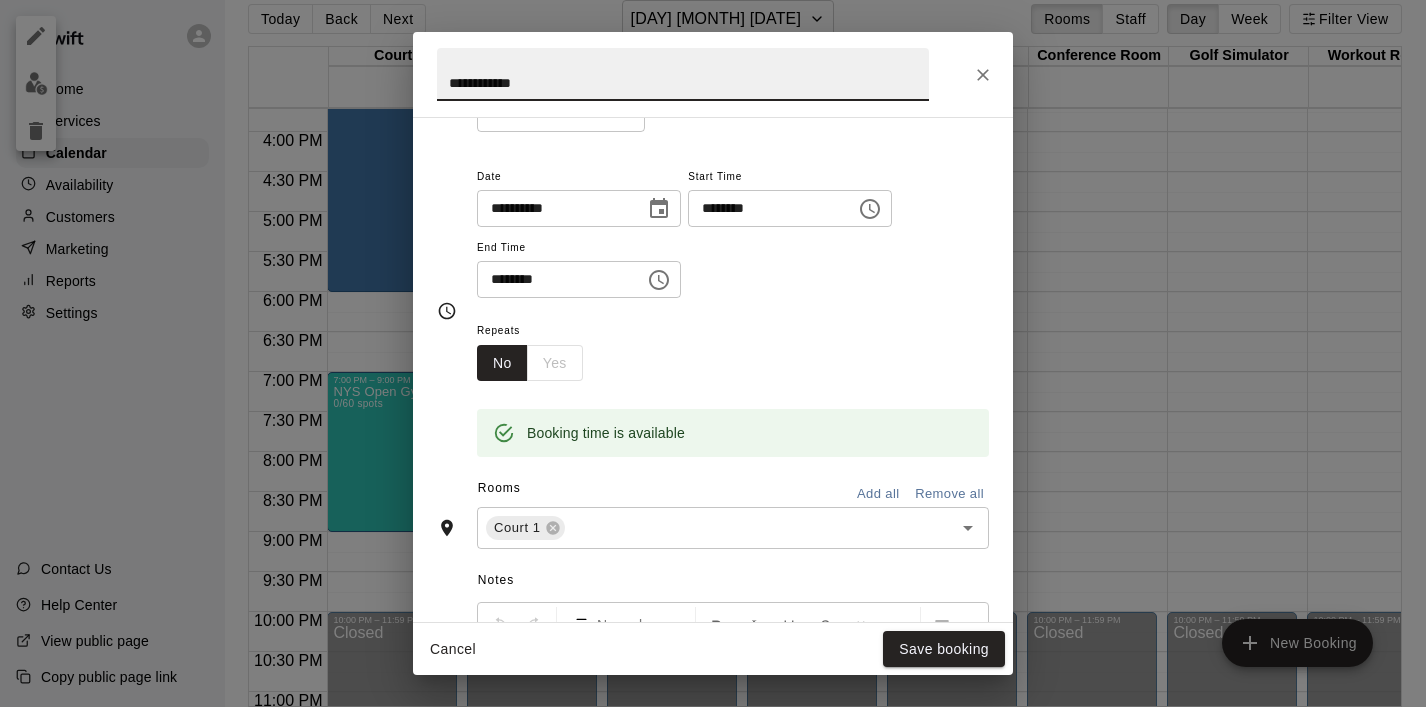 scroll, scrollTop: 268, scrollLeft: 0, axis: vertical 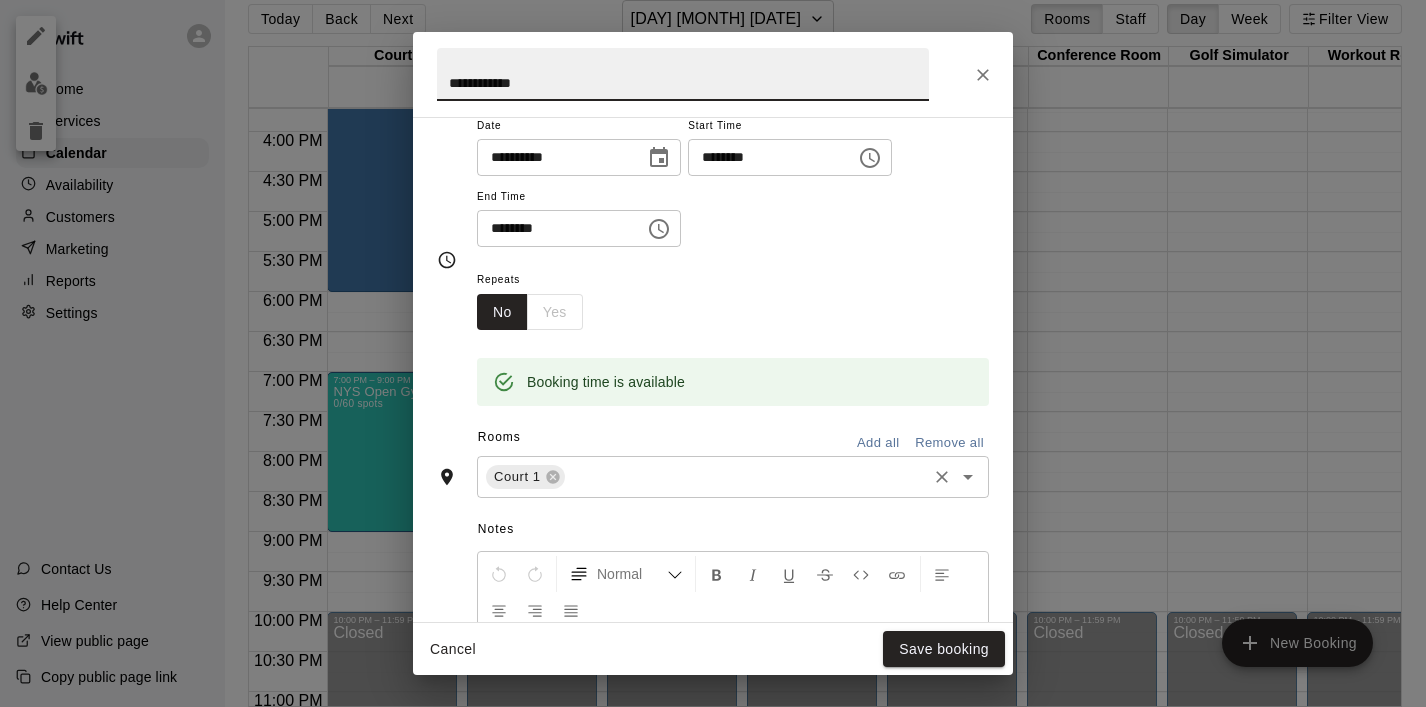 click 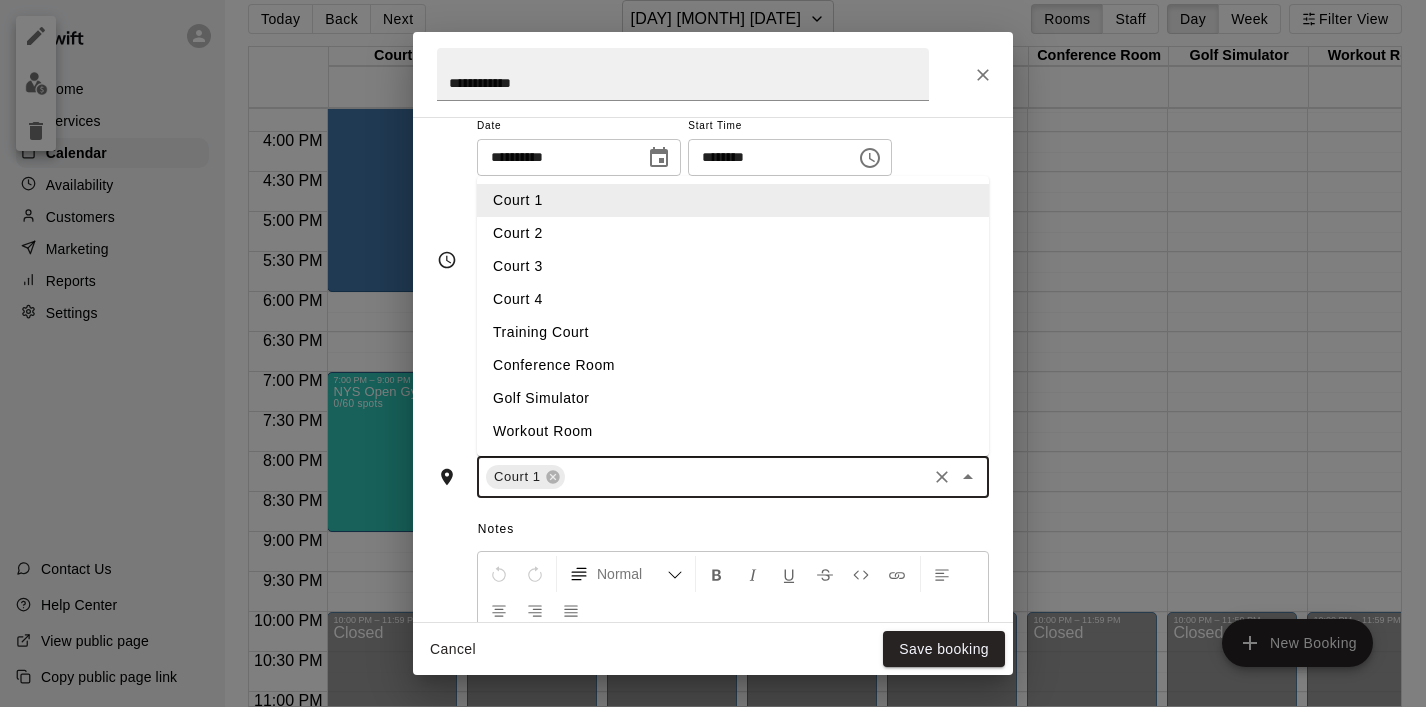 click on "Court 2" at bounding box center [733, 233] 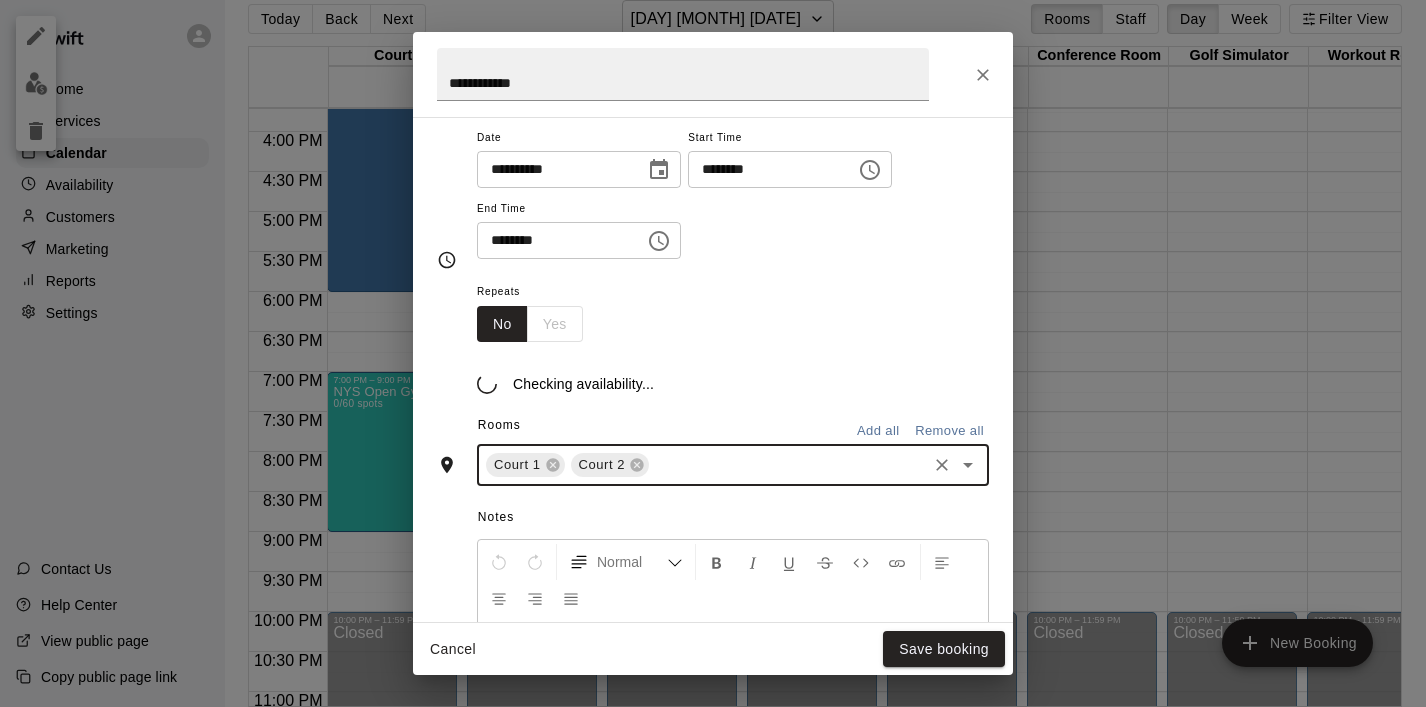 scroll, scrollTop: 268, scrollLeft: 0, axis: vertical 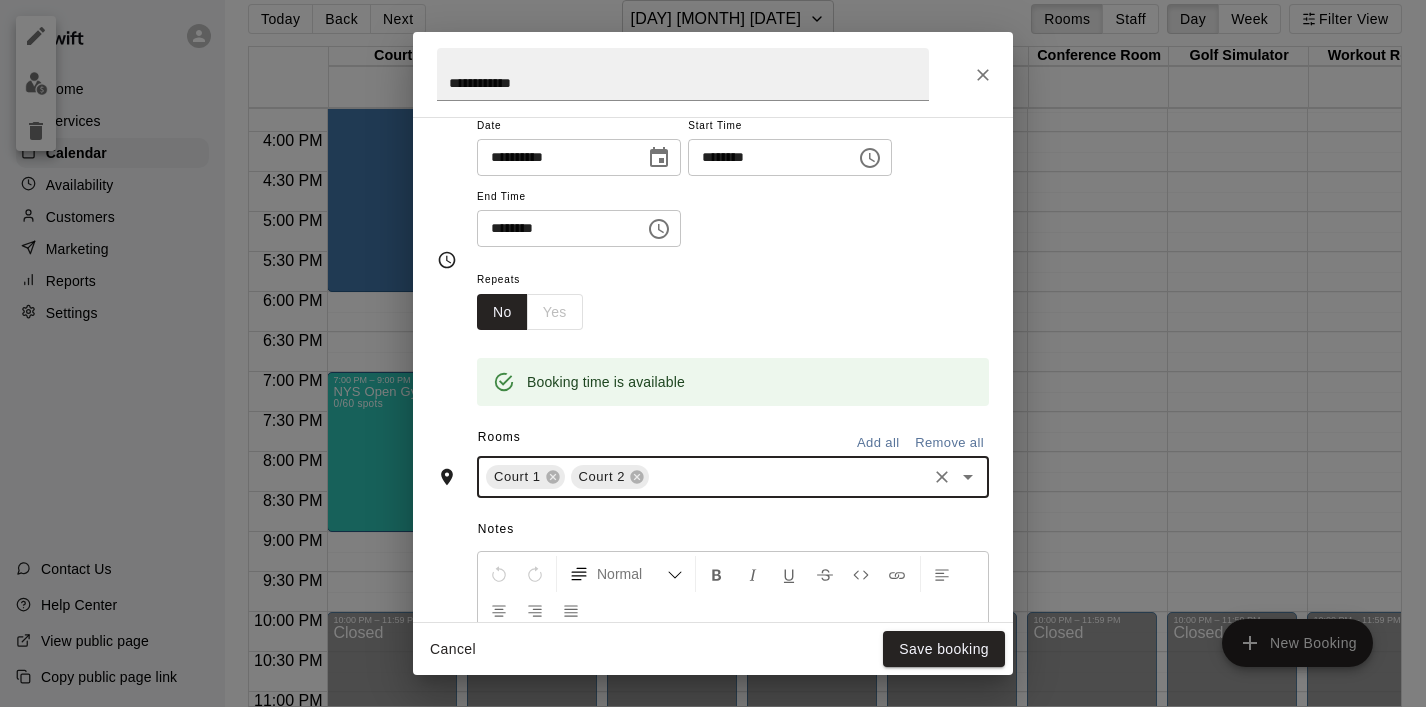 click 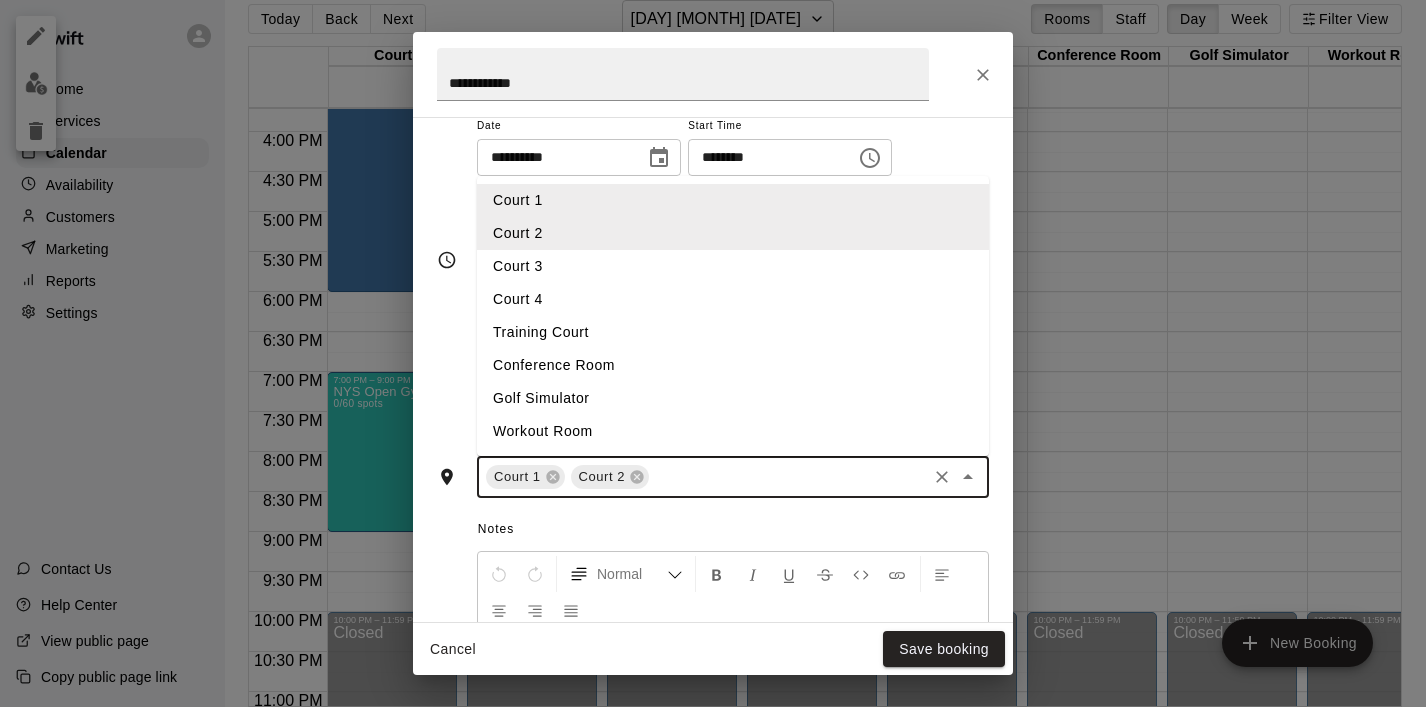 click on "Court 3" at bounding box center (733, 266) 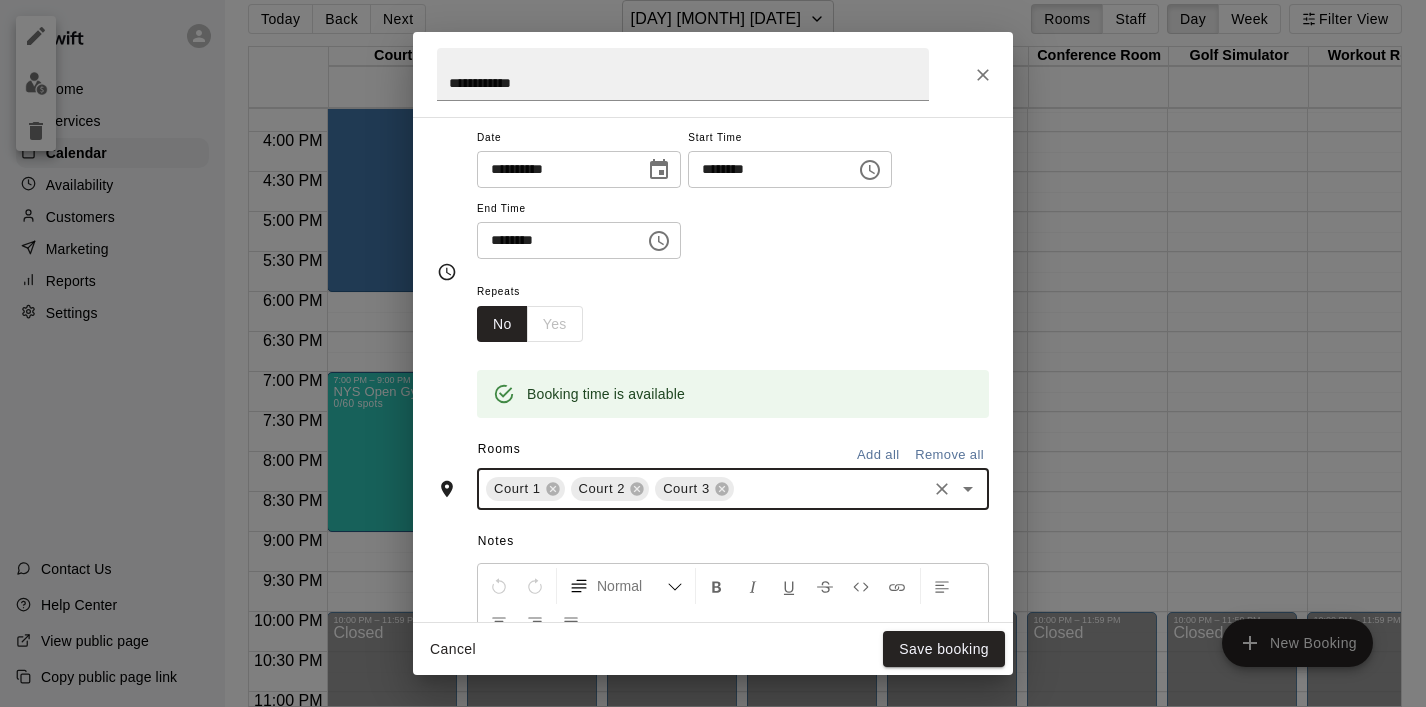 scroll, scrollTop: 268, scrollLeft: 0, axis: vertical 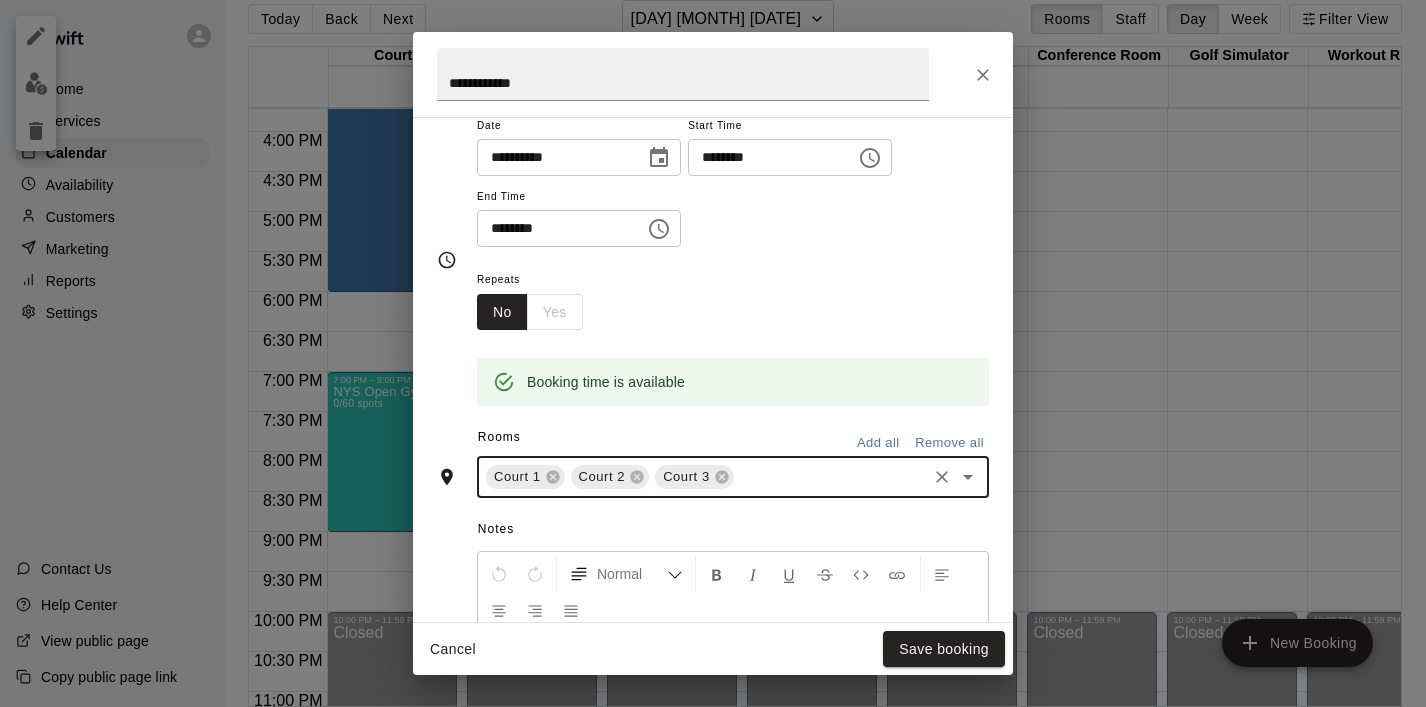 click at bounding box center [968, 477] 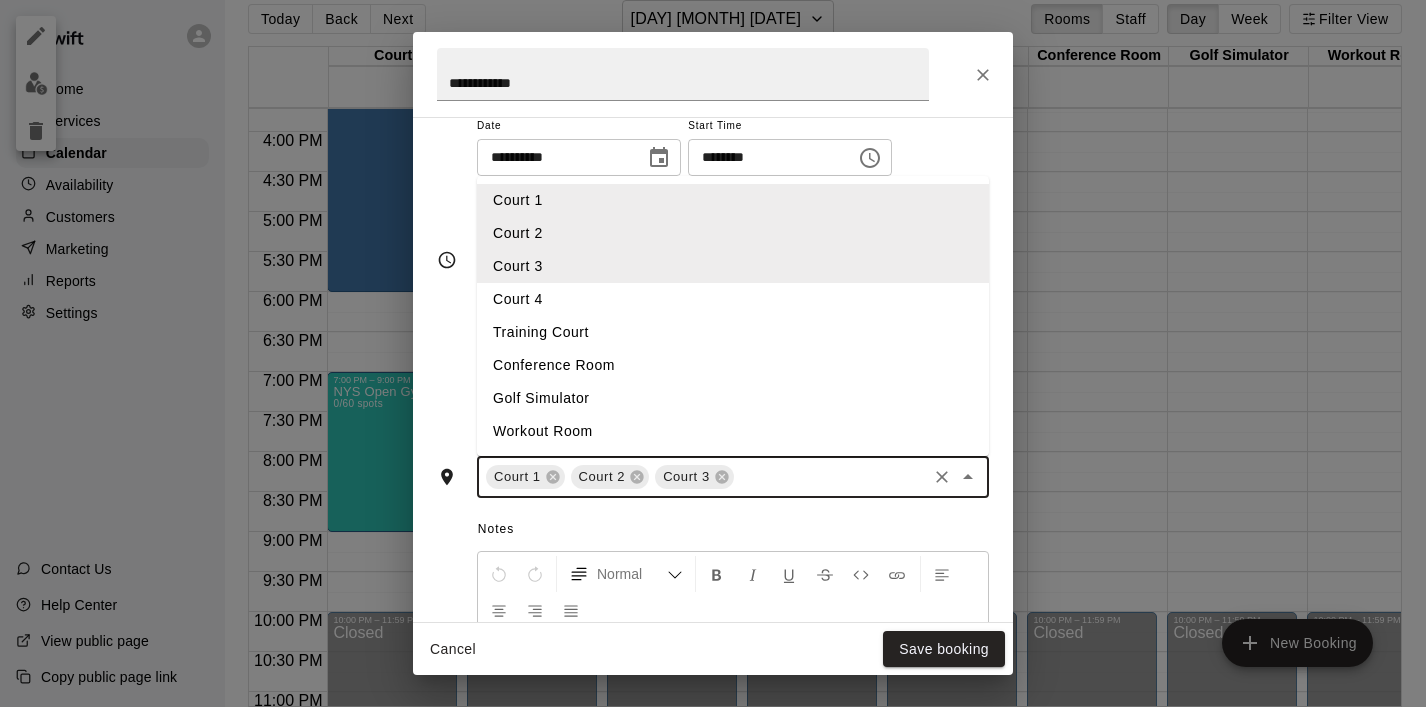 click on "Court 4" at bounding box center [733, 299] 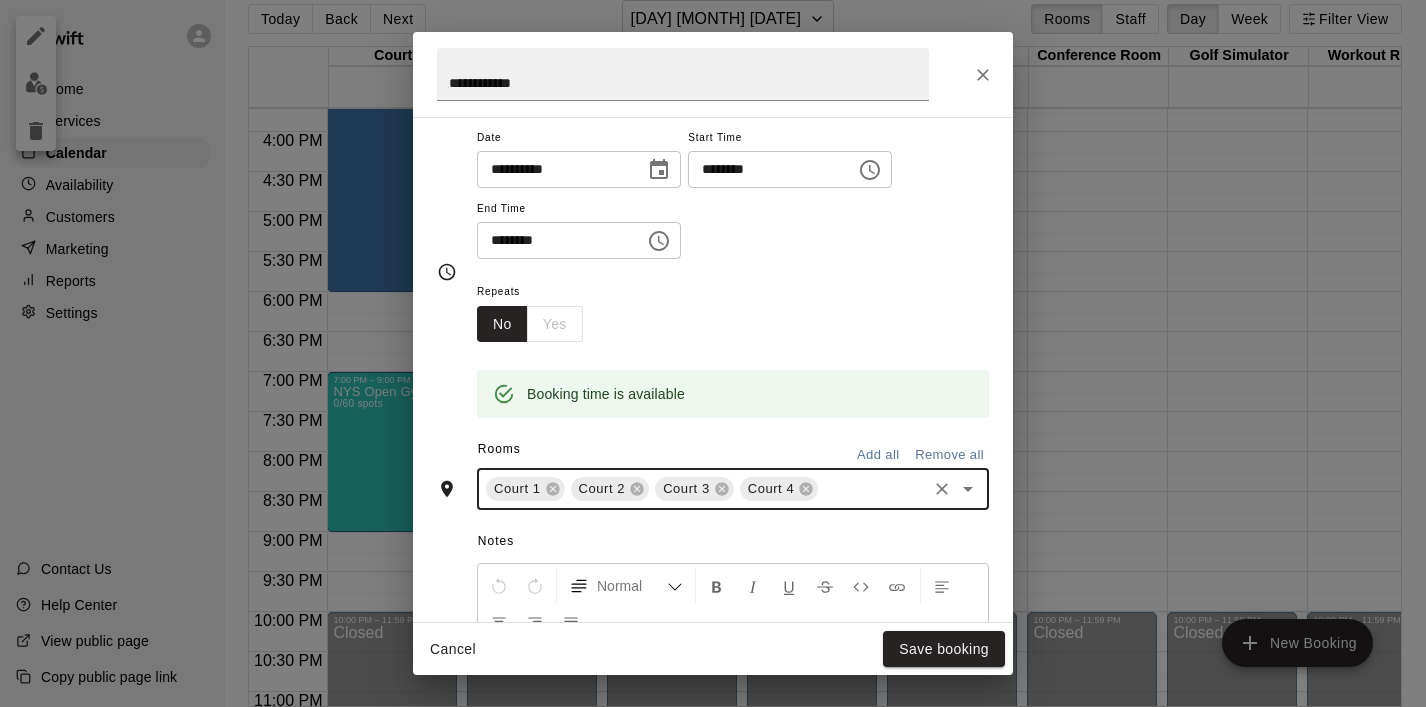 scroll, scrollTop: 268, scrollLeft: 0, axis: vertical 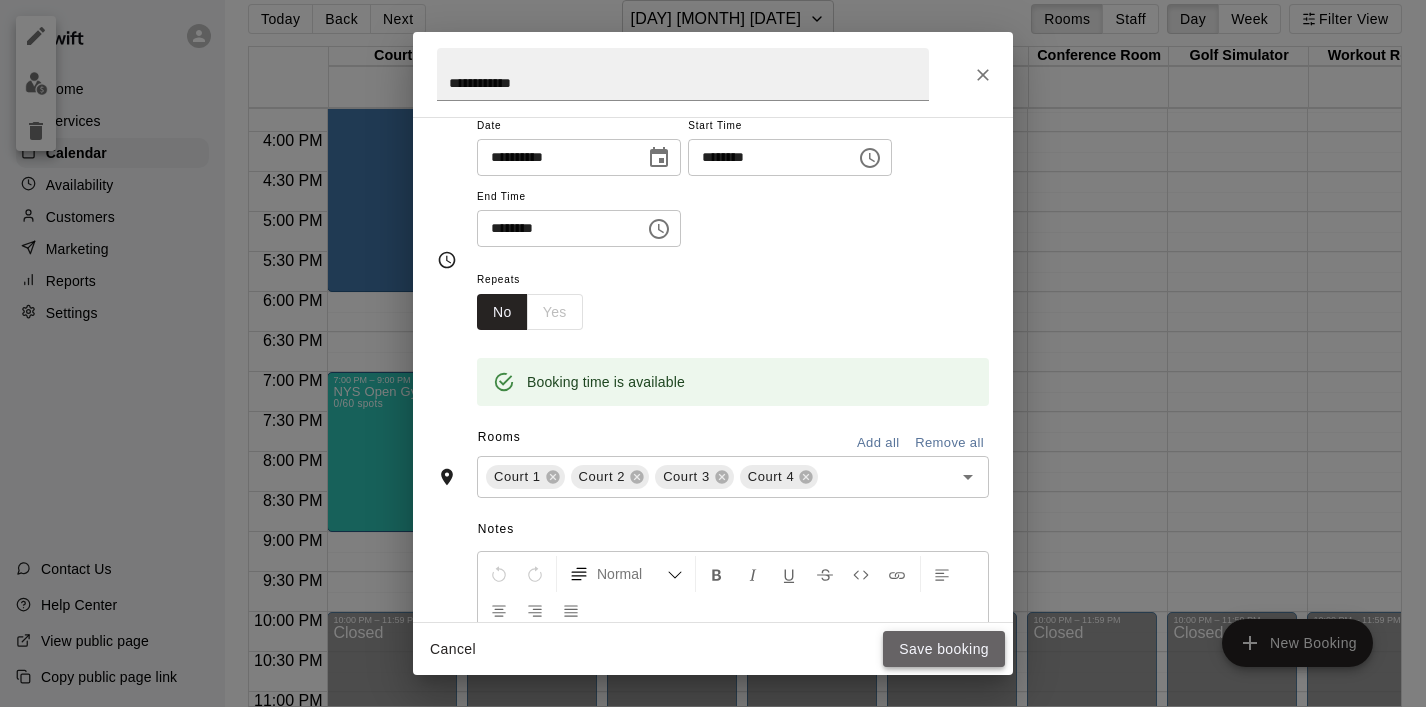 click on "Save booking" at bounding box center [944, 649] 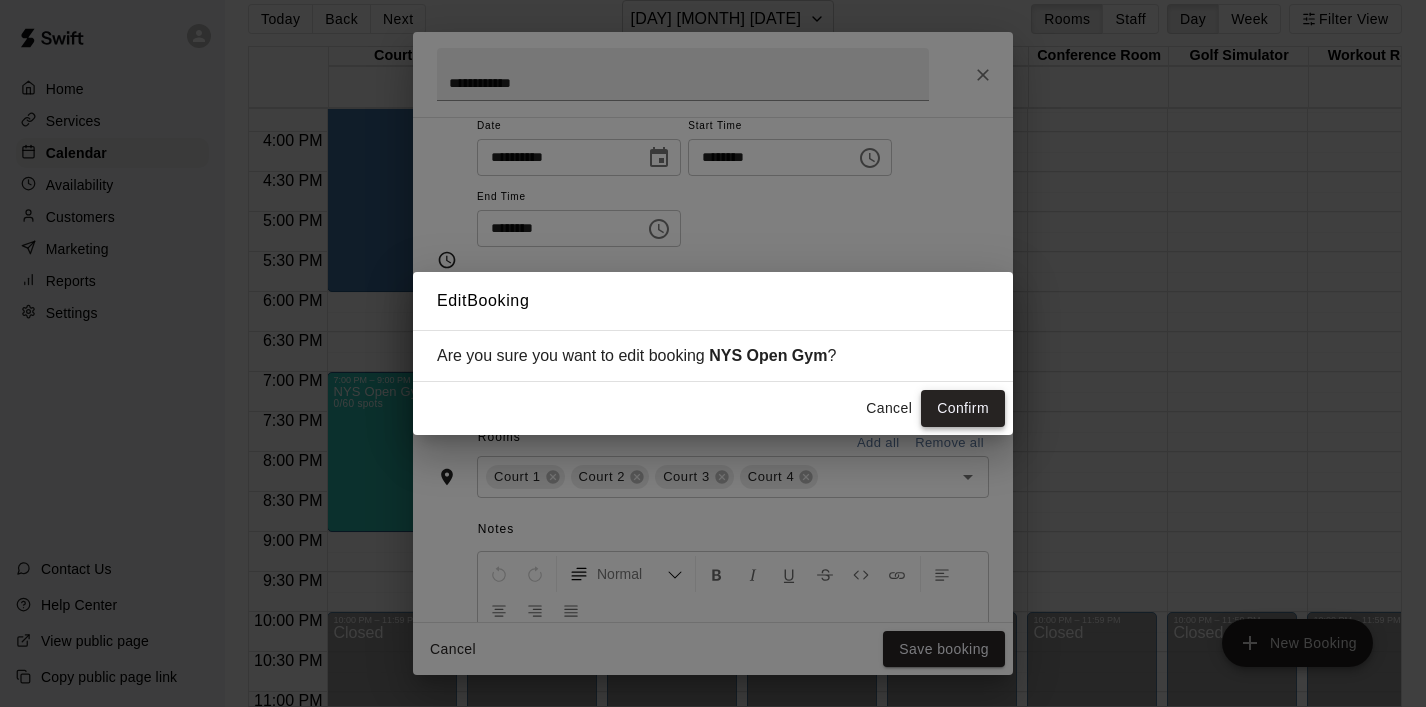 click on "Confirm" at bounding box center [963, 408] 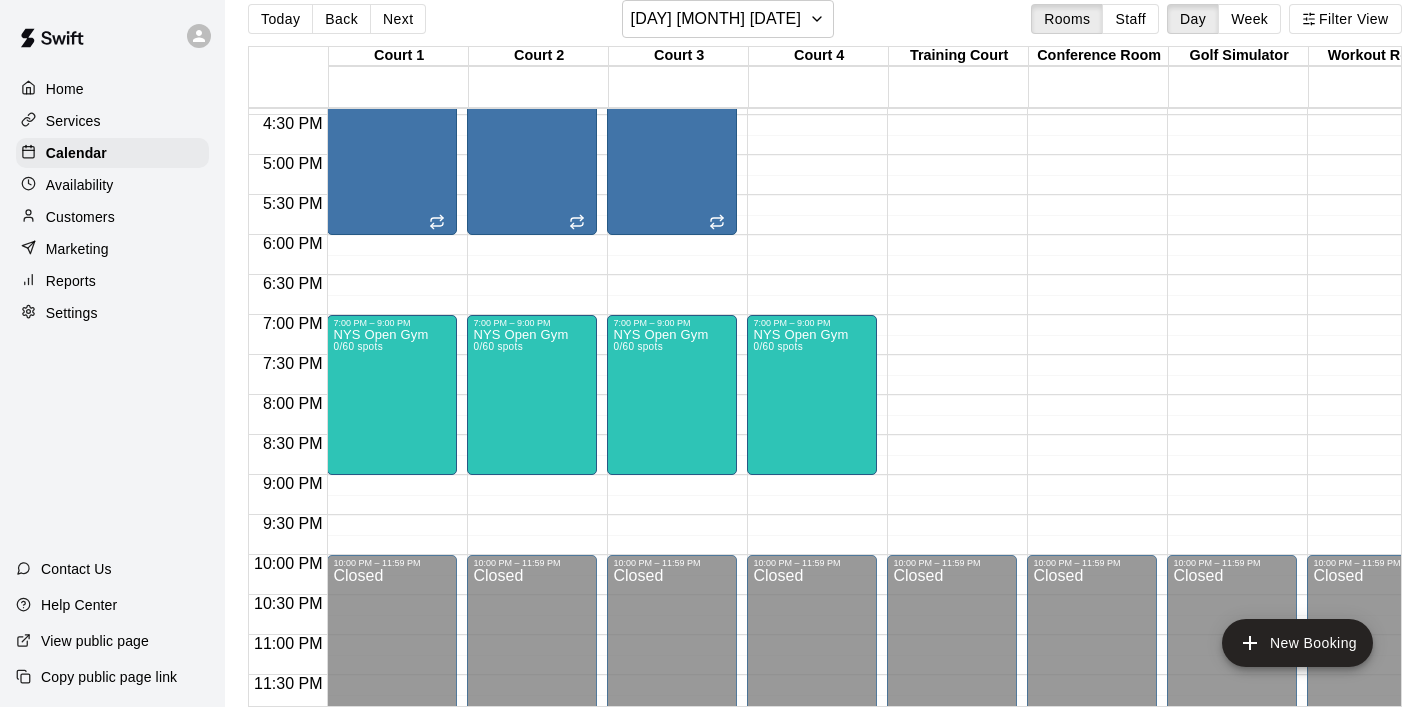scroll, scrollTop: 1324, scrollLeft: 0, axis: vertical 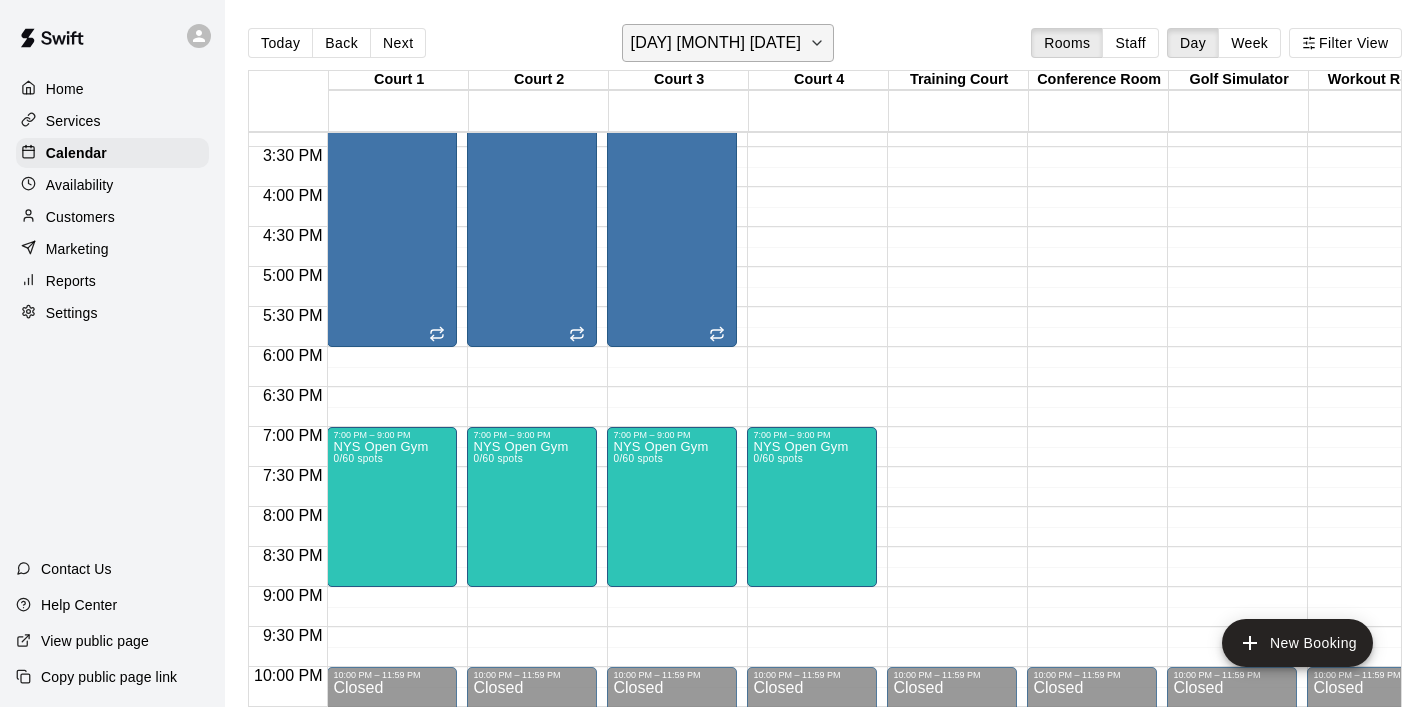 click on "[DAY] [MONTH] [DATE]" at bounding box center [728, 43] 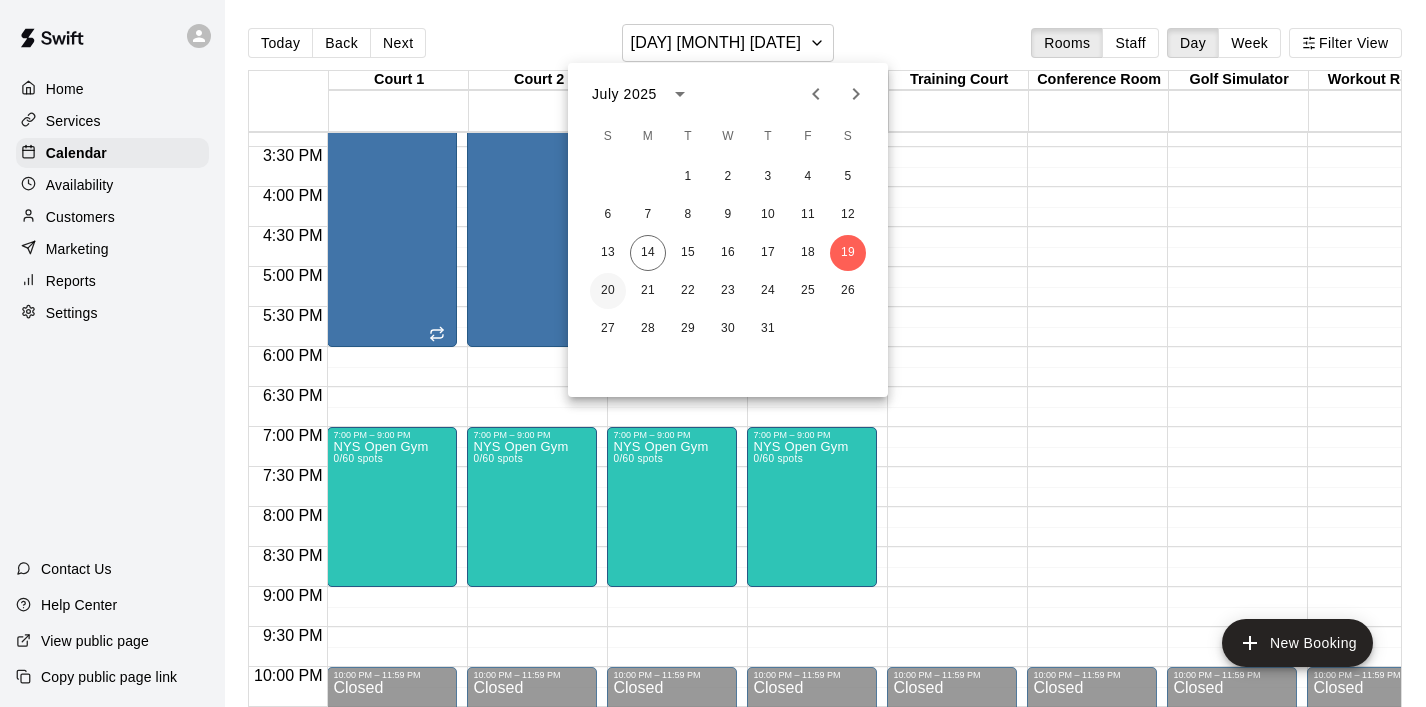click on "20" at bounding box center (608, 291) 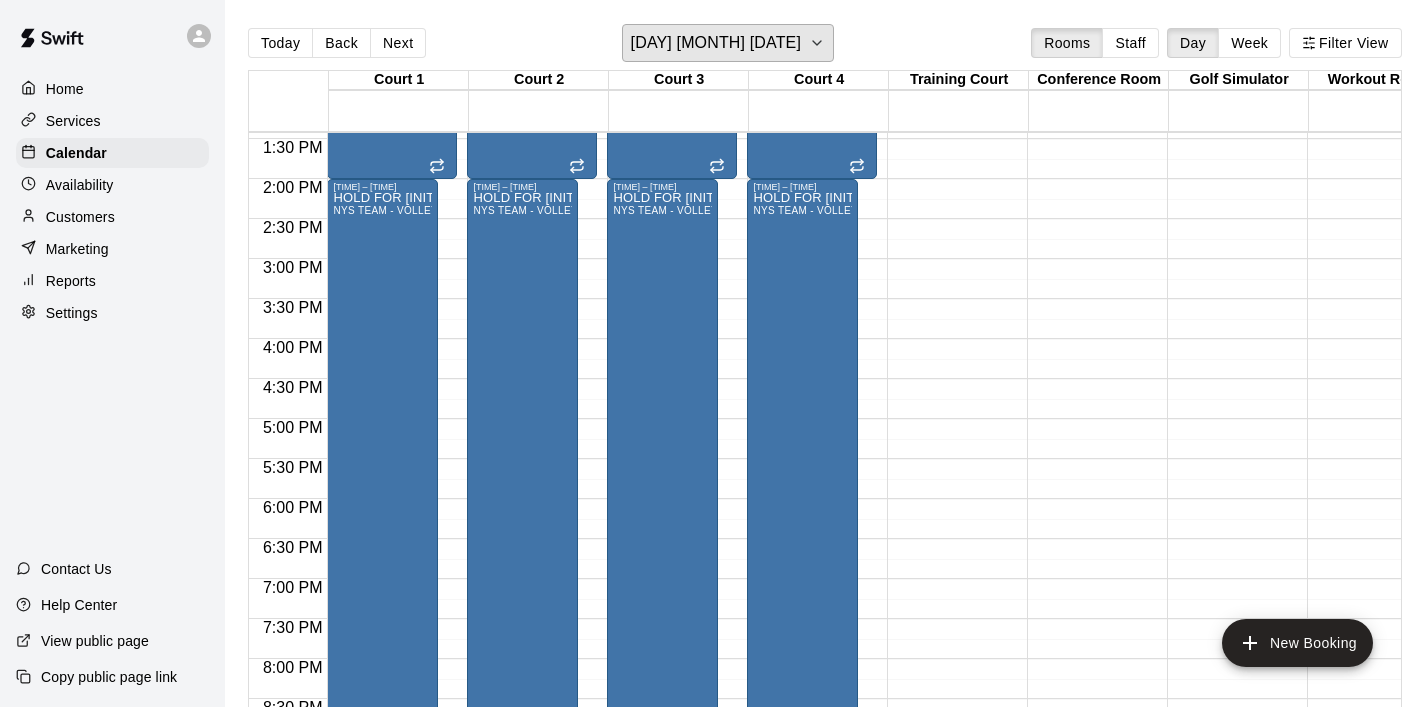 scroll, scrollTop: 1077, scrollLeft: 0, axis: vertical 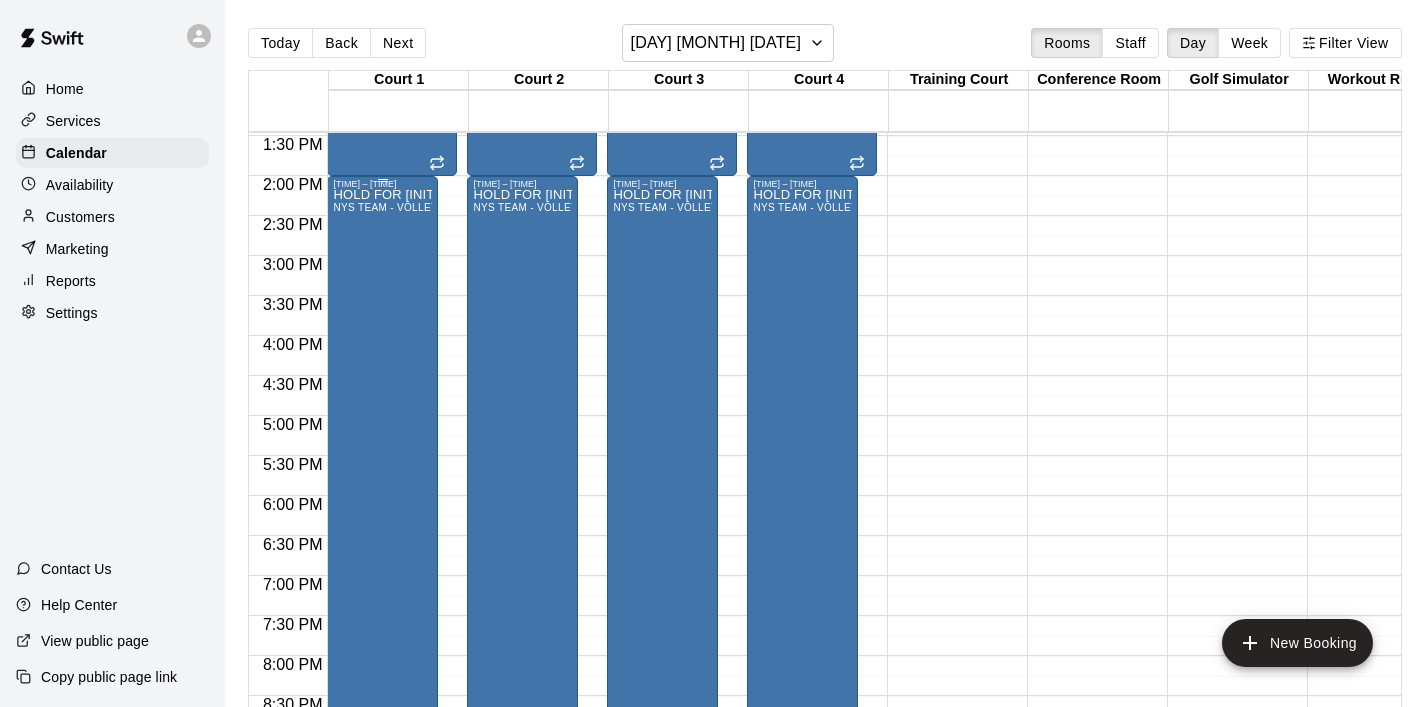 click on "HOLD FOR [INITIALS] NYS TEAM - VOLLEYBALL (After [TIME])" at bounding box center [382, 542] 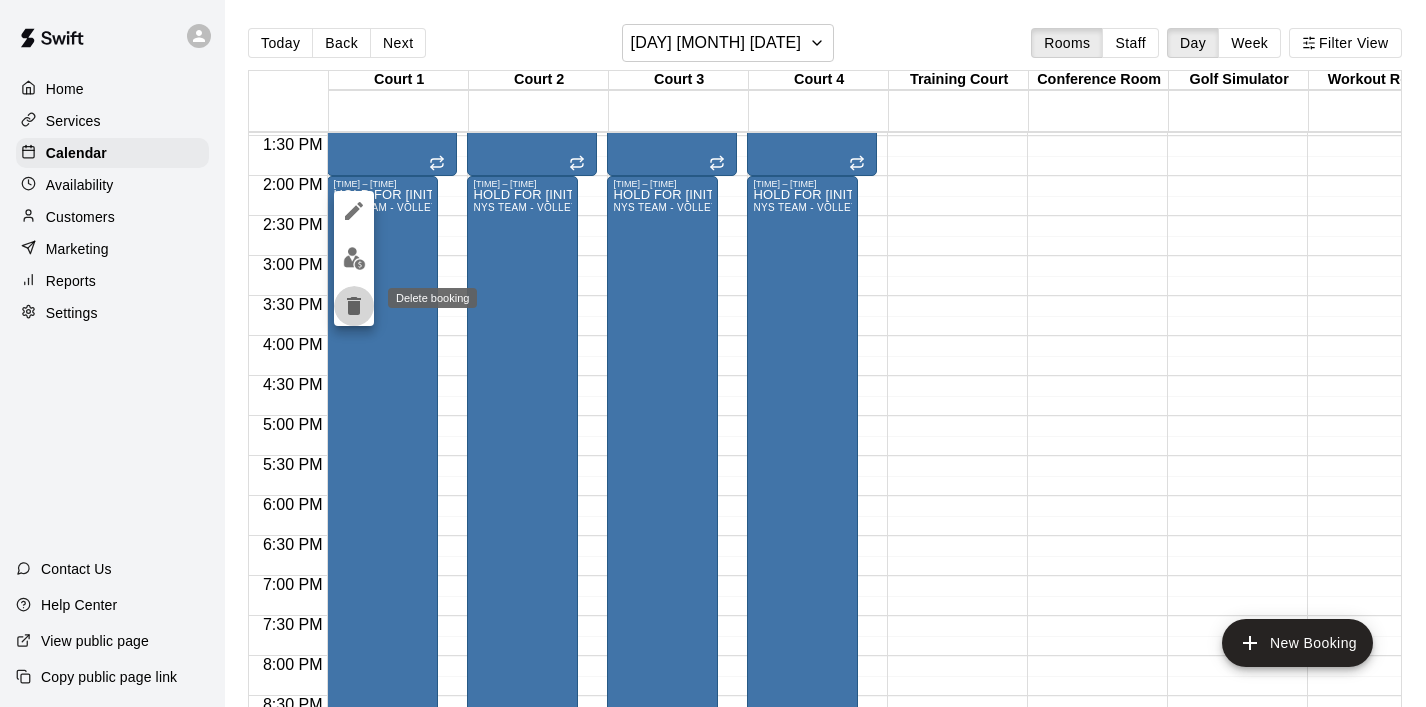 click 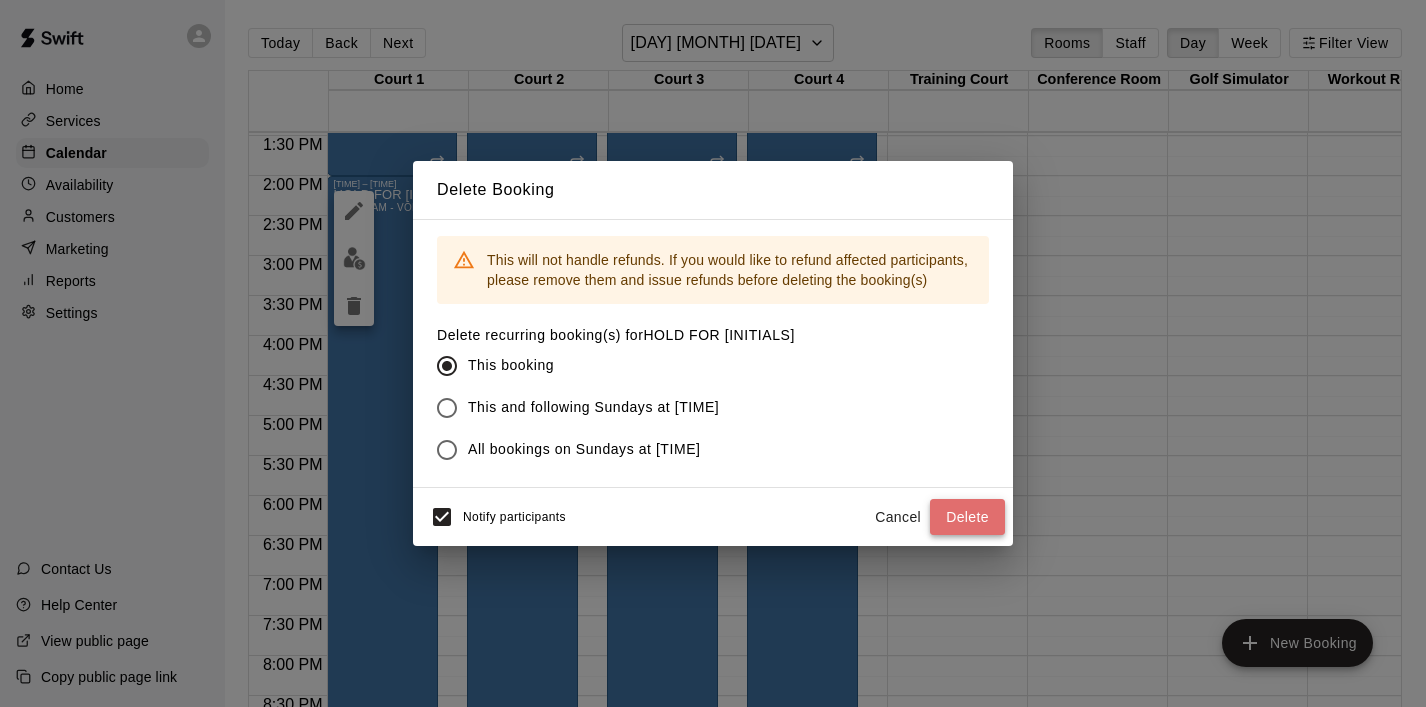 click on "Delete" at bounding box center (967, 517) 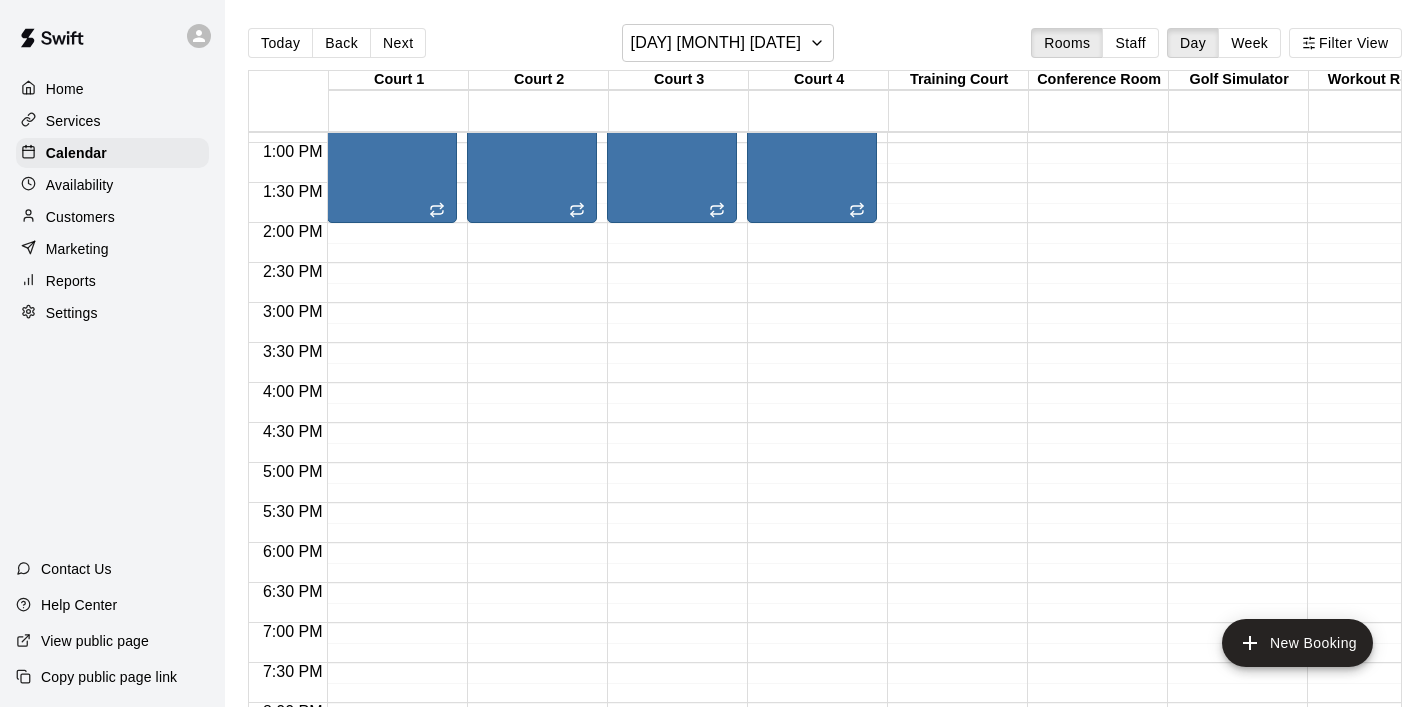 scroll, scrollTop: 1025, scrollLeft: 12, axis: both 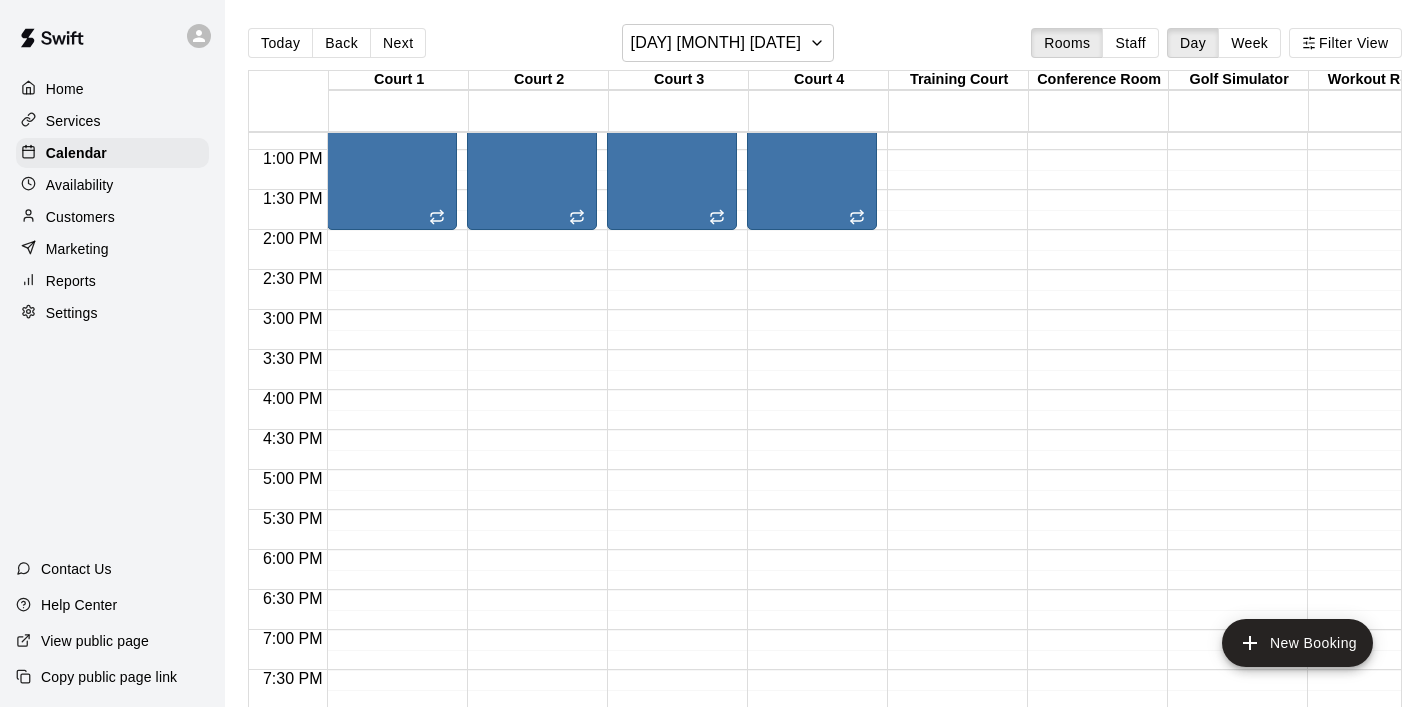 click on "[TIME] – [TIME] Closed [TIME] – [TIME] Serve/Kick and Play Court Rental: Non NYS Team [TIME] – [TIME] Closed" at bounding box center [392, 70] 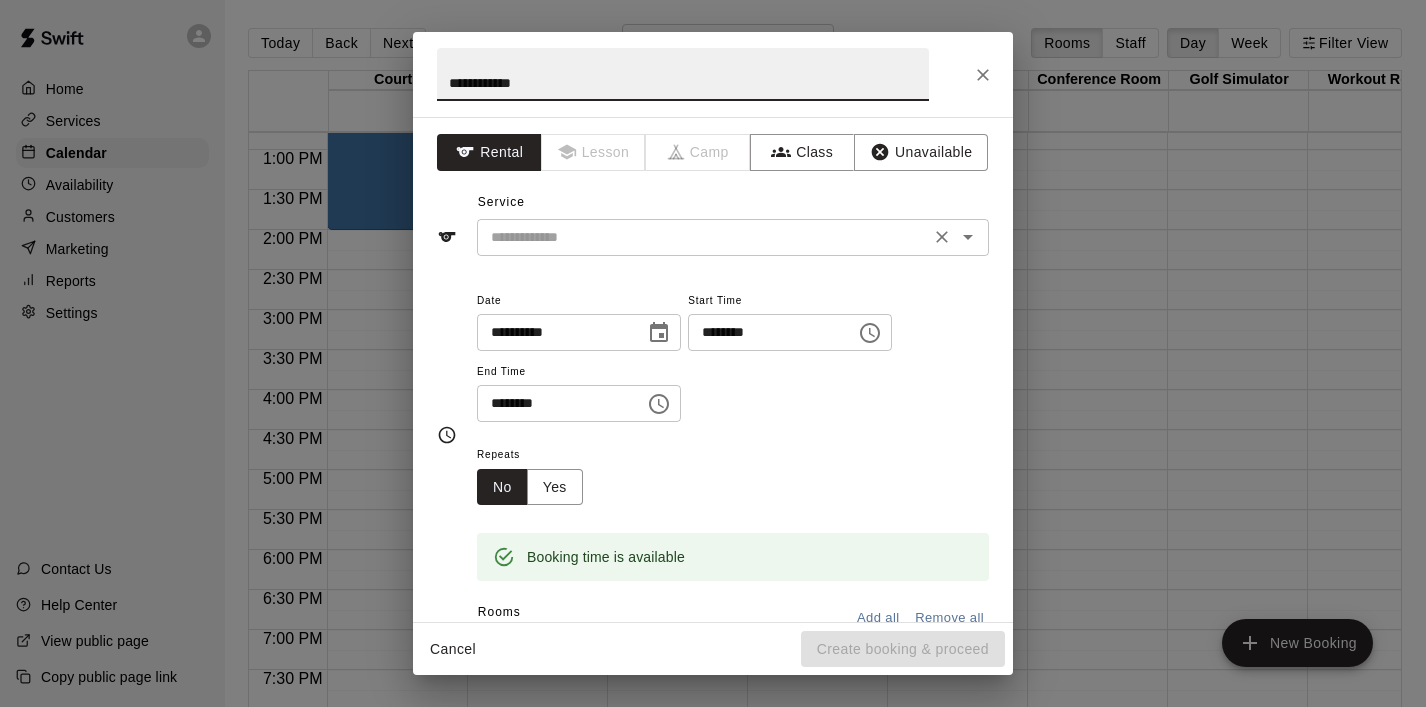 click 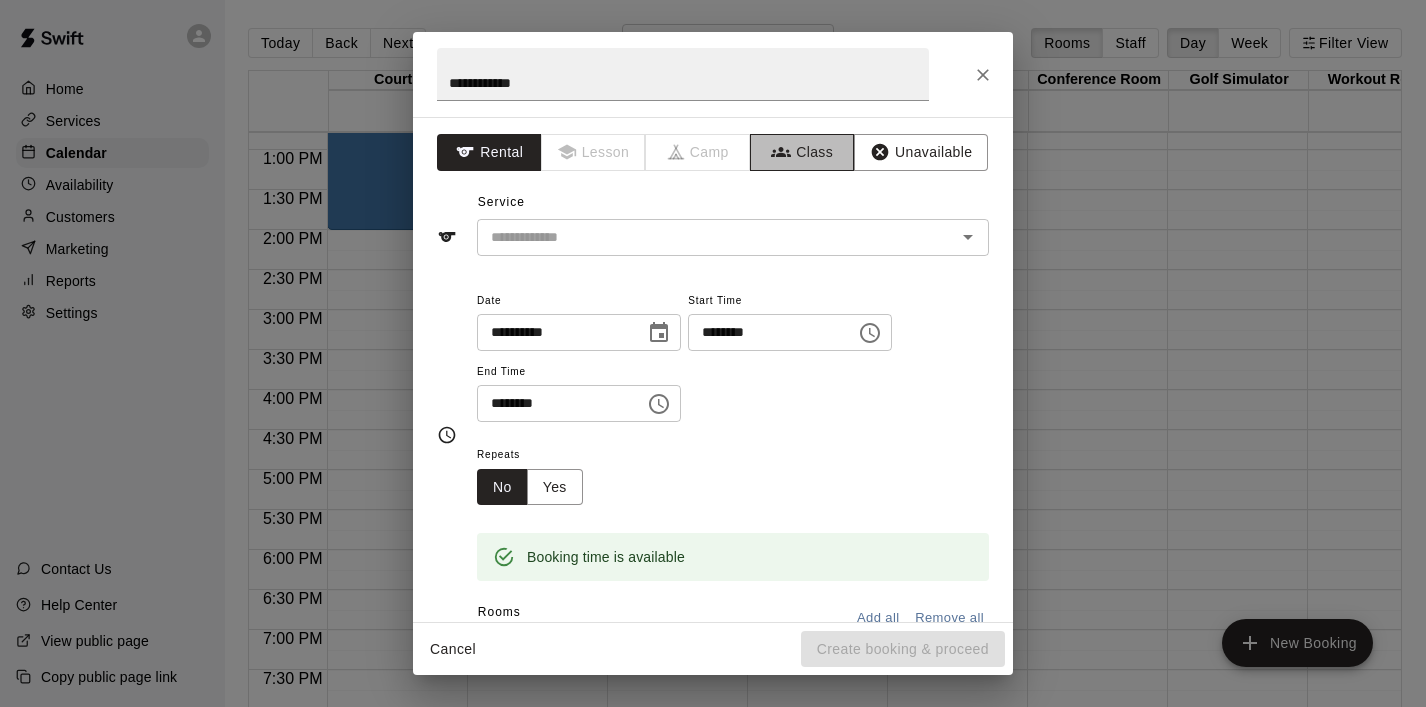click on "Class" at bounding box center [802, 152] 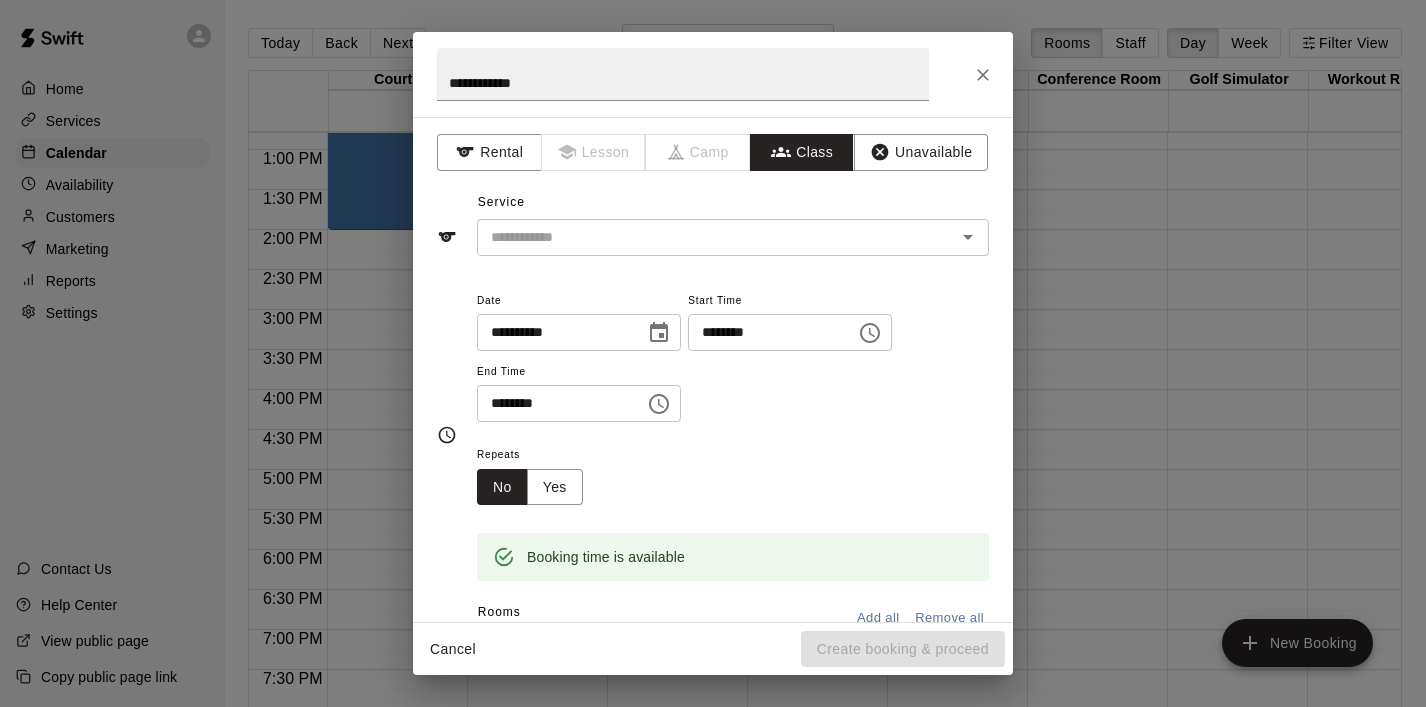 click on "Class" at bounding box center (802, 152) 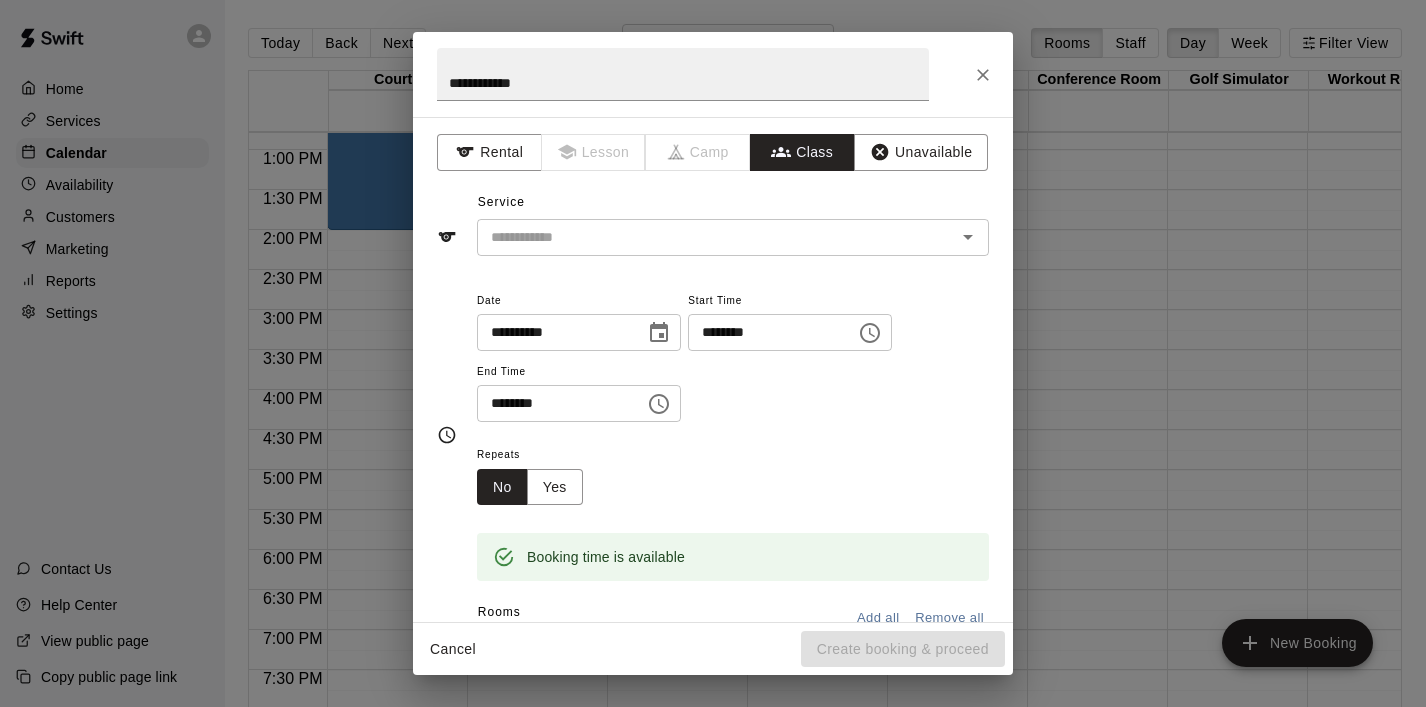 click at bounding box center [716, 237] 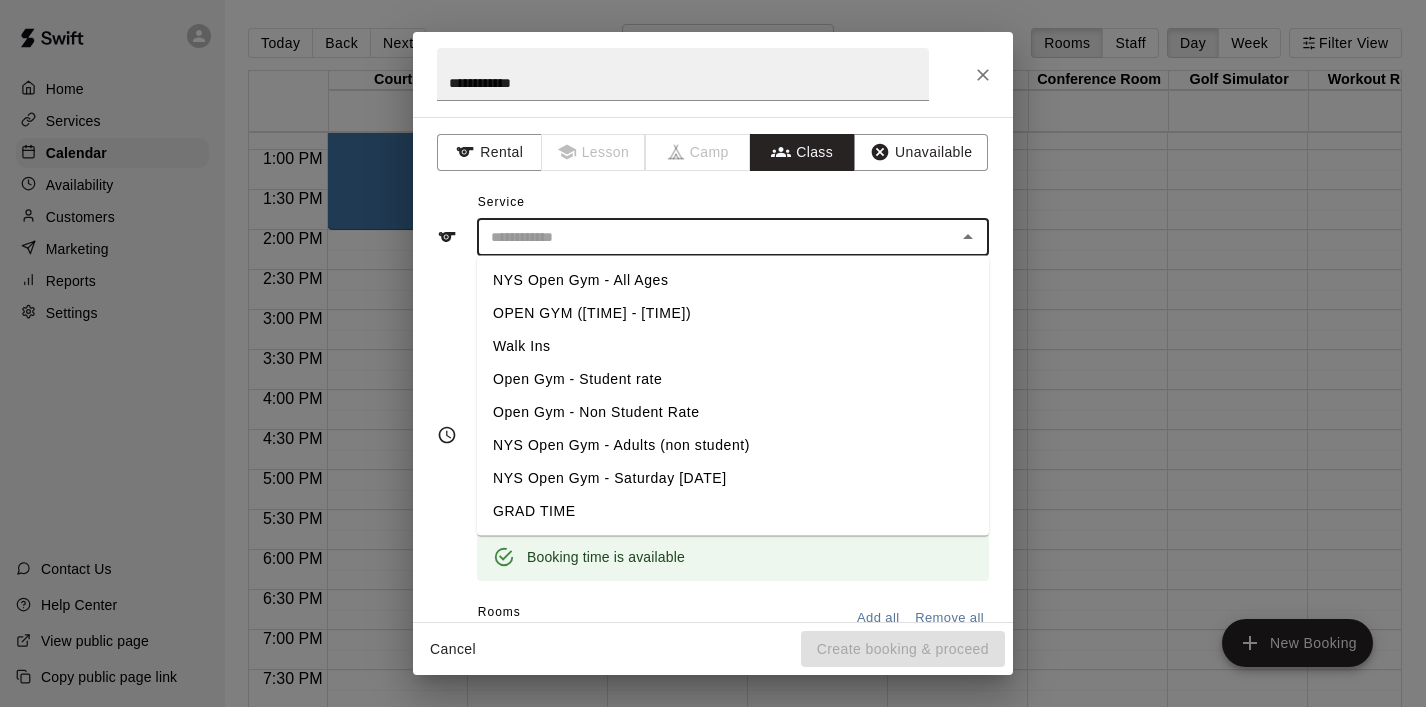 click on "NYS Open Gym - All Ages" at bounding box center (733, 280) 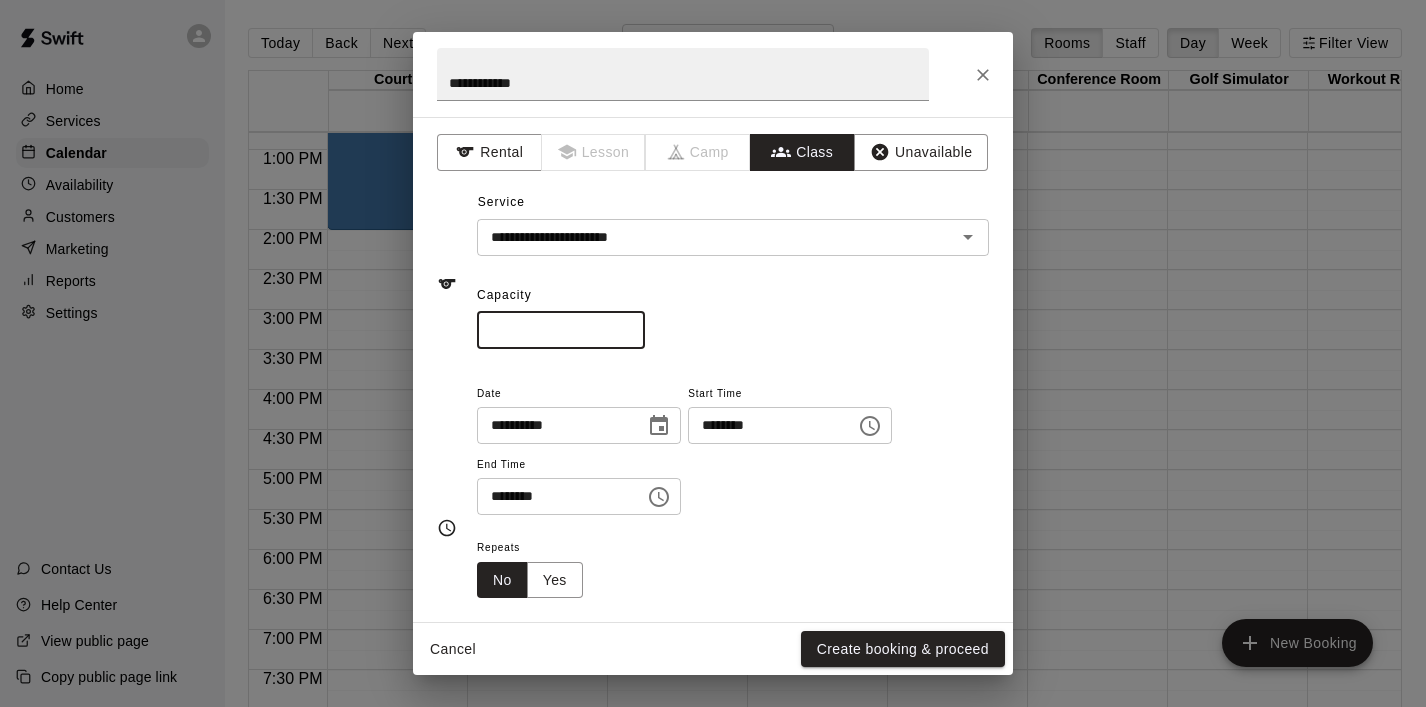 drag, startPoint x: 561, startPoint y: 339, endPoint x: 434, endPoint y: 338, distance: 127.00394 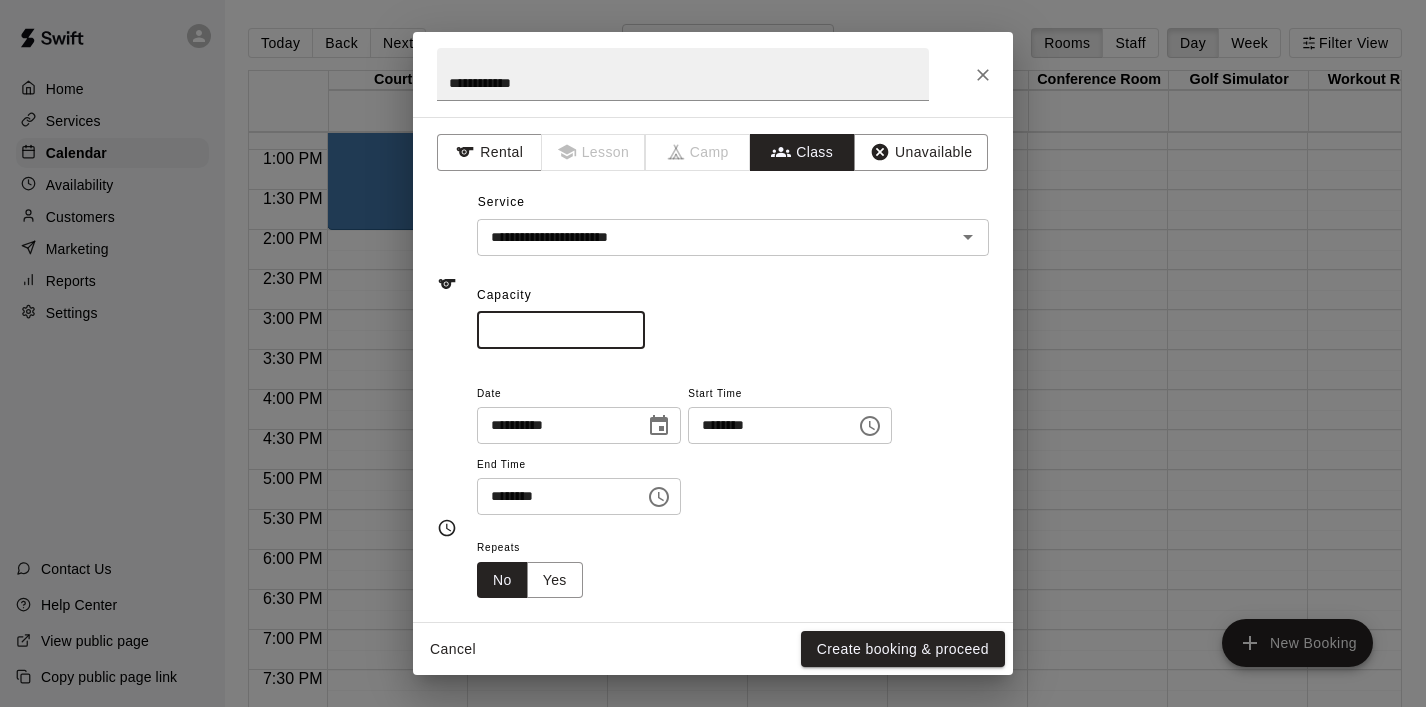 click on "**********" at bounding box center [713, 369] 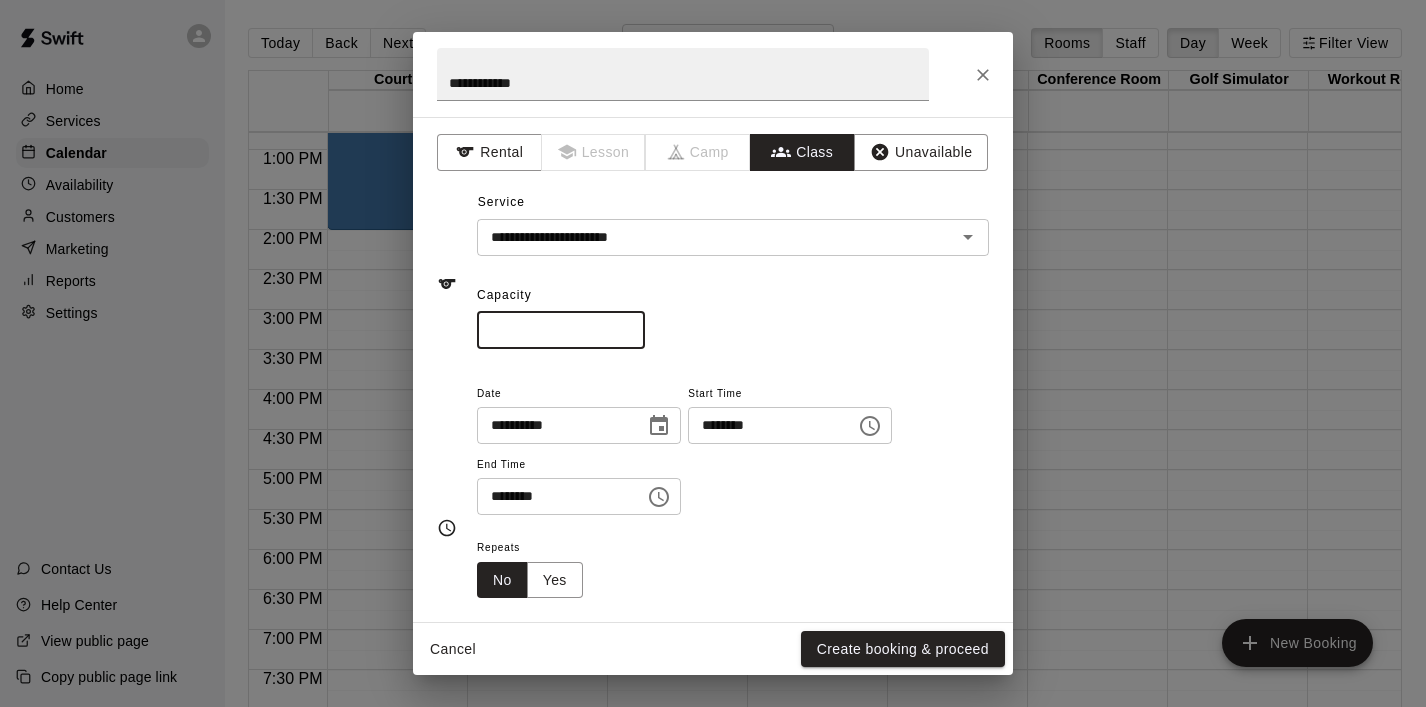 type on "**" 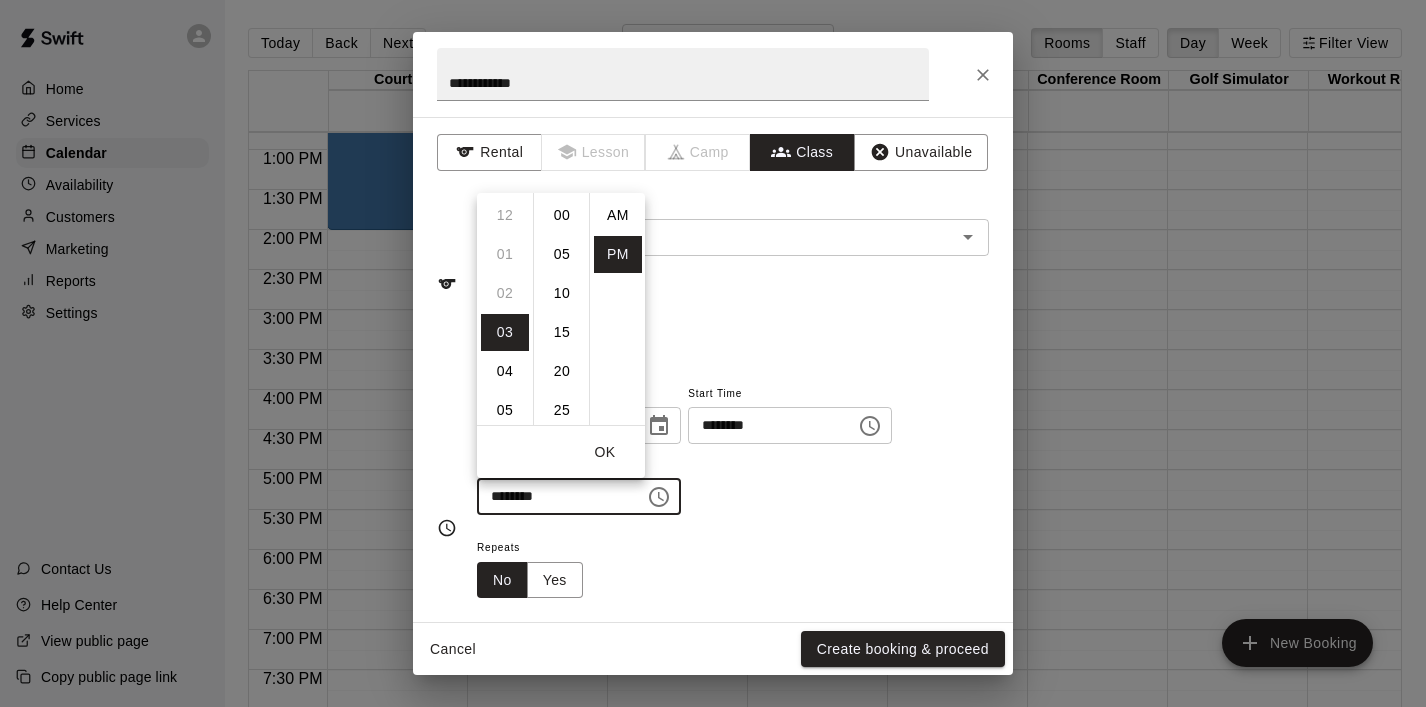 scroll, scrollTop: 117, scrollLeft: 0, axis: vertical 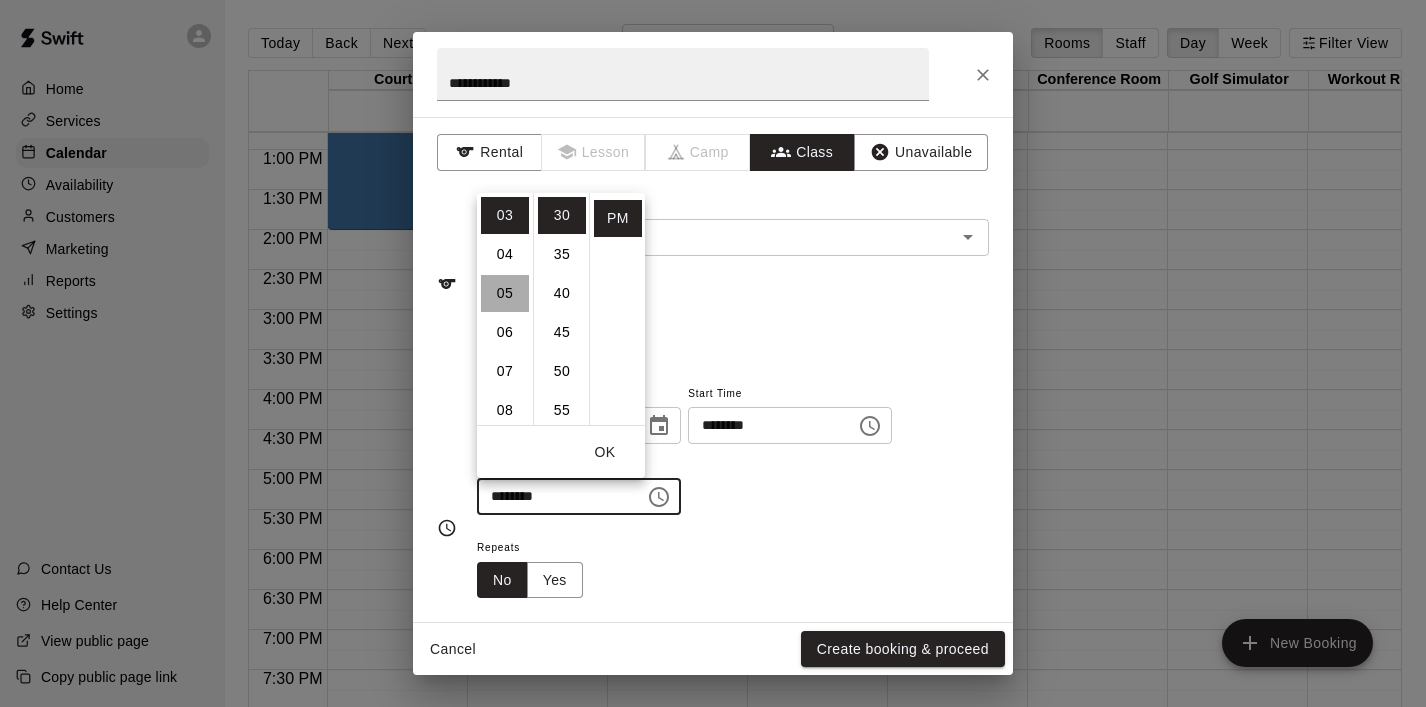 click on "05" at bounding box center [505, 293] 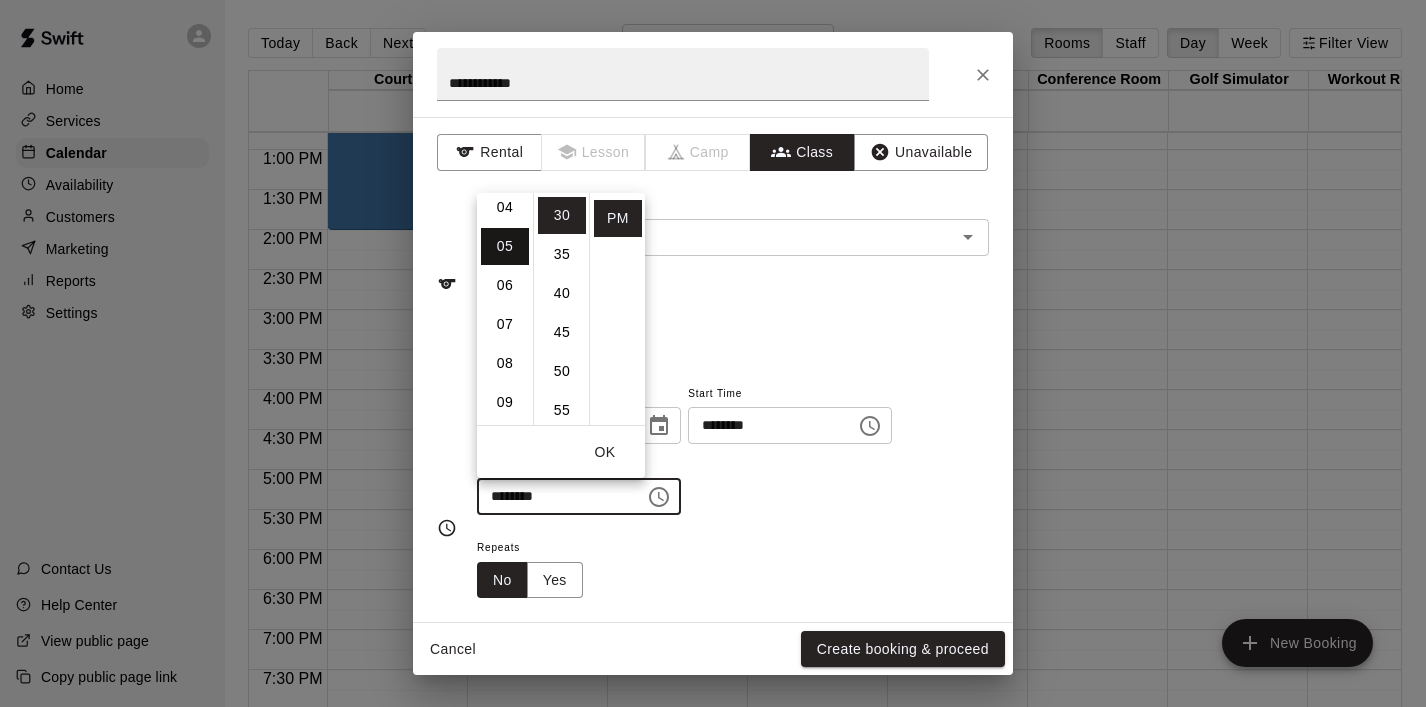 scroll, scrollTop: 195, scrollLeft: 0, axis: vertical 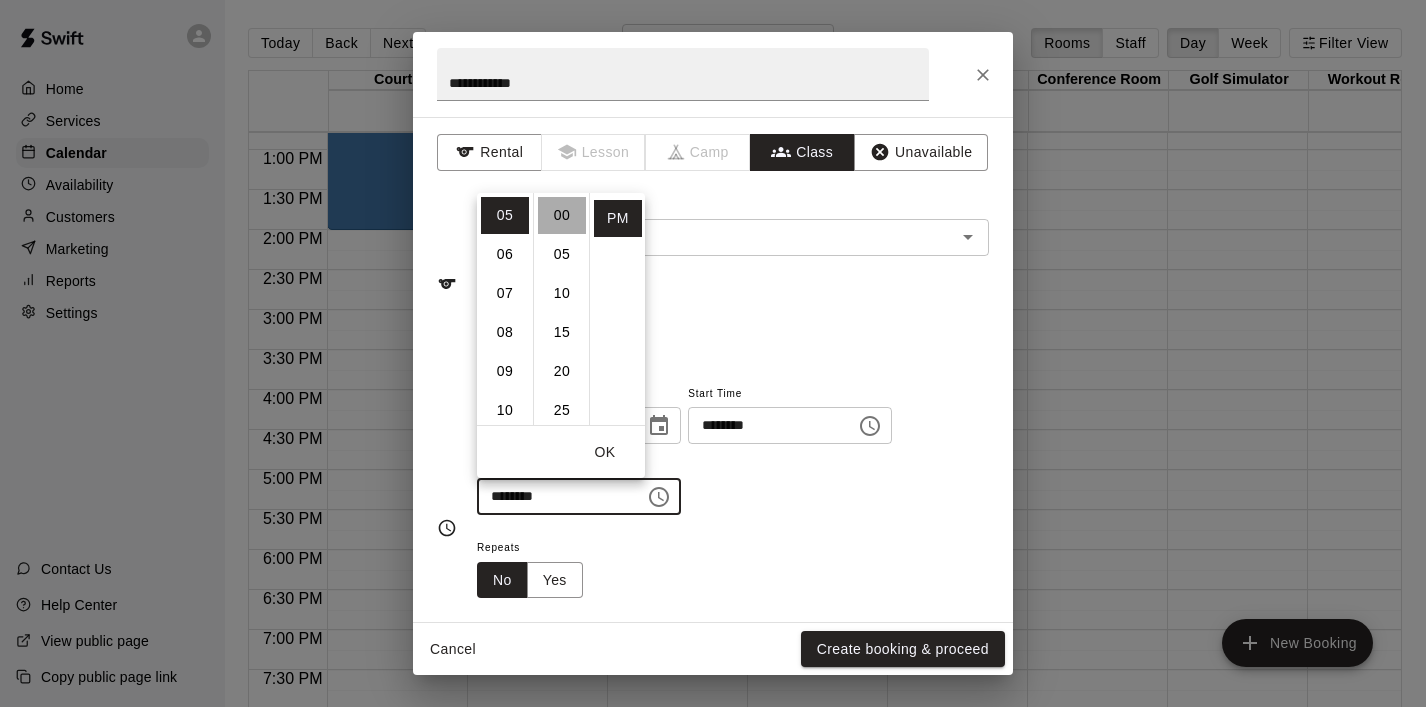 click on "00" at bounding box center [562, 215] 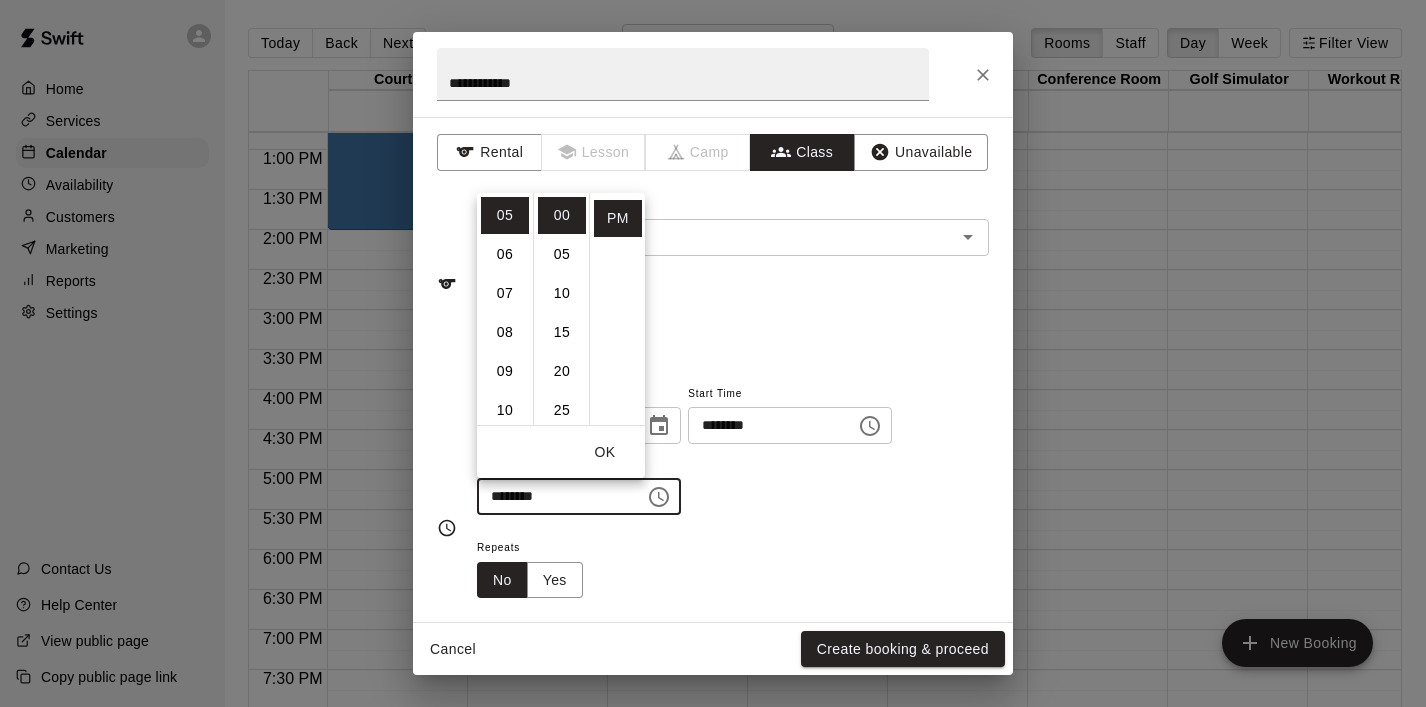 click on "OK" at bounding box center (605, 452) 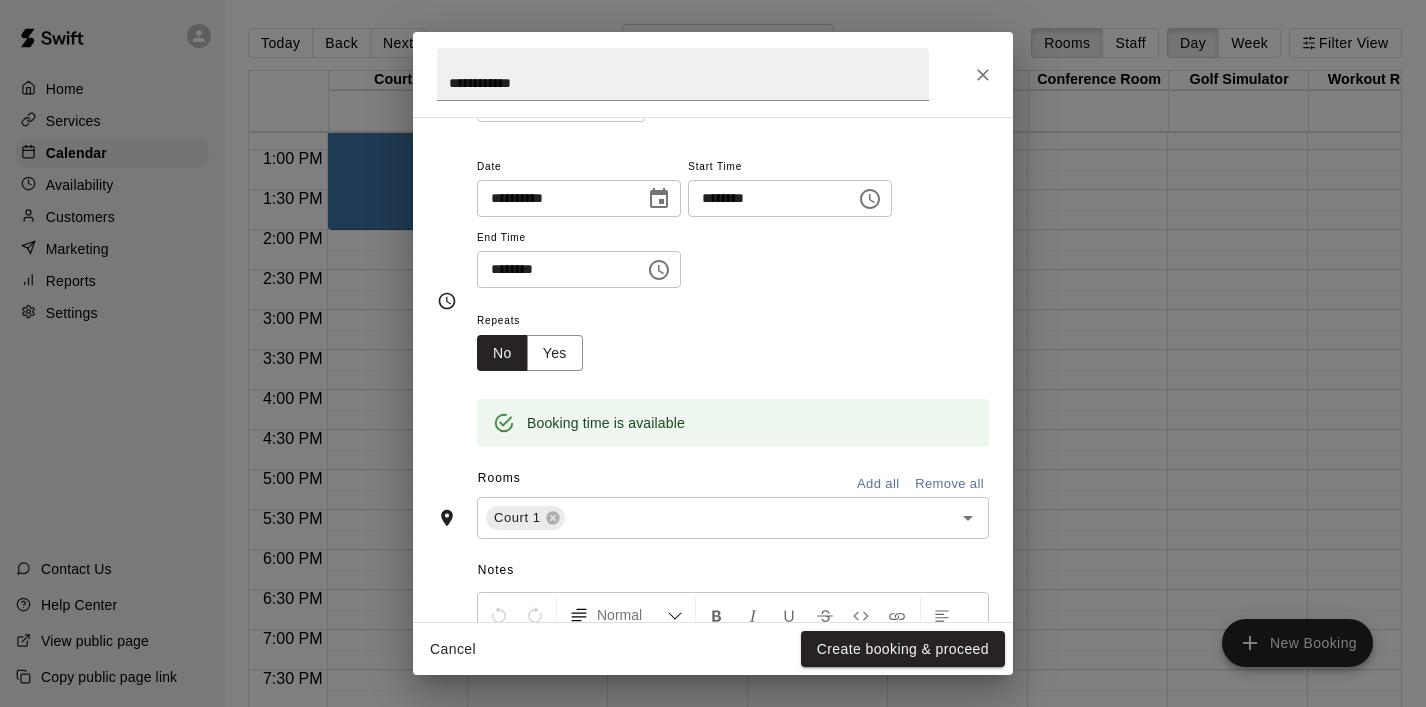 scroll, scrollTop: 228, scrollLeft: 0, axis: vertical 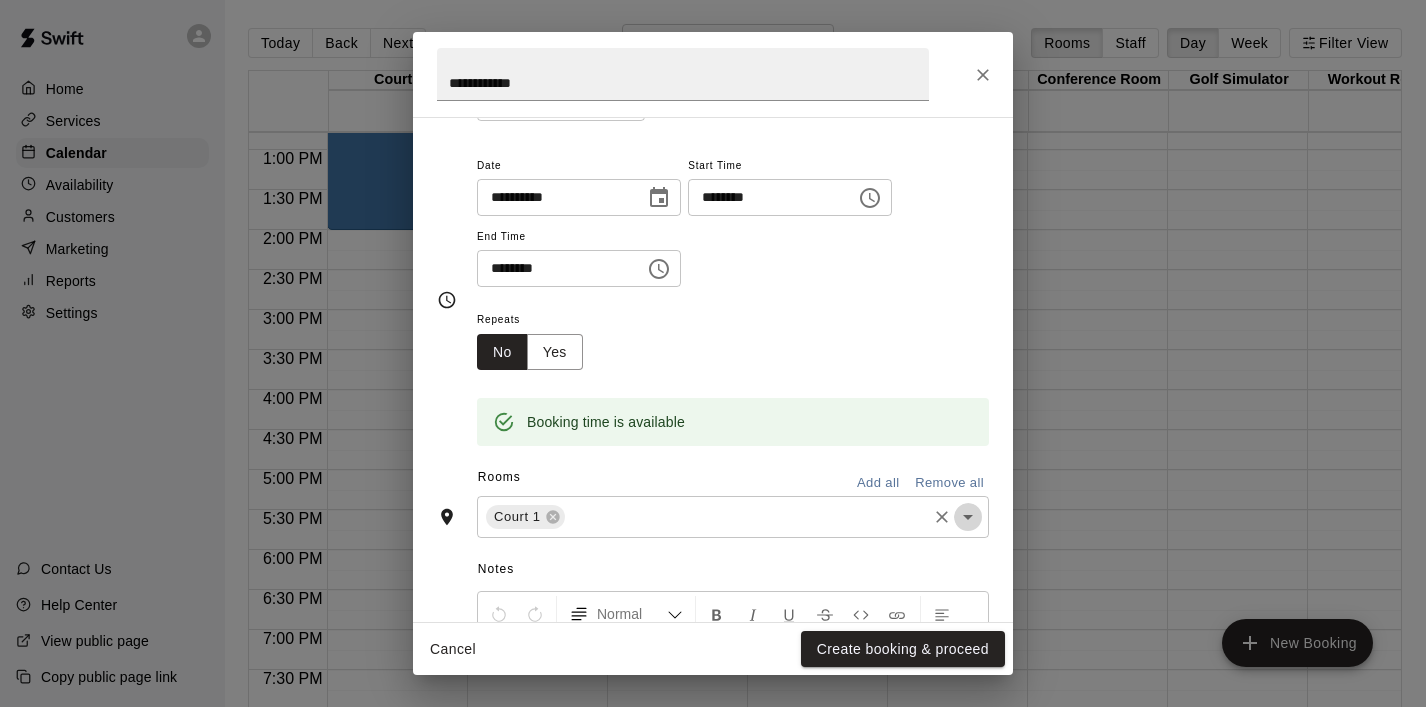 click 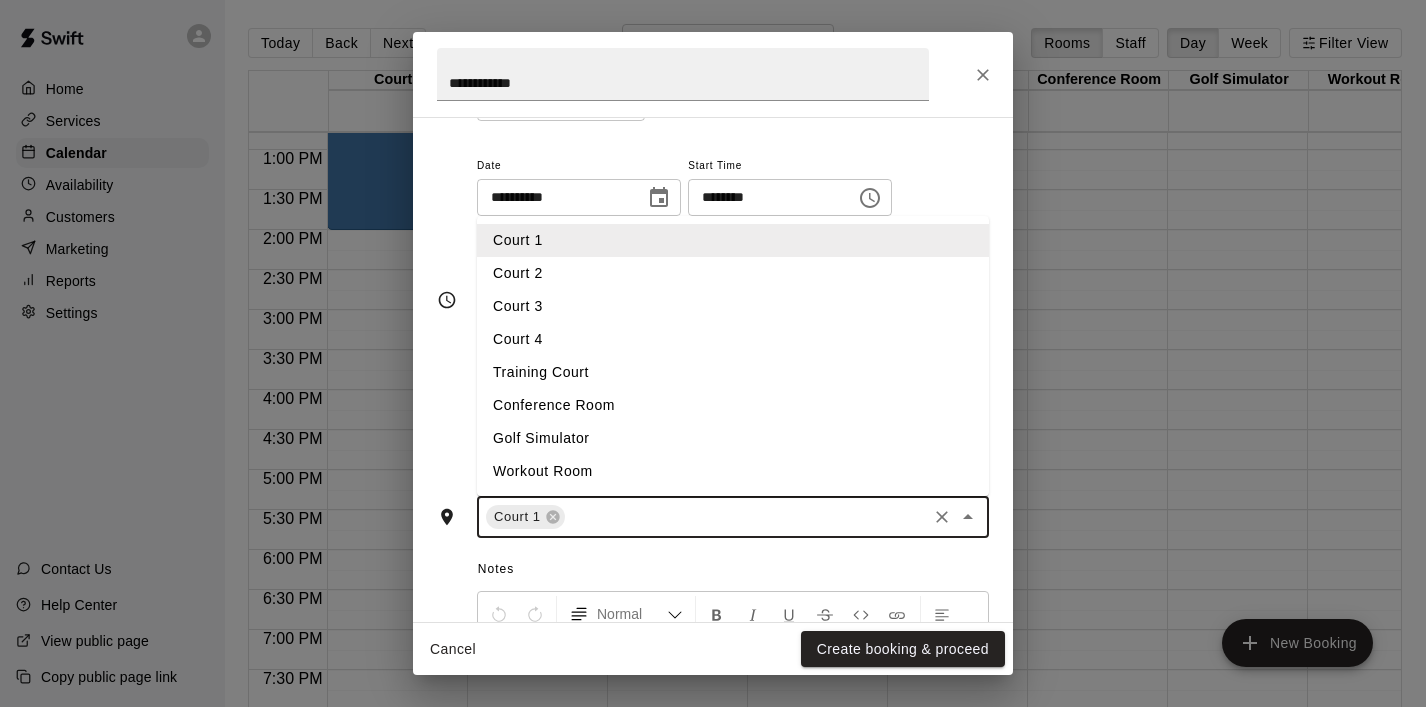 click on "Court 2" at bounding box center [733, 273] 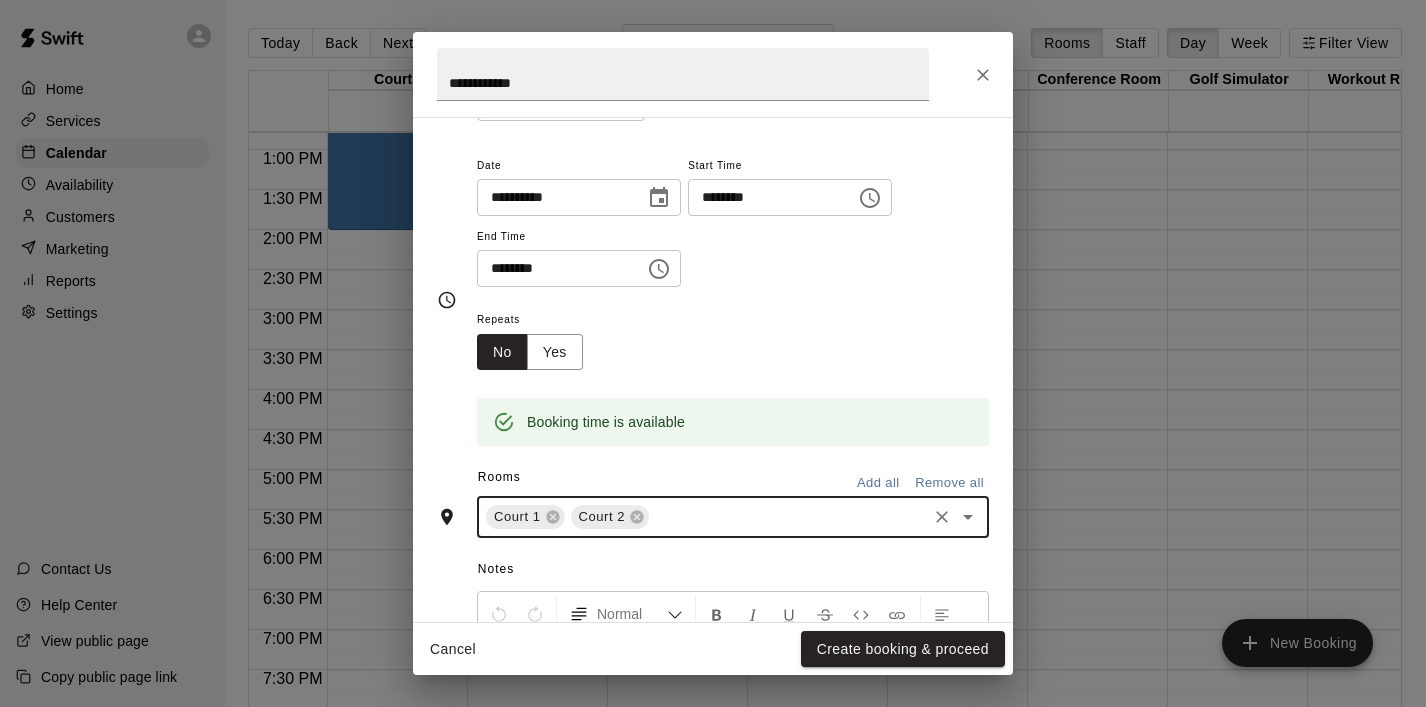 click 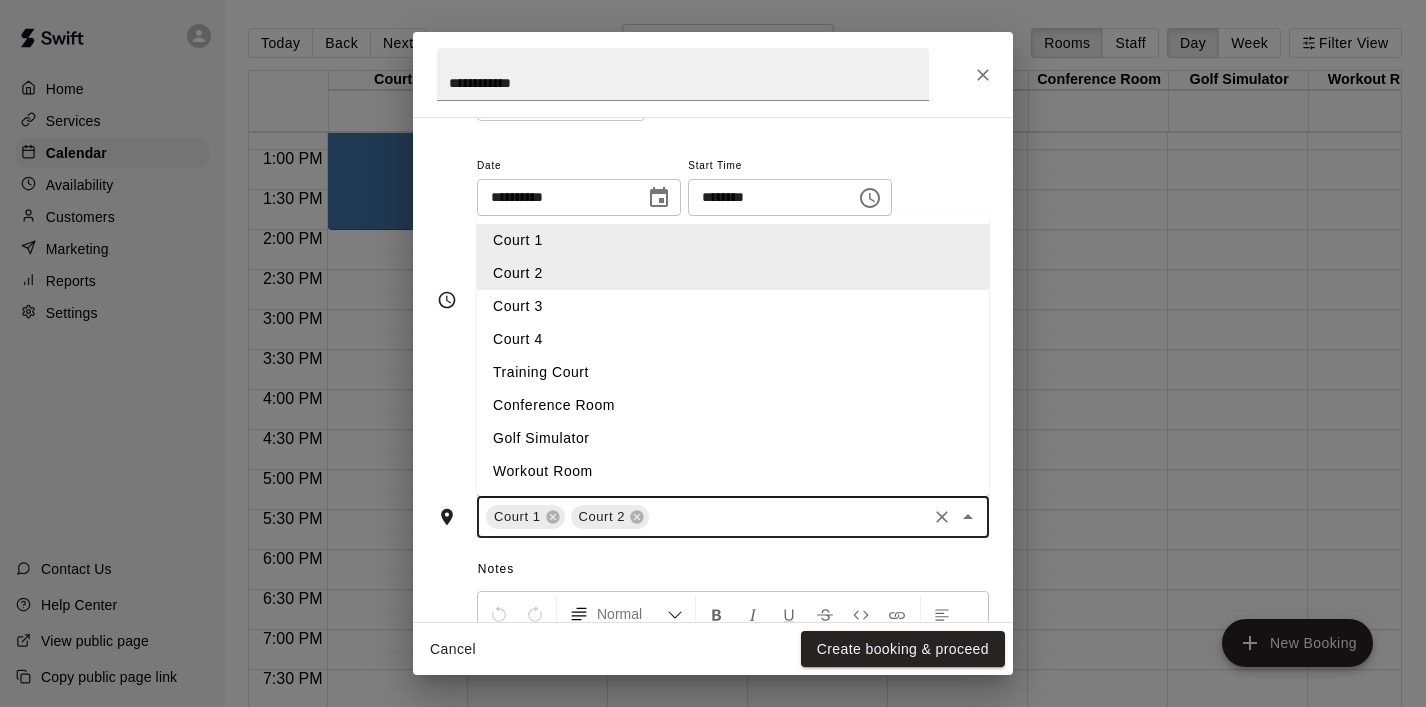 click on "Court 3" at bounding box center (733, 306) 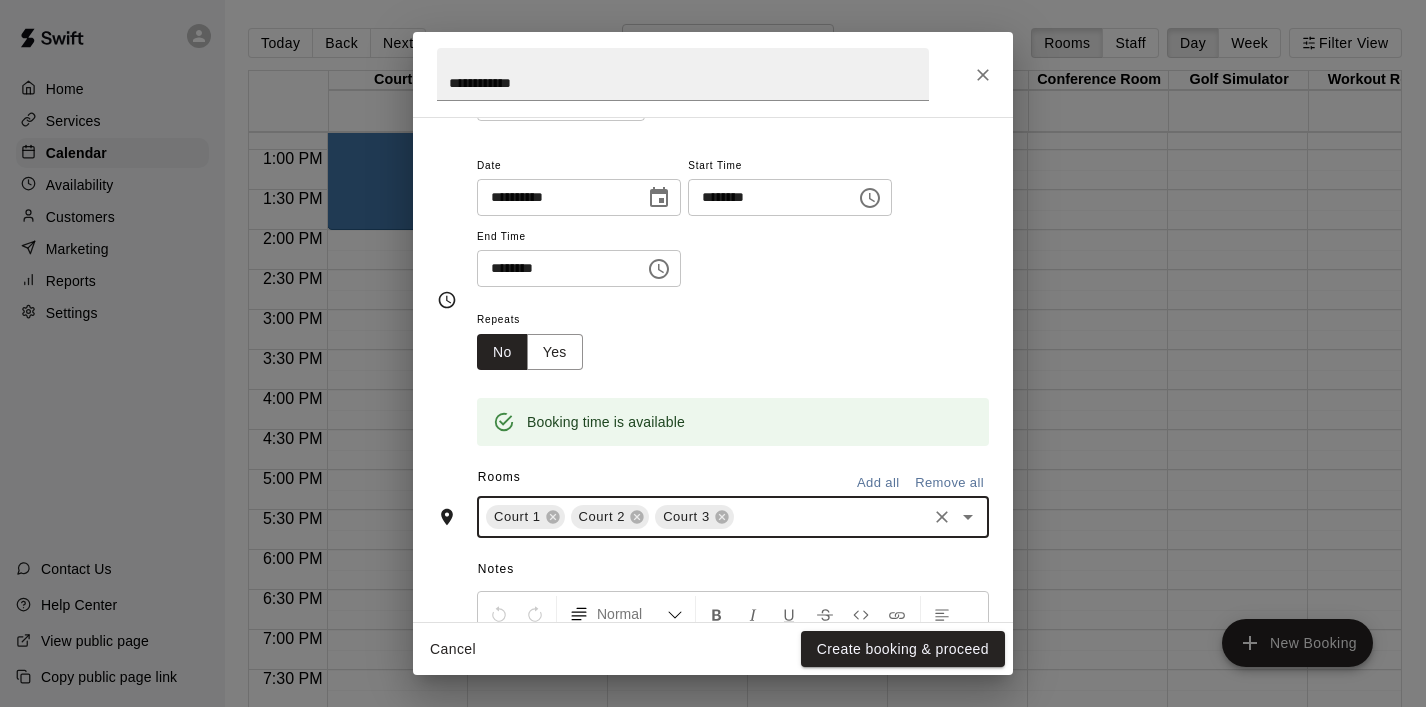 click 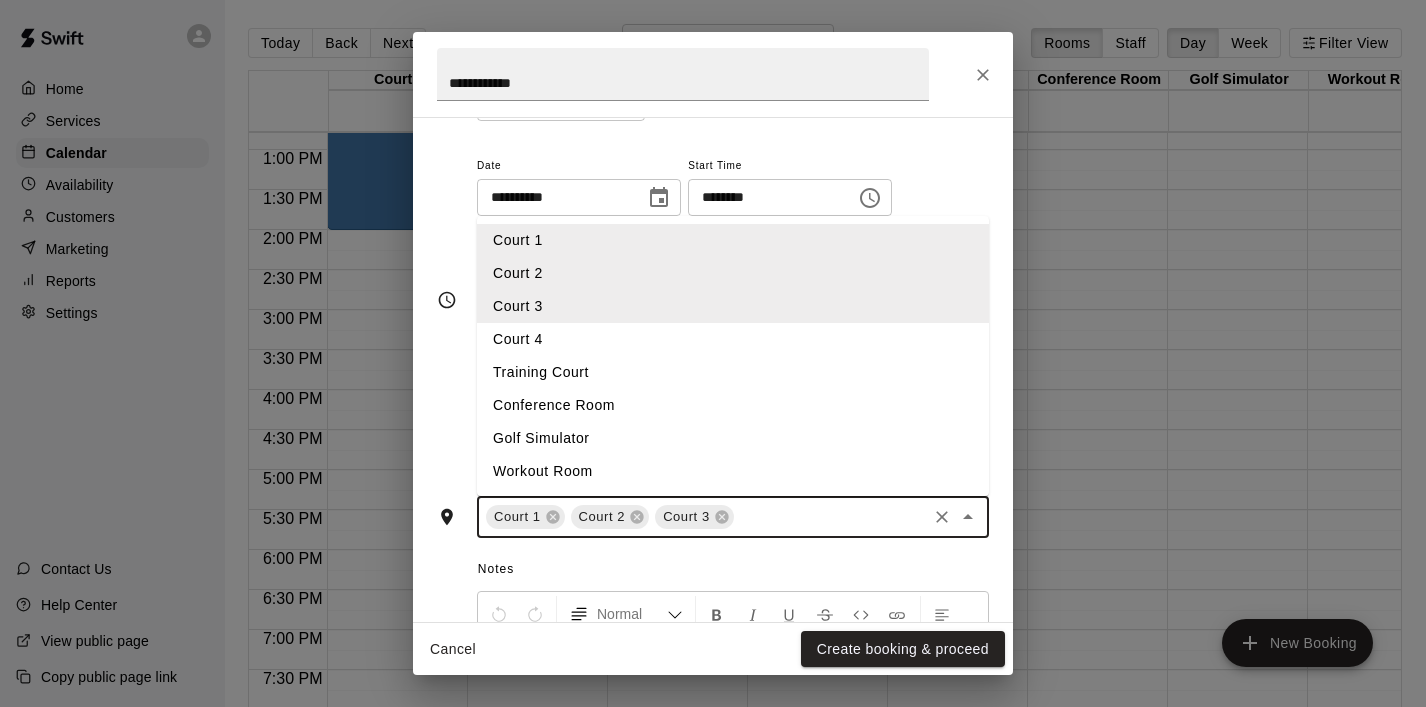 click on "Court 4" at bounding box center (733, 339) 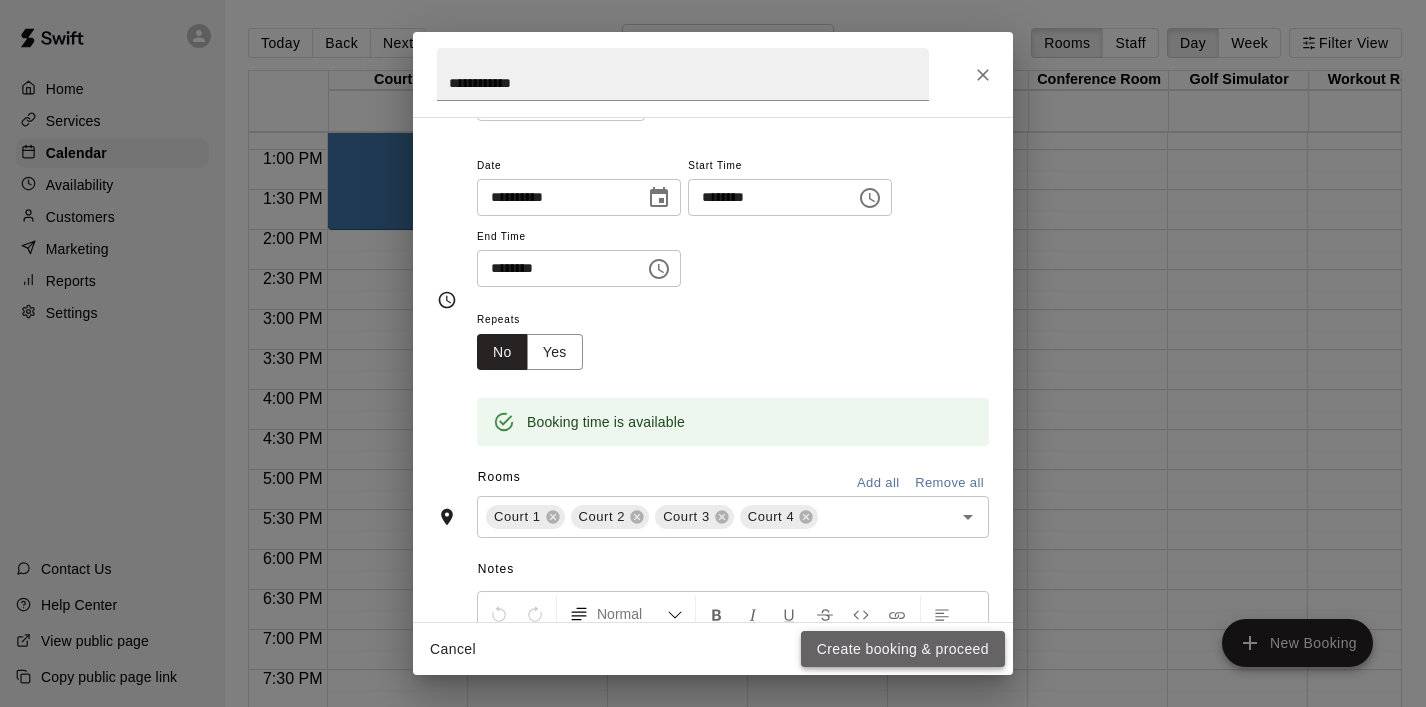 click on "Create booking & proceed" at bounding box center [903, 649] 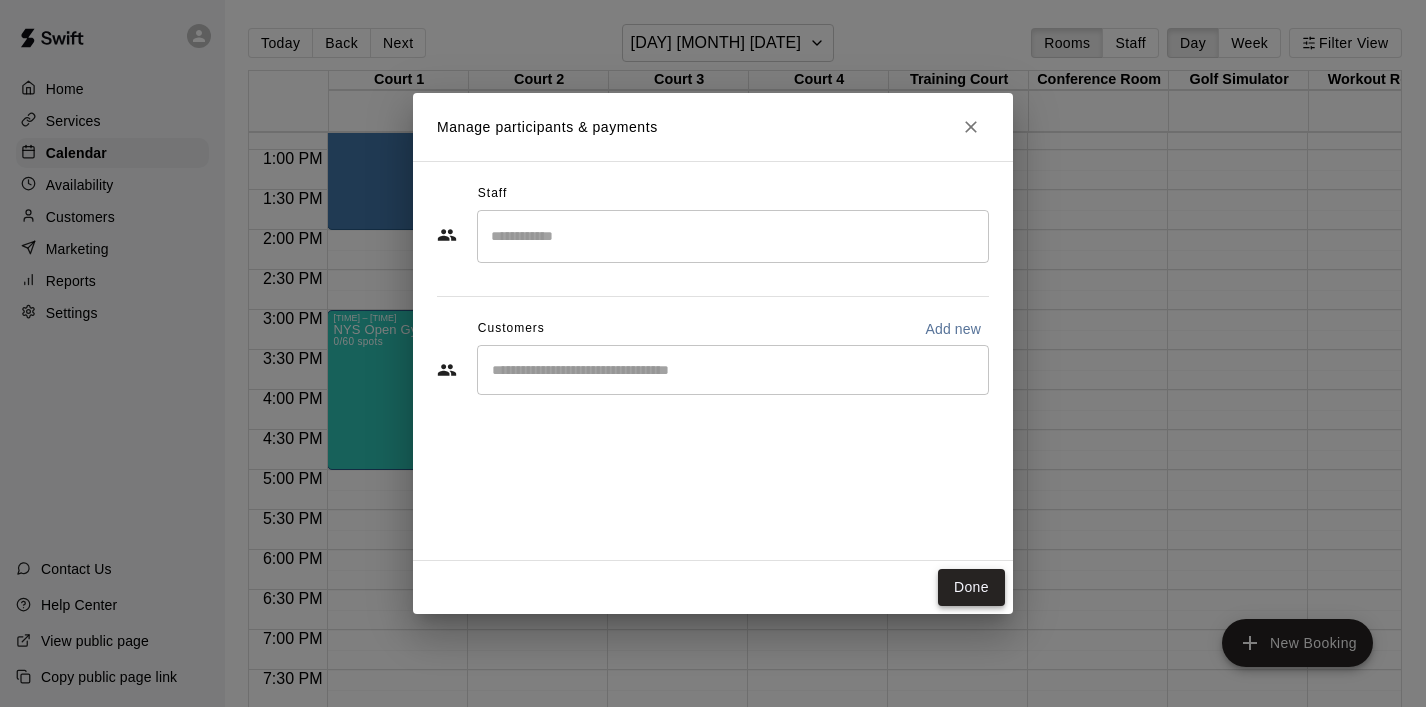 click on "Done" at bounding box center [971, 587] 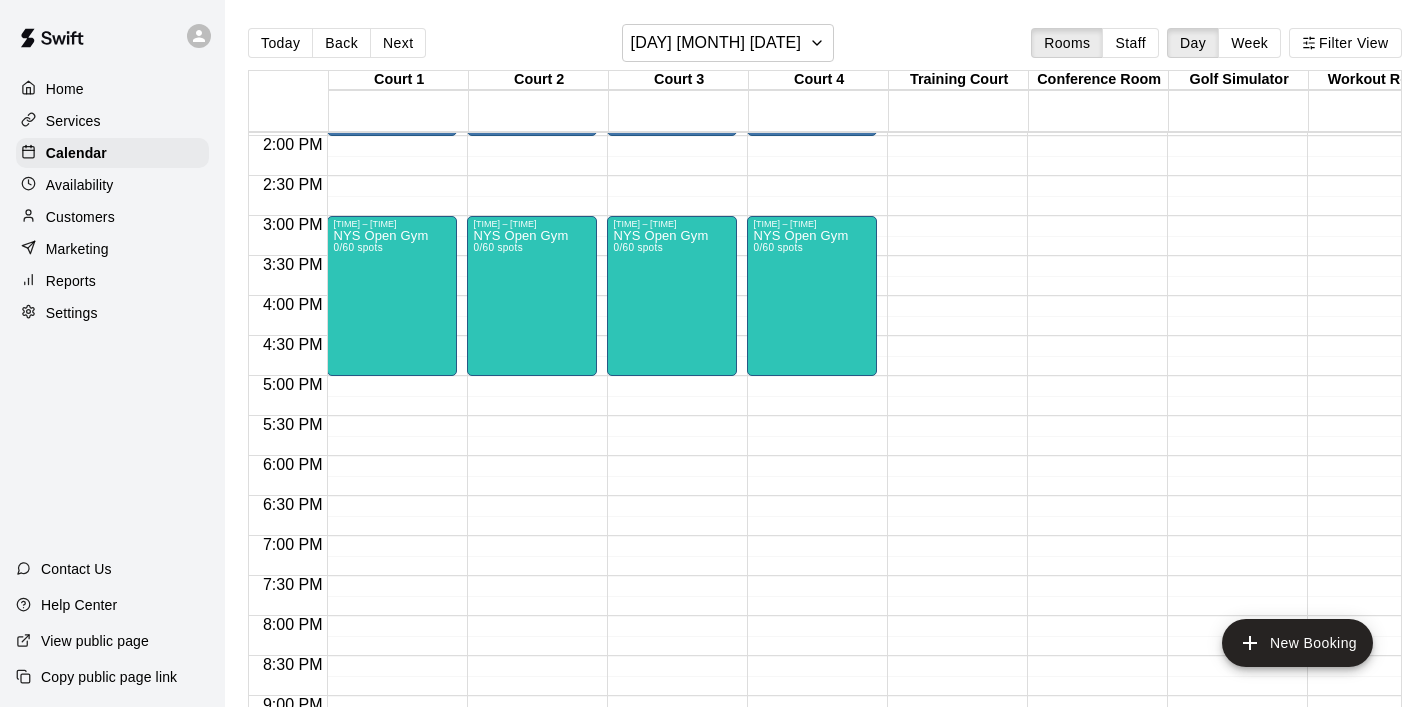 scroll, scrollTop: 1132, scrollLeft: 0, axis: vertical 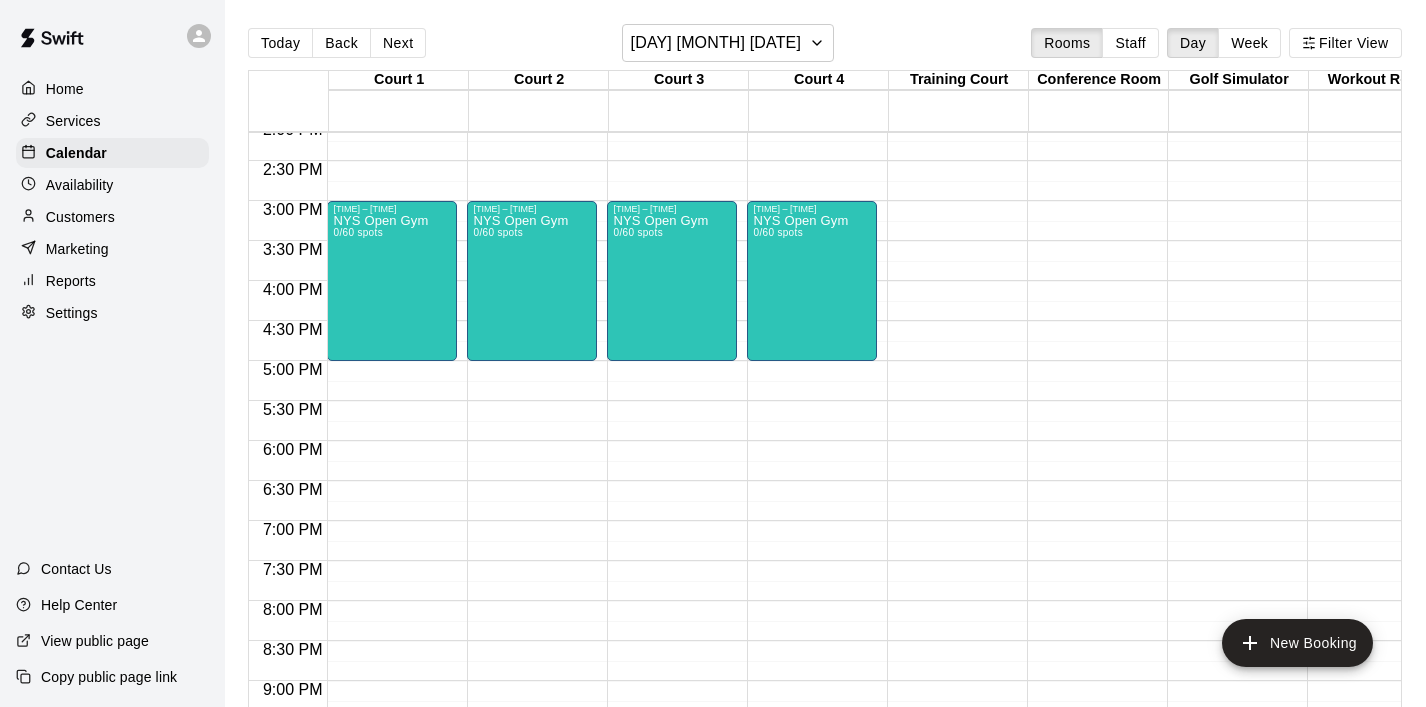 click on "[TIME] – [TIME] Closed [TIME] – [TIME] Serve/Kick and Play Court Rental: Non NYS Team [TIME] – [TIME] NYS Open Gym 0/60 spots [TIME] – [TIME] Closed" at bounding box center [392, -39] 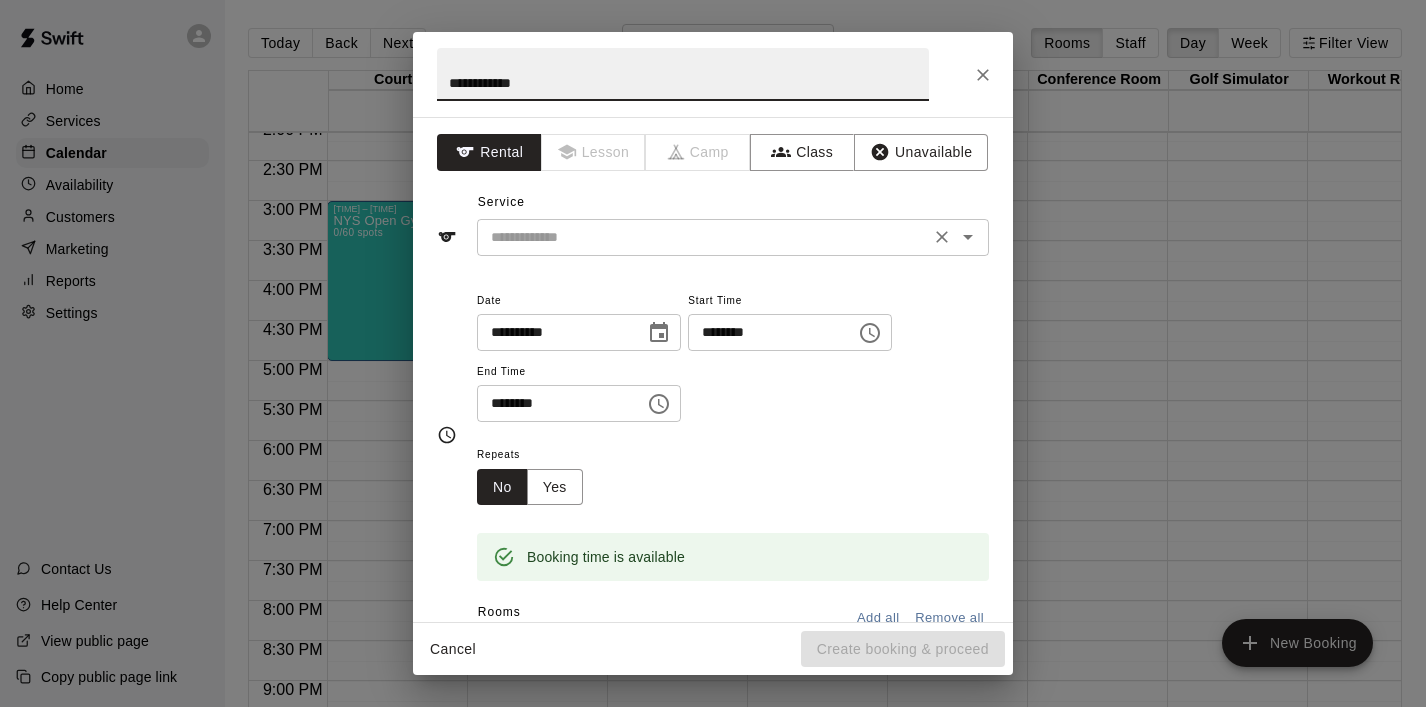 type on "**********" 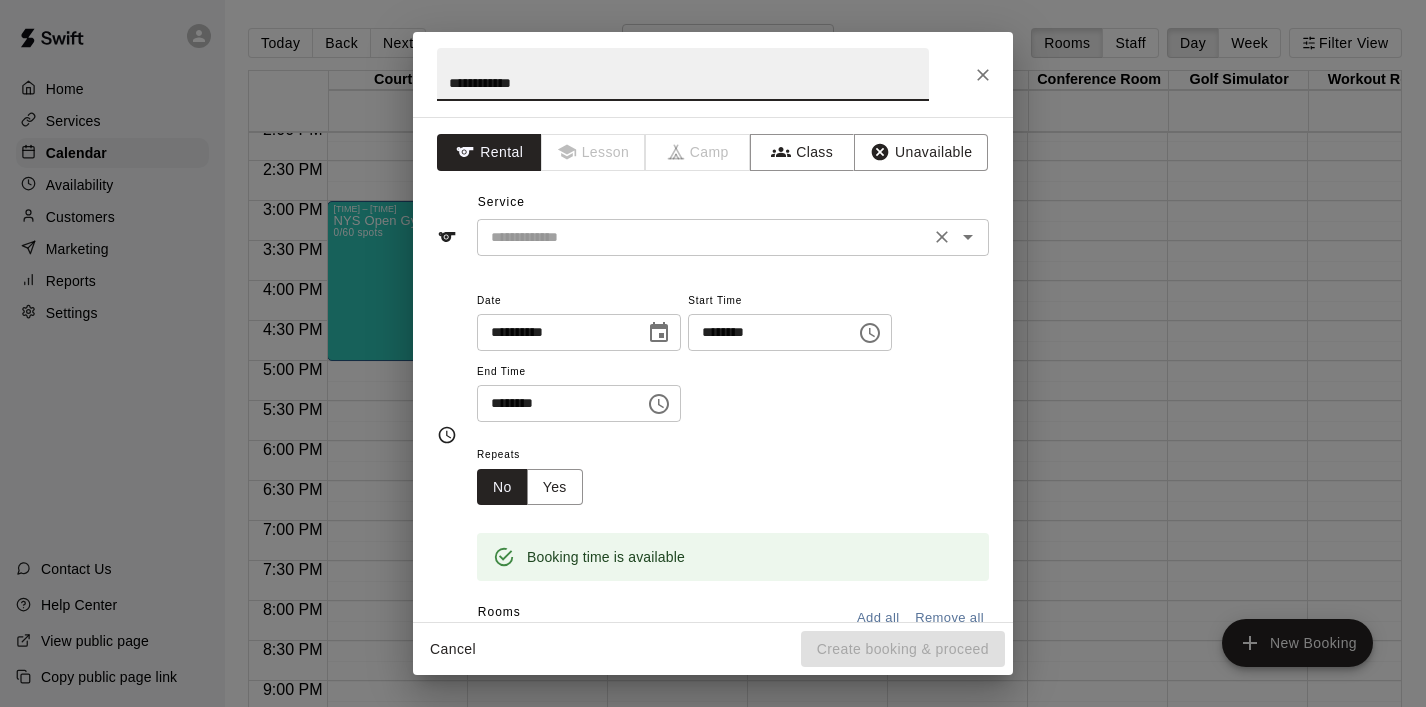 click at bounding box center (703, 237) 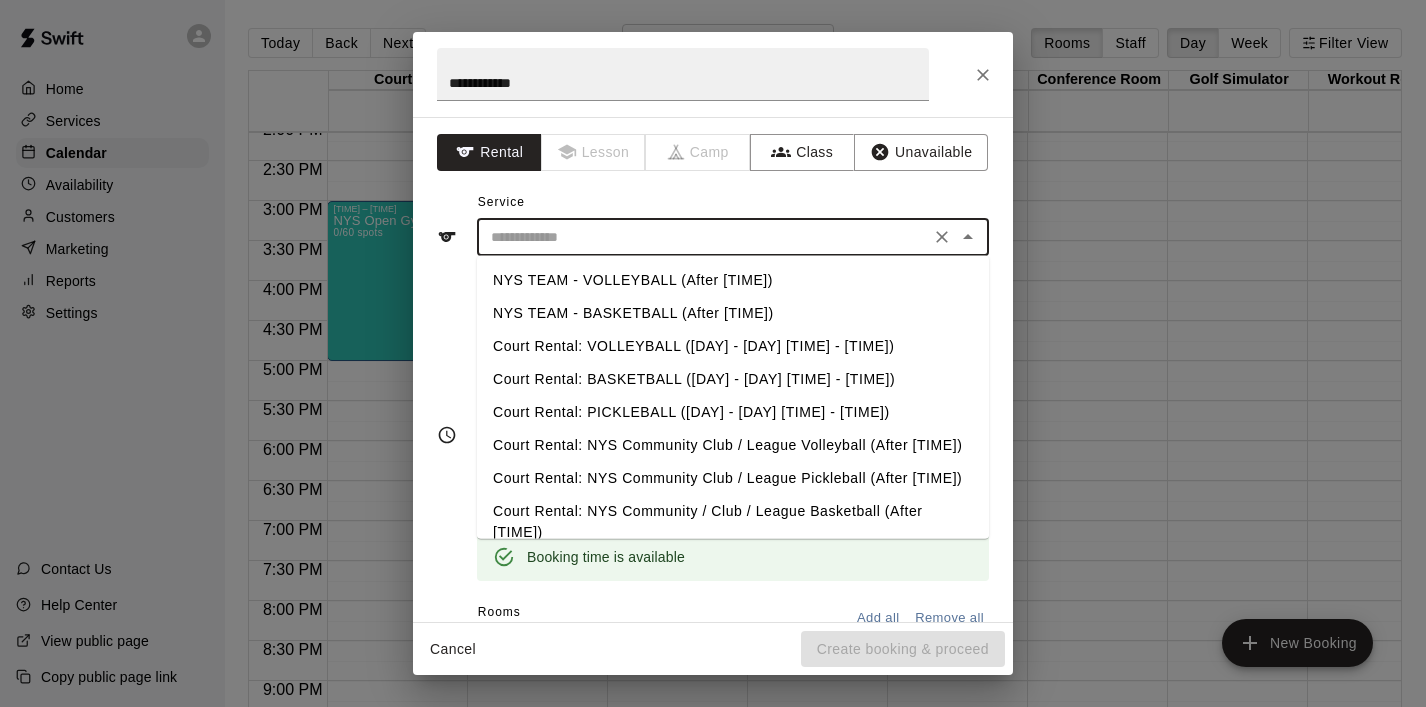 click on "NYS TEAM - VOLLEYBALL (After [TIME])" at bounding box center (733, 280) 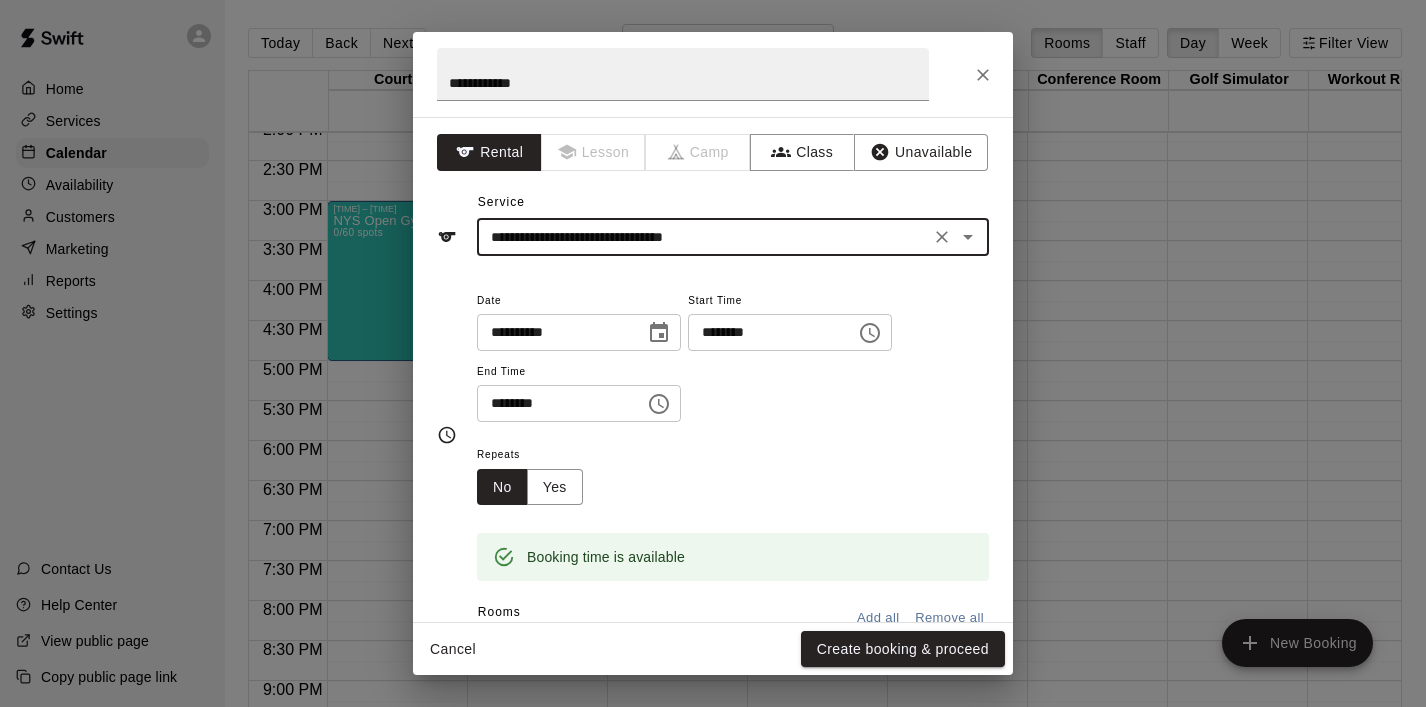 click 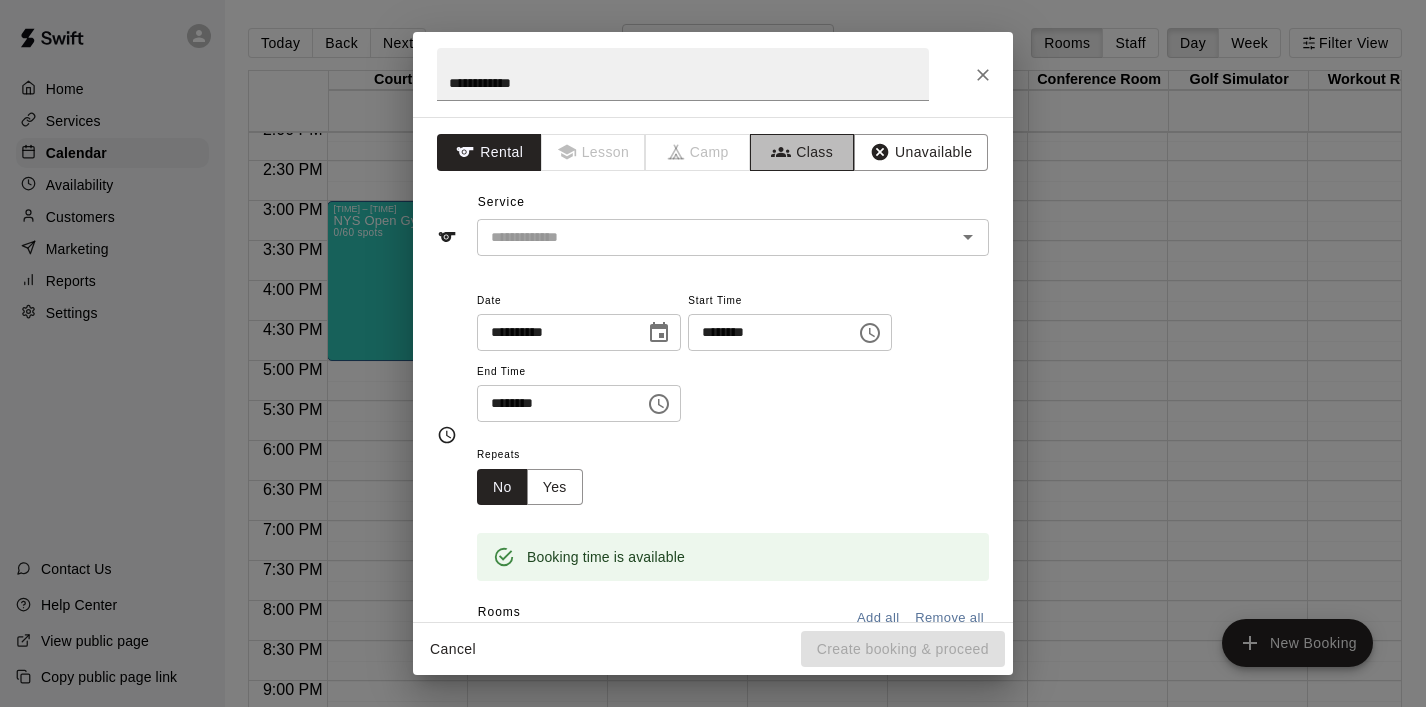 click on "Class" at bounding box center [802, 152] 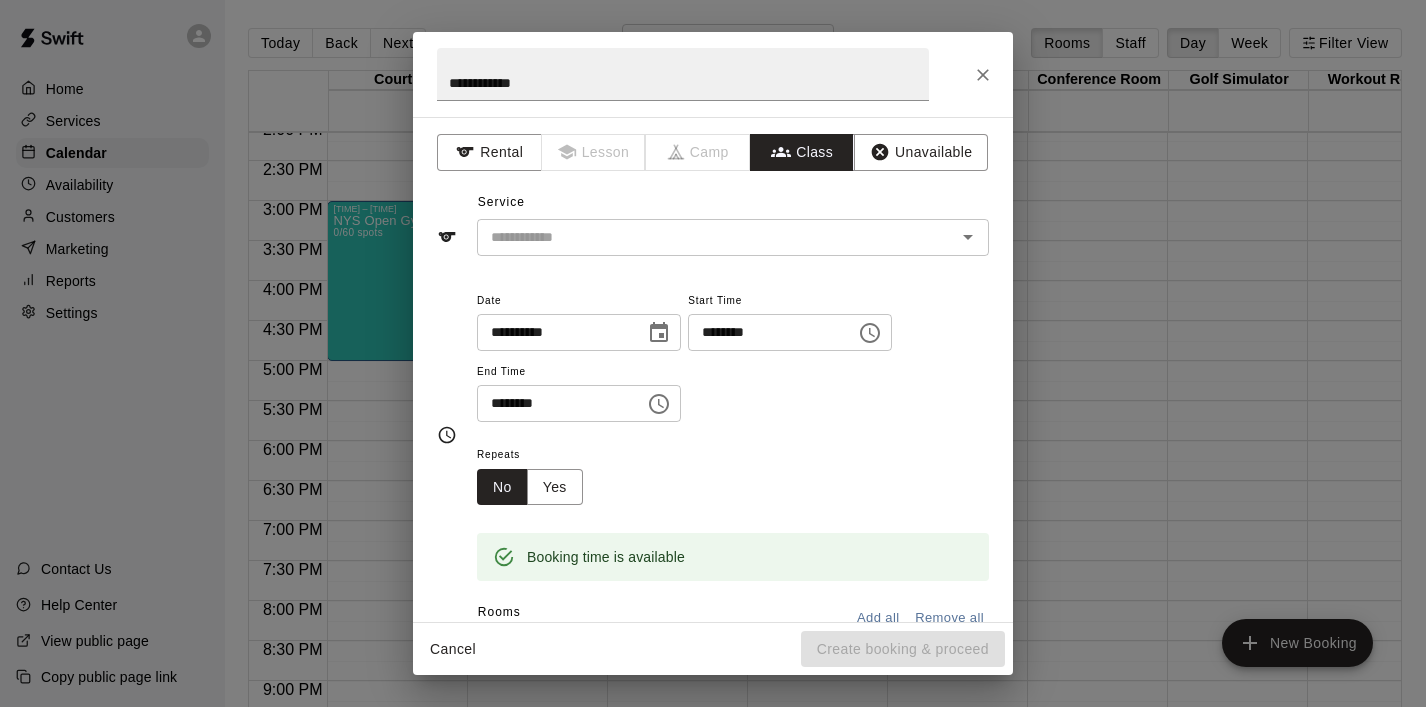 click on "Class" at bounding box center [802, 152] 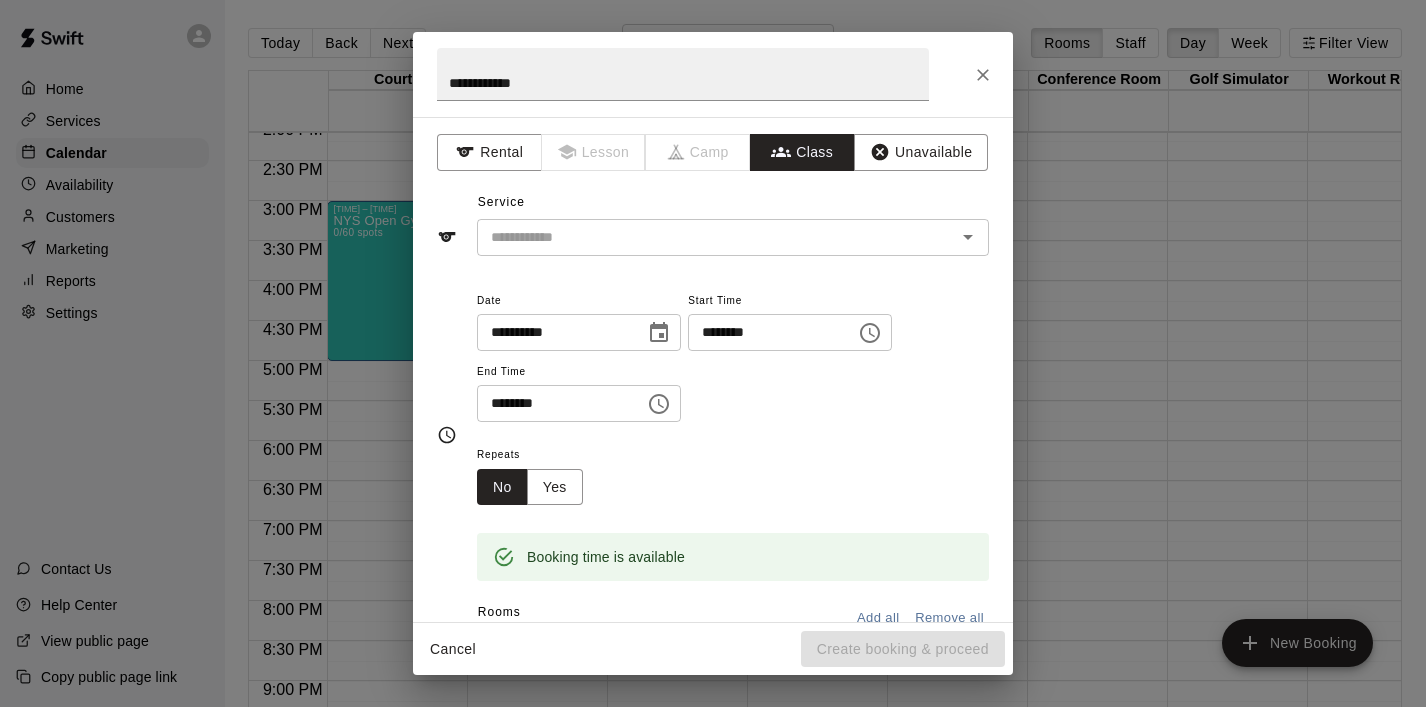 click at bounding box center [716, 237] 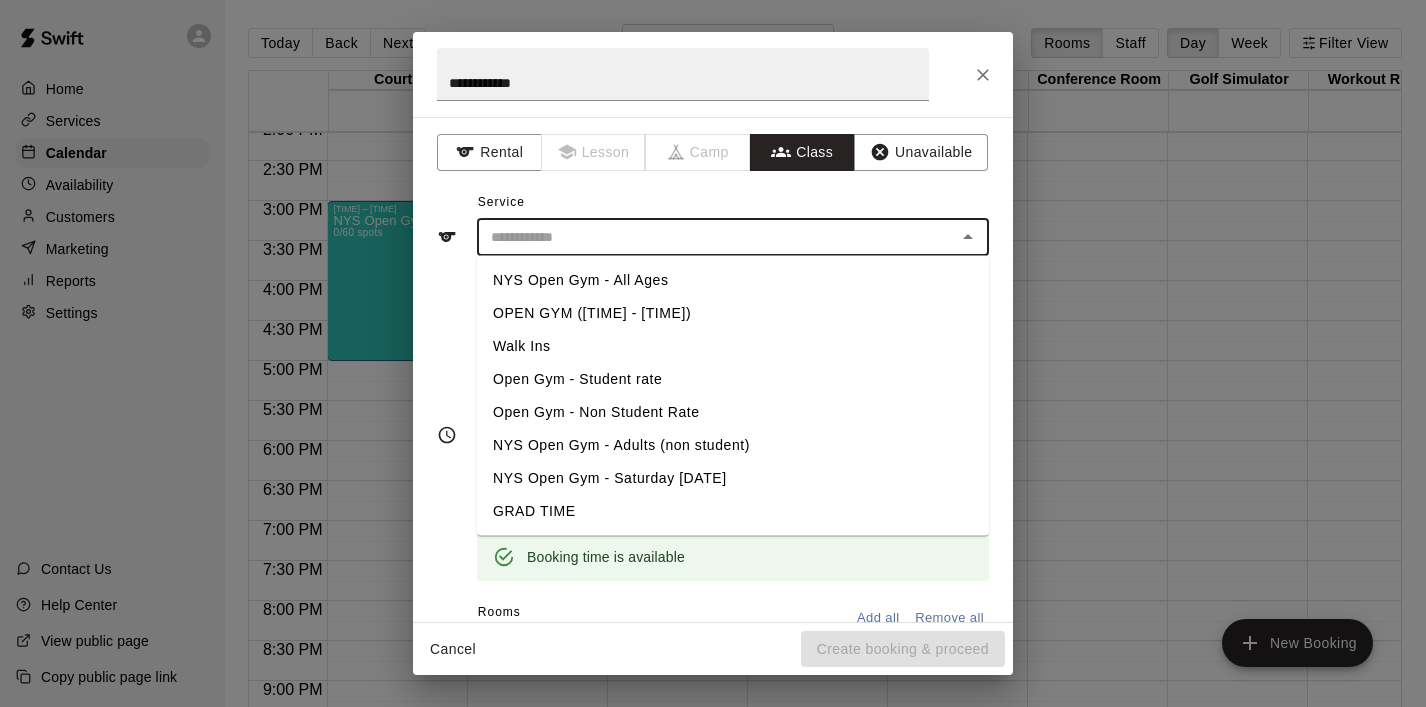 click on "NYS Open Gym - All Ages" at bounding box center (733, 280) 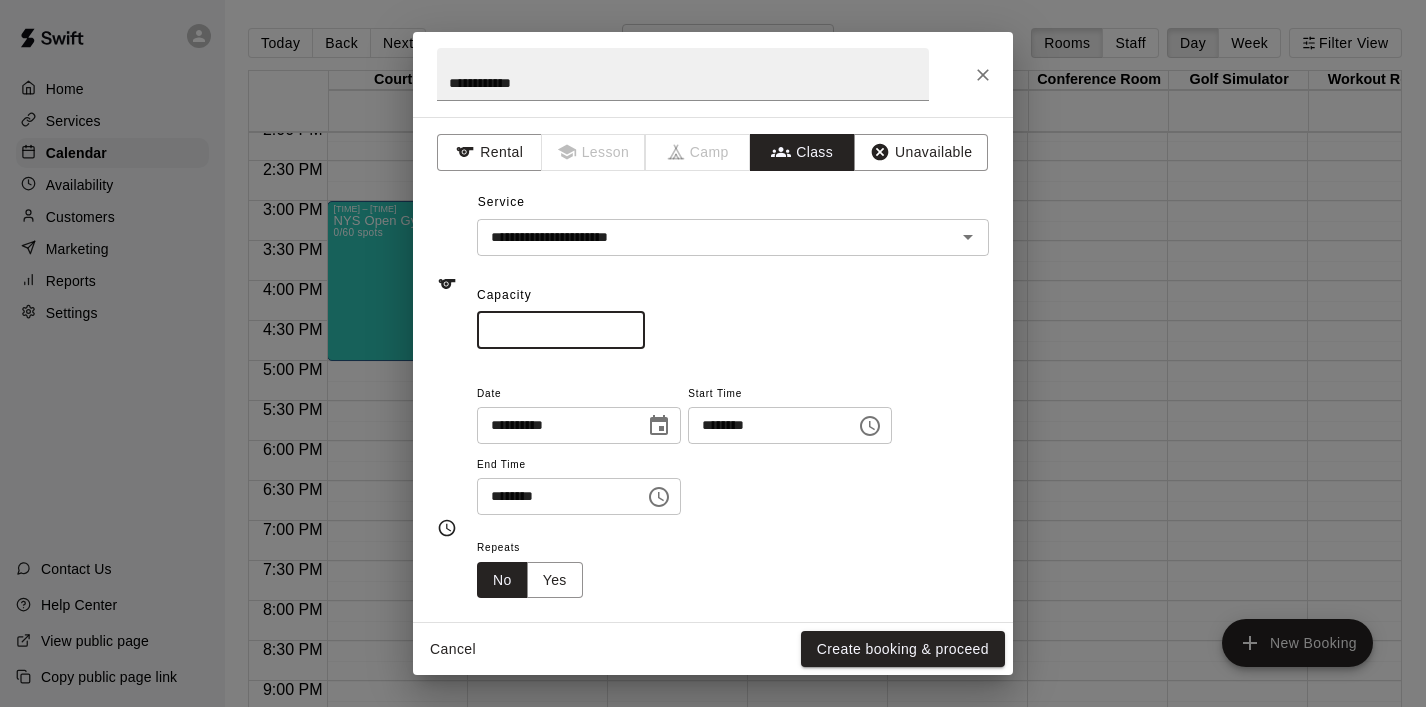 drag, startPoint x: 579, startPoint y: 342, endPoint x: 396, endPoint y: 340, distance: 183.01093 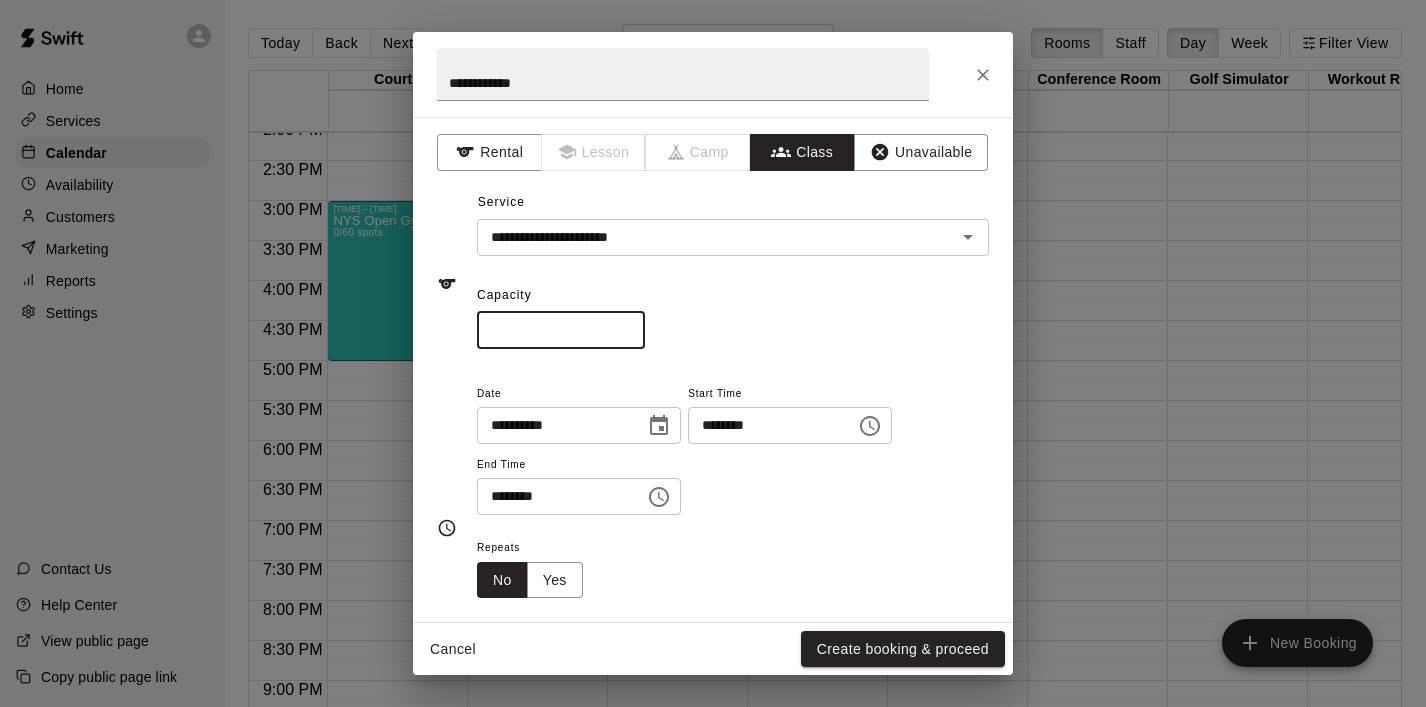 click on "**********" at bounding box center (713, 353) 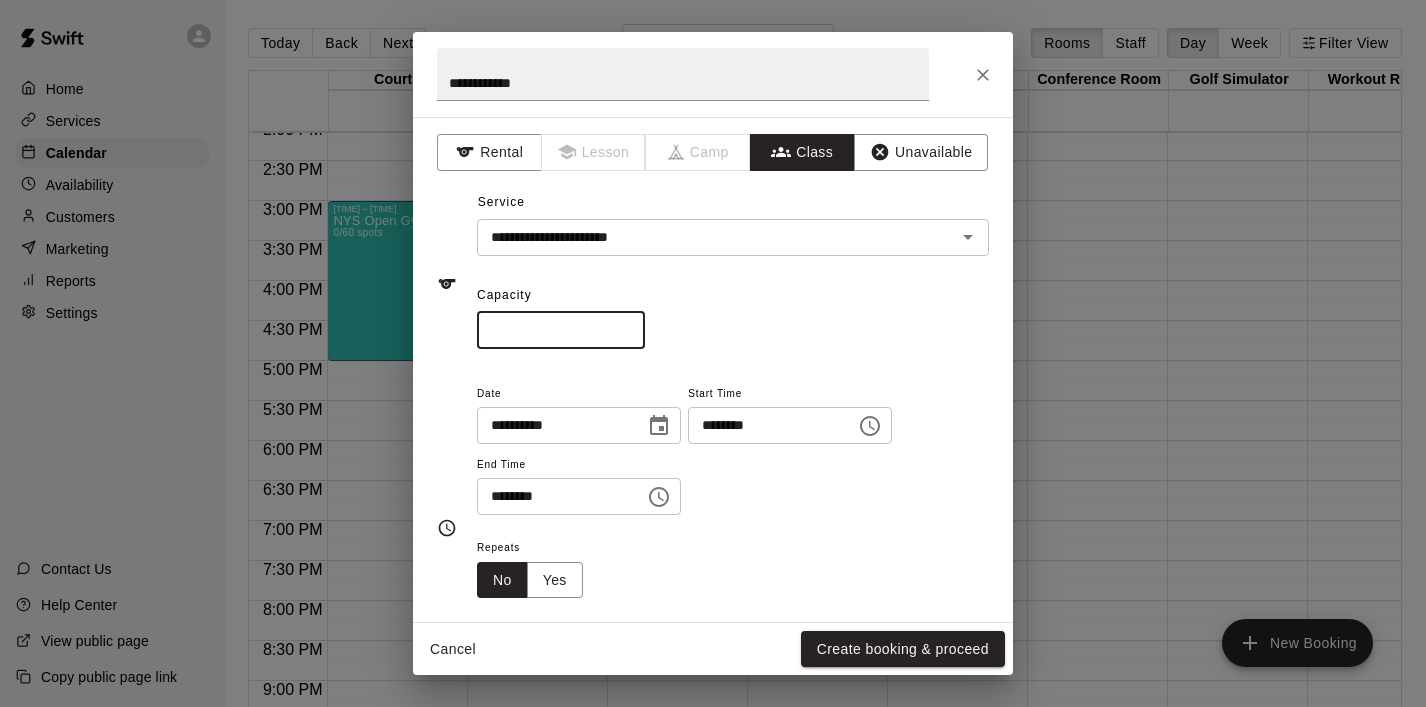 type on "**" 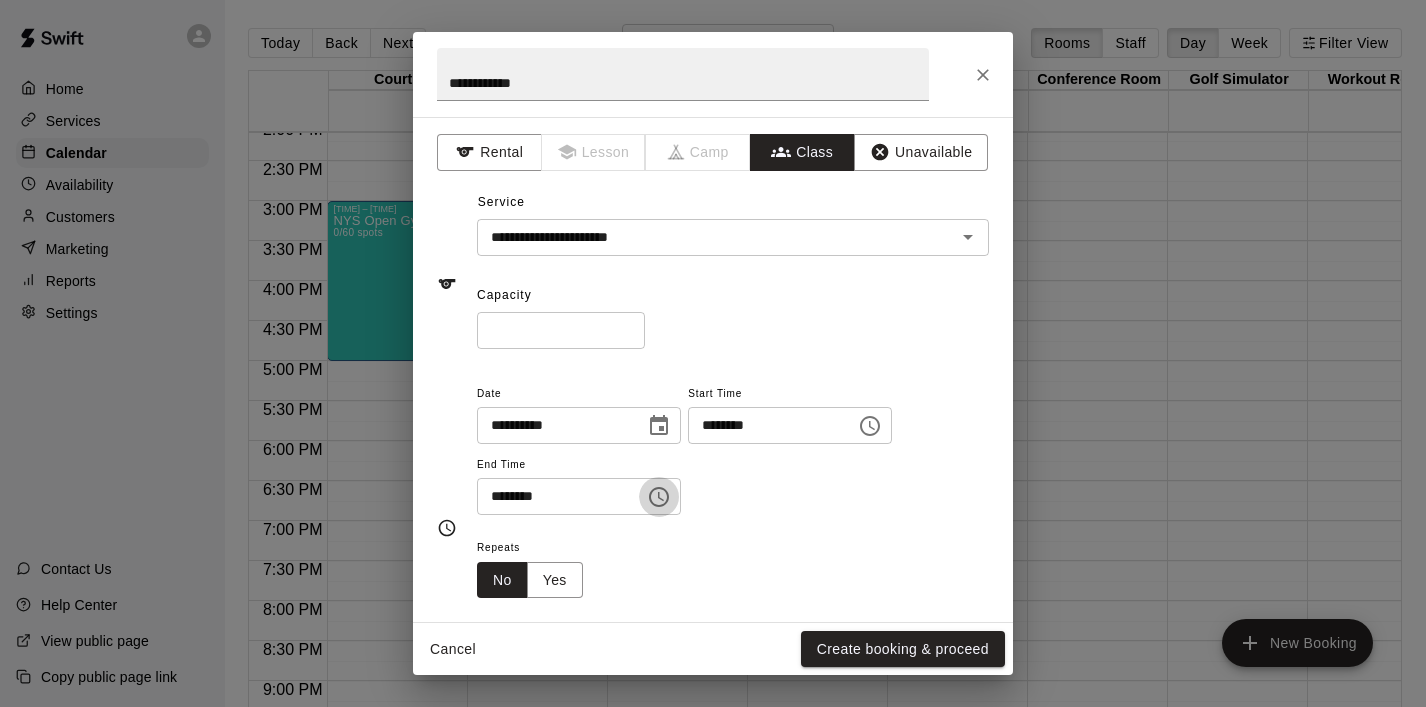 click 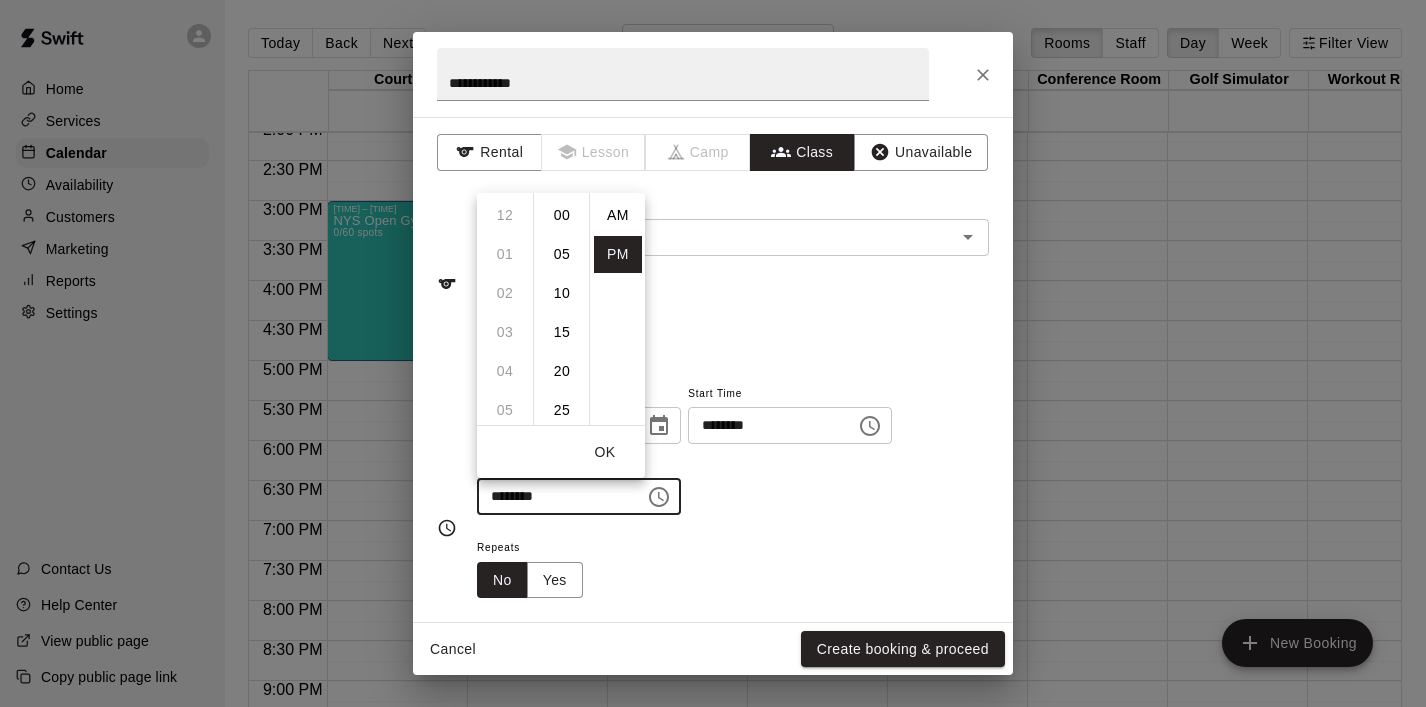 scroll, scrollTop: 234, scrollLeft: 0, axis: vertical 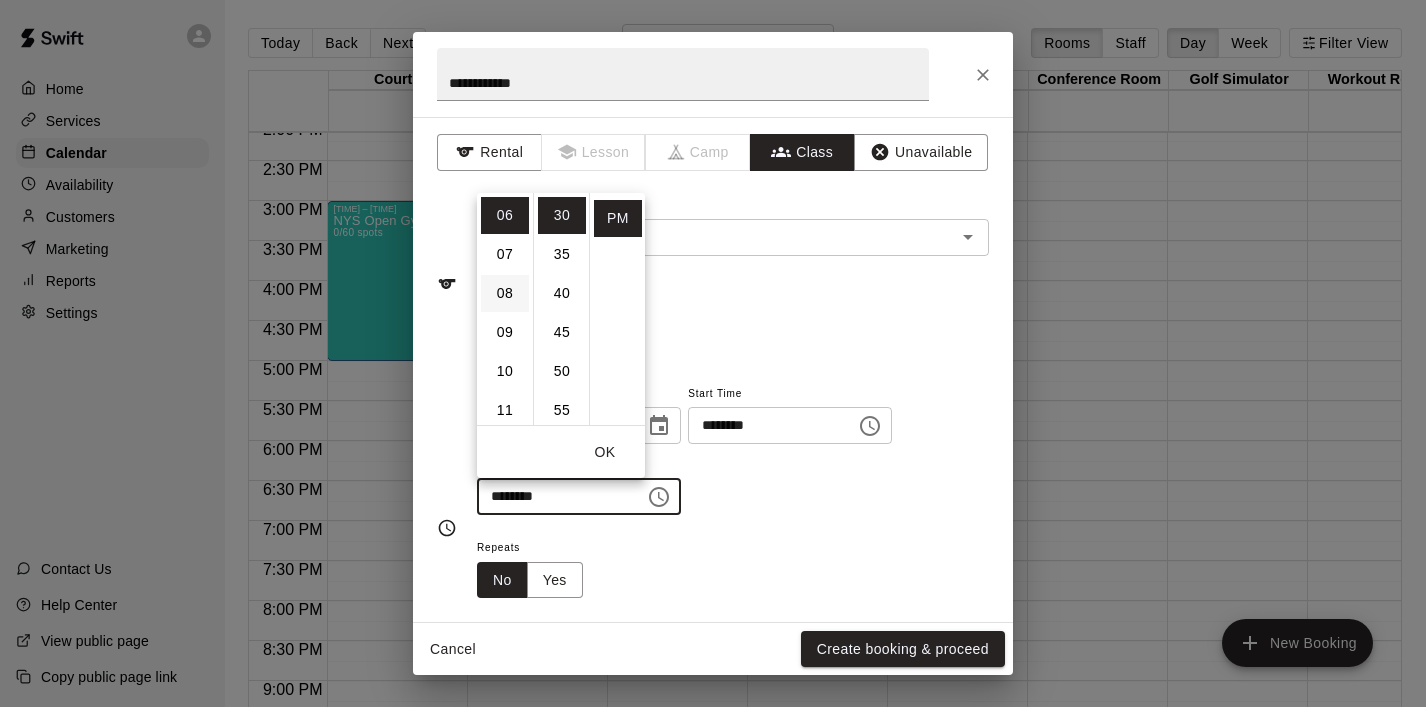 click on "08" at bounding box center (505, 293) 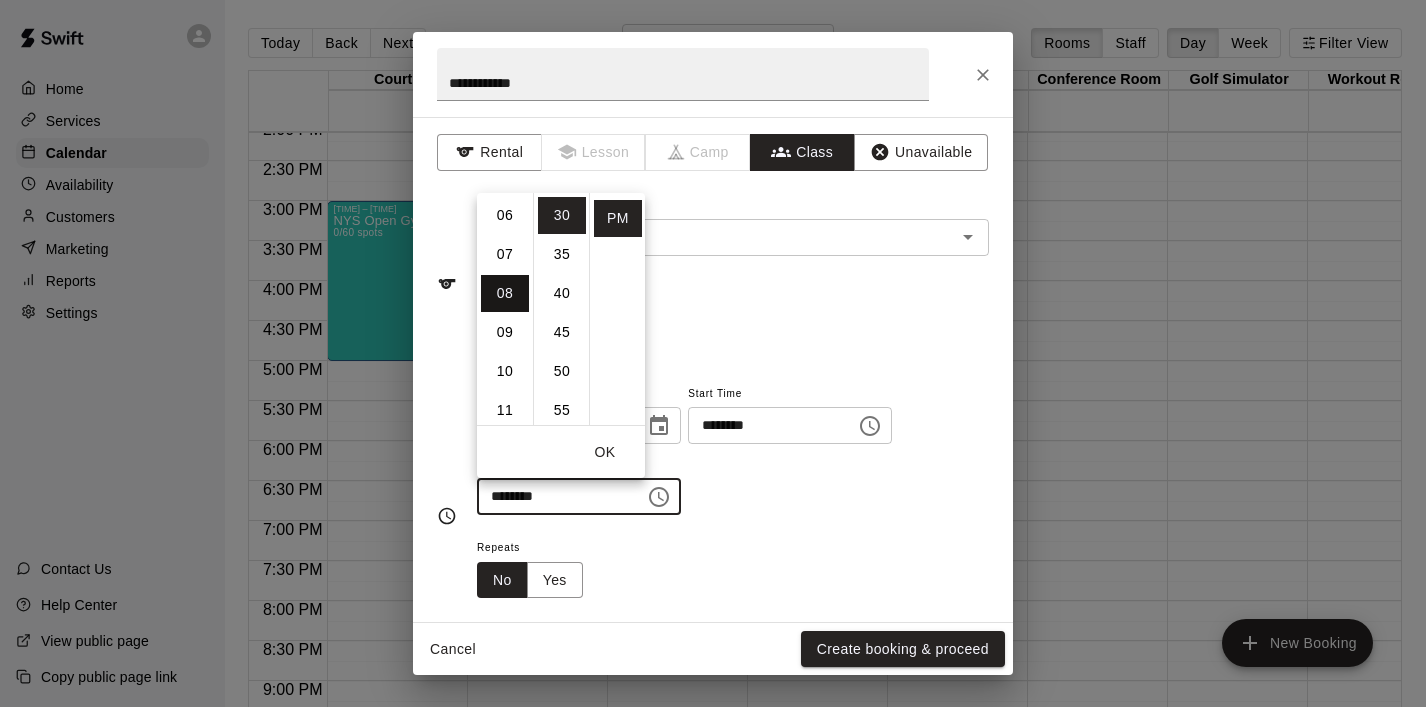 scroll, scrollTop: 312, scrollLeft: 0, axis: vertical 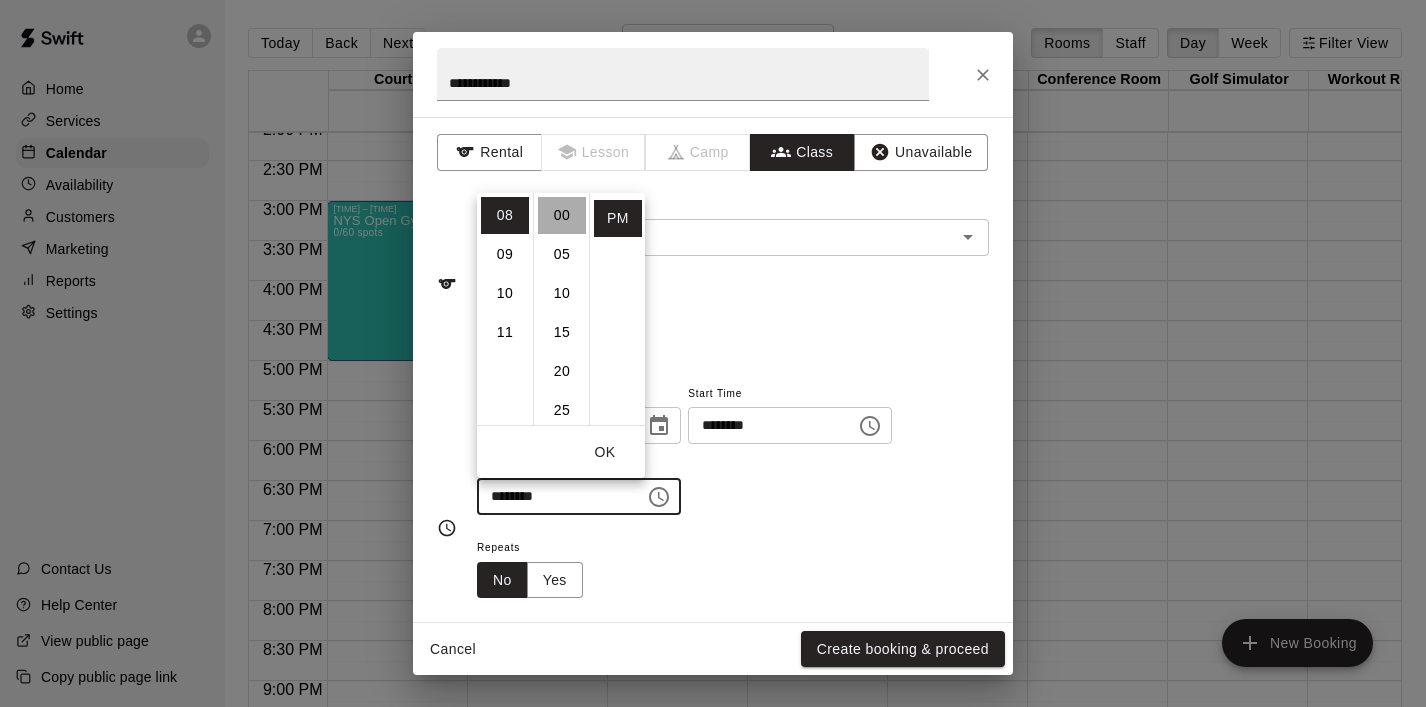 click on "00" at bounding box center (562, 215) 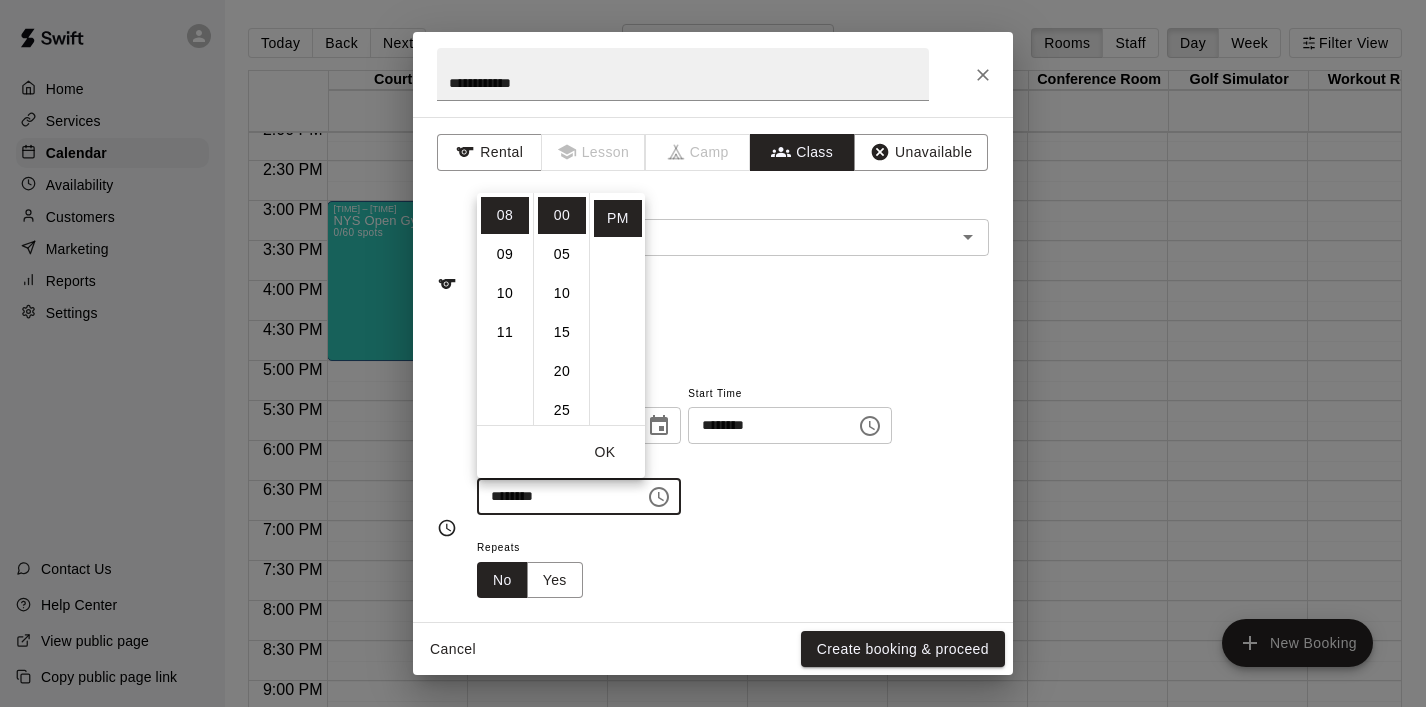 click on "OK" at bounding box center (605, 452) 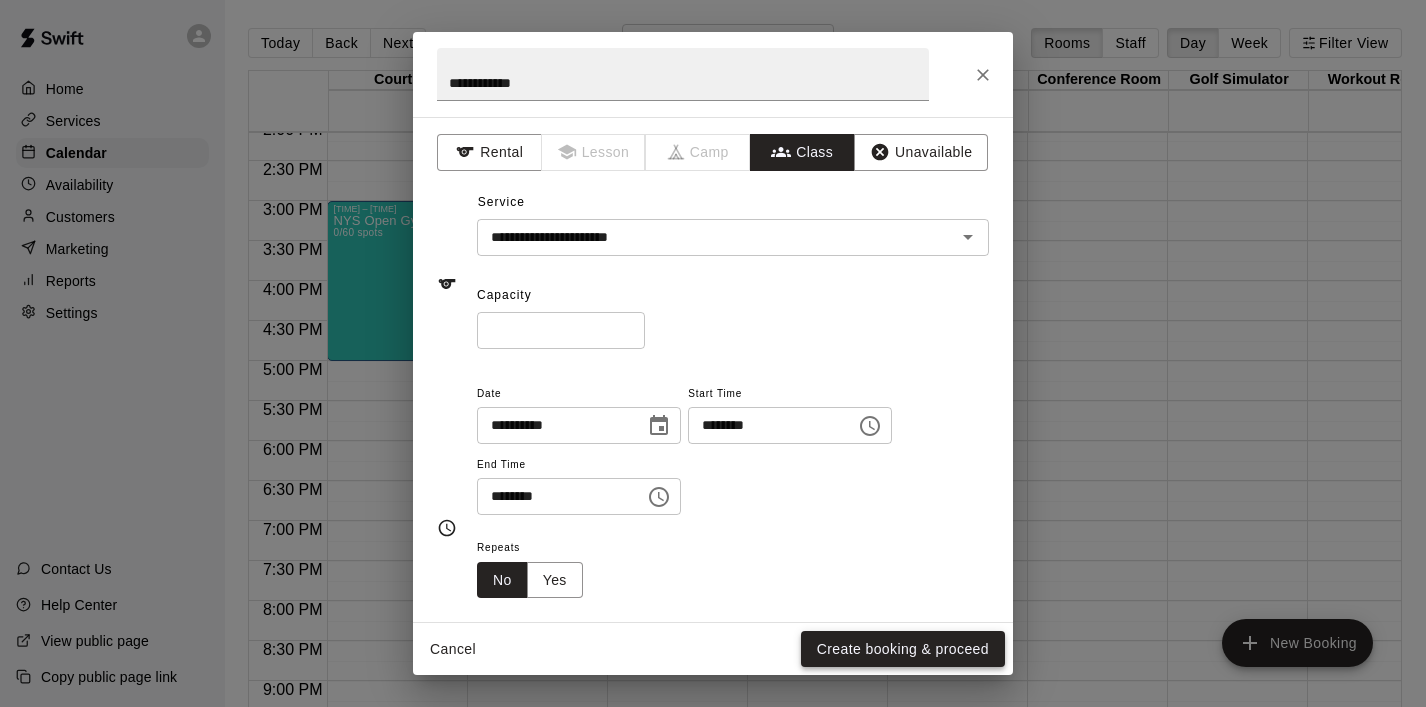 click on "Create booking & proceed" at bounding box center [903, 649] 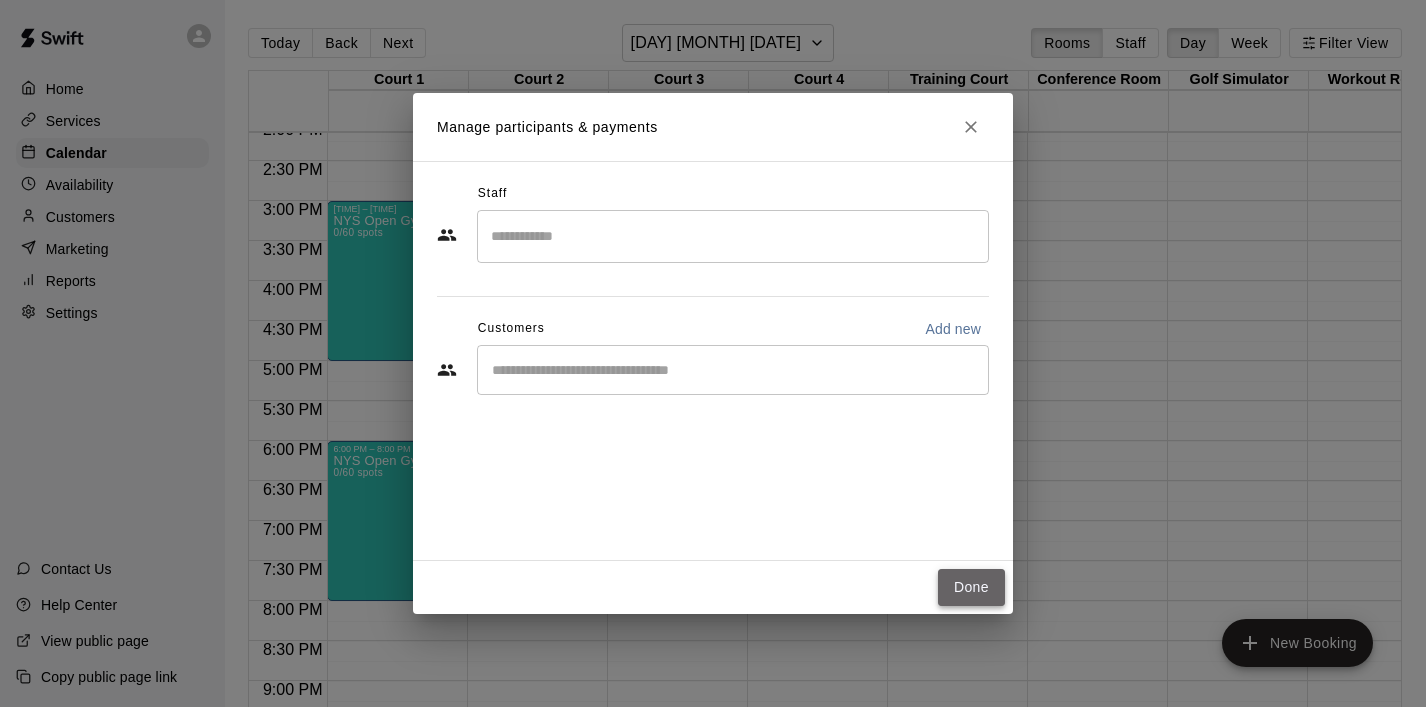 click on "Done" at bounding box center [971, 587] 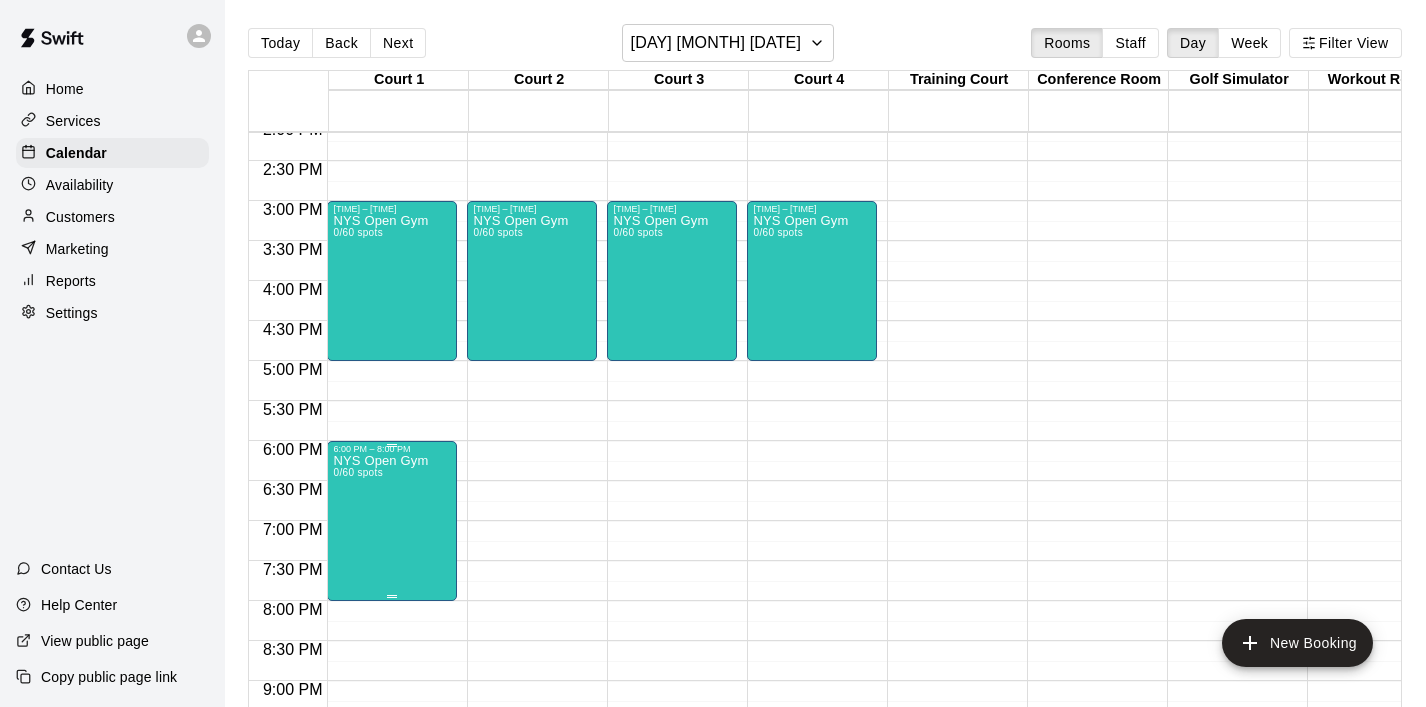 click on "NYS Open Gym 0/60 spots" at bounding box center [392, 807] 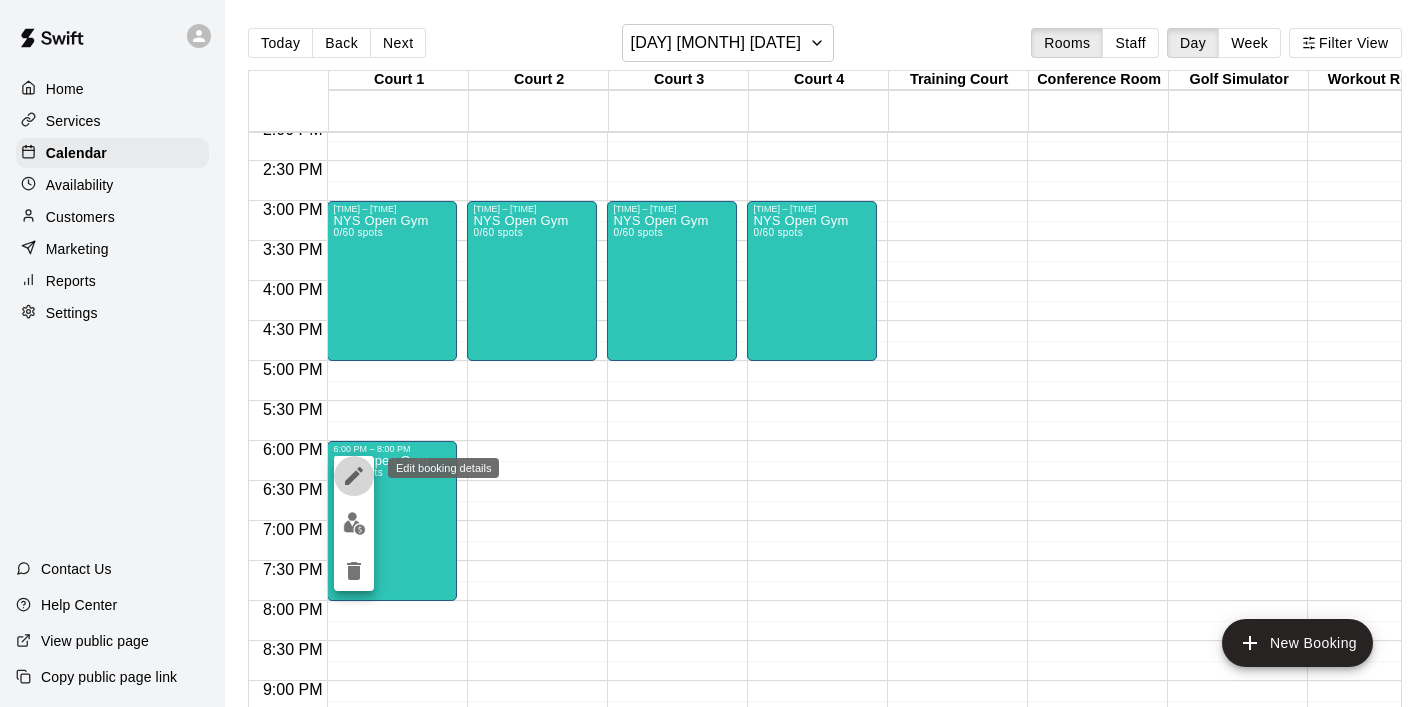 click 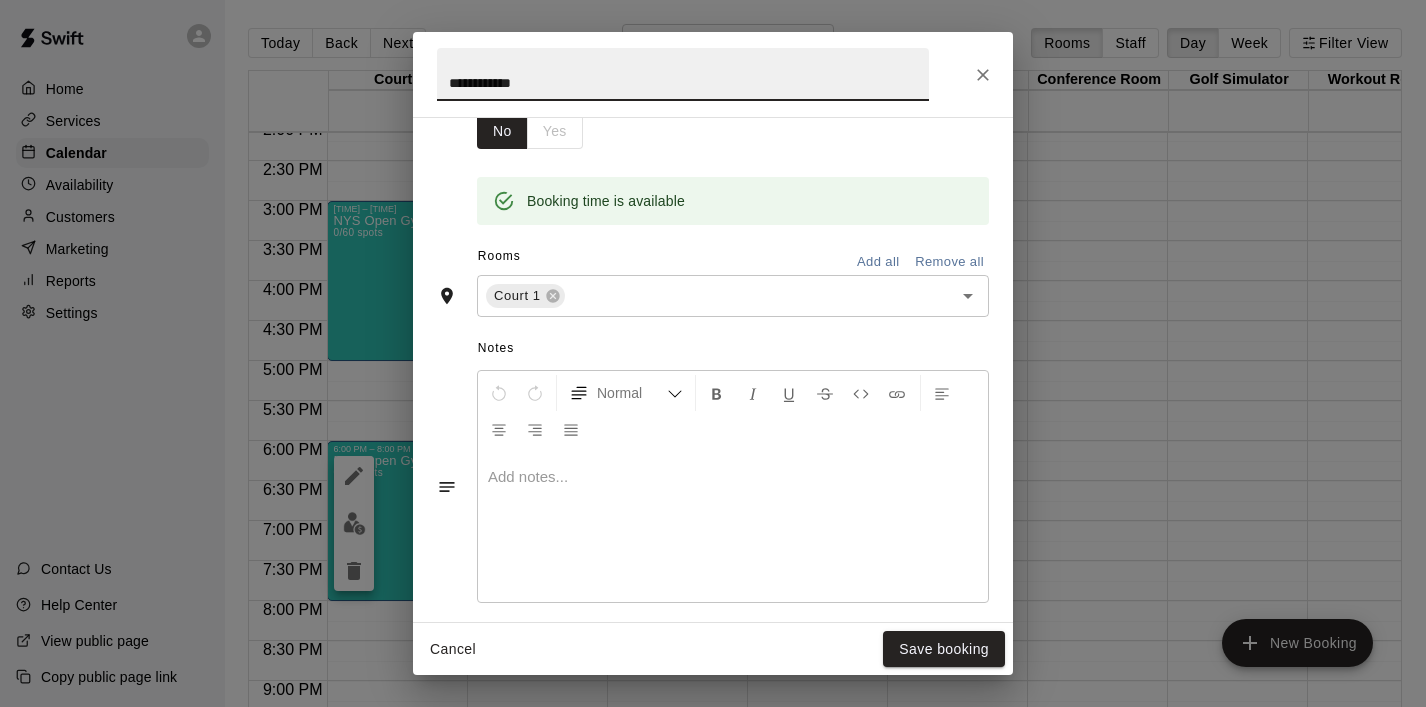 scroll, scrollTop: 436, scrollLeft: 0, axis: vertical 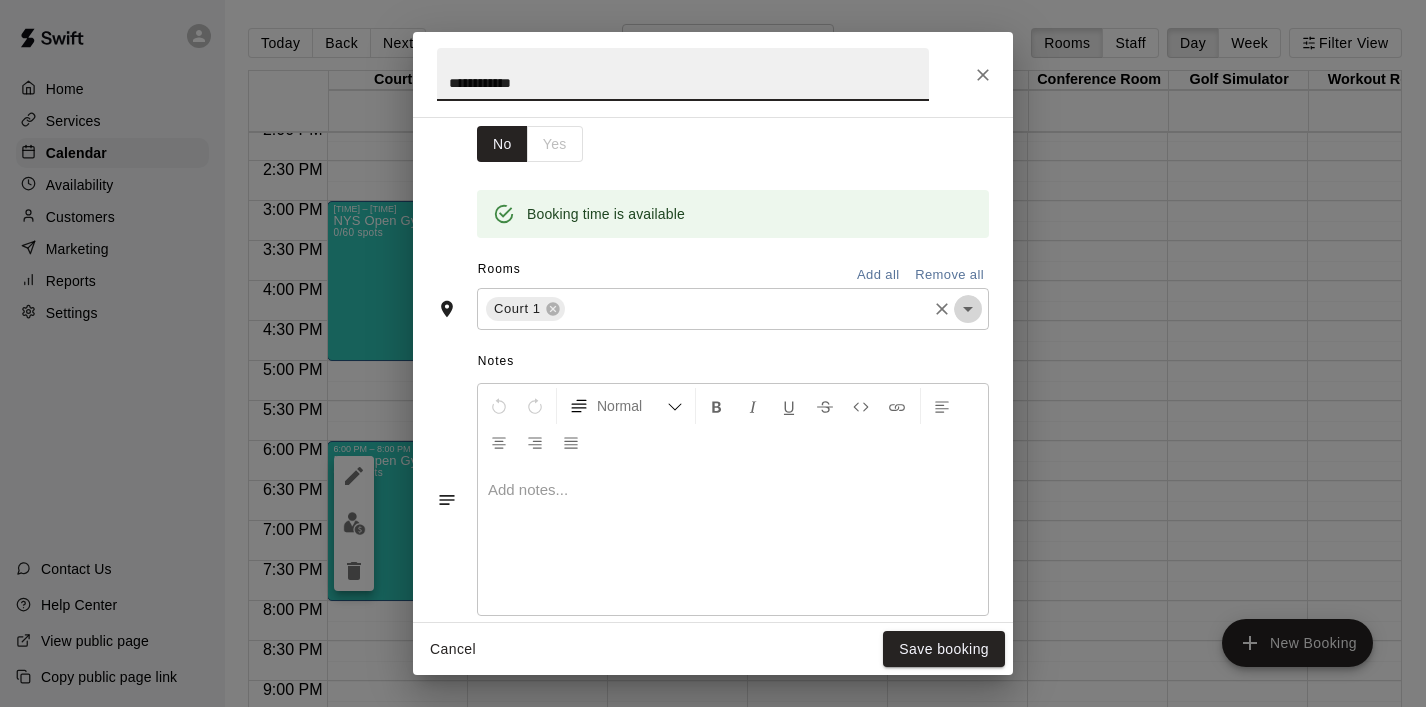 click 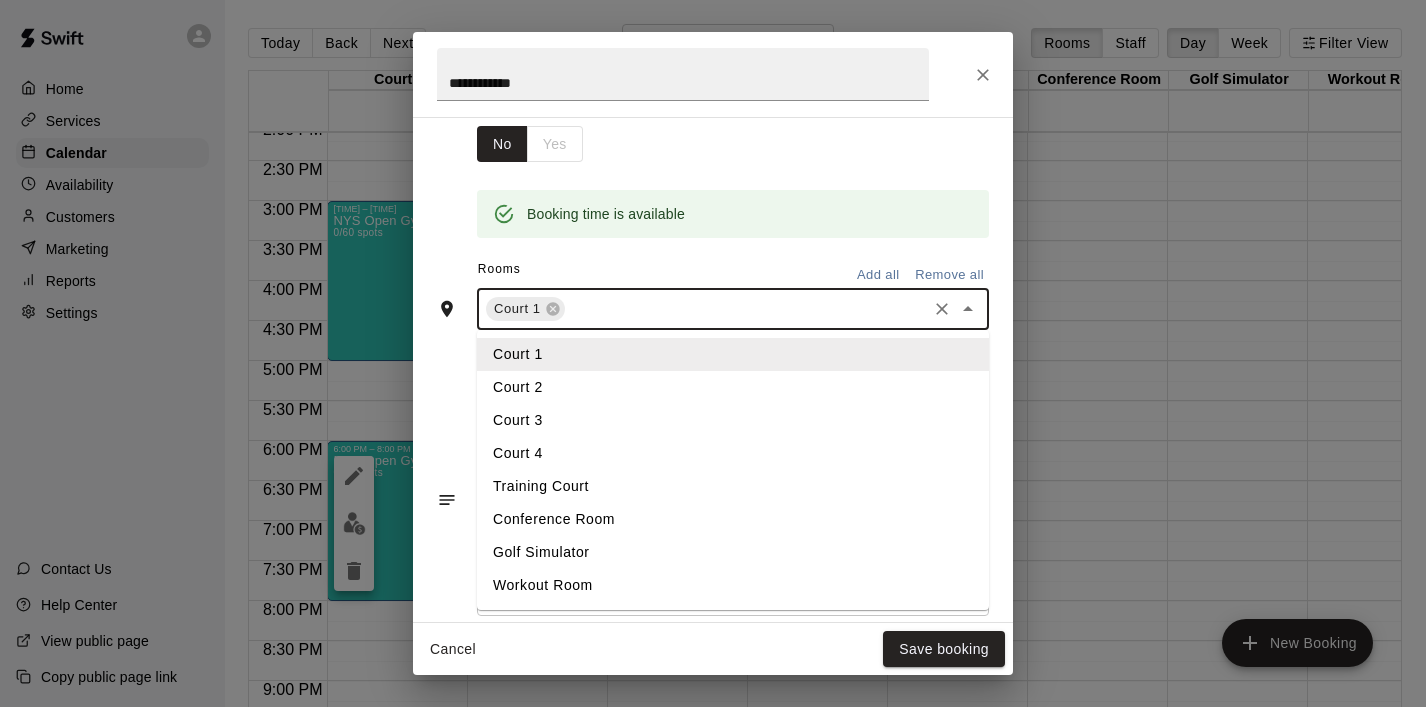 click on "Court 2" at bounding box center (733, 387) 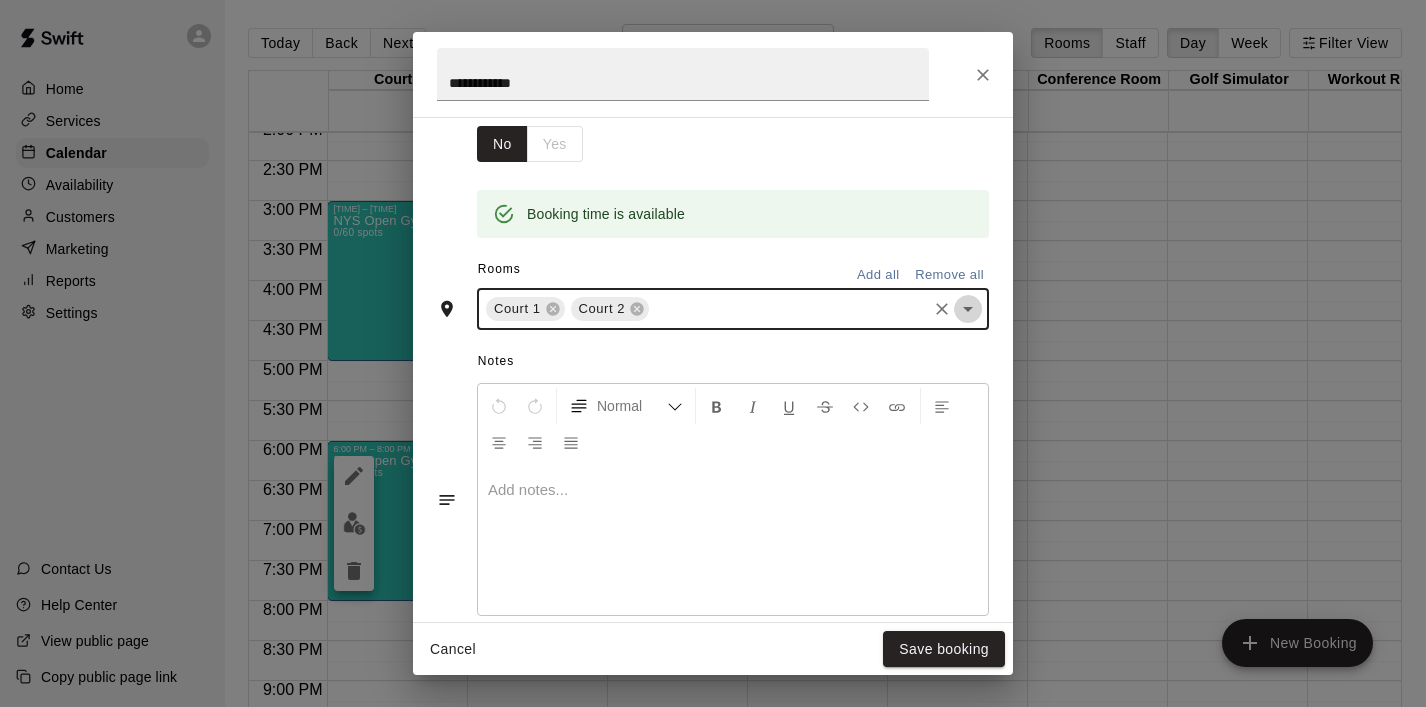 click 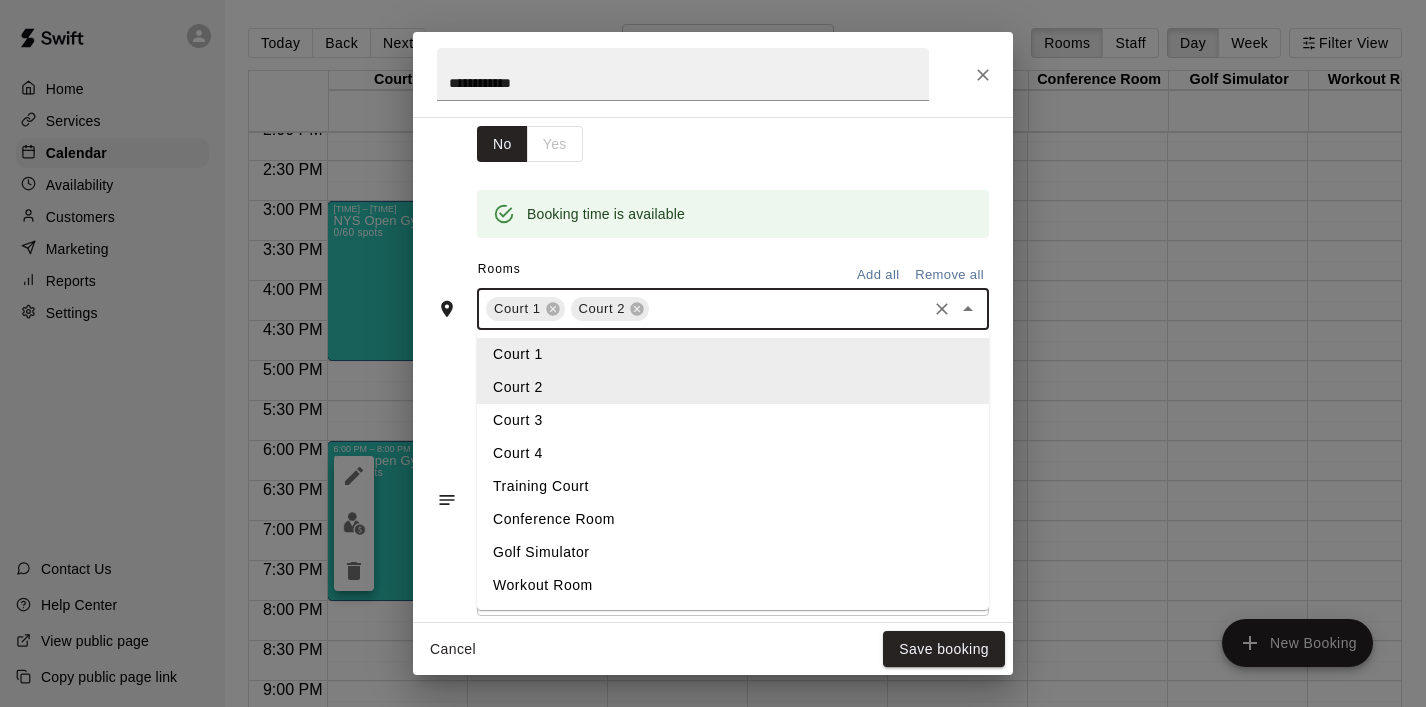click on "Court 3" at bounding box center (733, 420) 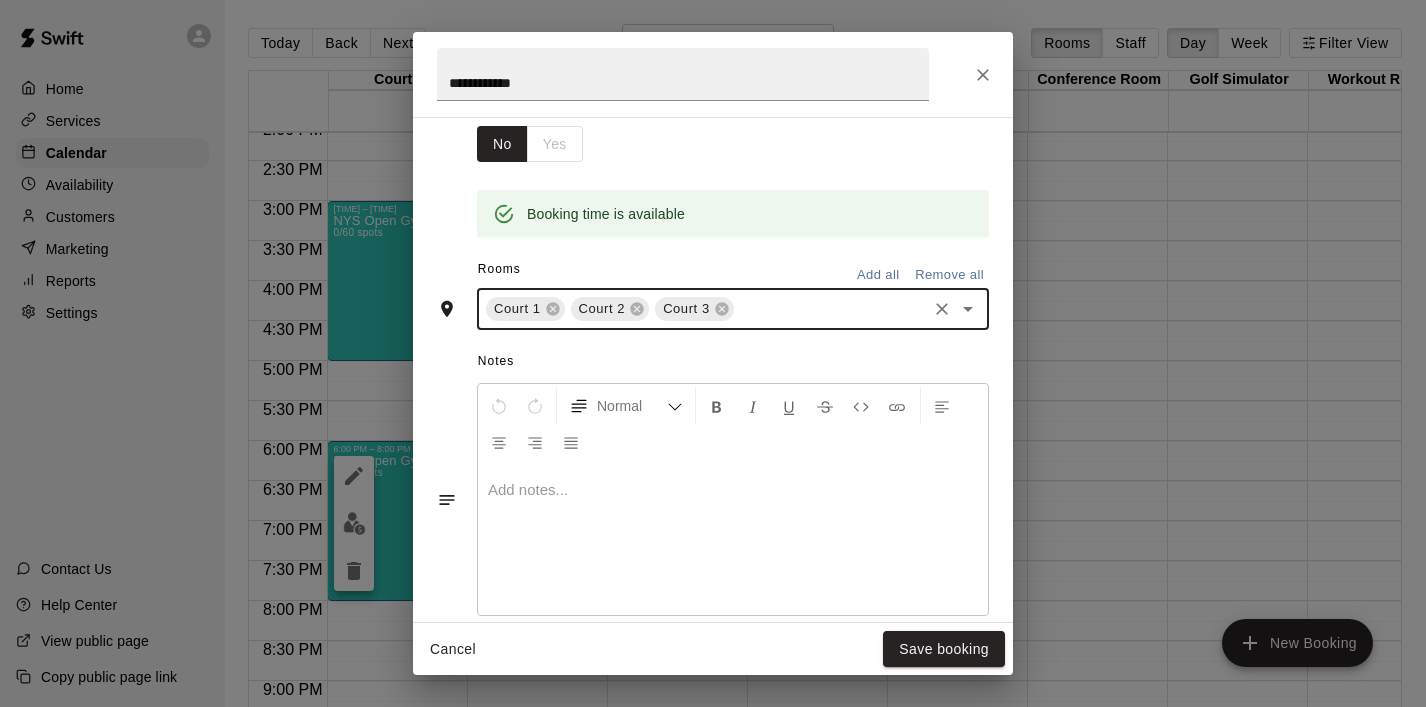 click 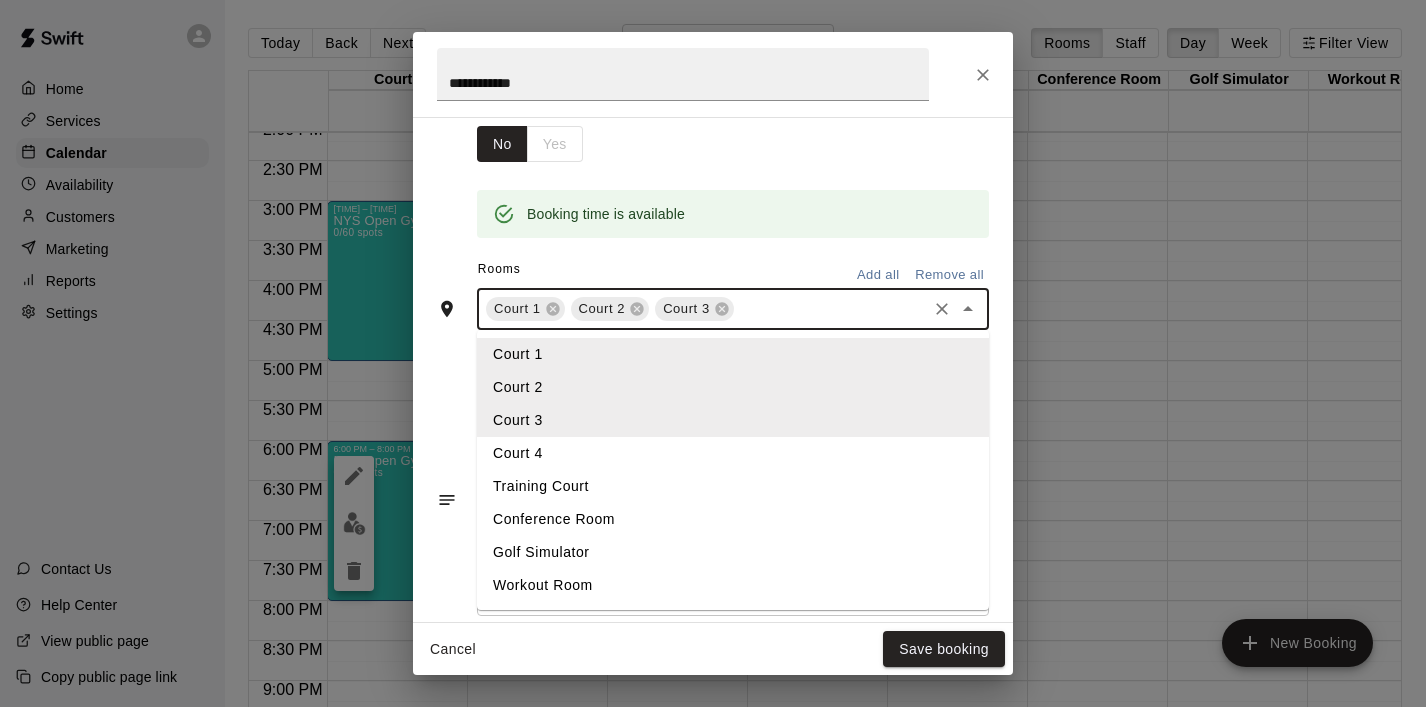 click on "Court 4" at bounding box center (733, 453) 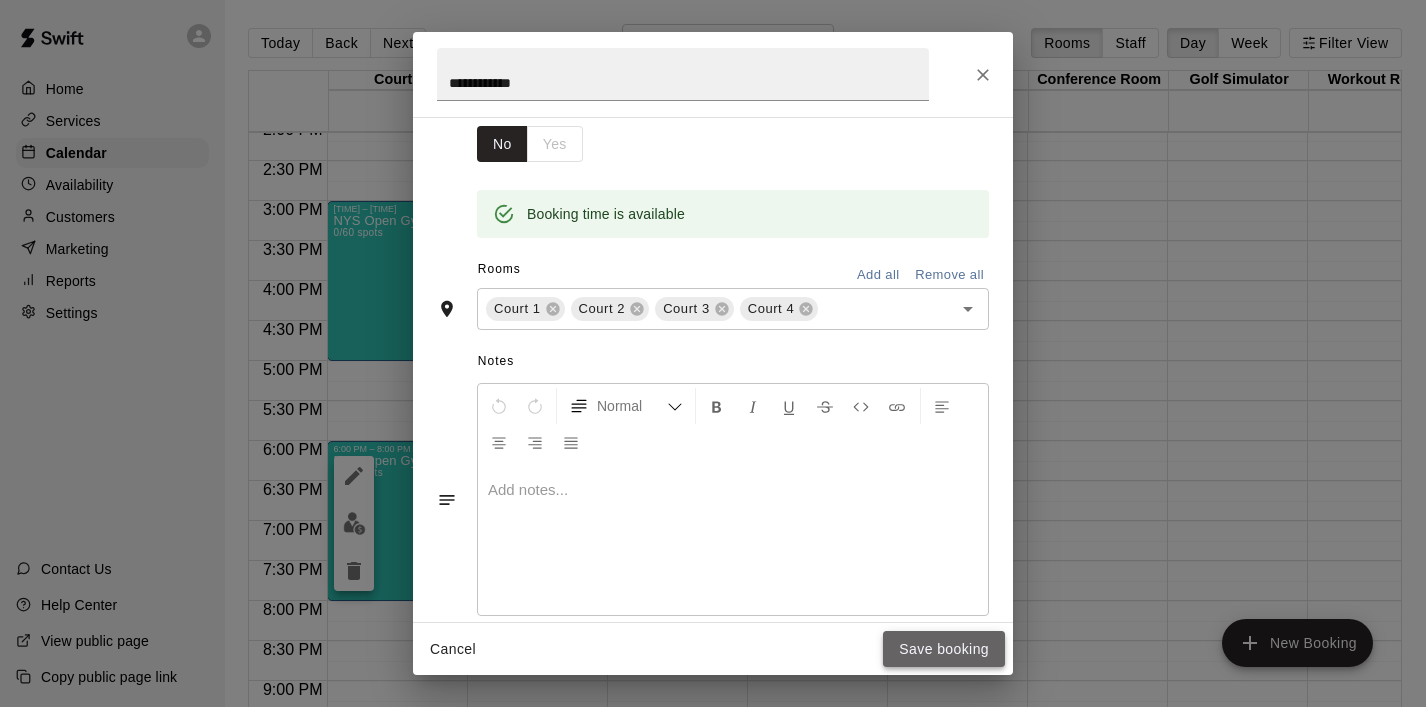 click on "Save booking" at bounding box center (944, 649) 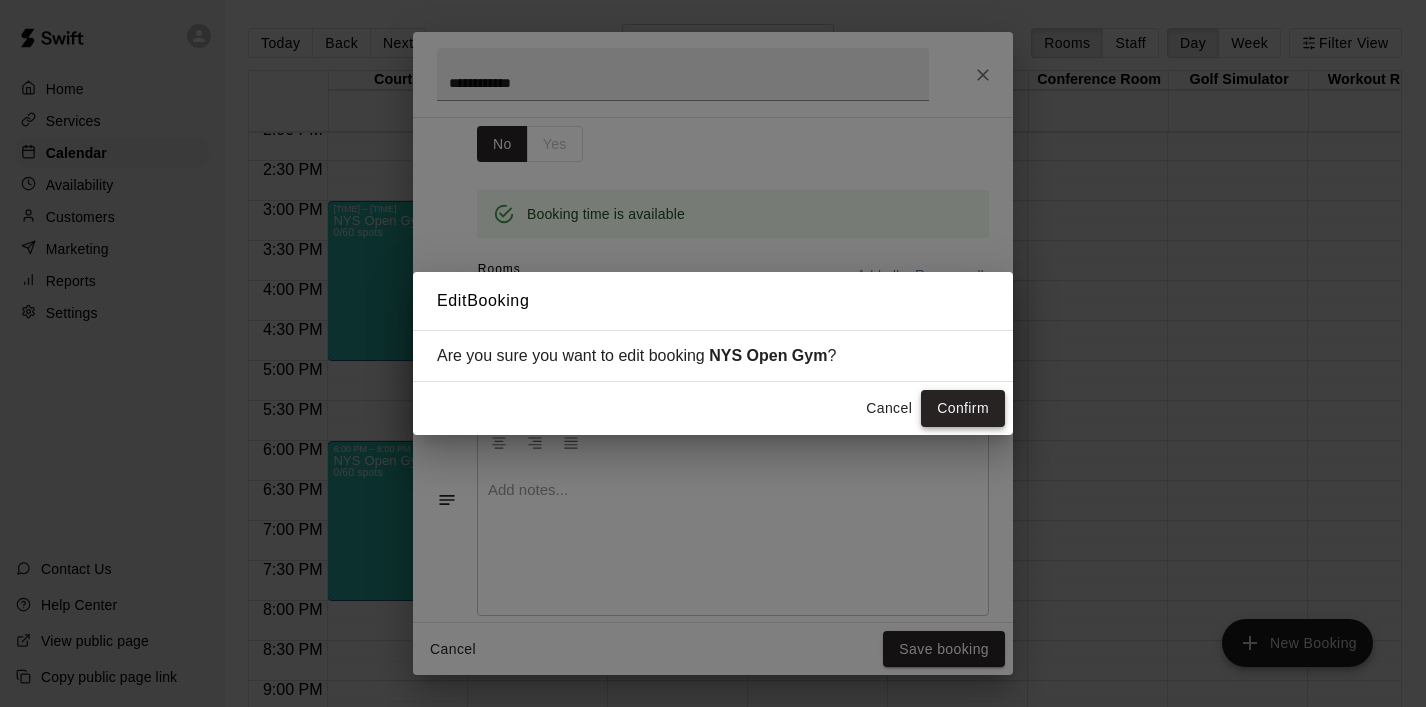 click on "Confirm" at bounding box center (963, 408) 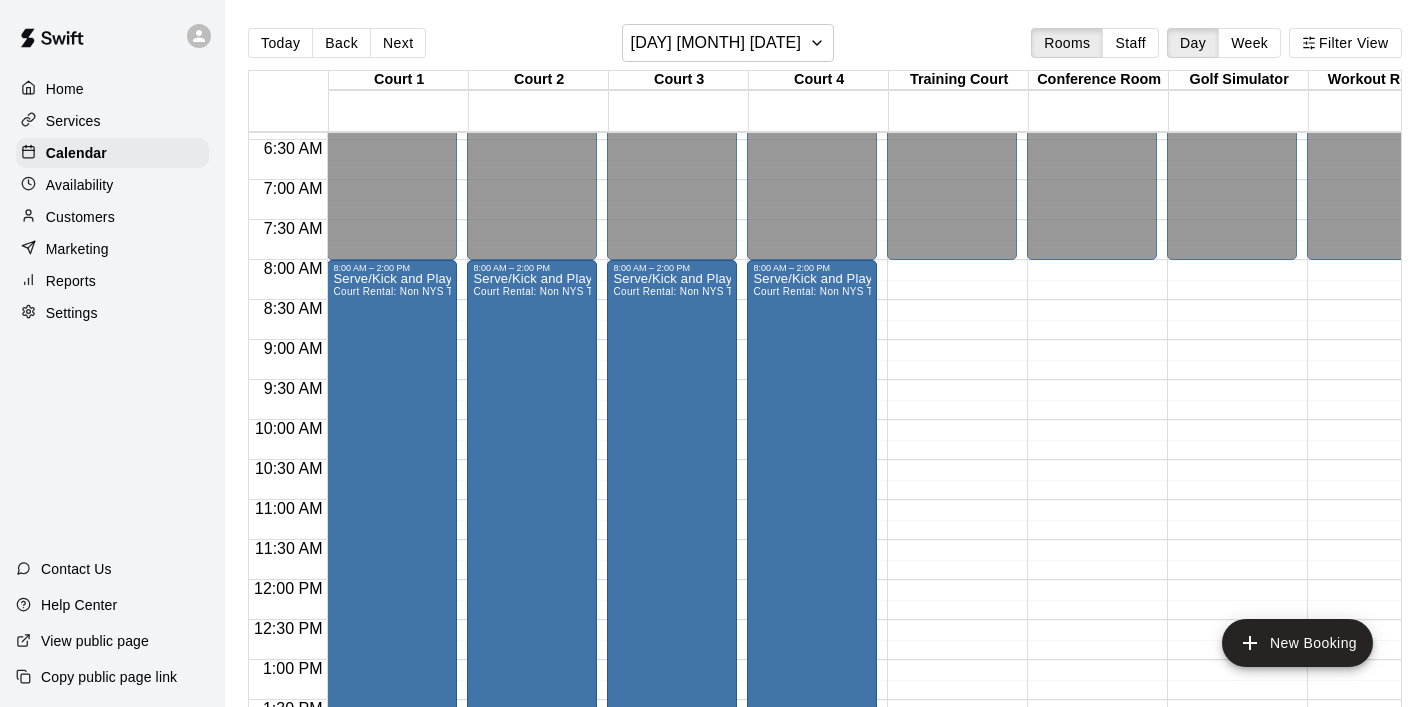 scroll, scrollTop: 513, scrollLeft: 9, axis: both 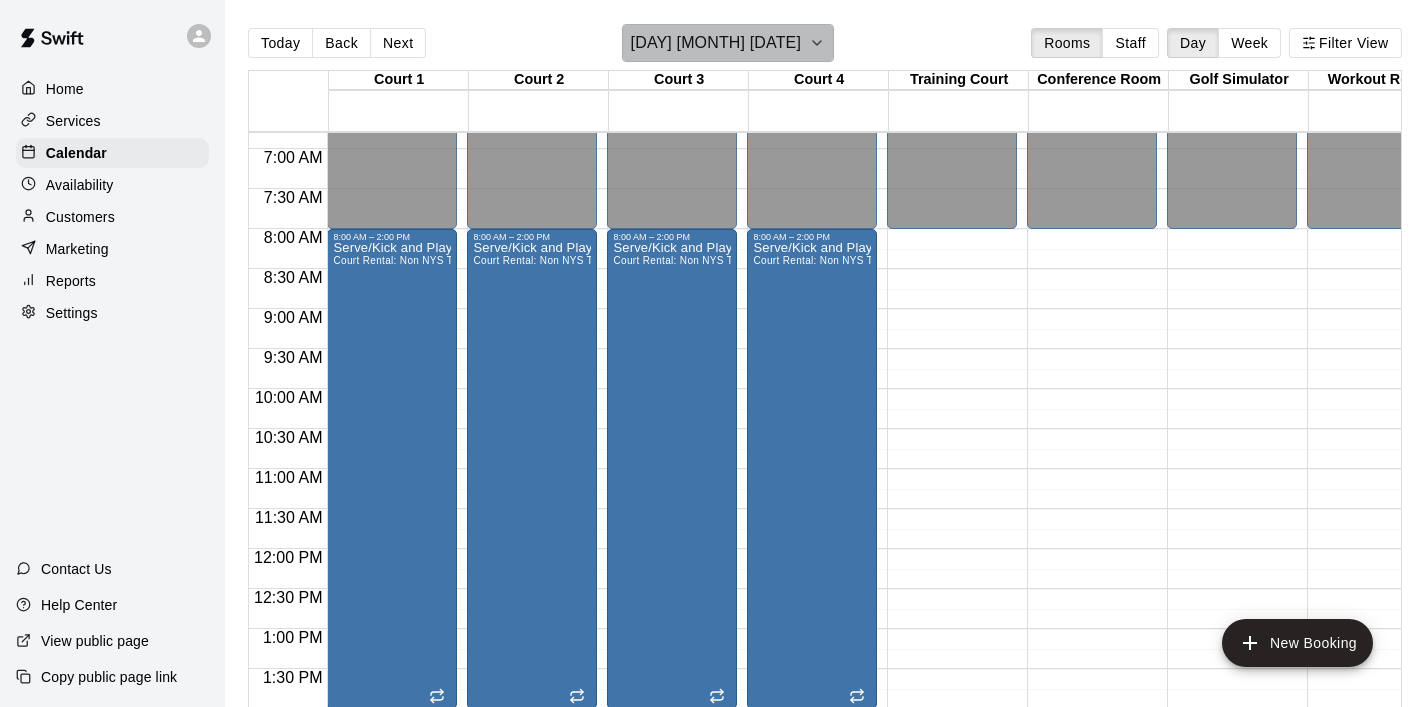 click 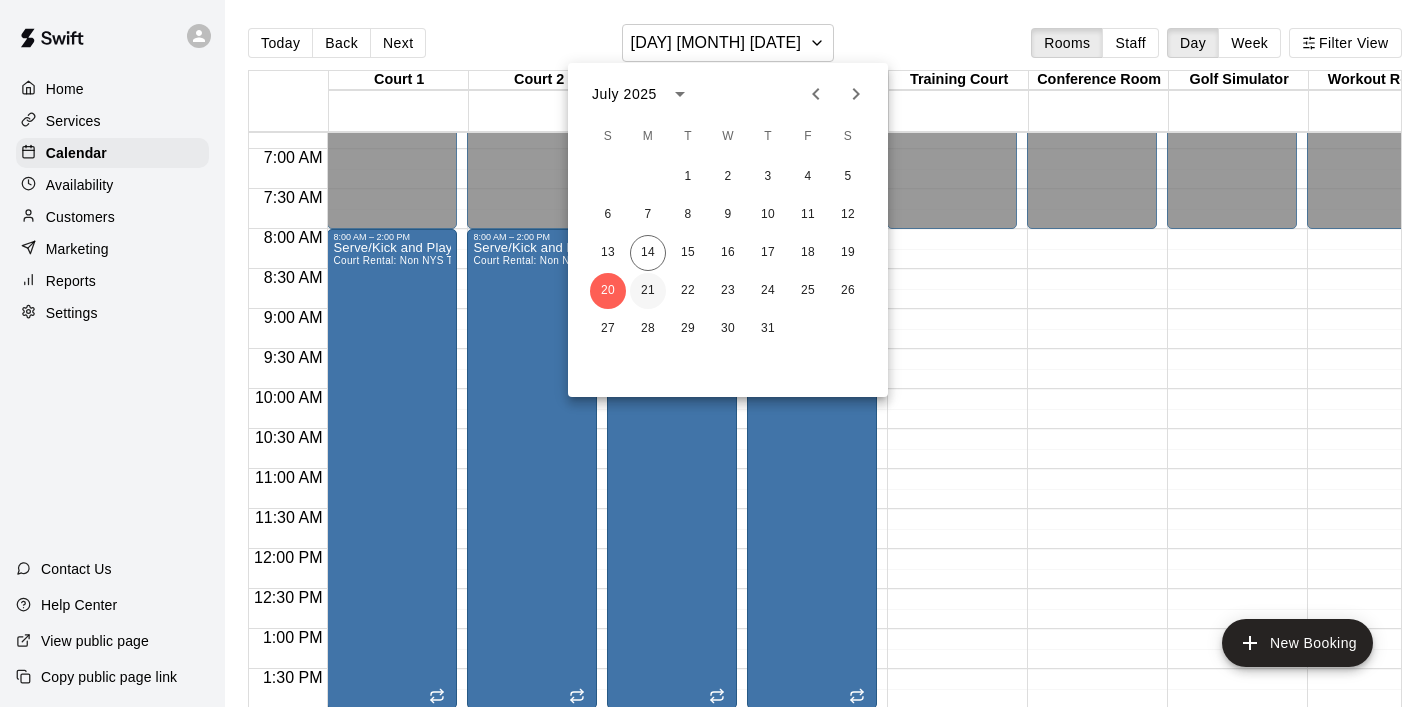 click on "21" at bounding box center (648, 291) 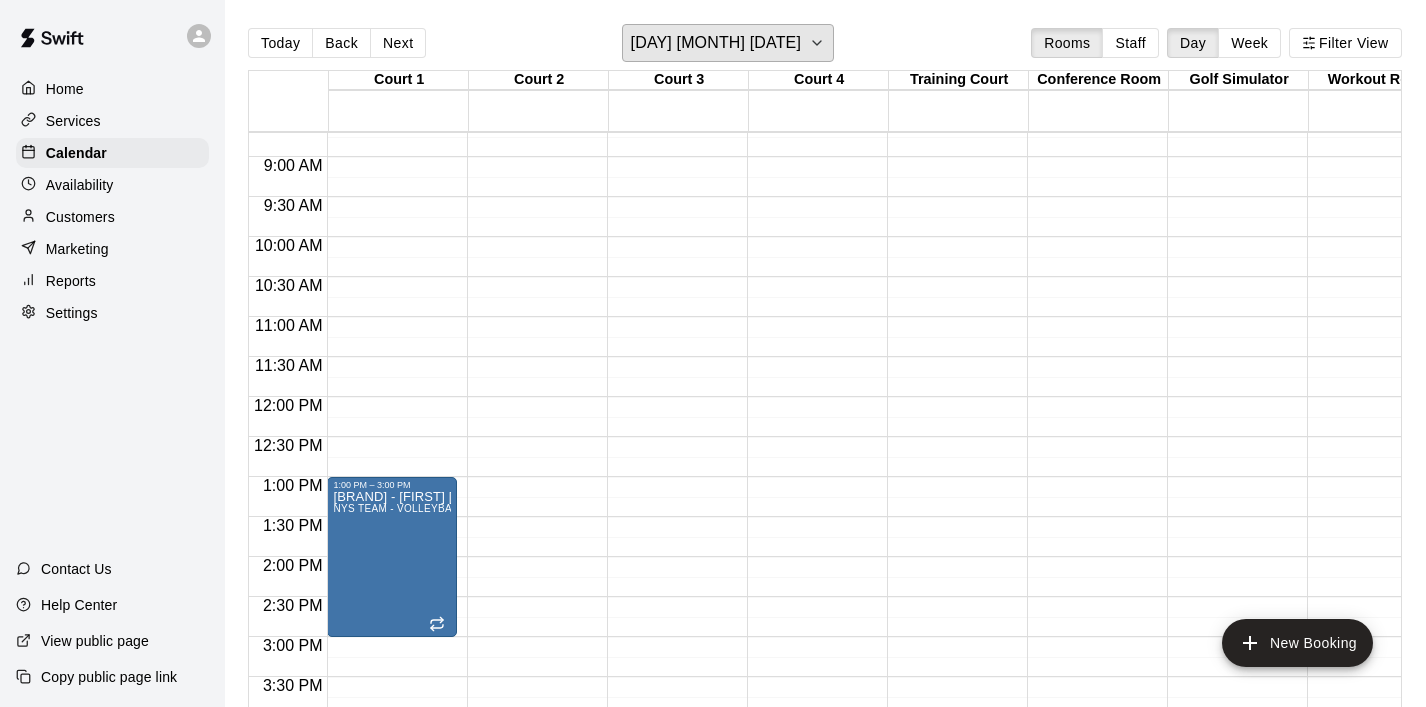 scroll, scrollTop: 694, scrollLeft: 0, axis: vertical 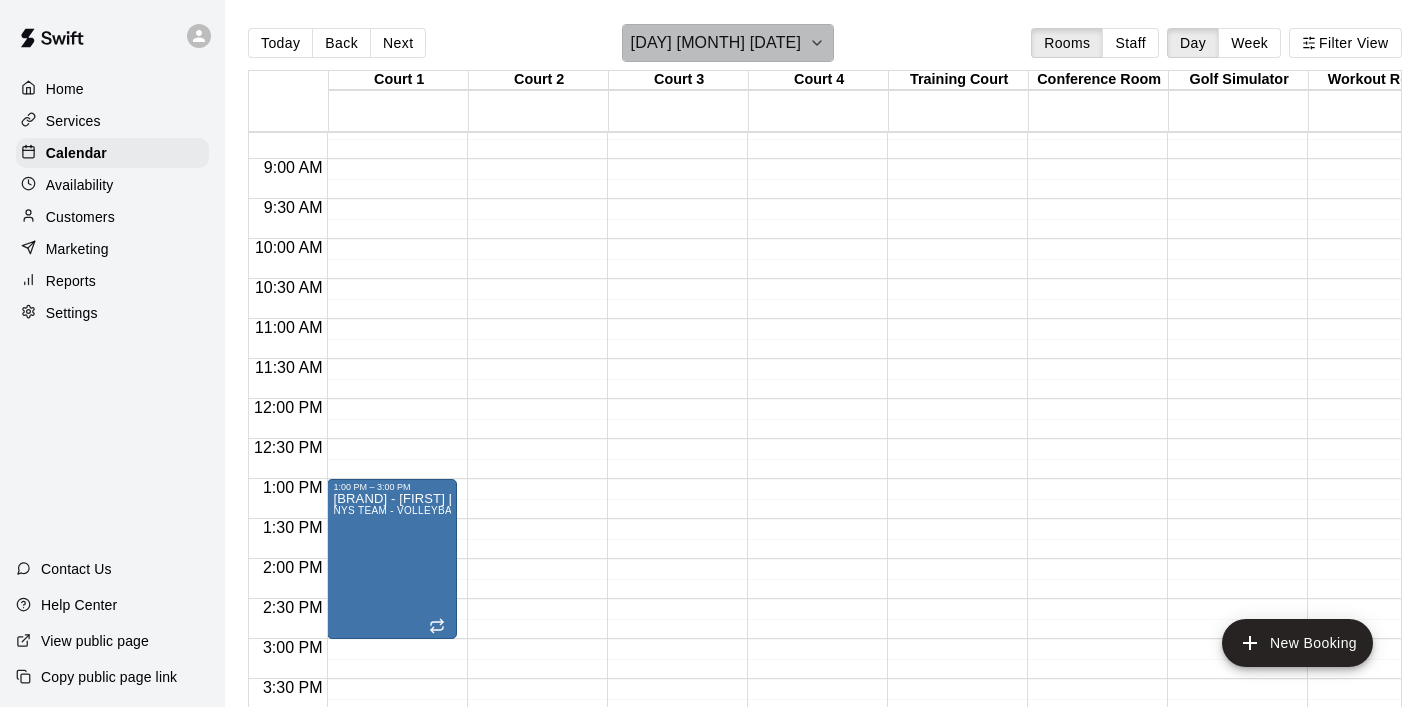 click 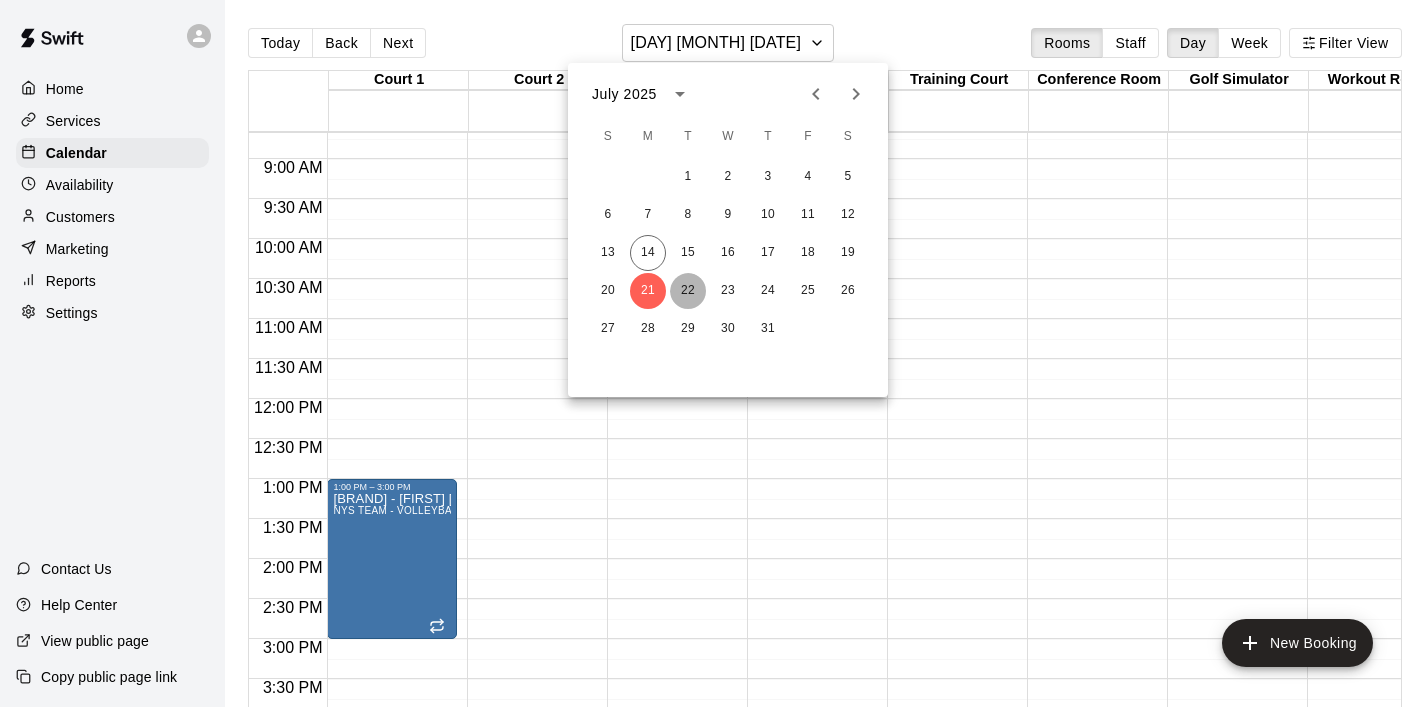 click on "22" at bounding box center (688, 291) 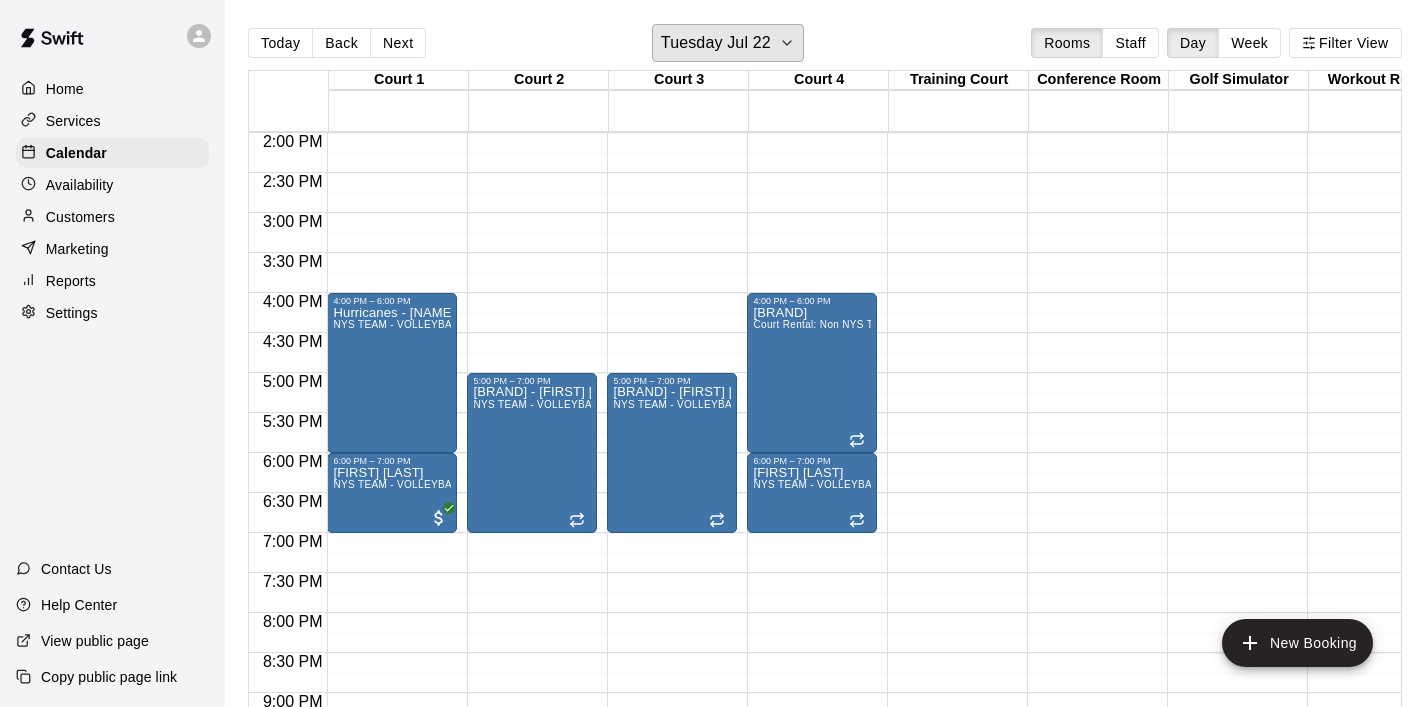 scroll, scrollTop: 1324, scrollLeft: 0, axis: vertical 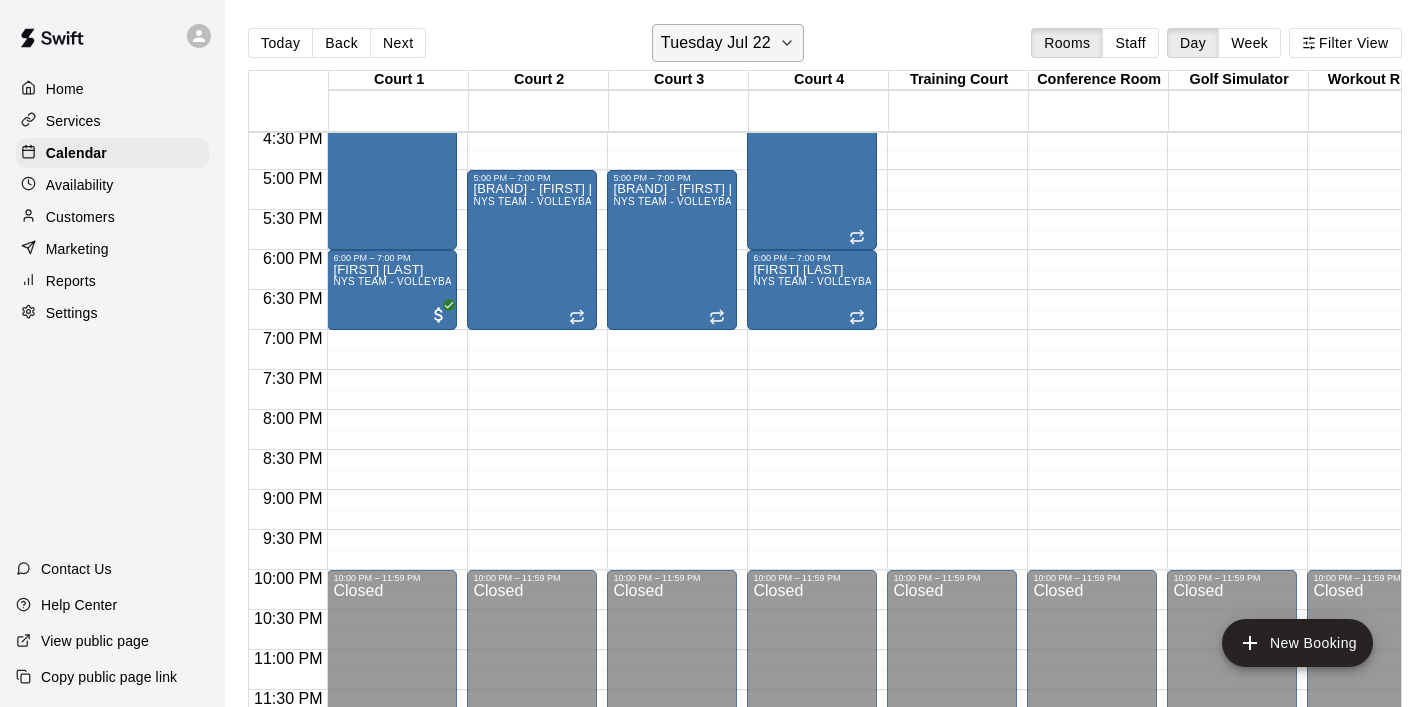 click 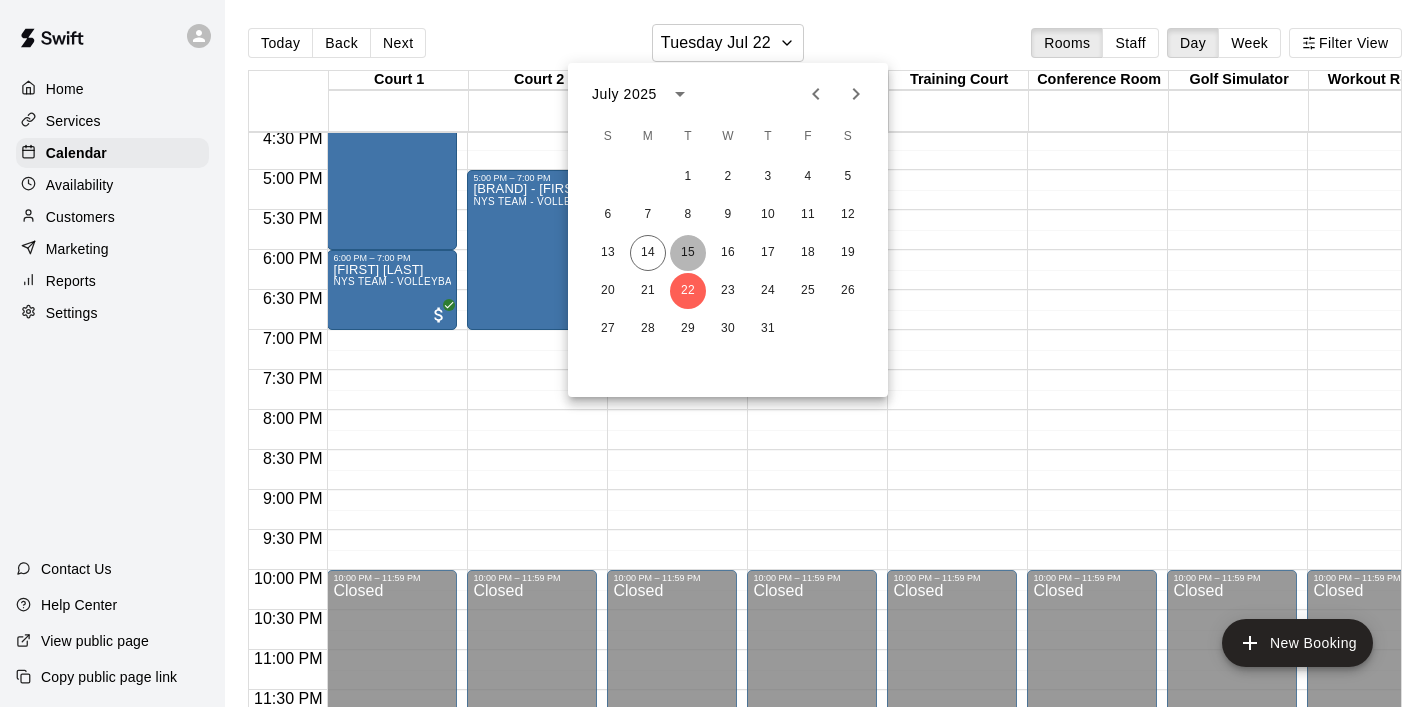 click on "15" at bounding box center (688, 253) 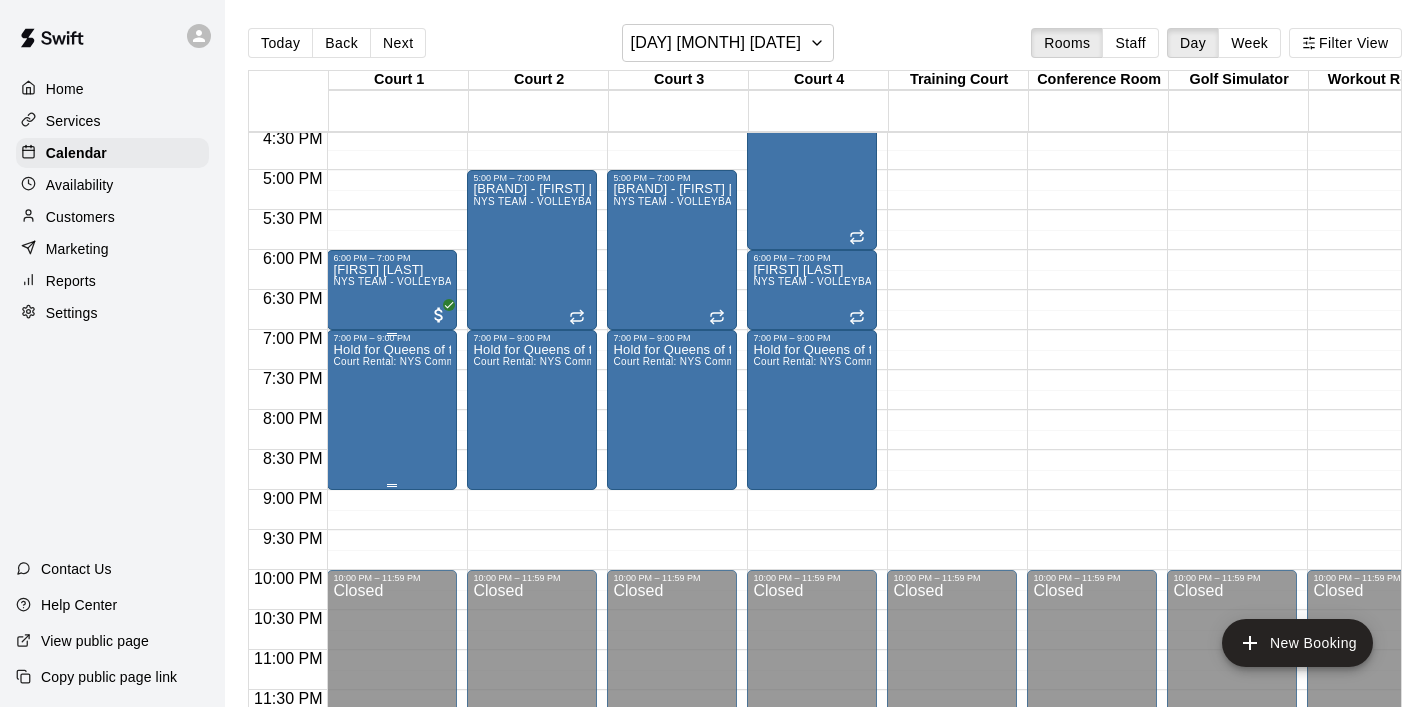 click on "Hold for Queens of the Court Court Rental: NYS Community Club / League Volleyball (After [TIME])" at bounding box center [392, 696] 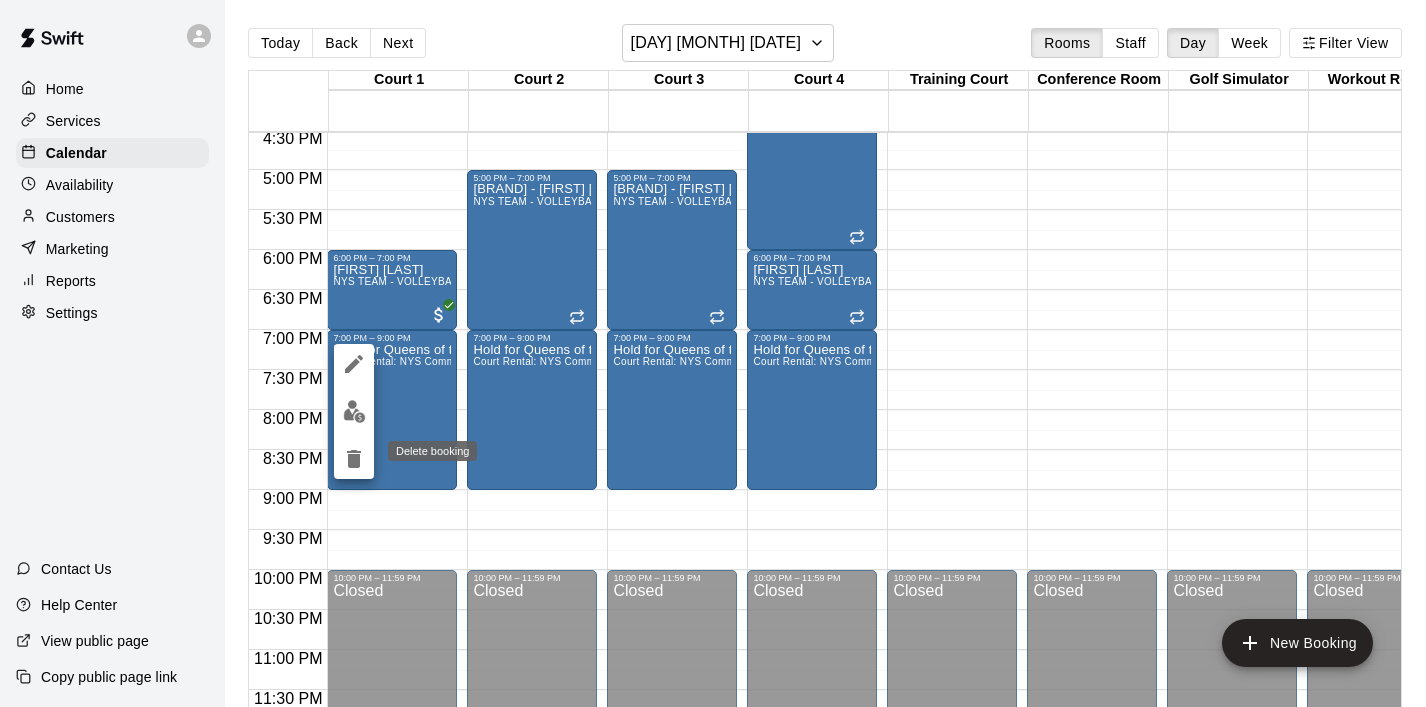 click 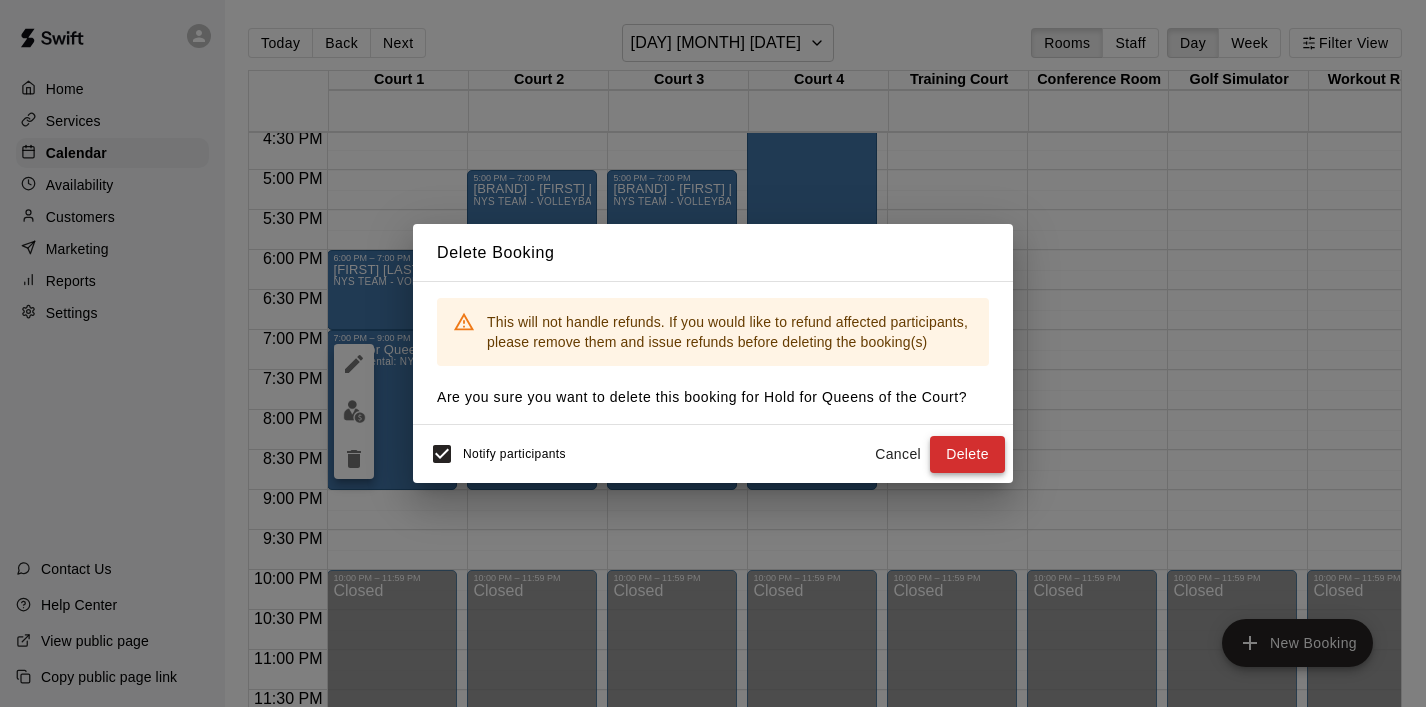 click on "Delete" at bounding box center [967, 454] 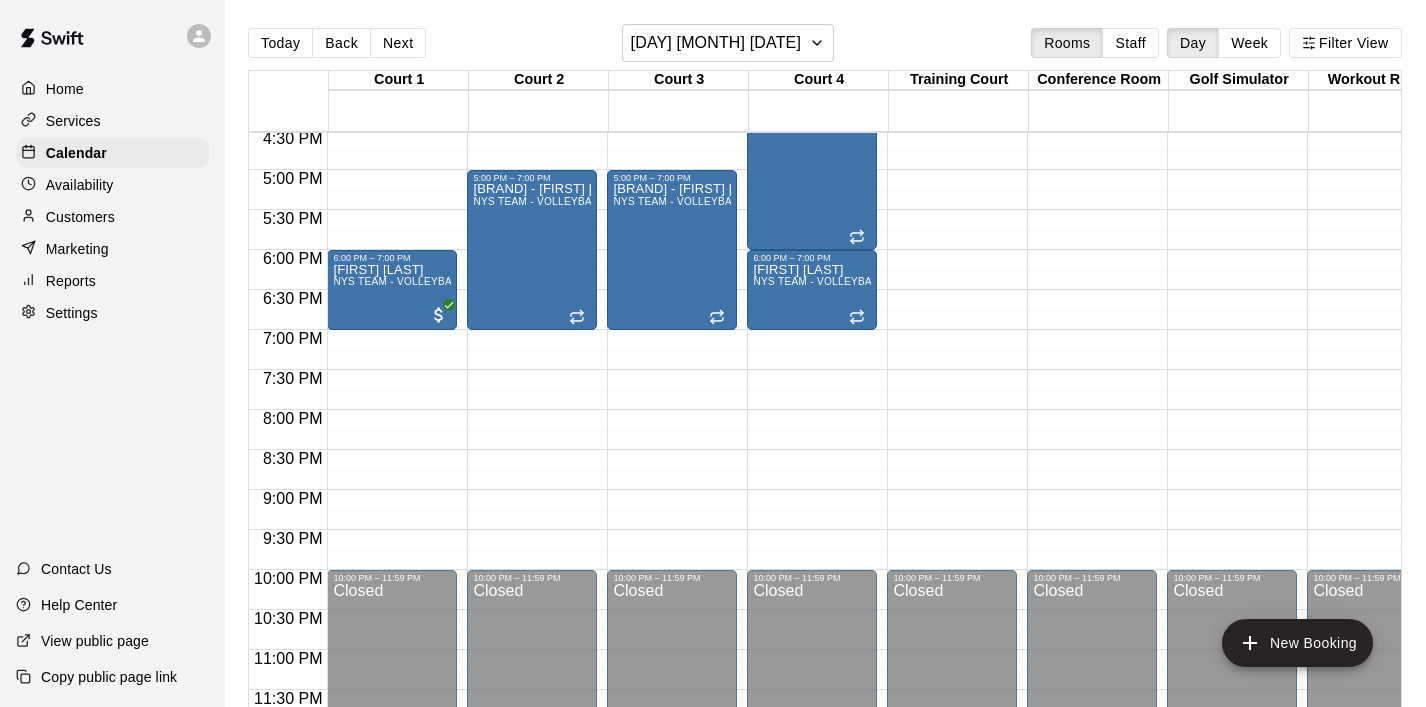 click on "[TIME] – [TIME] Closed [TIME] – [TIME] [FIRST] [LAST] Court Rental: VOLLEYBALL ([DAY] - [DAY] [TIME] - [TIME]) [TIME] – [TIME] [FIRST] [LAST] Court Rental: VOLLEYBALL ([DAY] - [DAY] [TIME] - [TIME]) [TIME] – [TIME] [FIRST] [LAST] Court Rental: PICKLEBALL ([DAY] - [DAY] [TIME] - [TIME])  [TIME] – [TIME] [FIRST] [LAST] Court Rental: VOLLEYBALL ([DAY] - [DAY] [TIME] - [TIME]) [TIME] – [TIME] [FIRST] [LAST] Court Rental: VOLLEYBALL ([DAY] - [DAY] [TIME] - [TIME]) [TIME] – [TIME] [FIRST] [LAST] NYS TEAM - VOLLEYBALL (After [TIME]) [TIME] – [TIME] Closed" at bounding box center (392, -230) 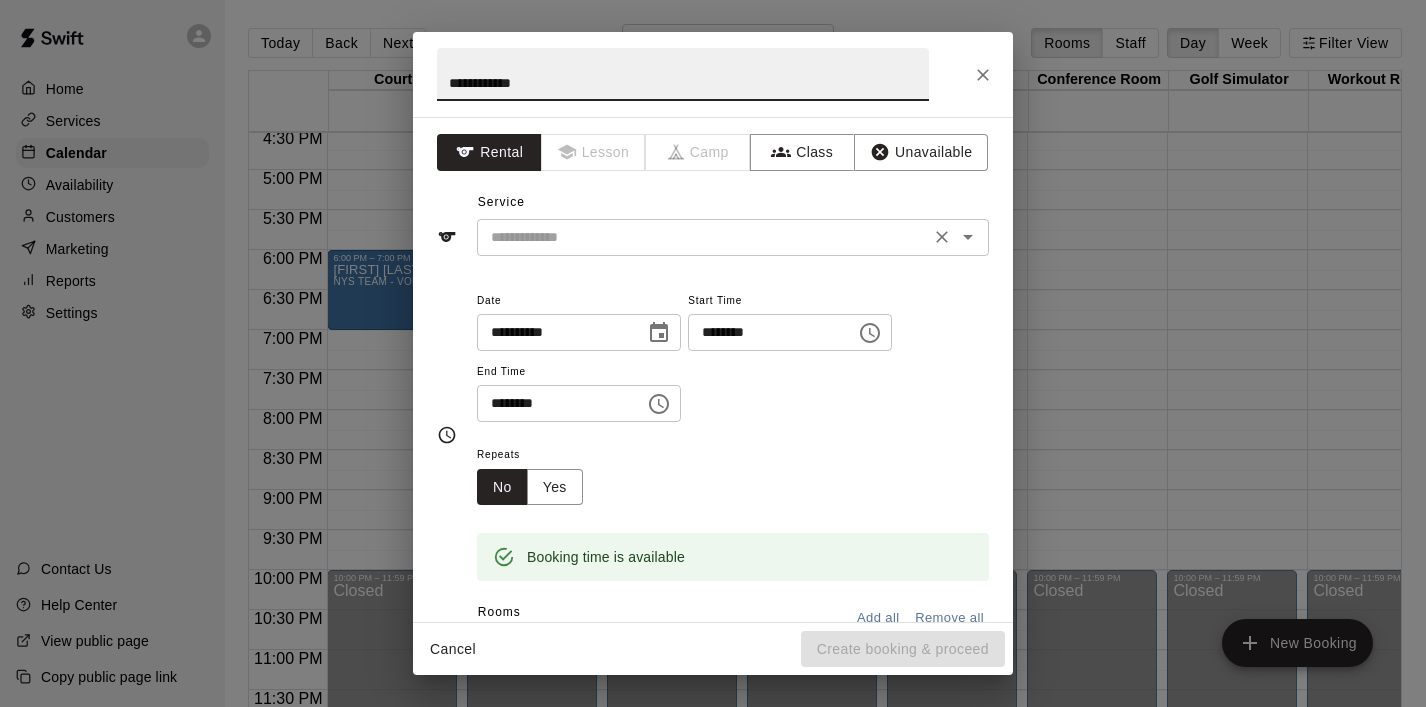 type on "**********" 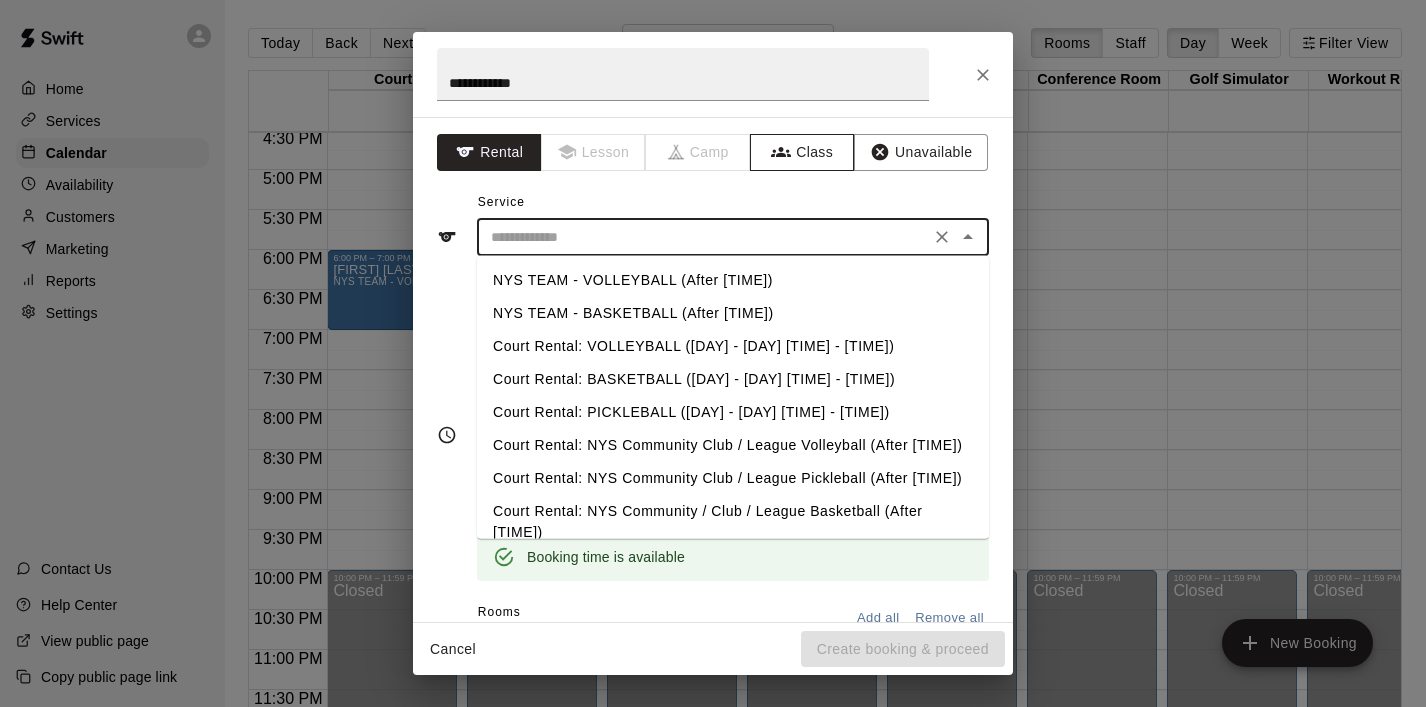 click on "Class" at bounding box center (802, 152) 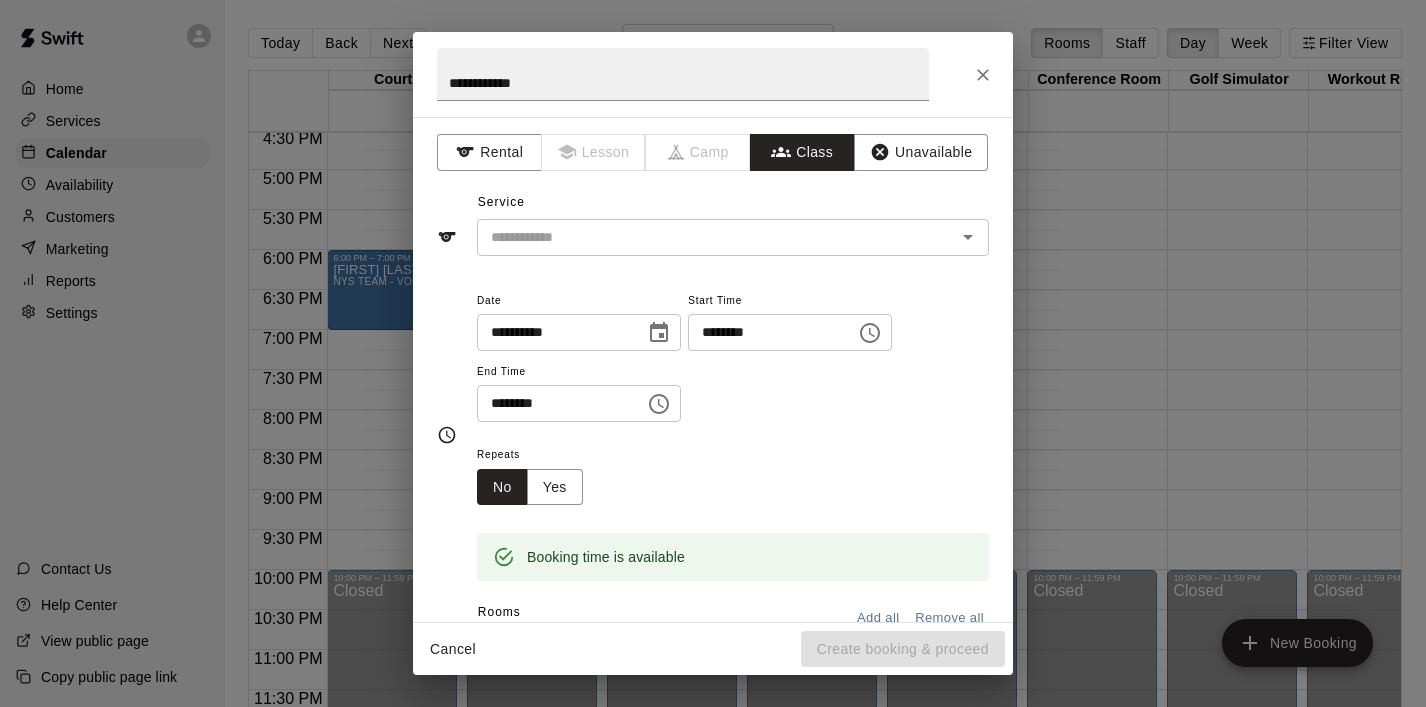 click on "​" at bounding box center (733, 237) 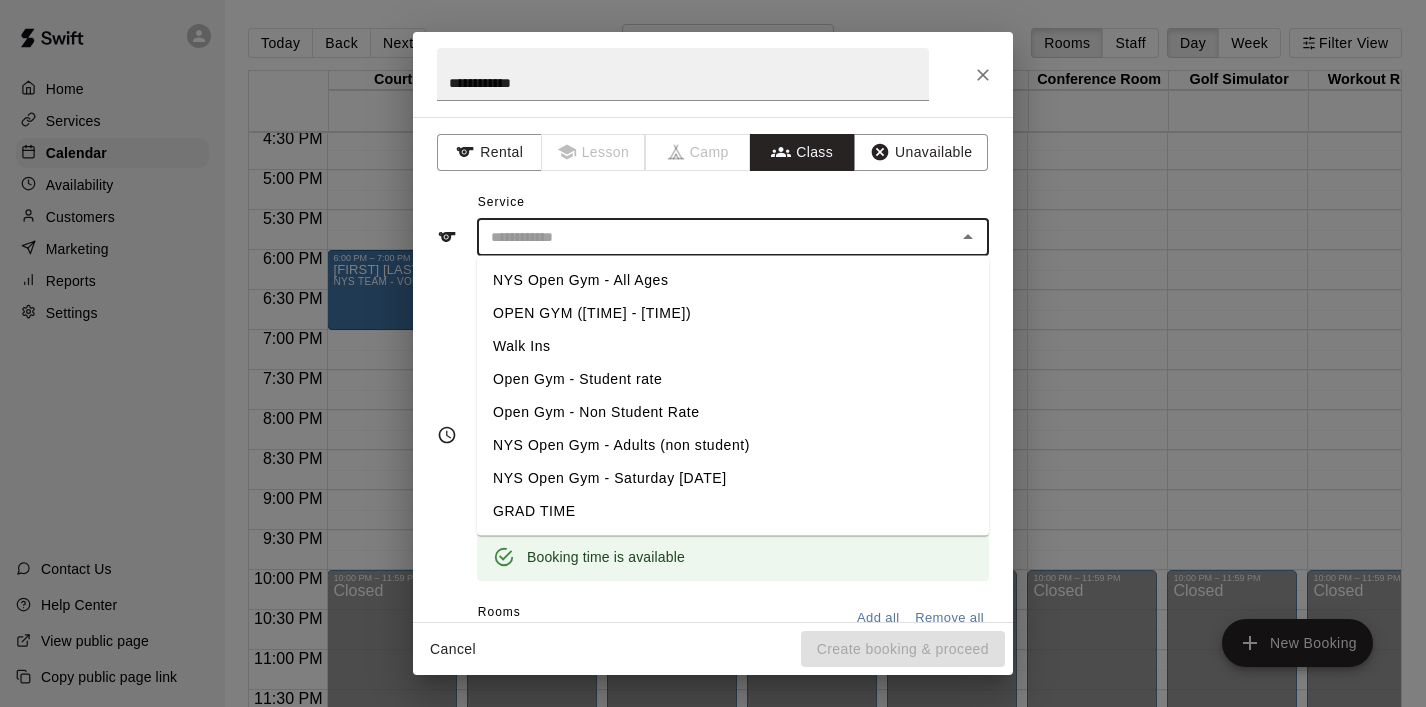 click on "NYS Open Gym - All Ages" at bounding box center [733, 280] 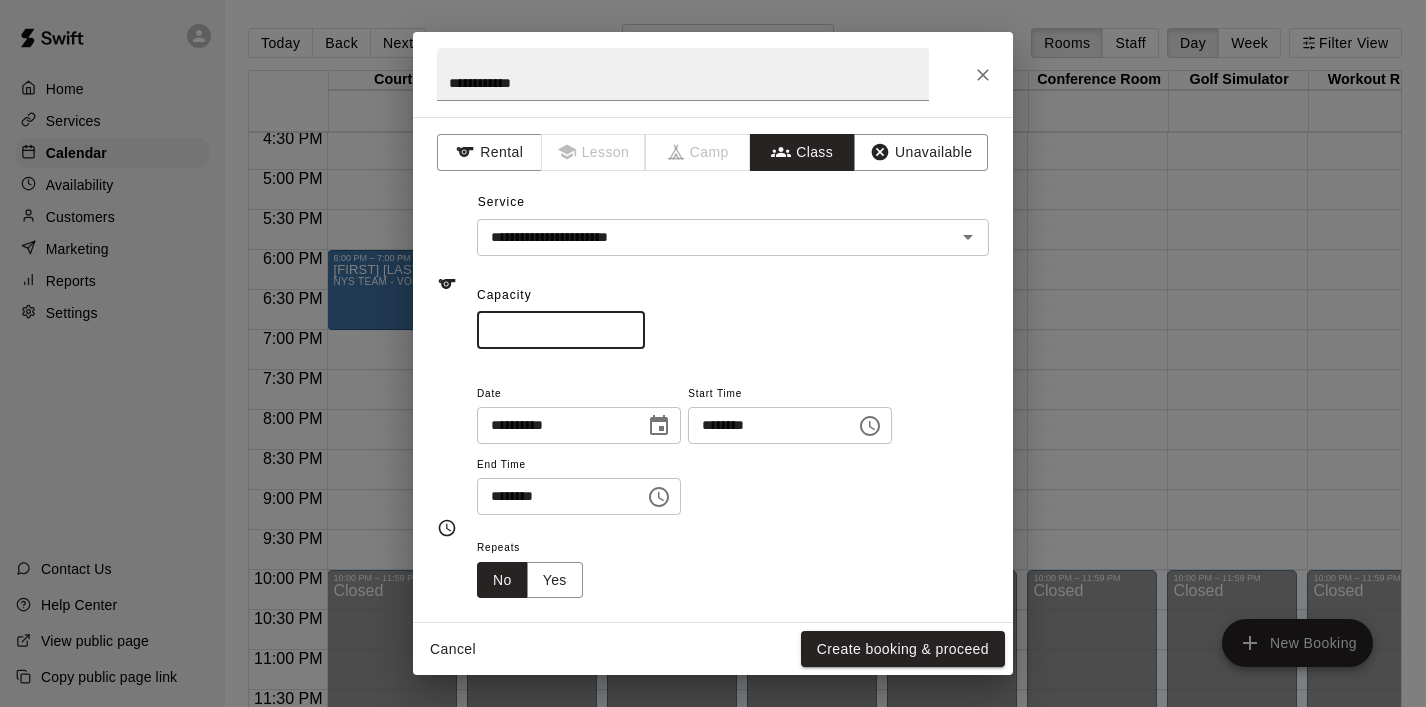 click on "*" at bounding box center (561, 330) 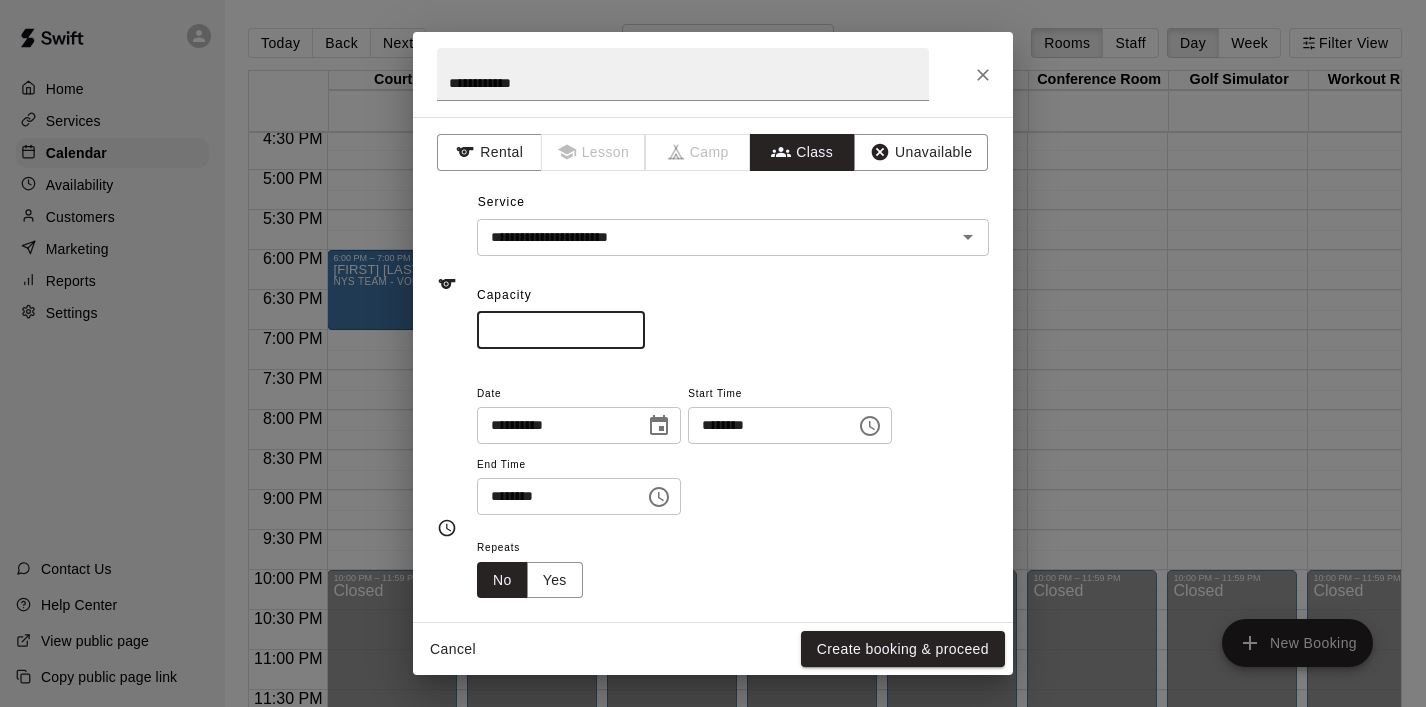 type on "**" 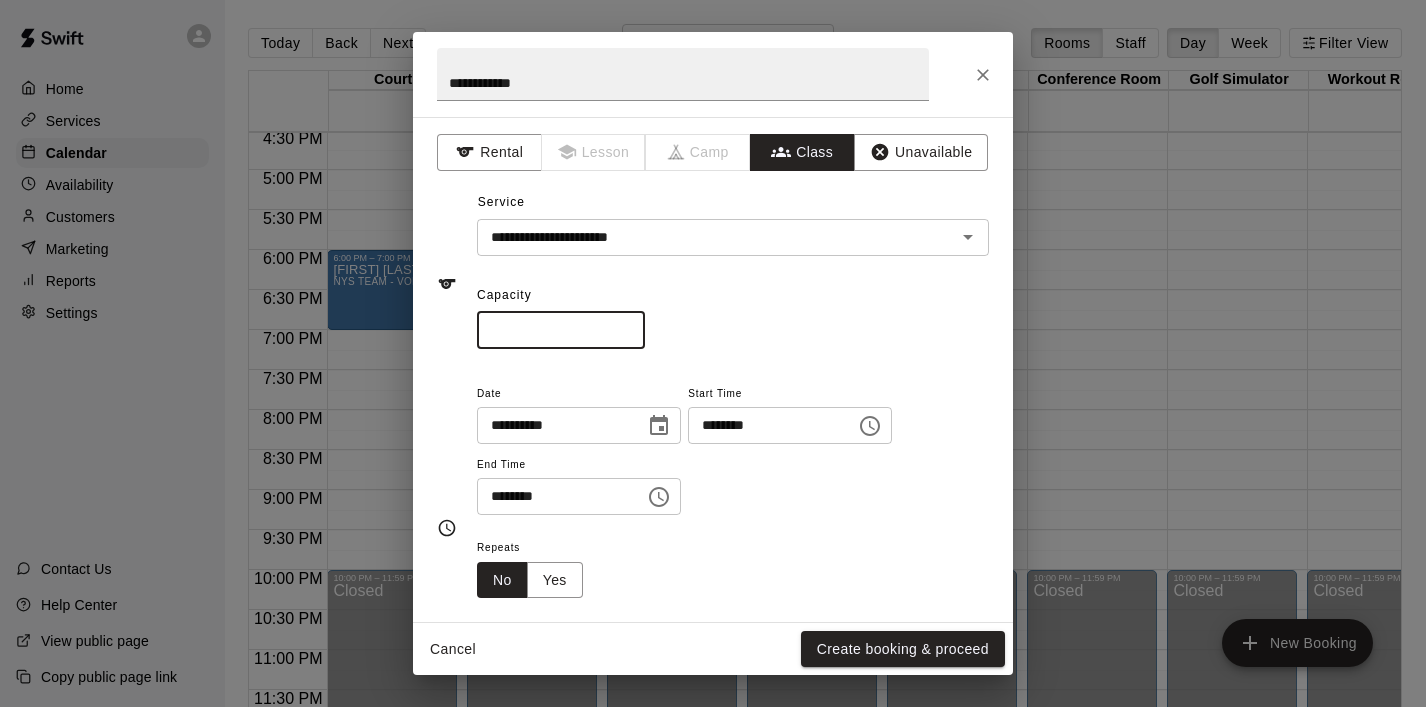 click 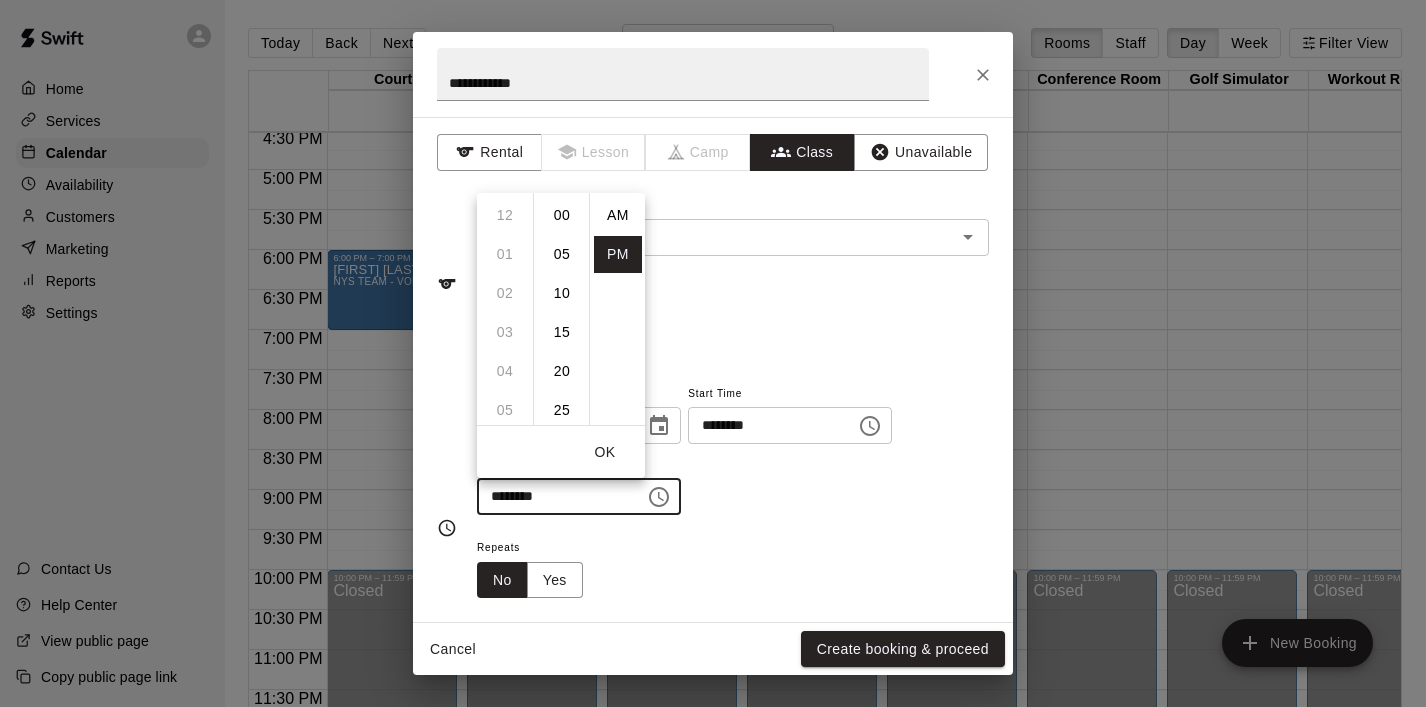 scroll, scrollTop: 273, scrollLeft: 0, axis: vertical 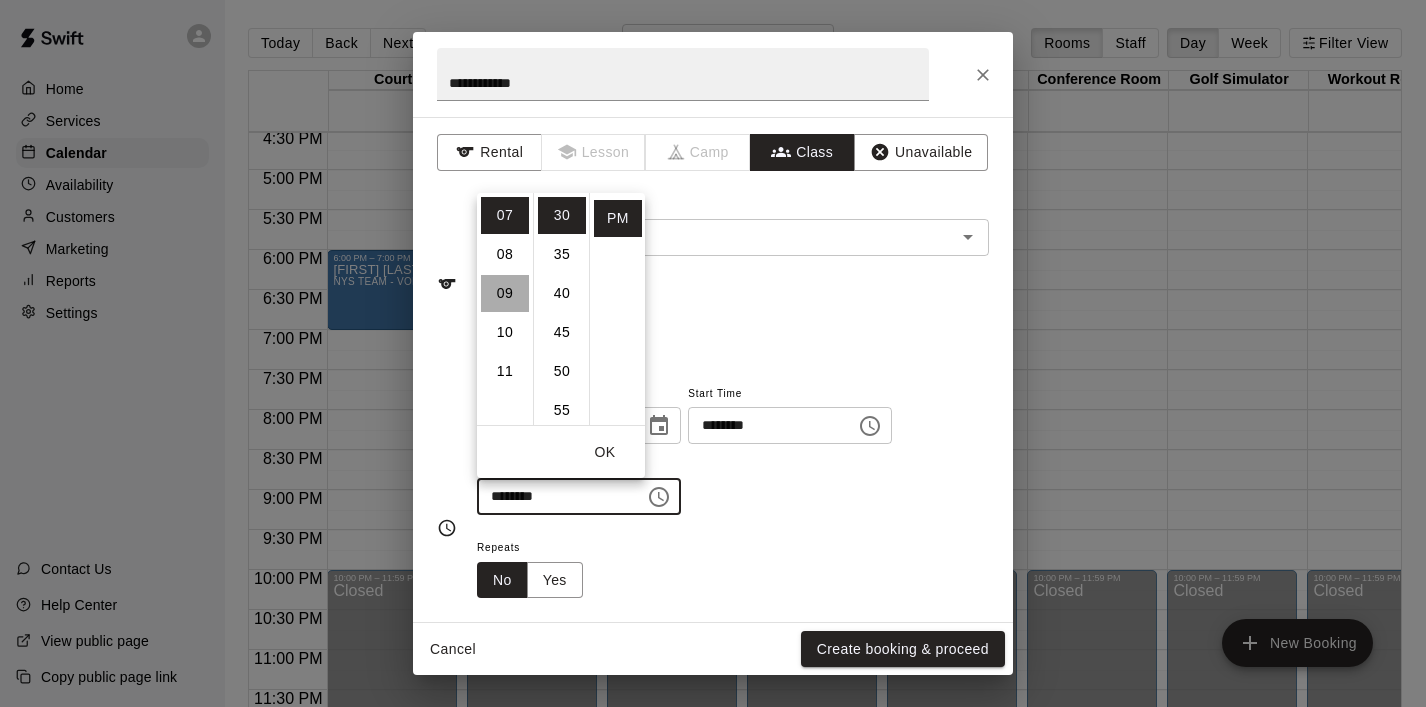 click on "09" at bounding box center (505, 293) 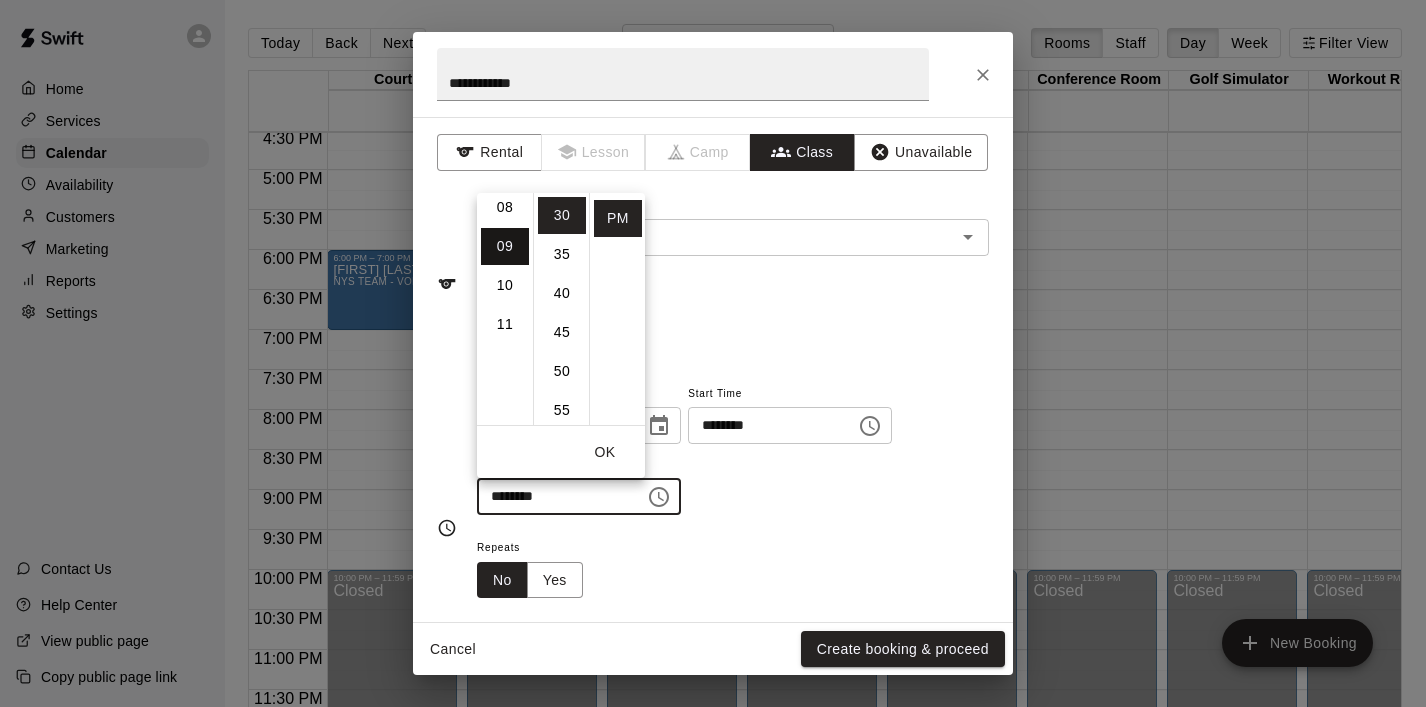 scroll, scrollTop: 351, scrollLeft: 0, axis: vertical 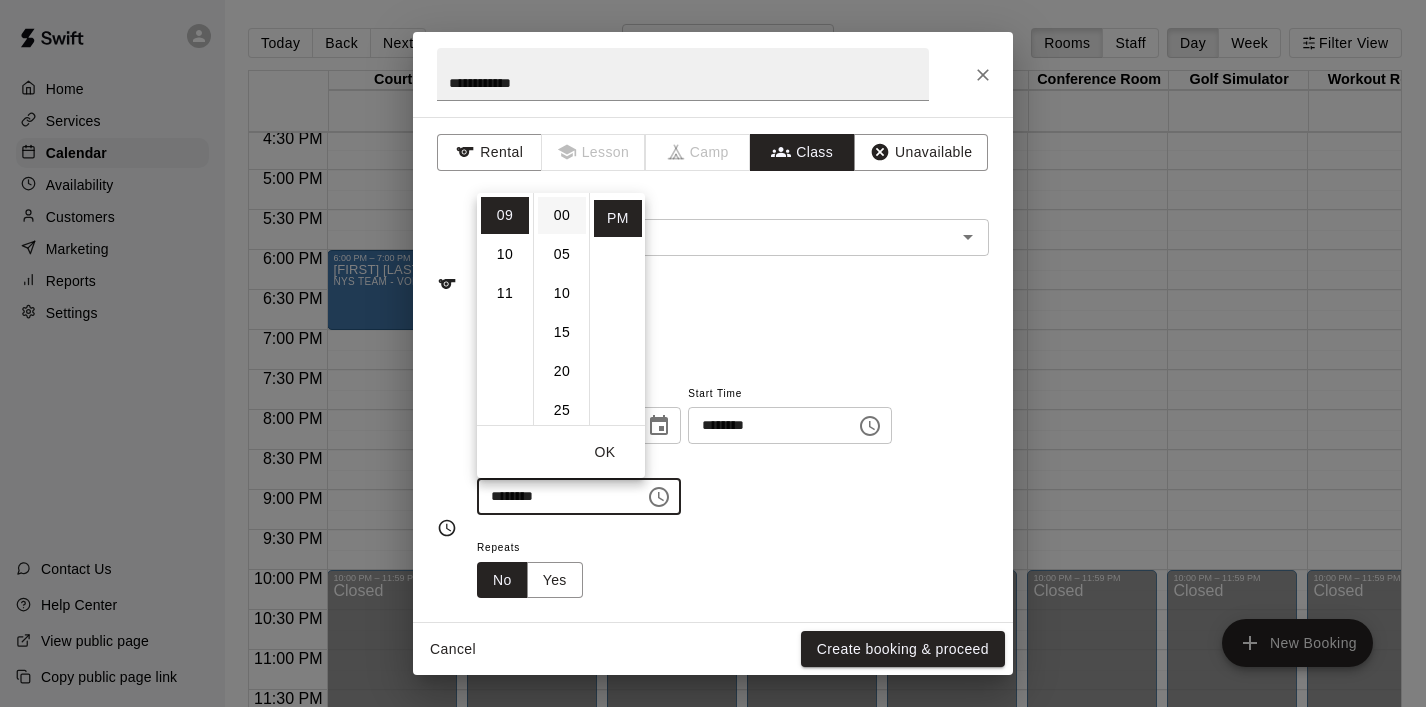click on "00" at bounding box center [562, 215] 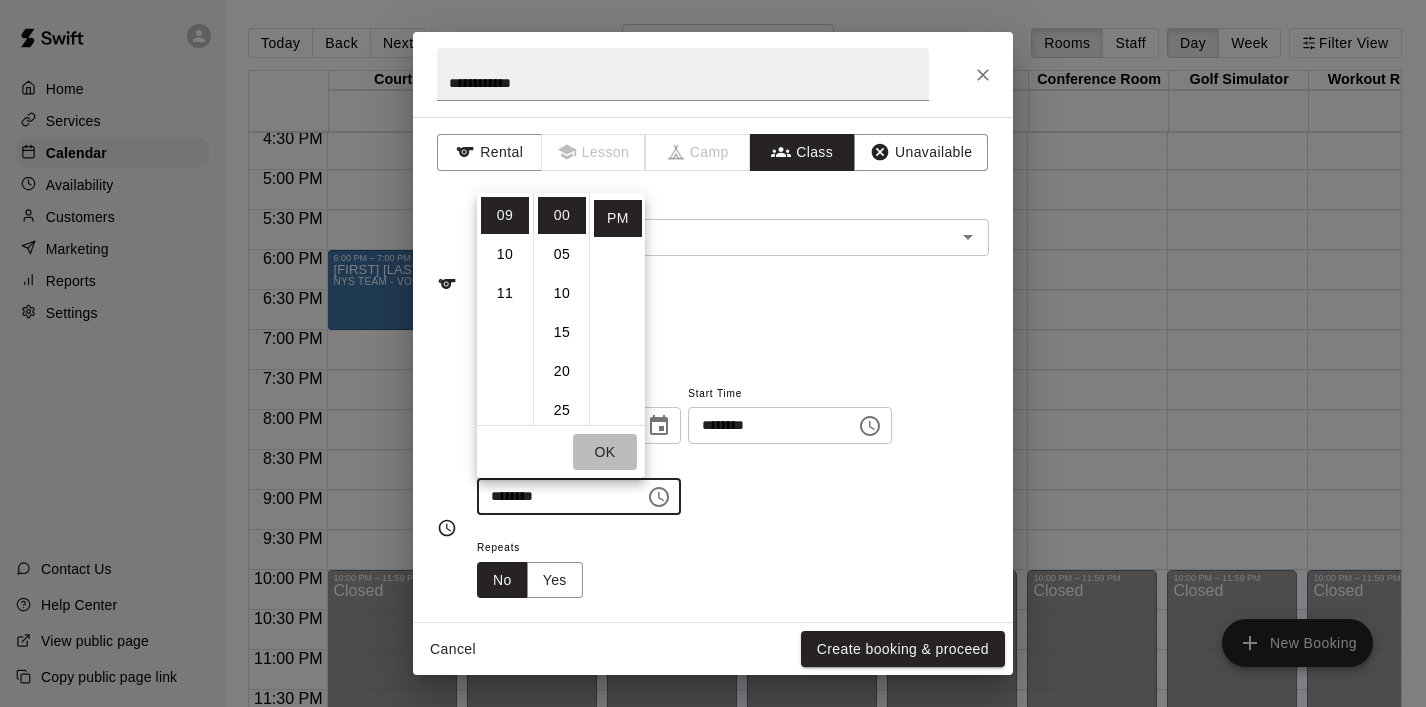 click on "OK" at bounding box center [605, 452] 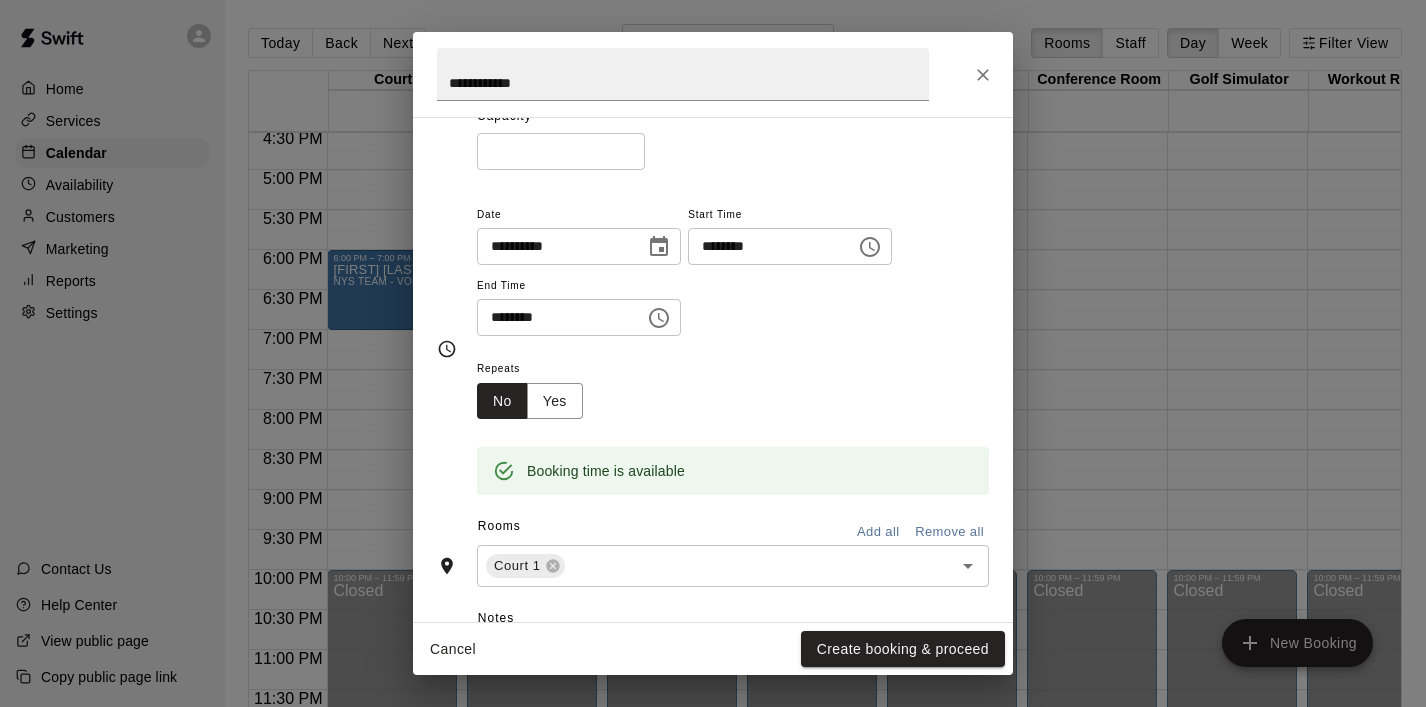 scroll, scrollTop: 181, scrollLeft: 0, axis: vertical 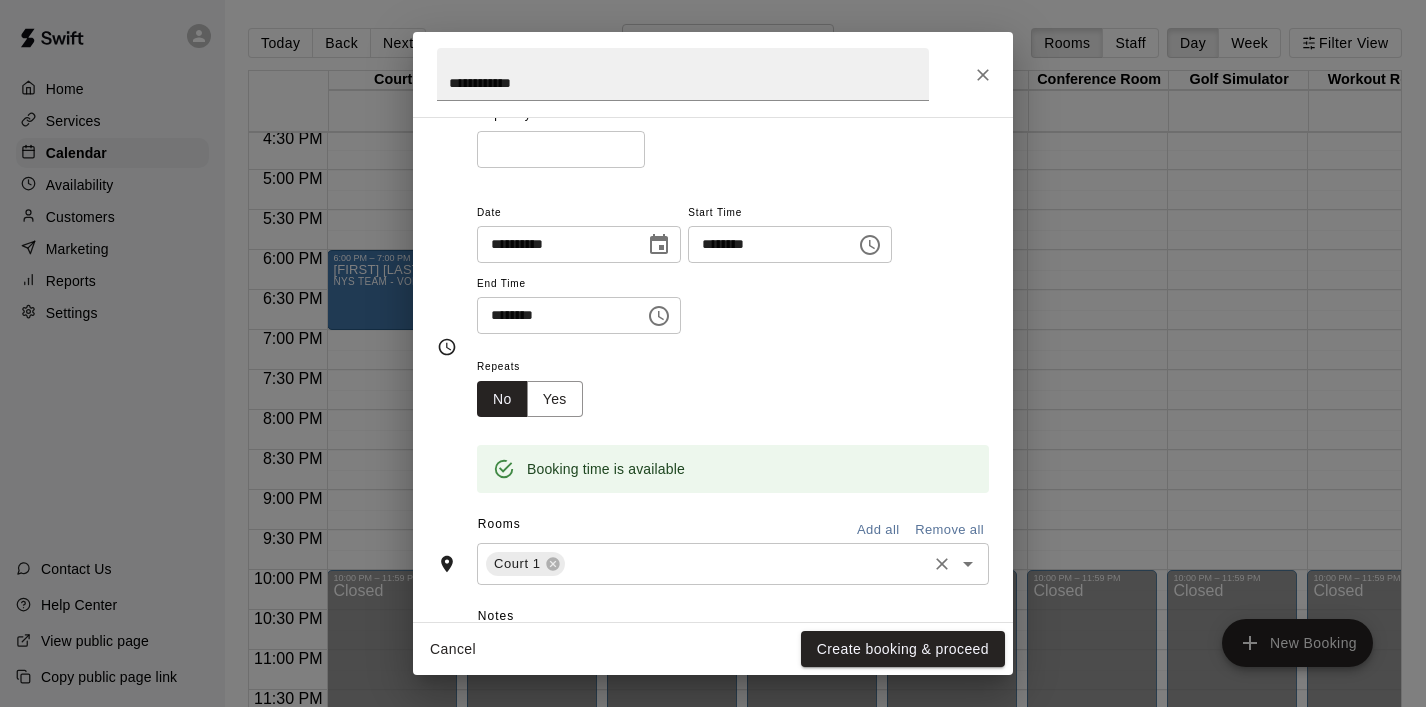 click 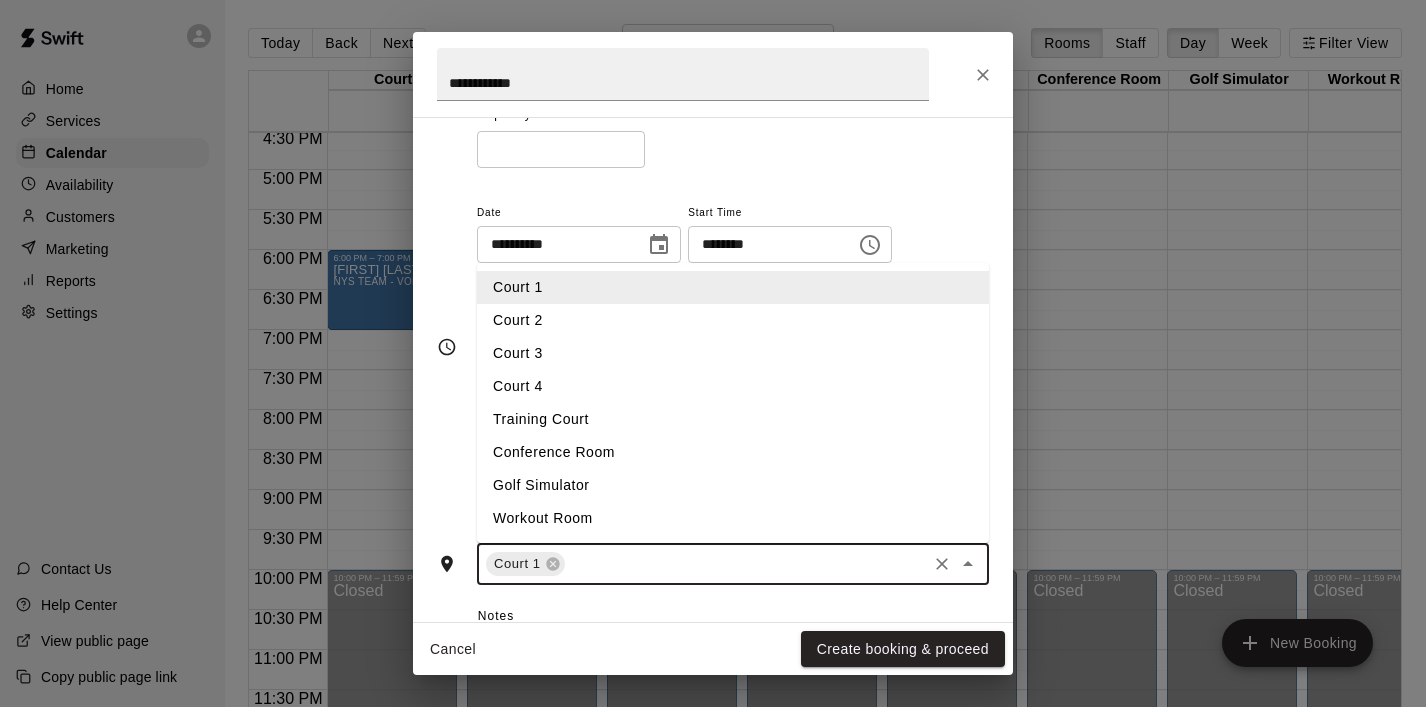 click on "Court 2" at bounding box center [733, 320] 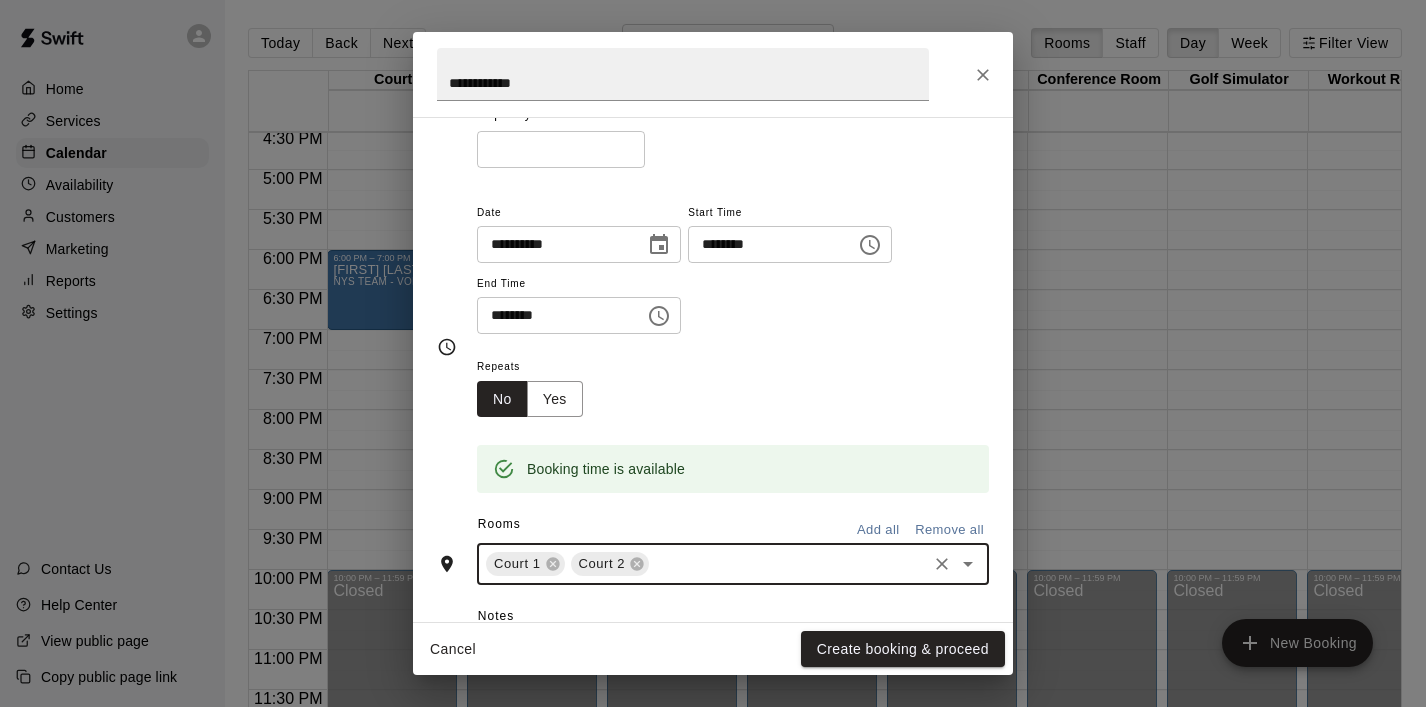 click 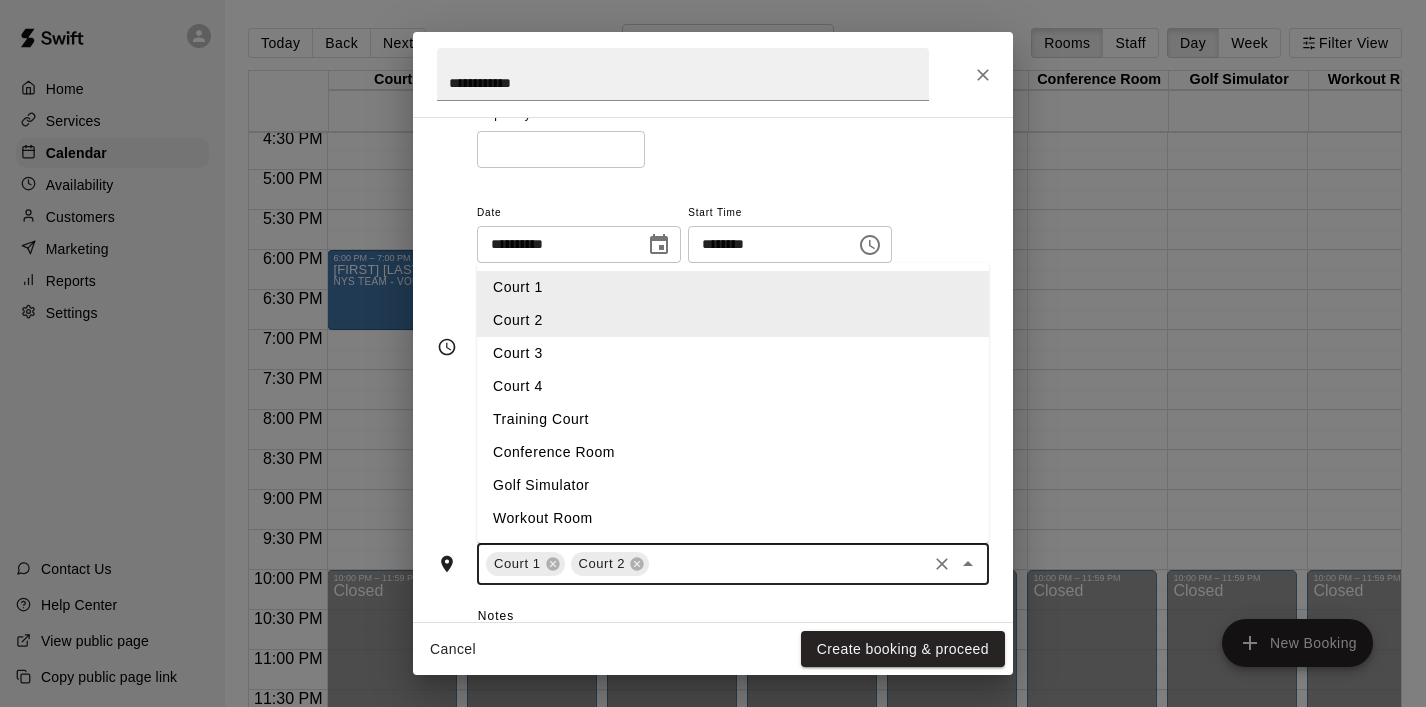 click on "Court 3" at bounding box center (733, 353) 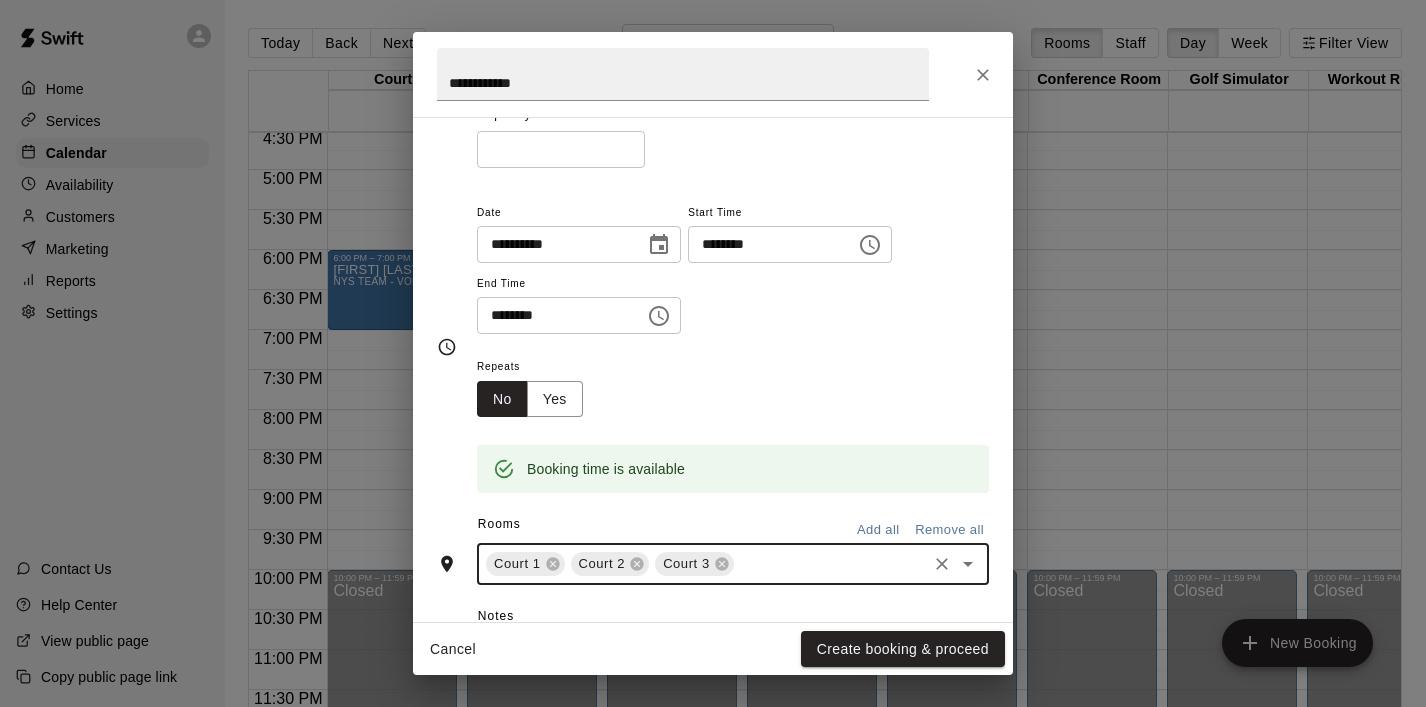 click 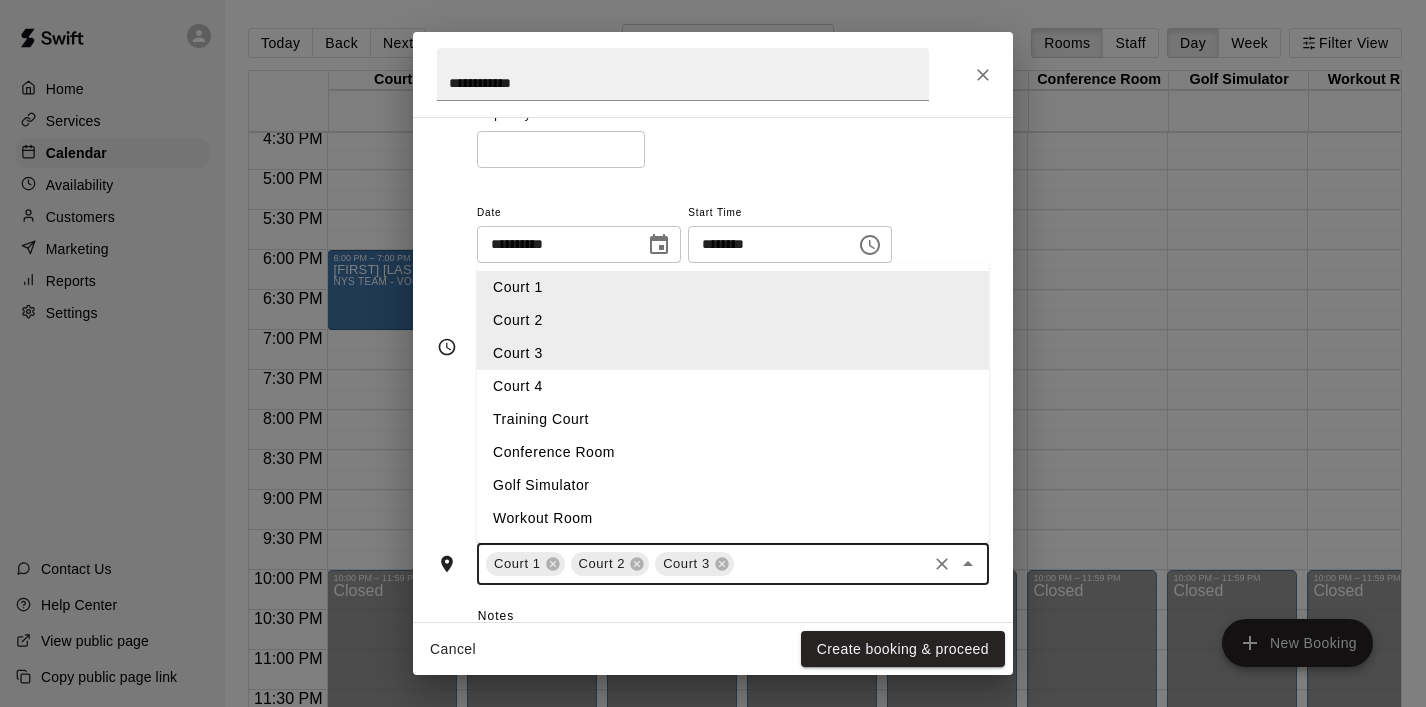 click on "Court 4" at bounding box center (733, 386) 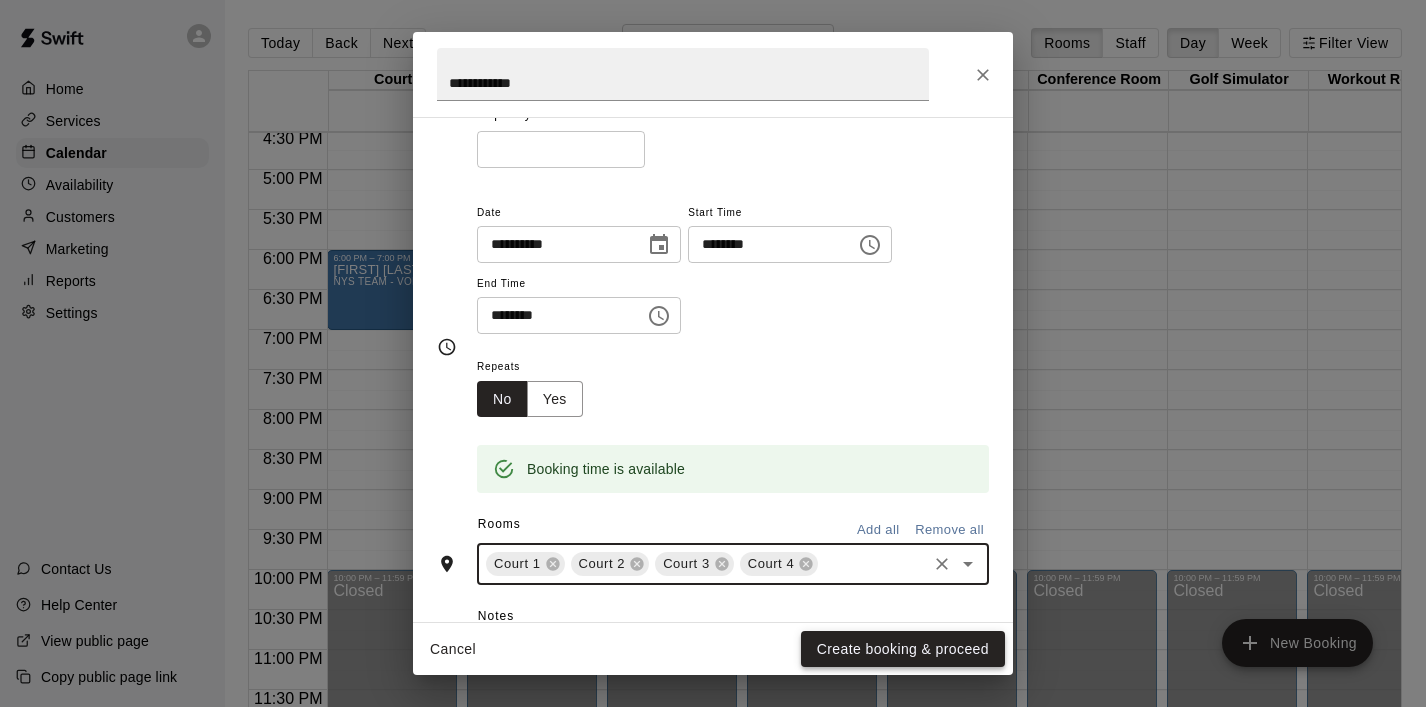 click on "Create booking & proceed" at bounding box center [903, 649] 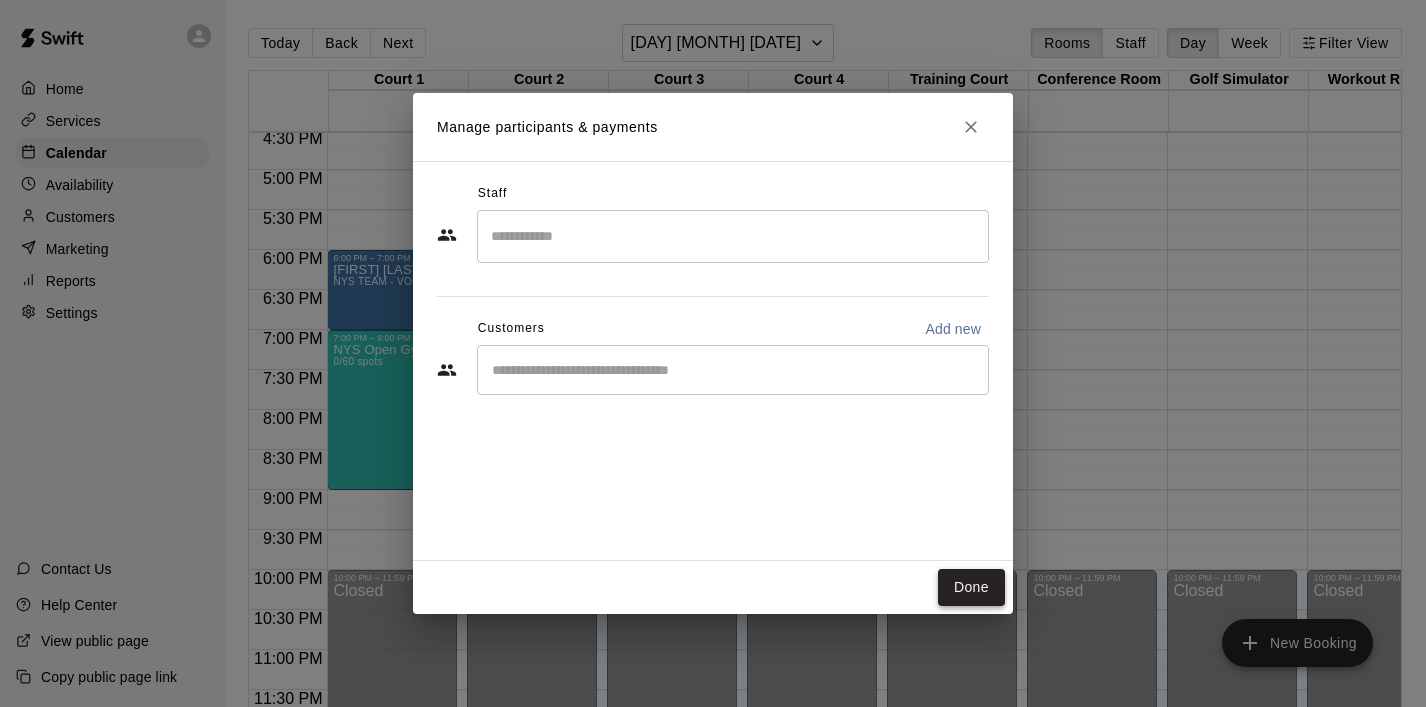 click on "Done" at bounding box center [971, 587] 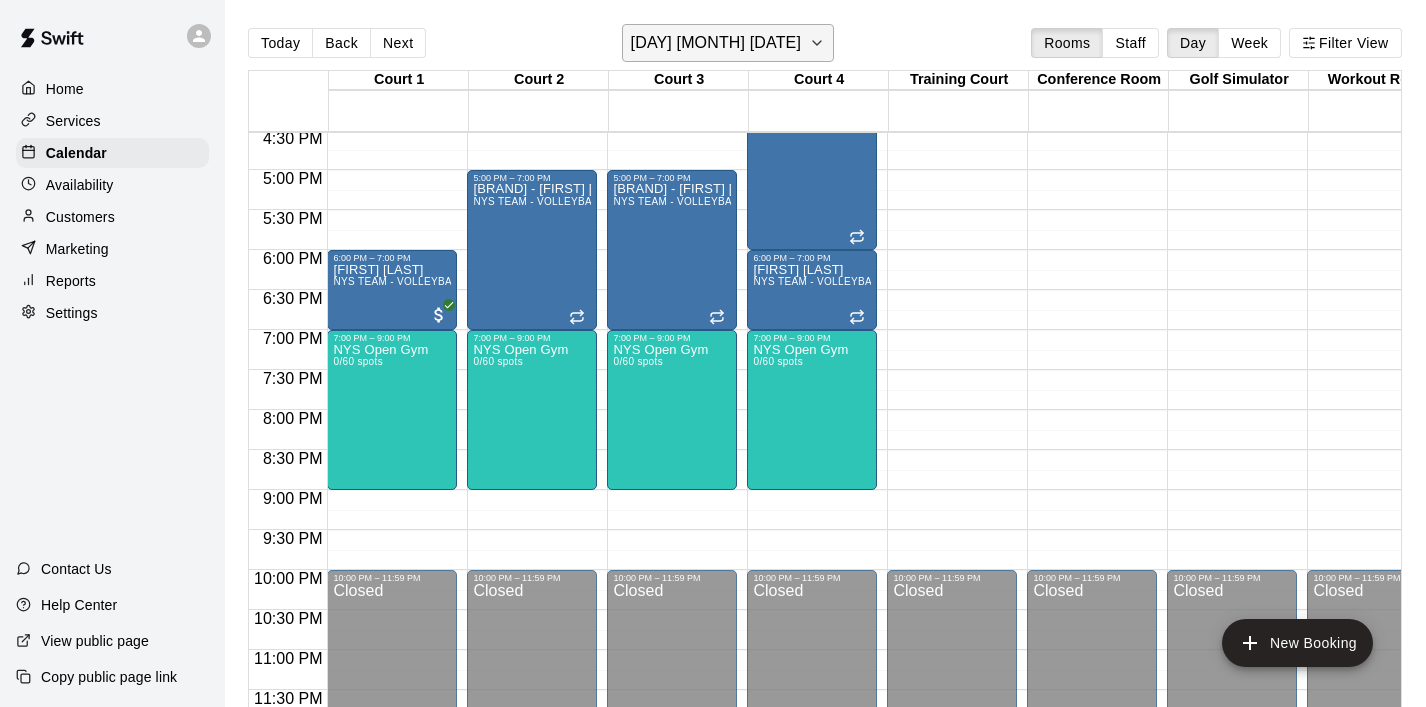 click 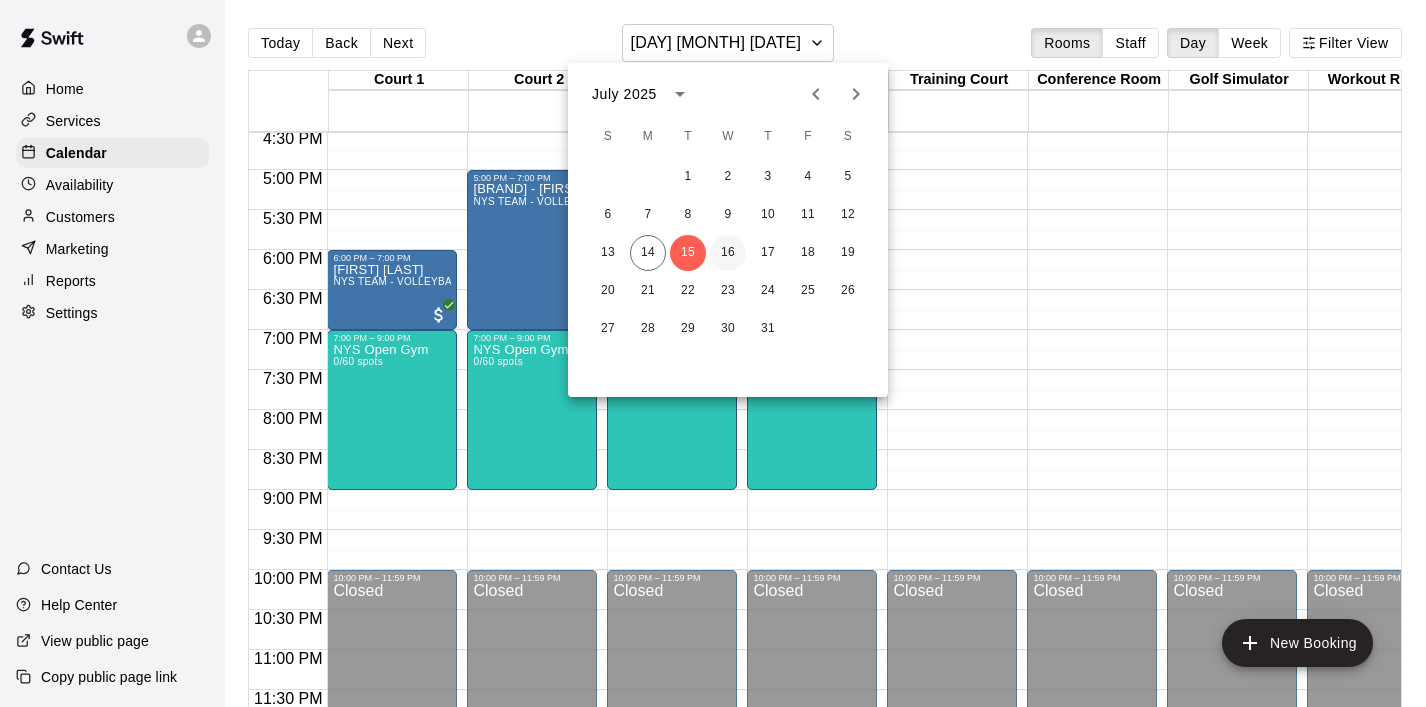 click on "16" at bounding box center [728, 253] 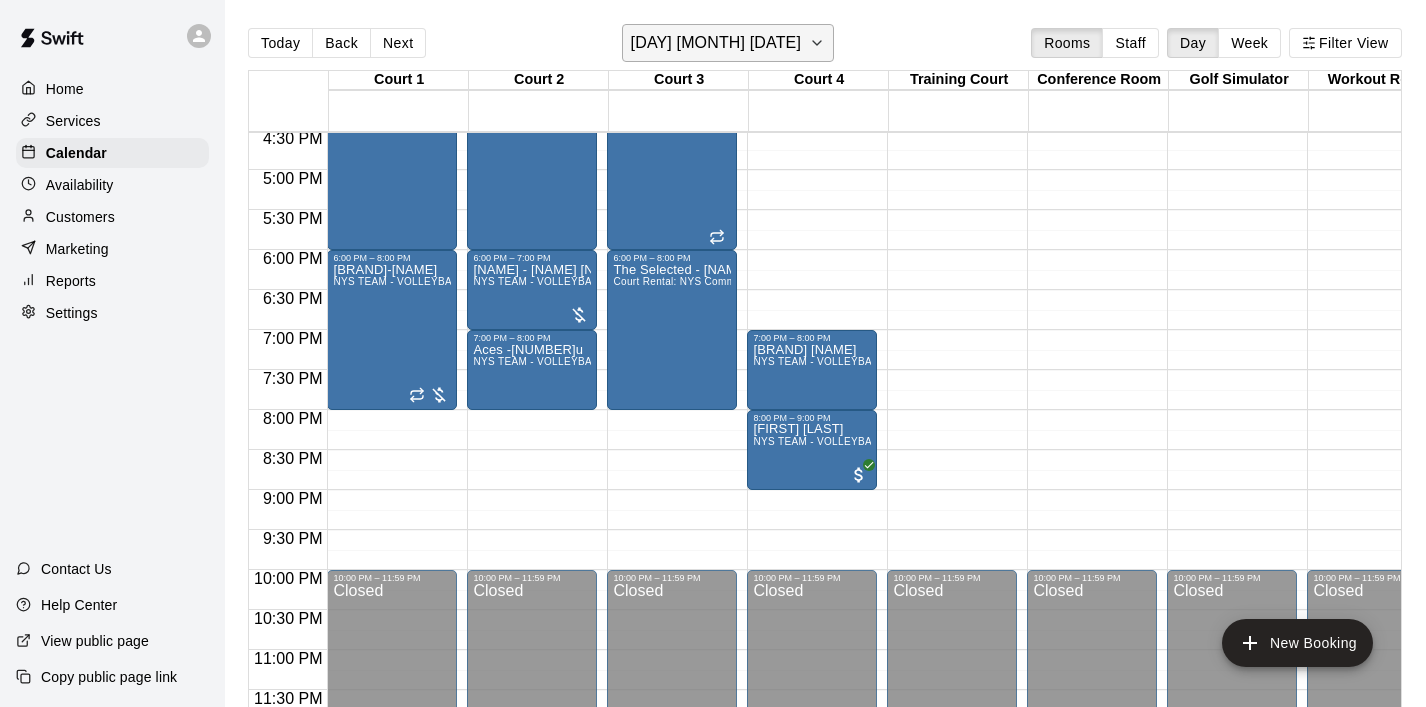 click 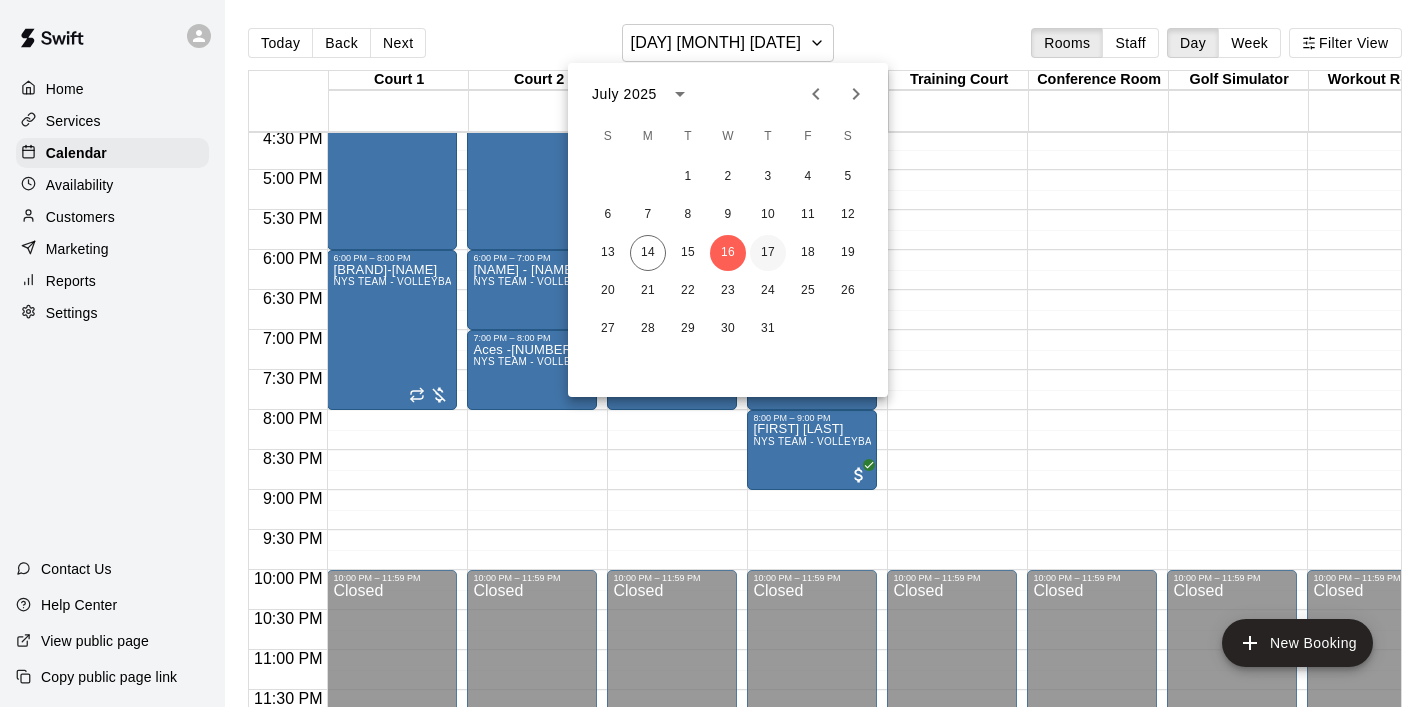 click on "17" at bounding box center (768, 253) 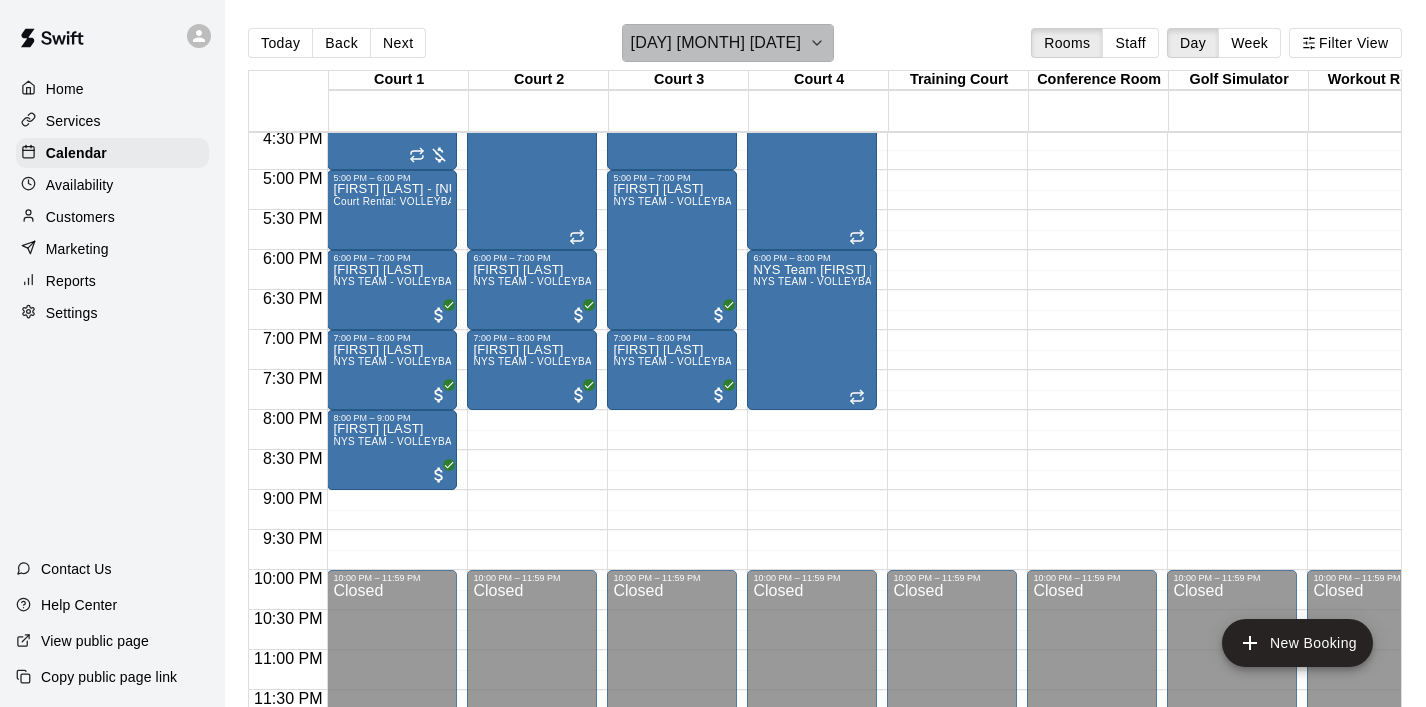click on "[DAY] [MONTH] [DATE]" at bounding box center [728, 43] 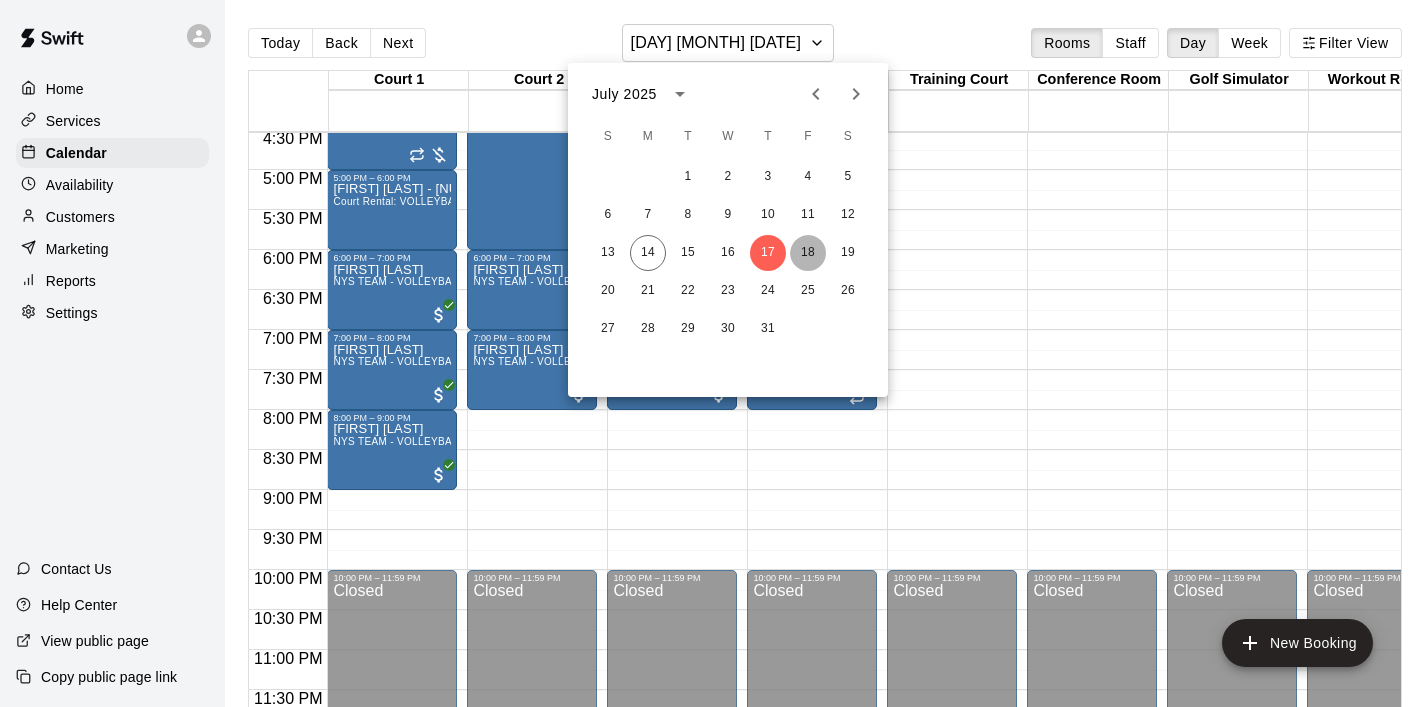 click on "18" at bounding box center (808, 253) 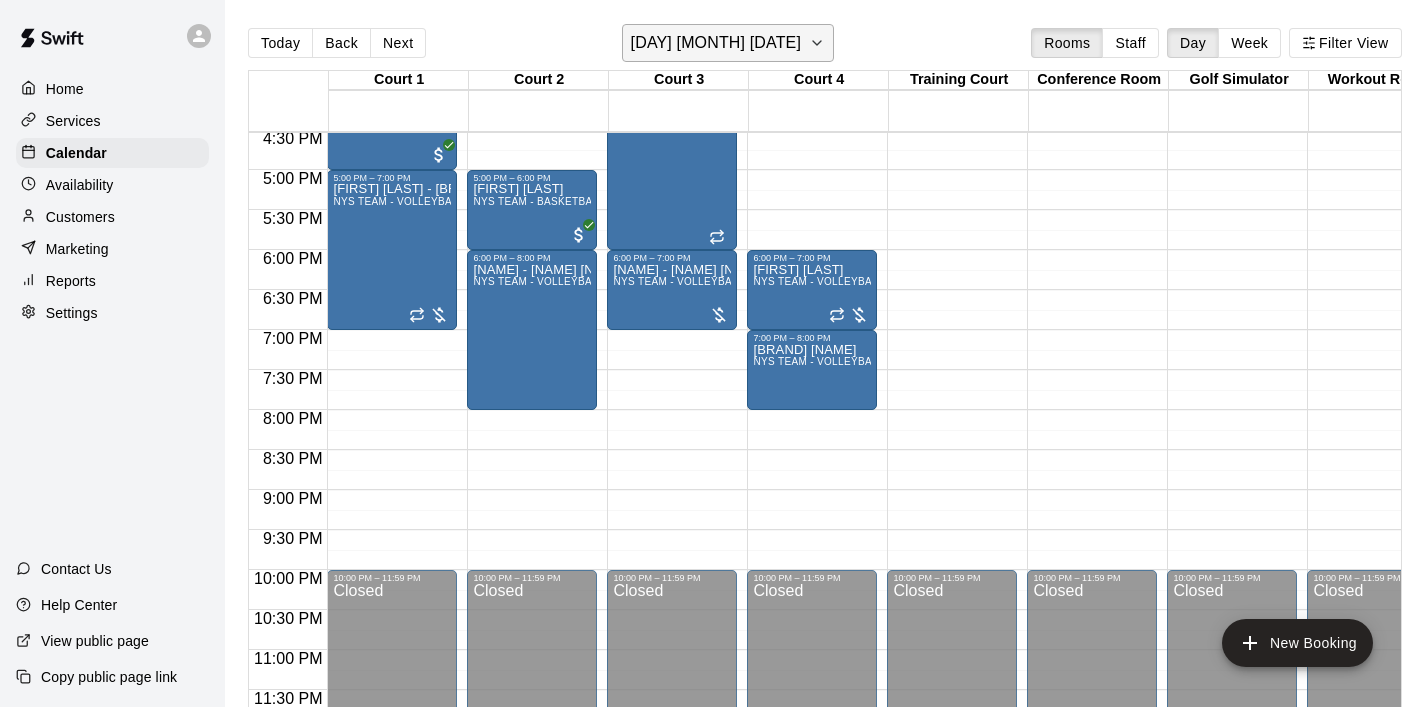 click 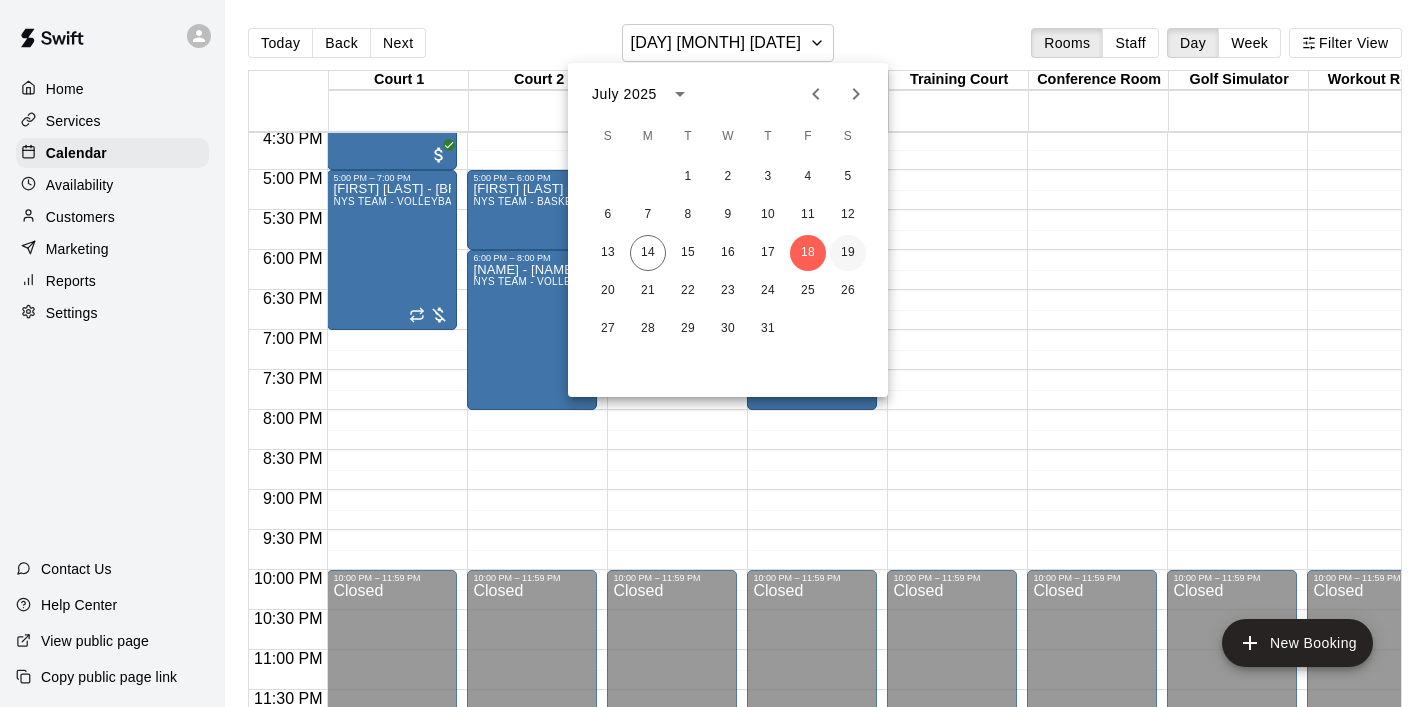 click on "19" at bounding box center [848, 253] 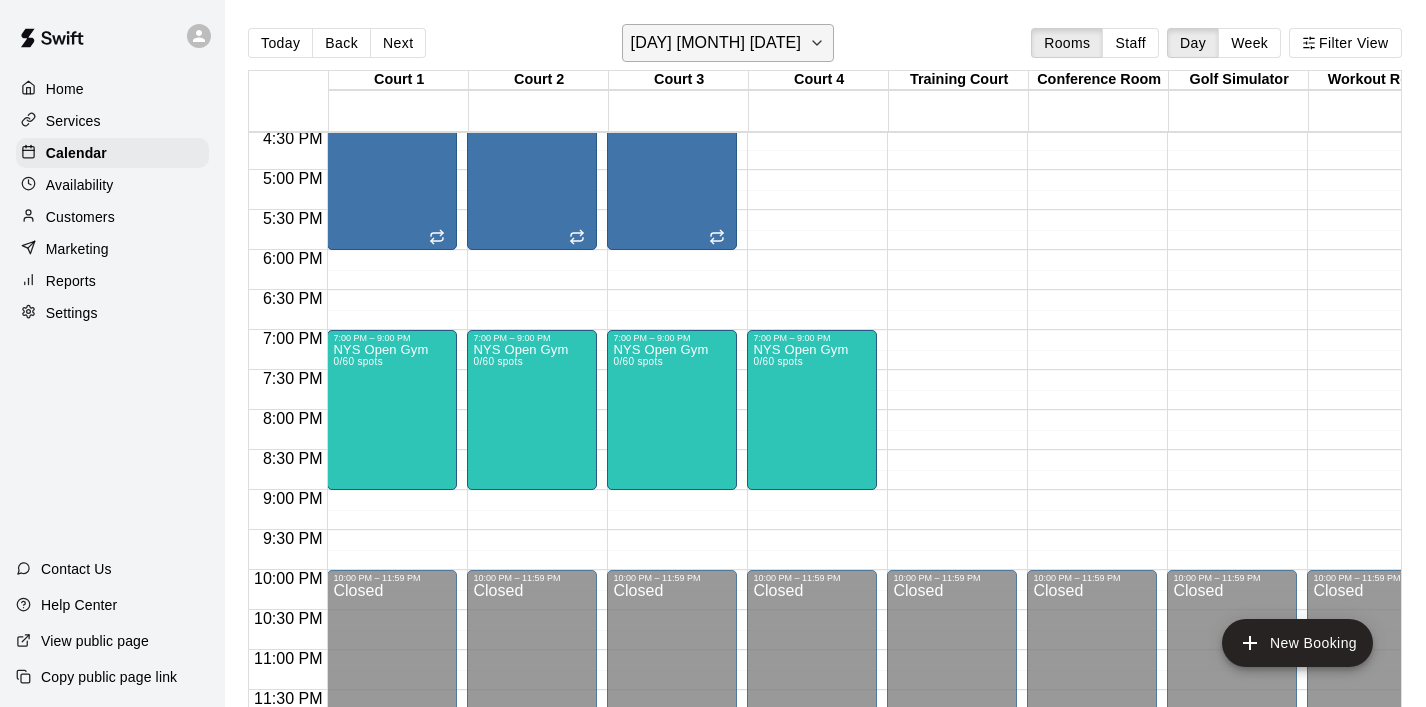 click 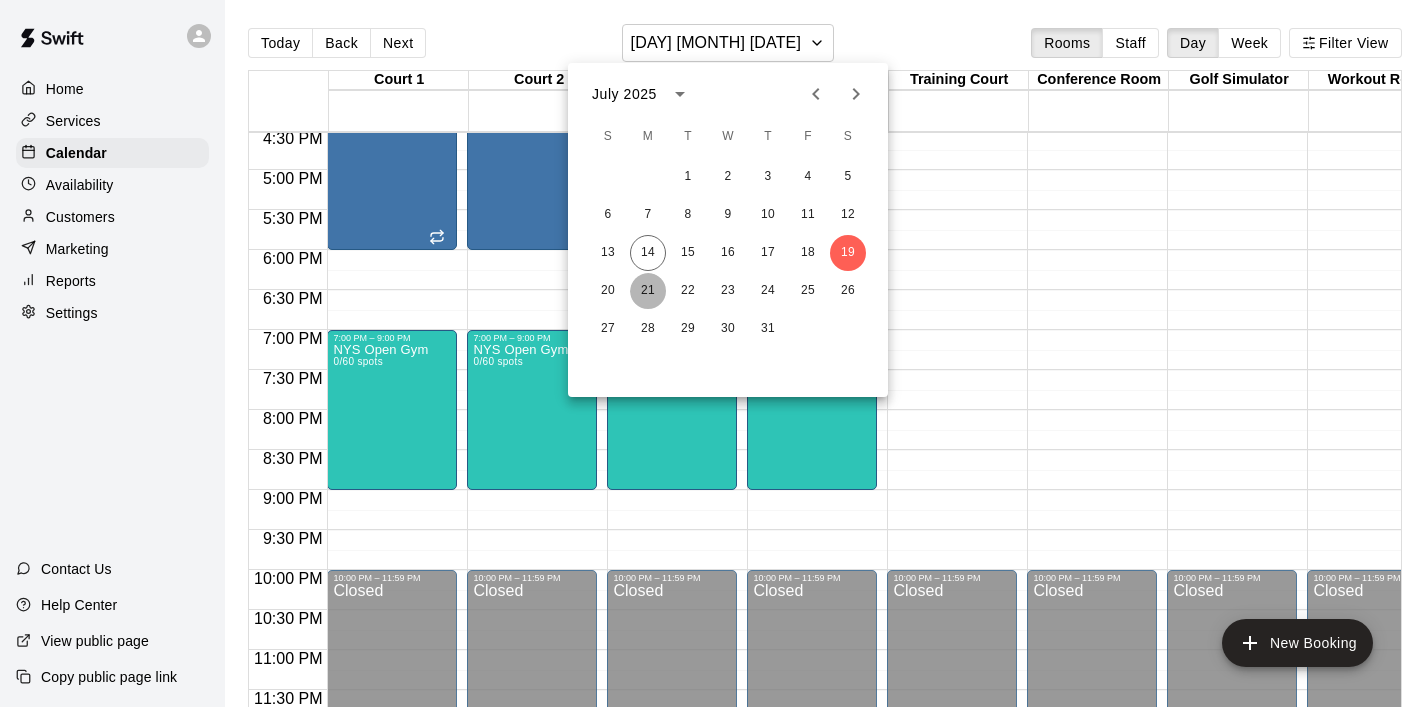 click on "21" at bounding box center [648, 291] 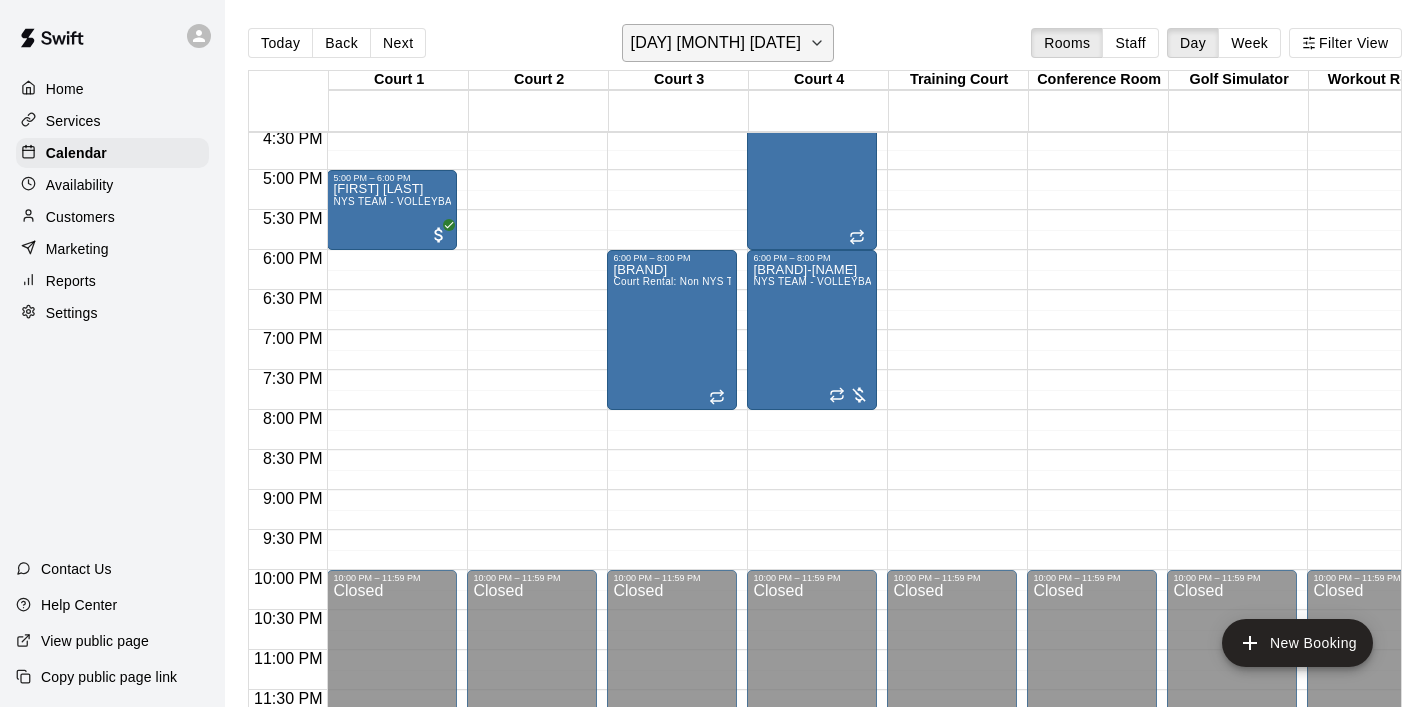 click 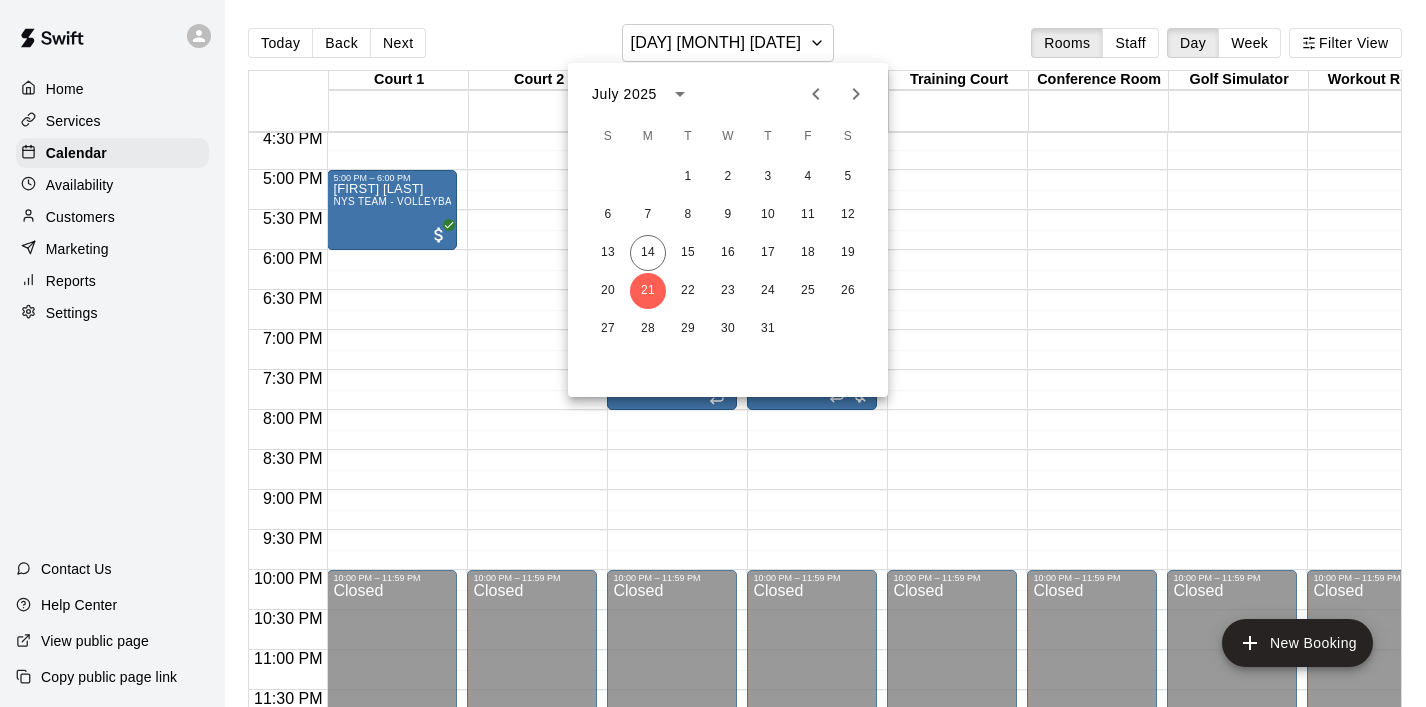 click at bounding box center (713, 353) 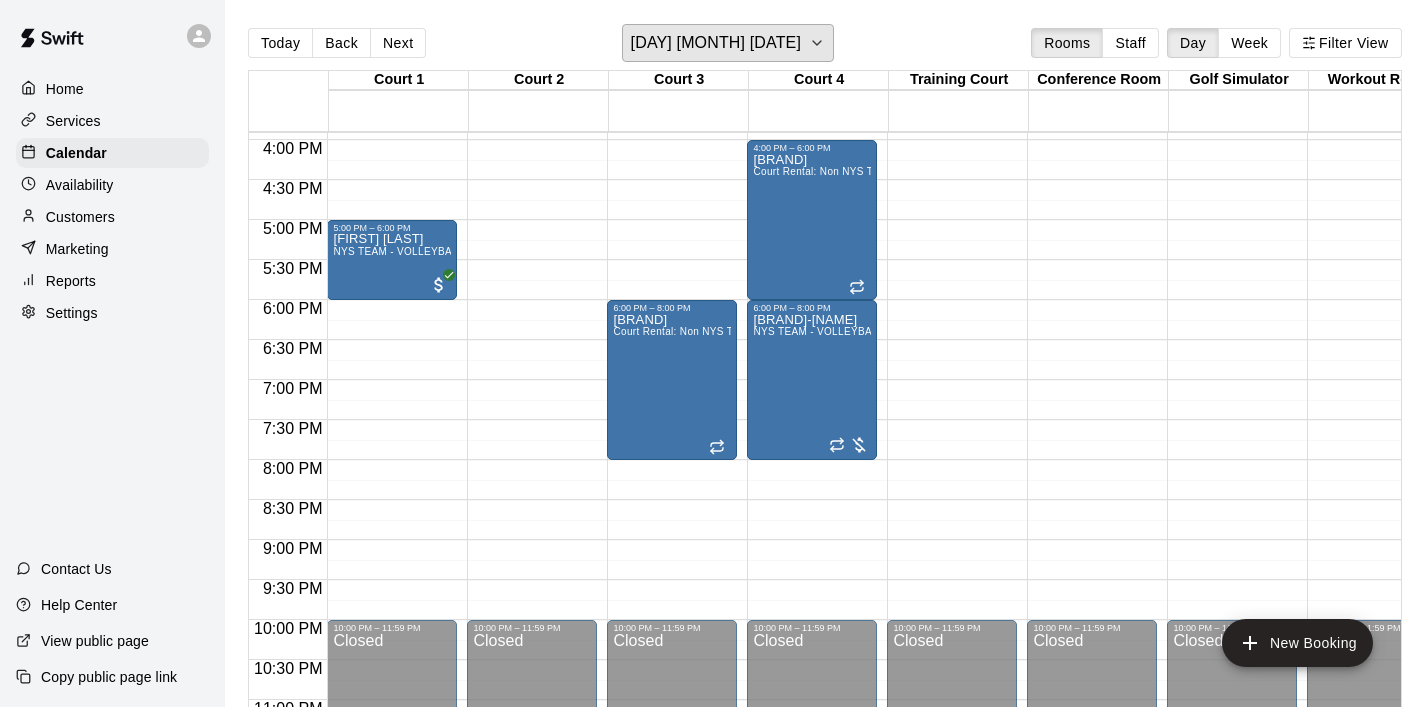 scroll, scrollTop: 1324, scrollLeft: 0, axis: vertical 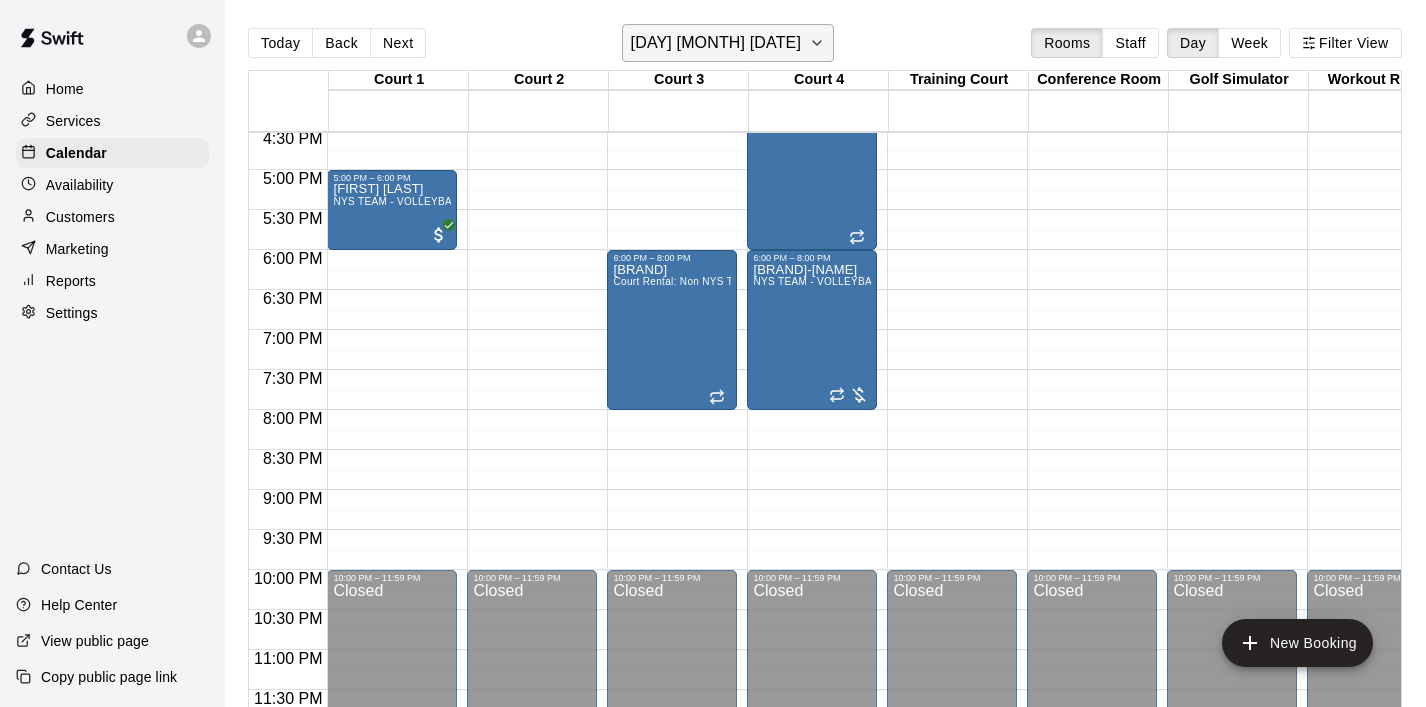 click 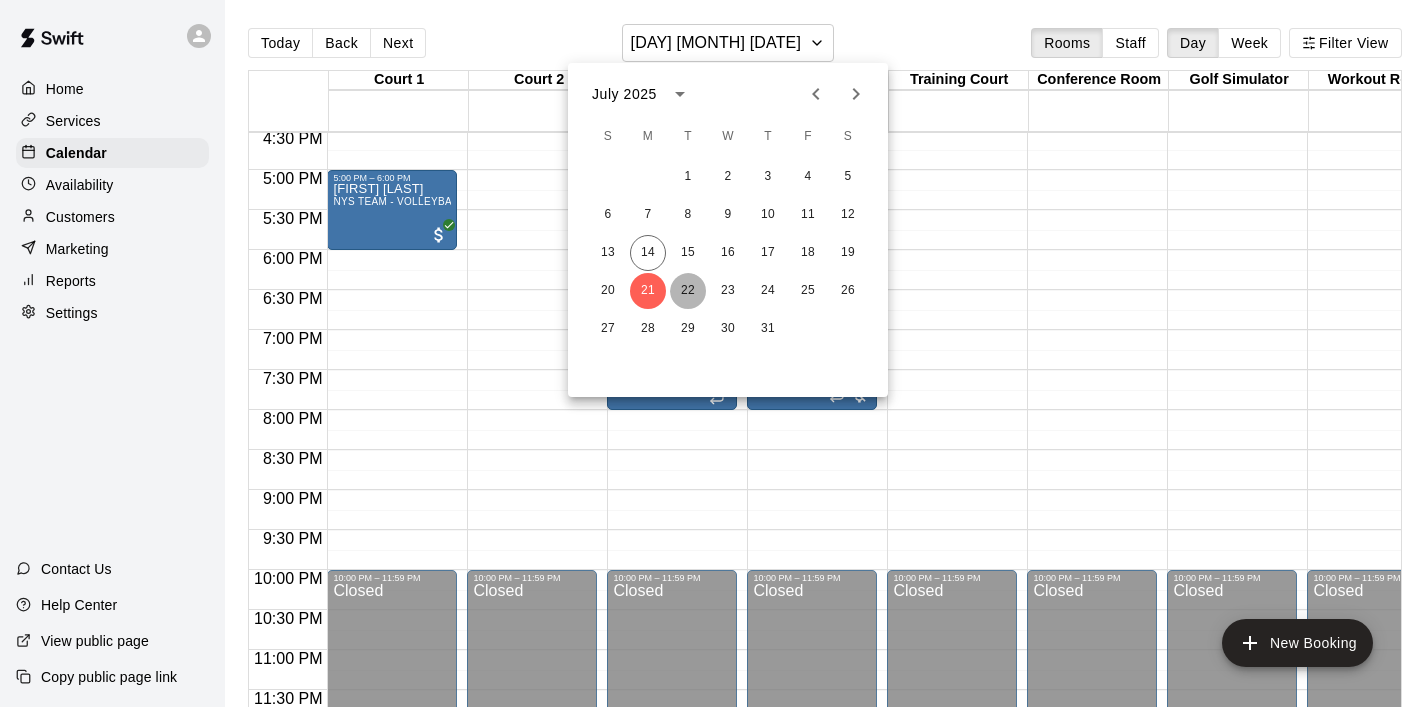 click on "22" at bounding box center [688, 291] 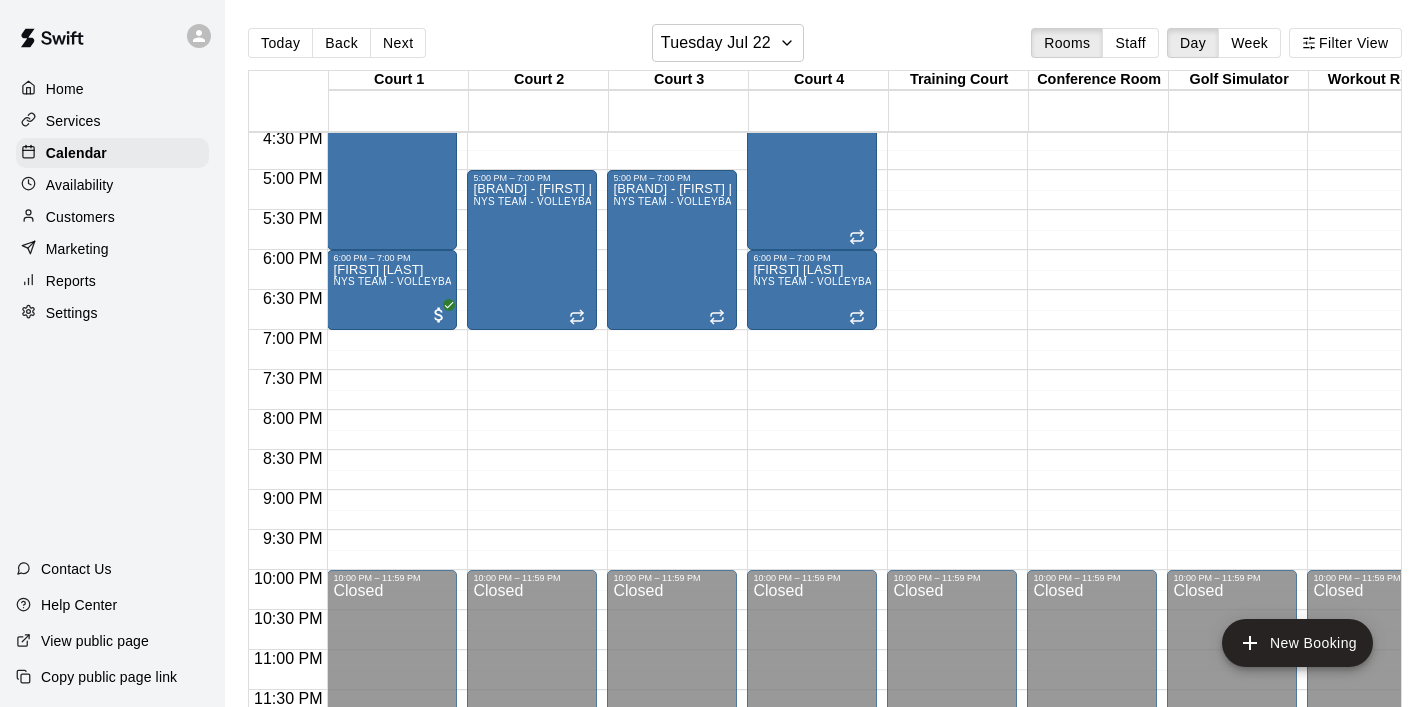 click on "[TIME] – [TIME] Closed [TIME] – [TIME] [FIRST] [LAST] Court Rental: VOLLEYBALL ([DAY] - [DAY] [TIME] - [TIME]) [TIME] – [TIME] [FIRST] [LAST] Court Rental: VOLLEYBALL ([DAY] - [DAY] [TIME] - [TIME]) [TIME] – [TIME] [FIRST] [LAST] NYS TEAM - VOLLEYBALL (After [TIME]) [TIME] – [TIME] [FIRST] [LAST] NYS TEAM - VOLLEYBALL (After [TIME]) [TIME] – [TIME] Closed" at bounding box center (392, -230) 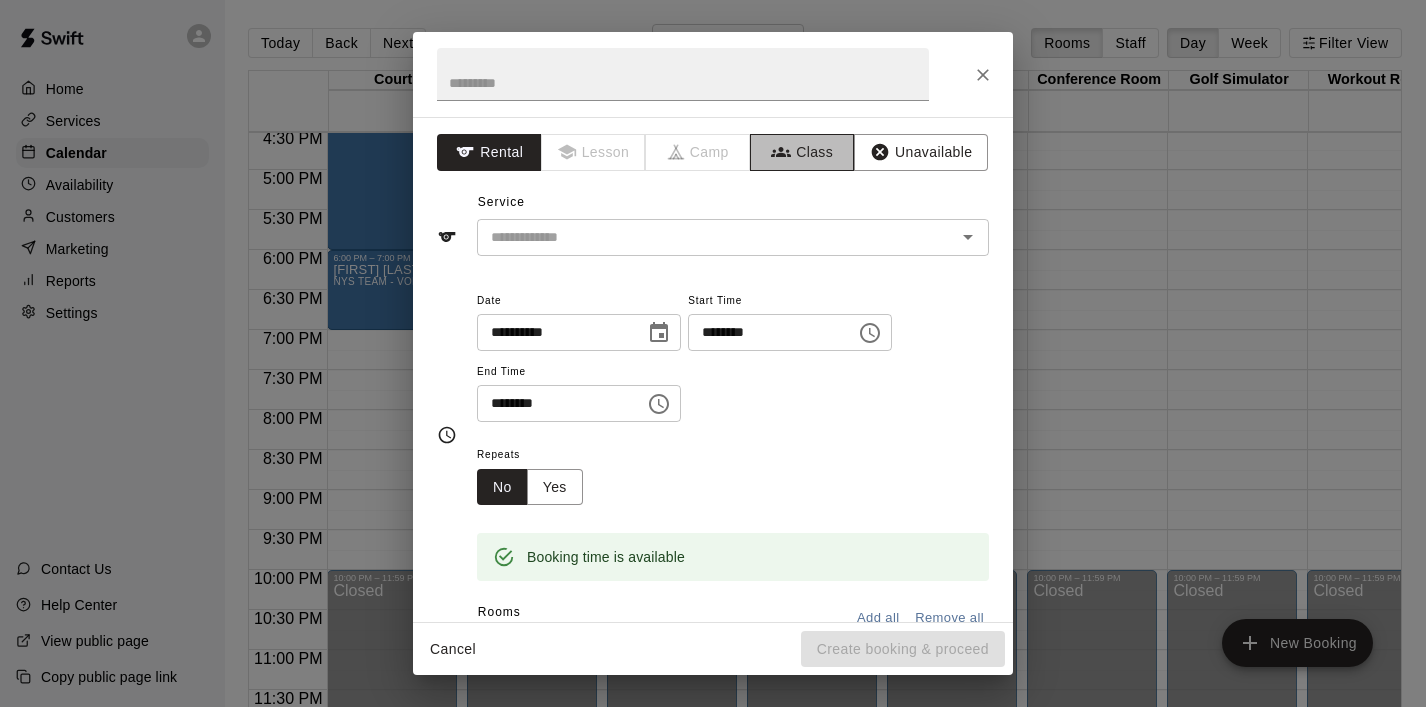 click on "Class" at bounding box center (802, 152) 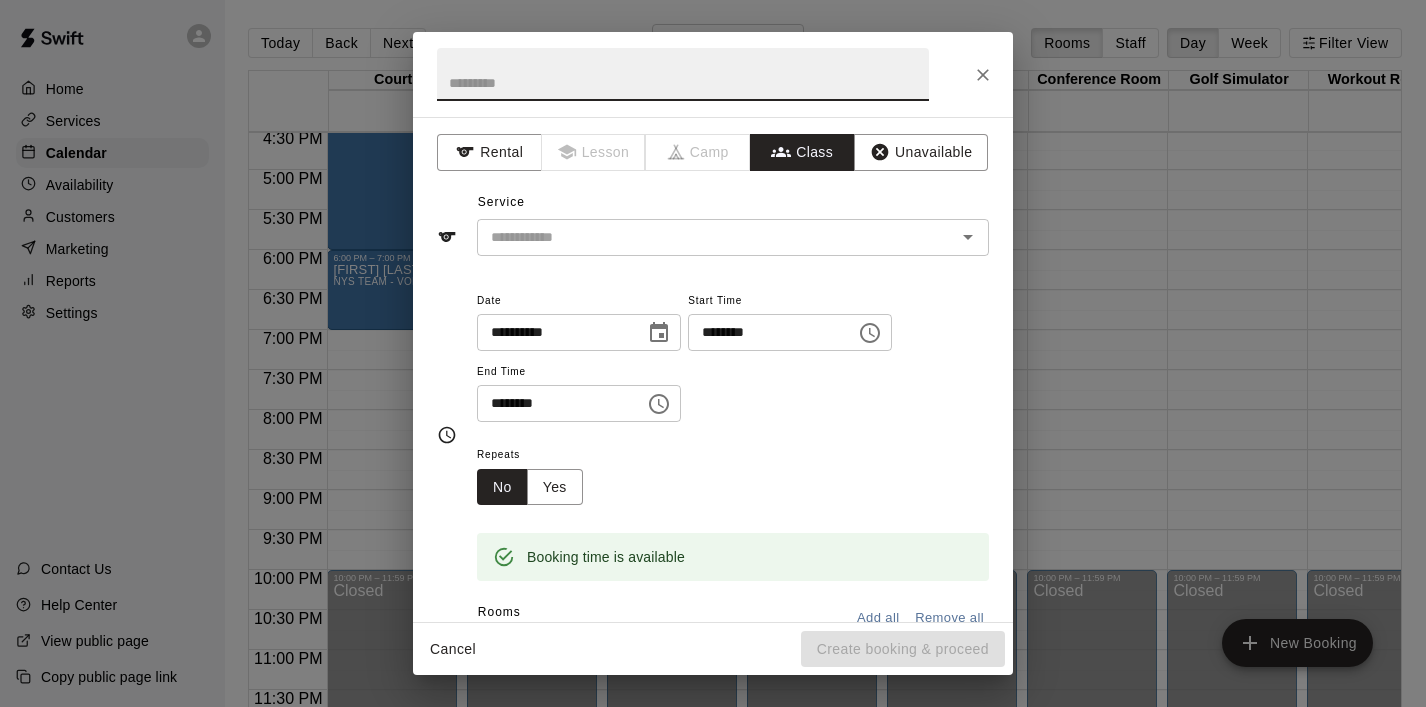 click at bounding box center [683, 74] 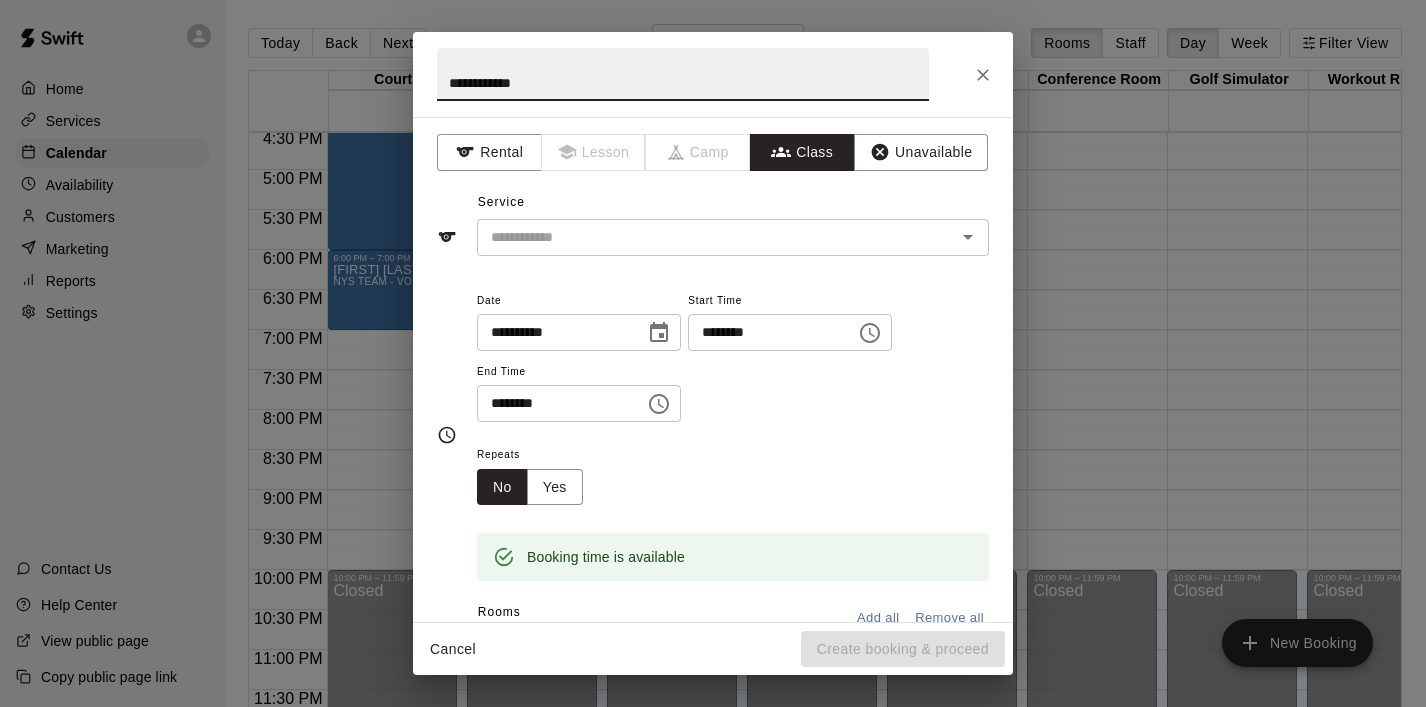 type on "**********" 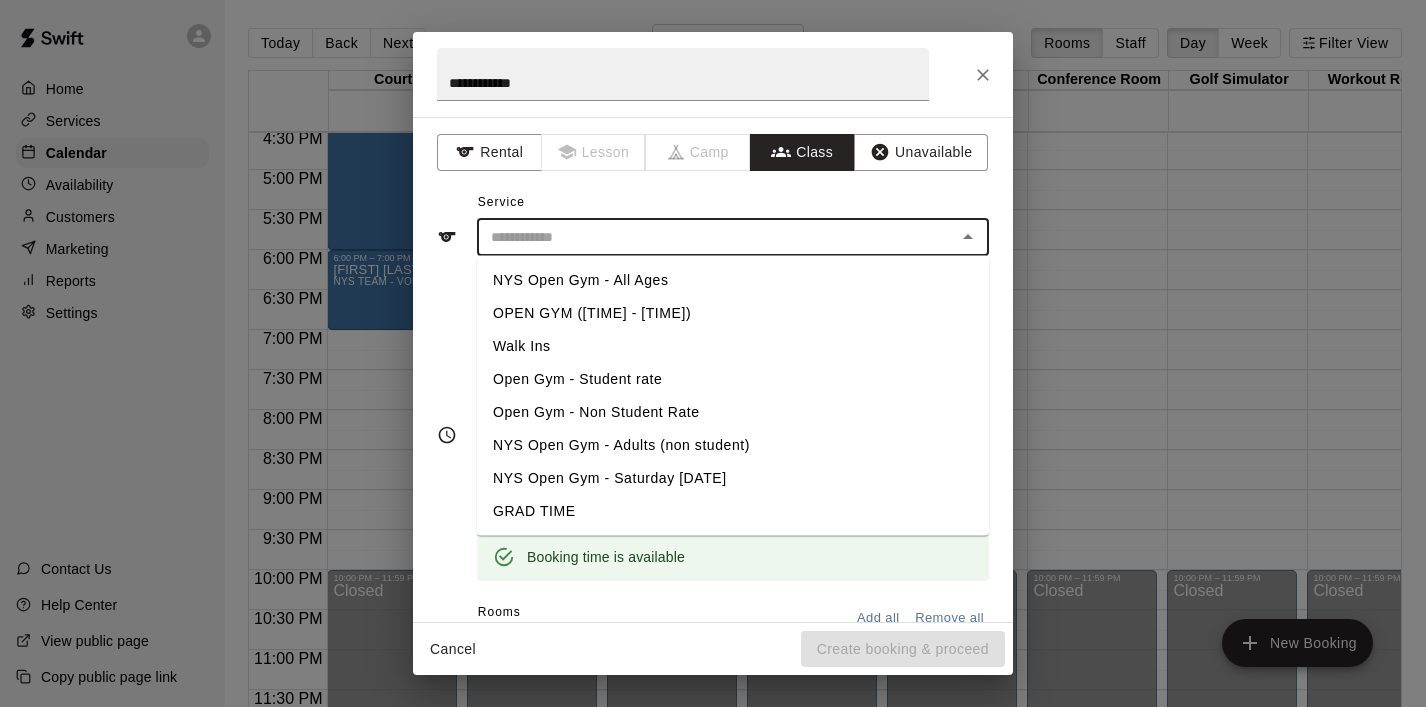 click at bounding box center [716, 237] 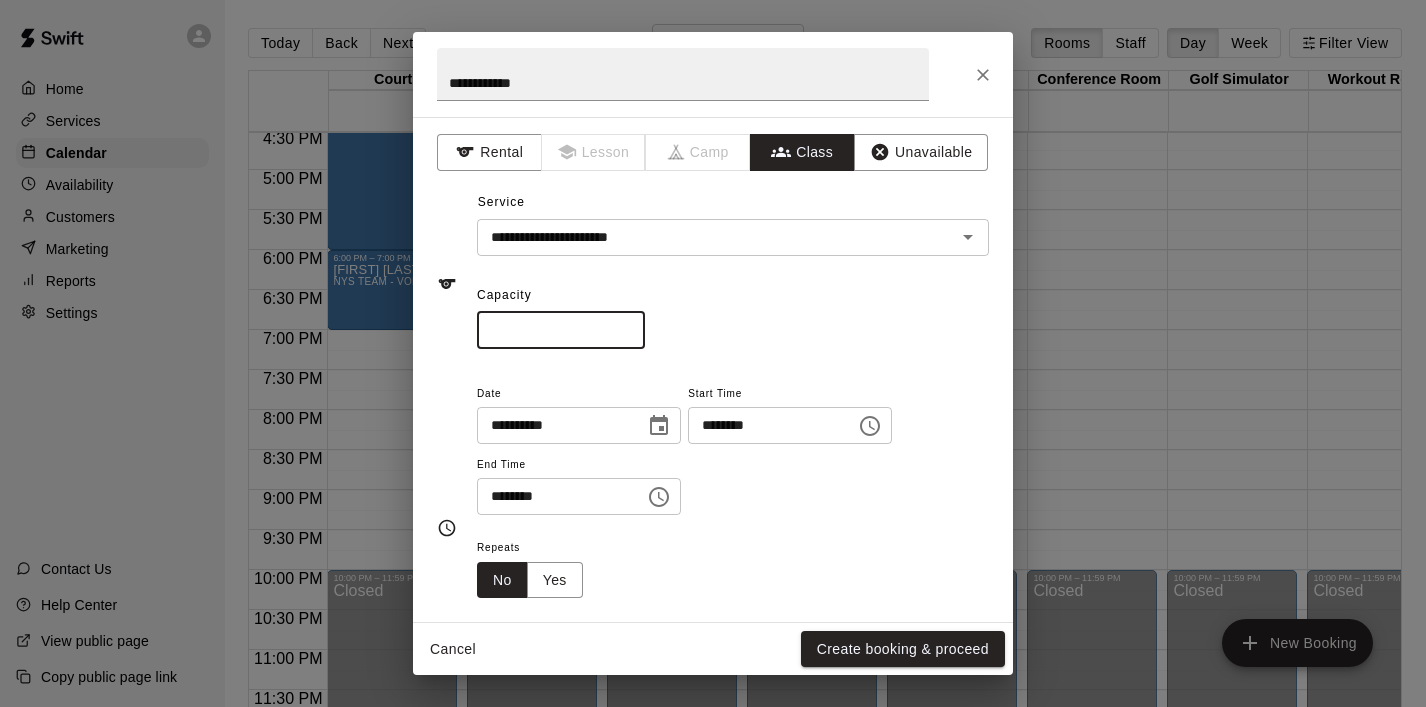 drag, startPoint x: 588, startPoint y: 327, endPoint x: 437, endPoint y: 334, distance: 151.16217 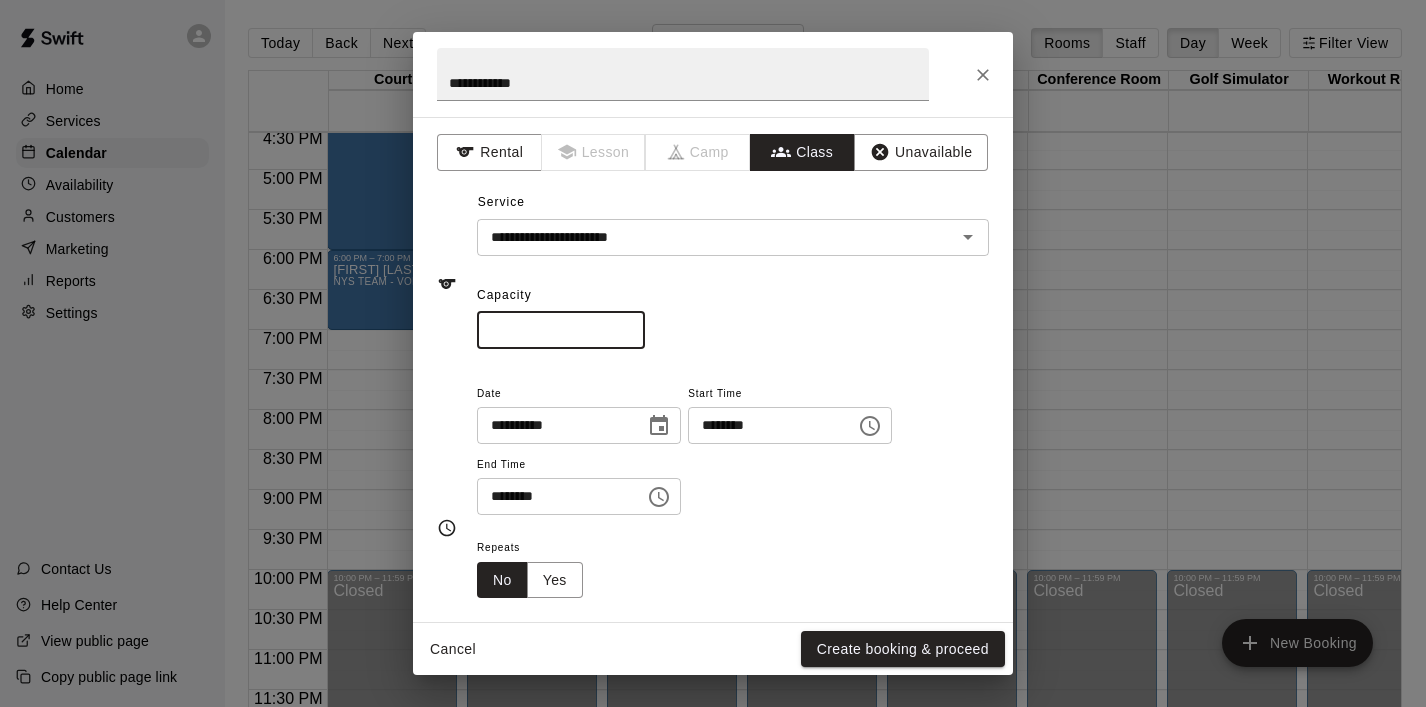 click on "**********" at bounding box center [713, 284] 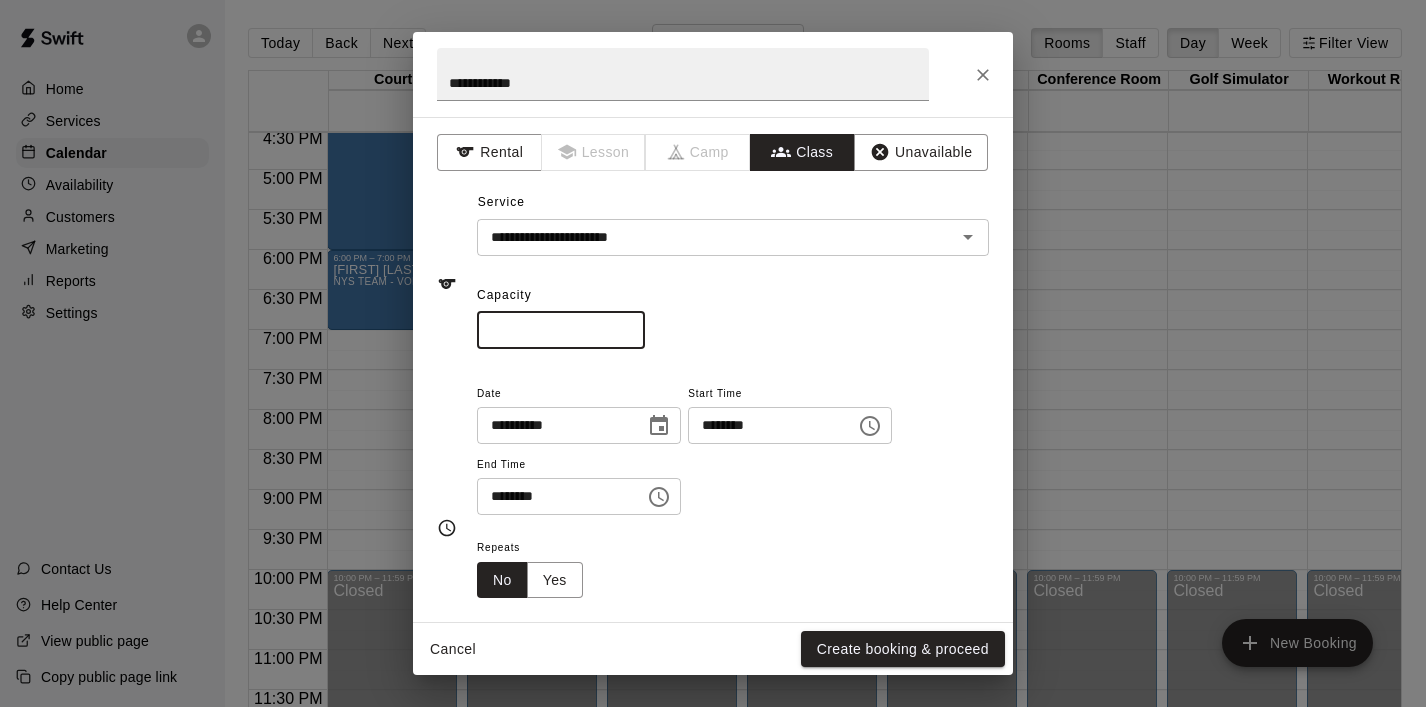 type on "**" 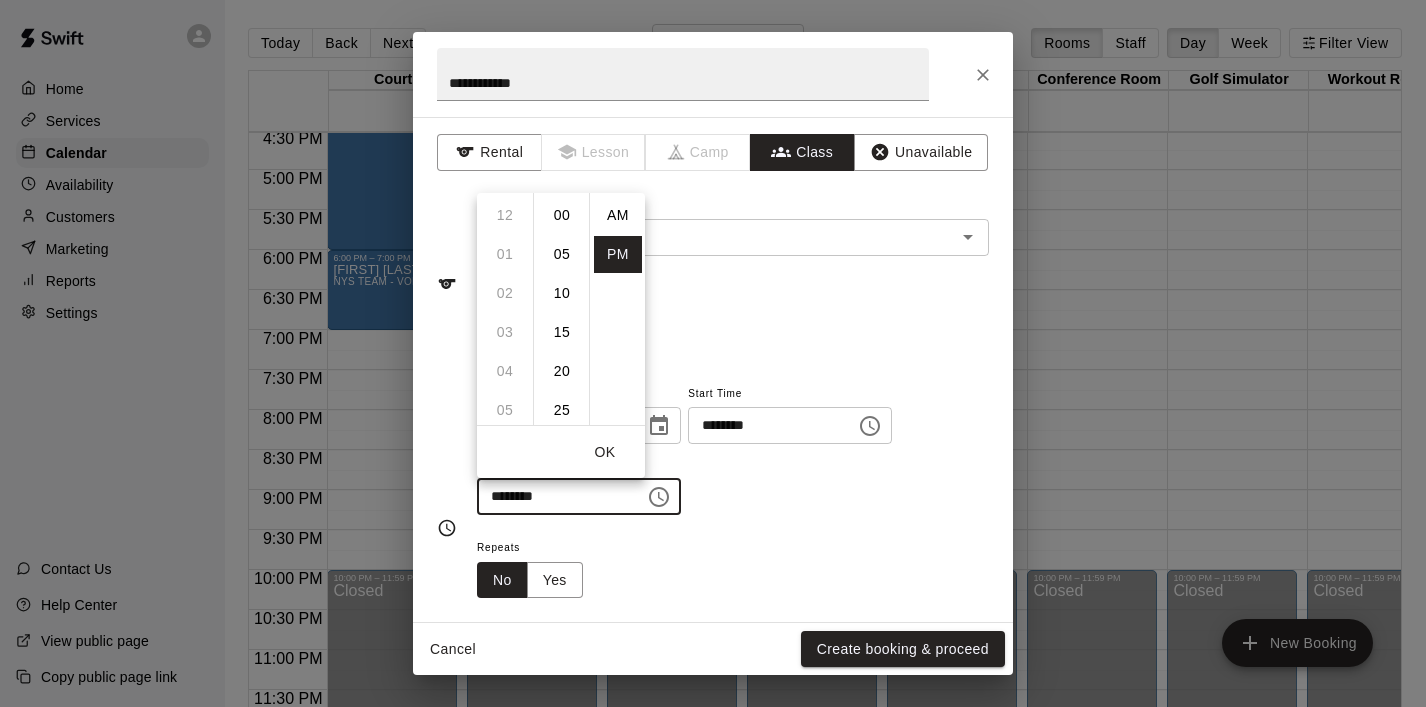 scroll, scrollTop: 273, scrollLeft: 0, axis: vertical 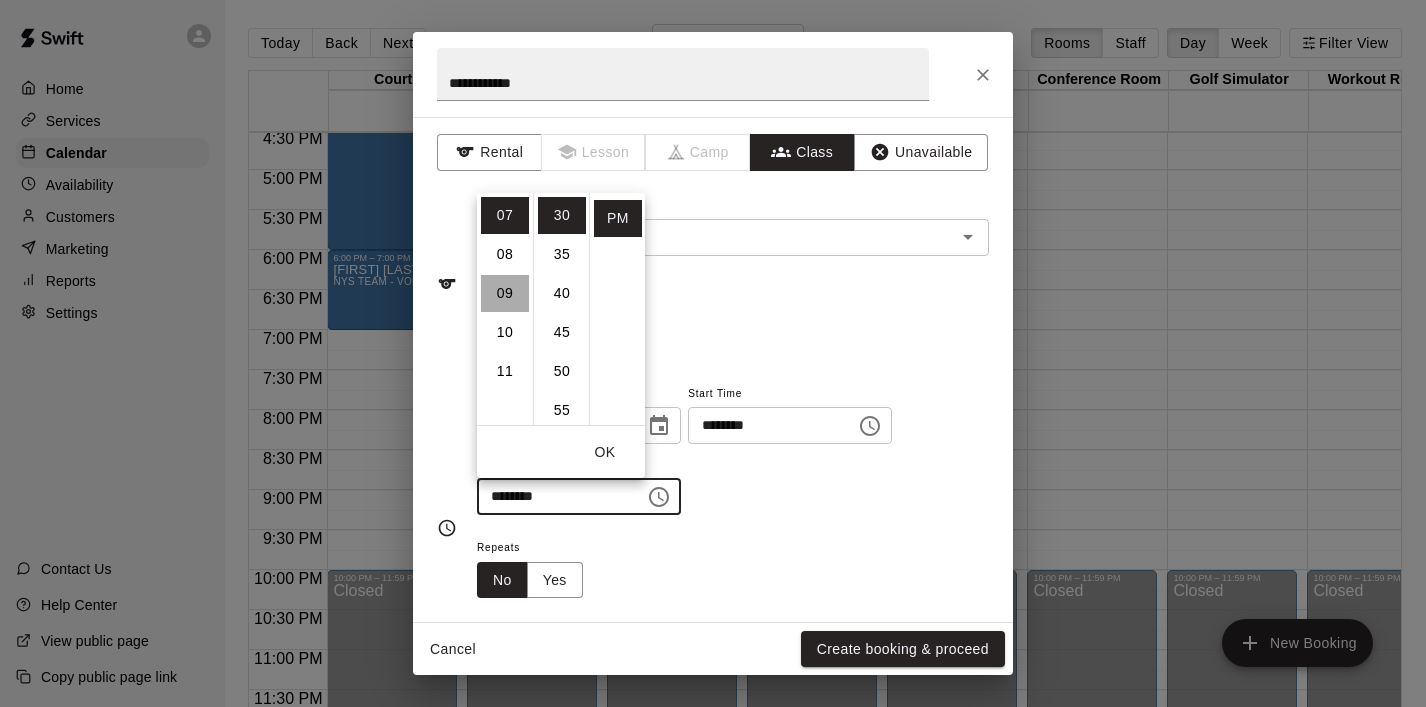 click on "09" at bounding box center (505, 293) 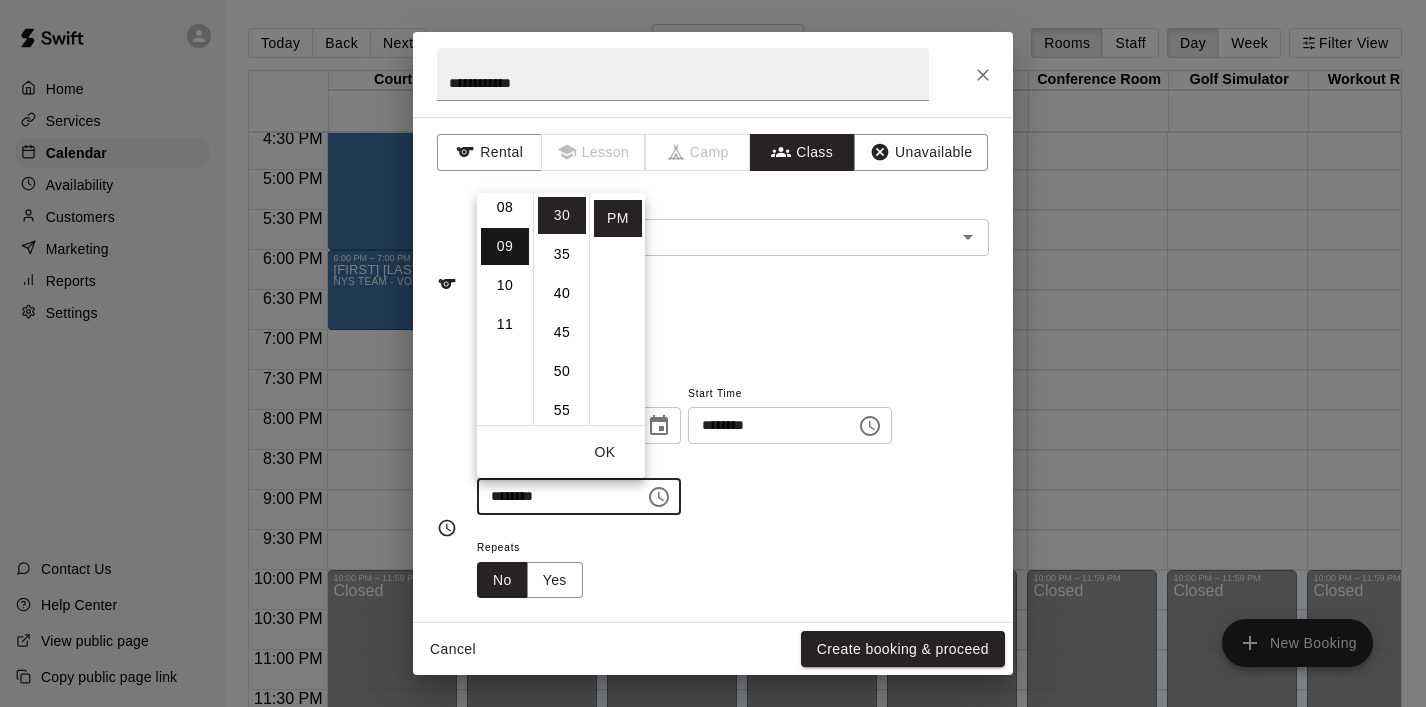 scroll, scrollTop: 351, scrollLeft: 0, axis: vertical 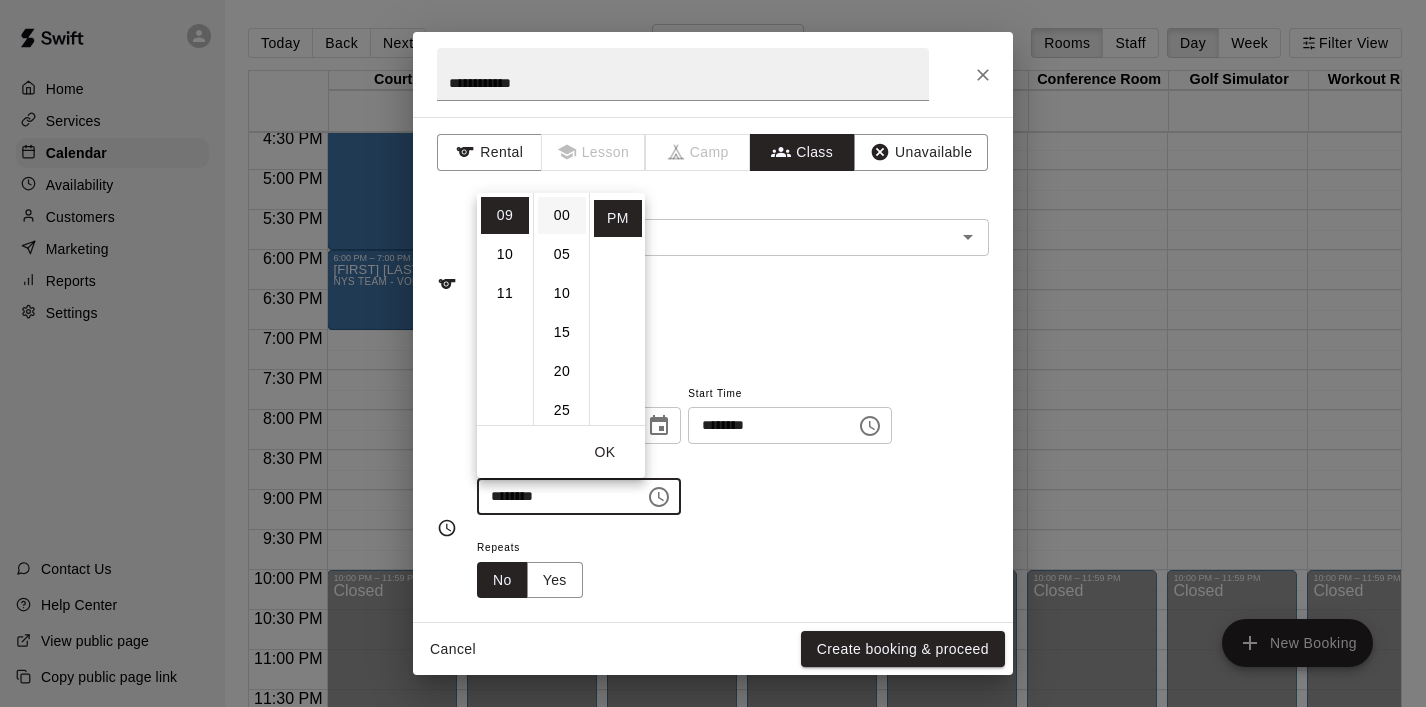 click on "00" at bounding box center [562, 215] 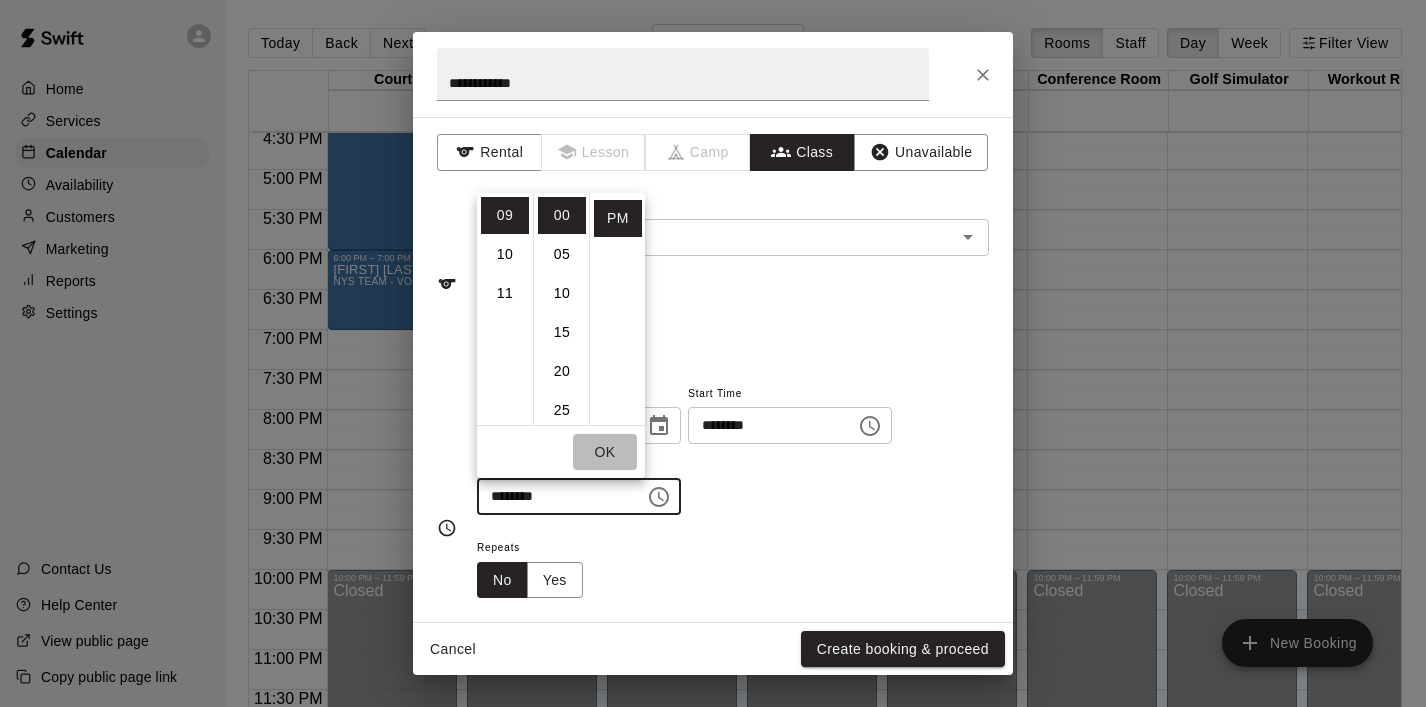 click on "OK" at bounding box center [605, 452] 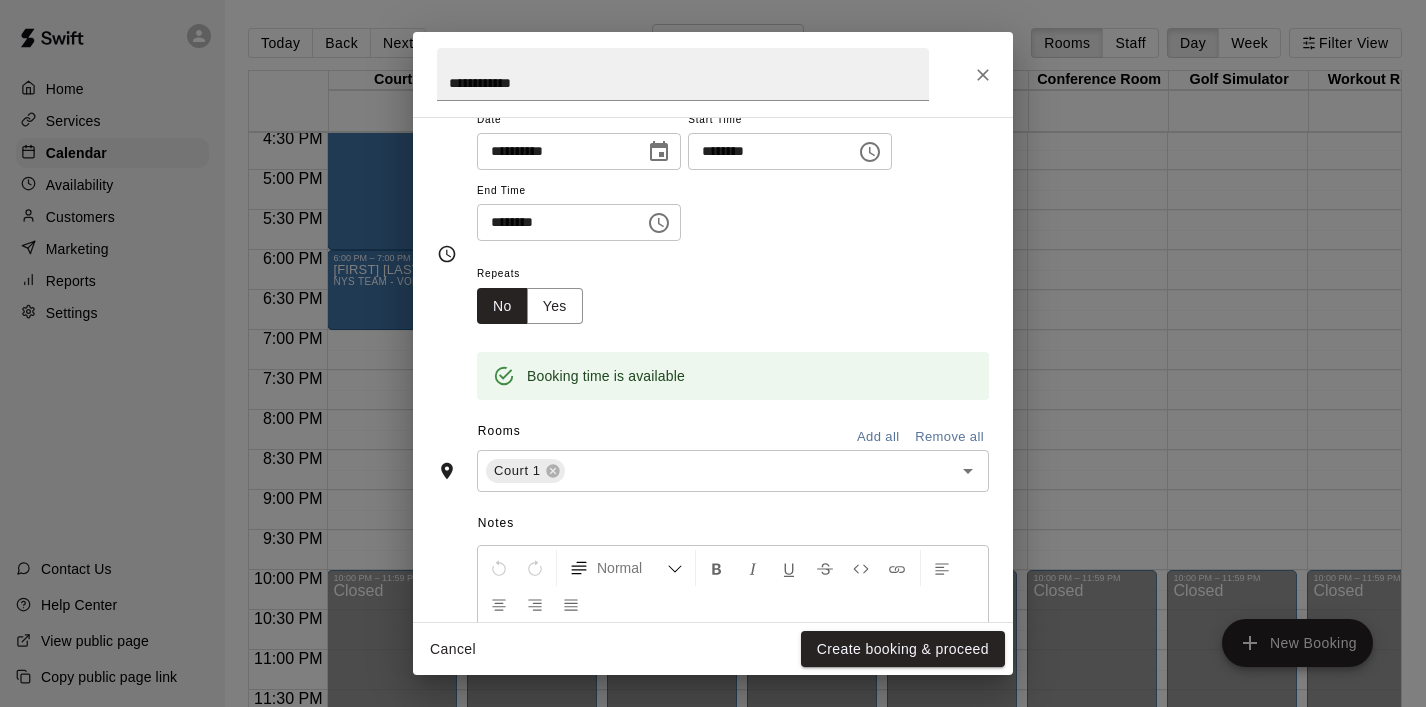 scroll, scrollTop: 280, scrollLeft: 0, axis: vertical 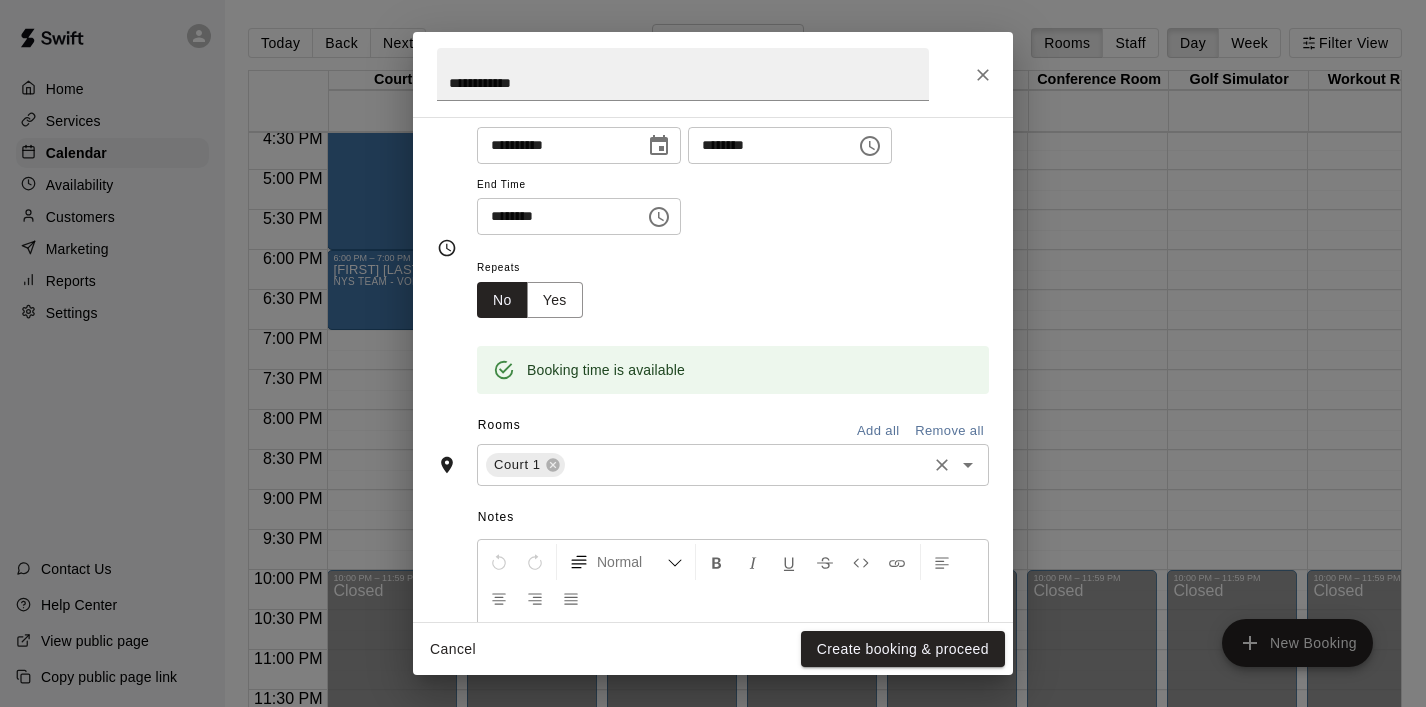 click 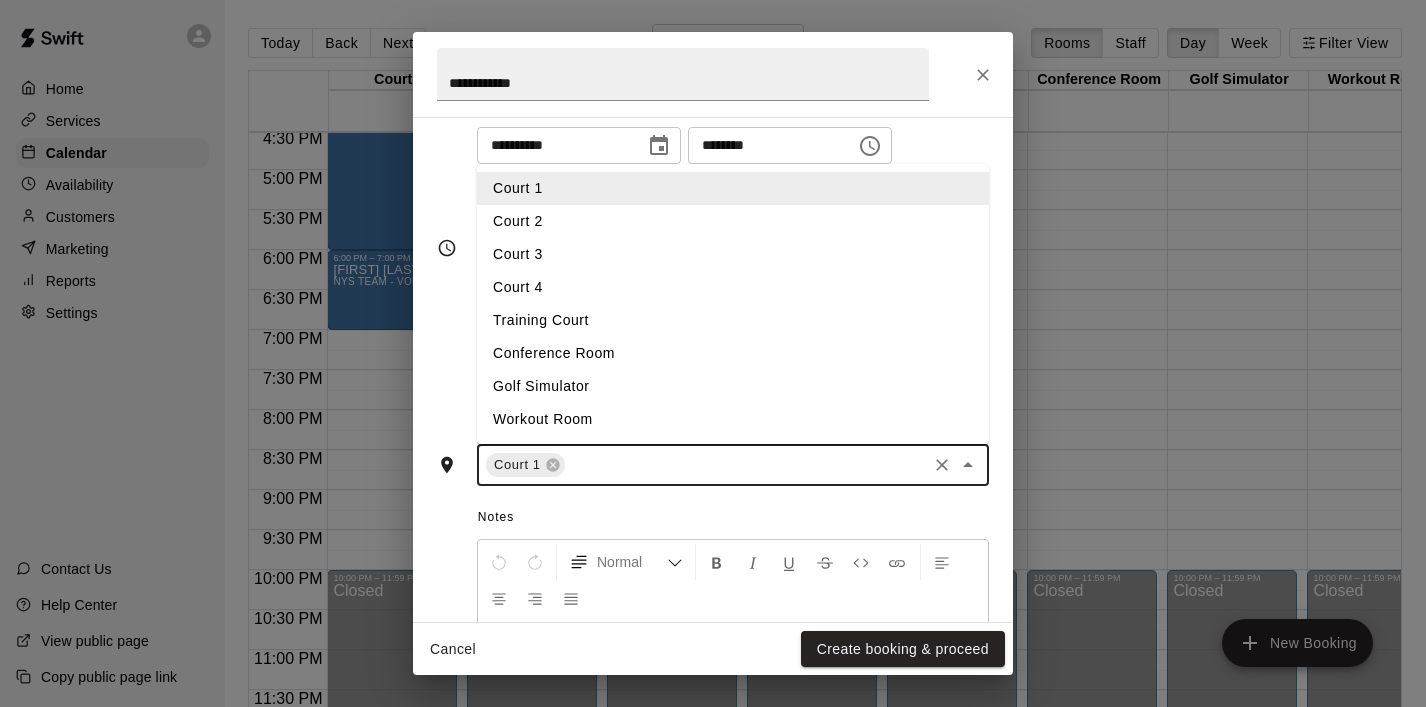 click on "Court 2" at bounding box center (733, 221) 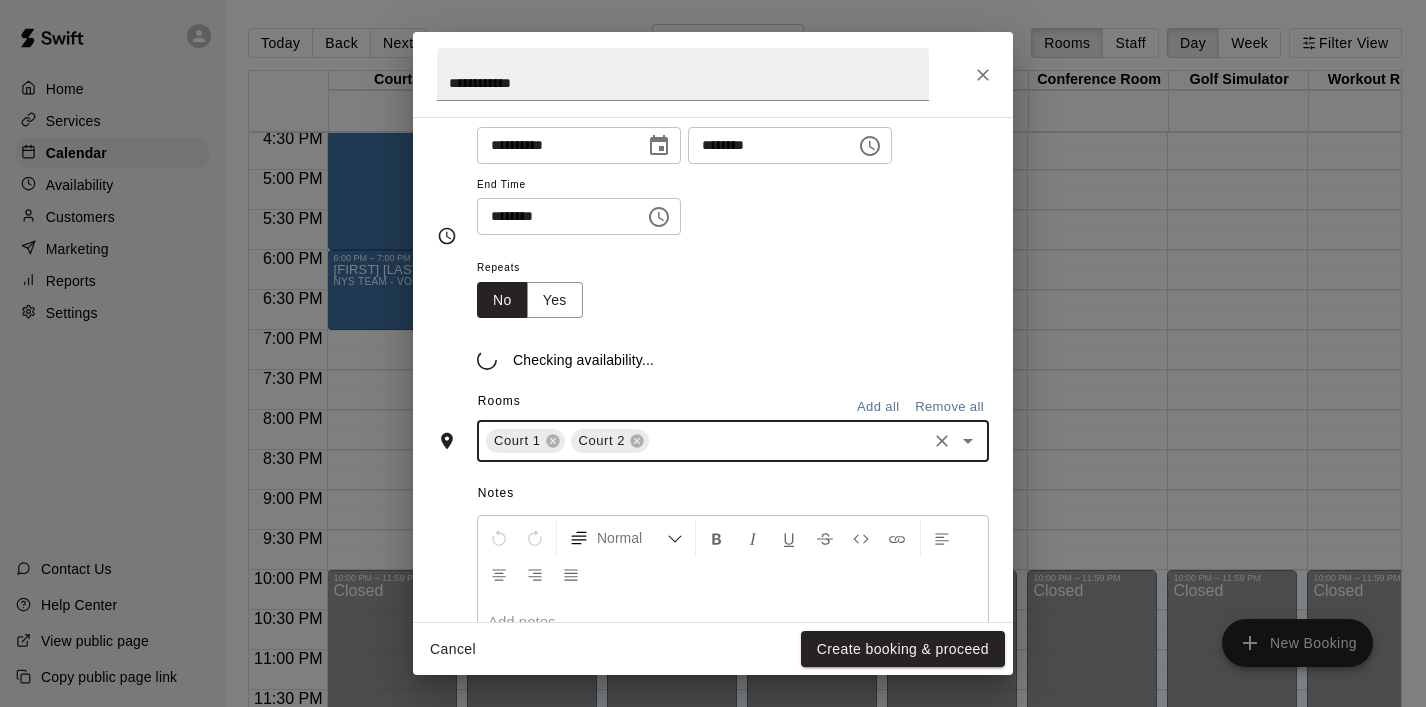 scroll, scrollTop: 280, scrollLeft: 0, axis: vertical 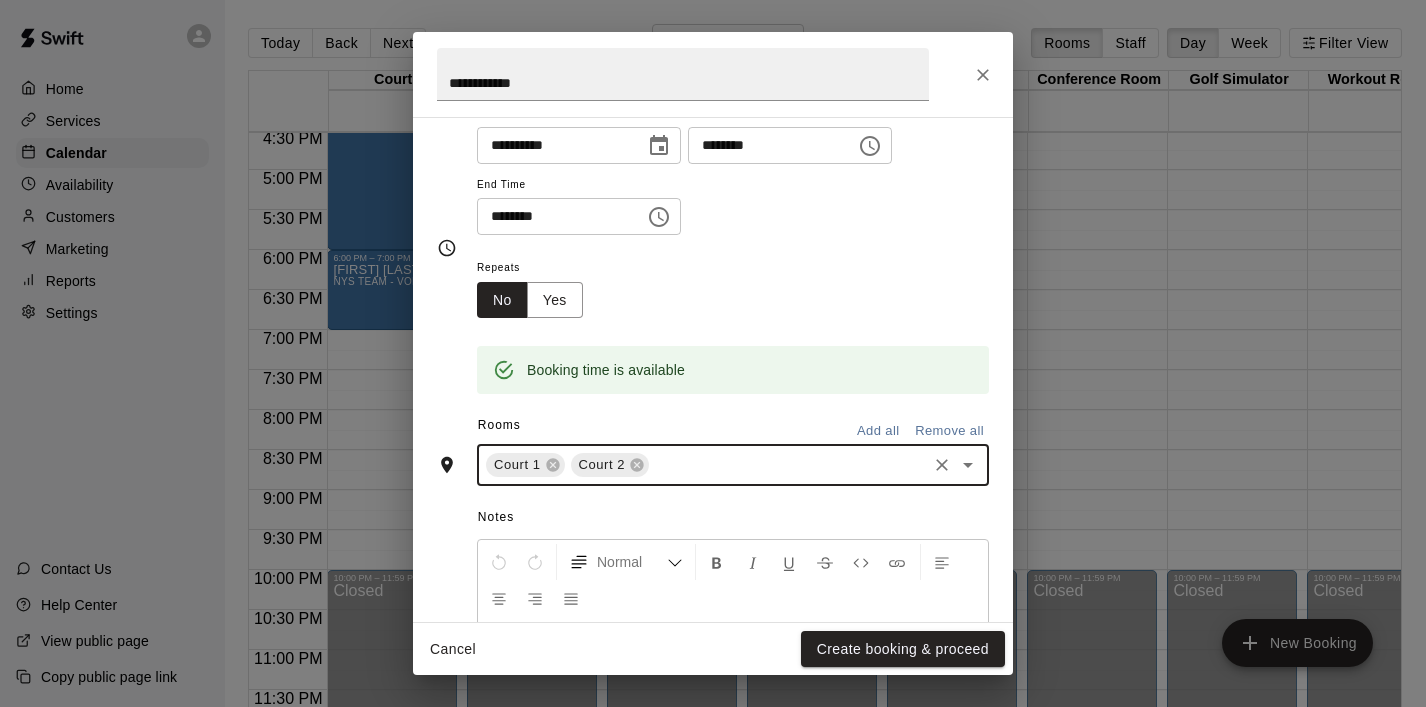 click 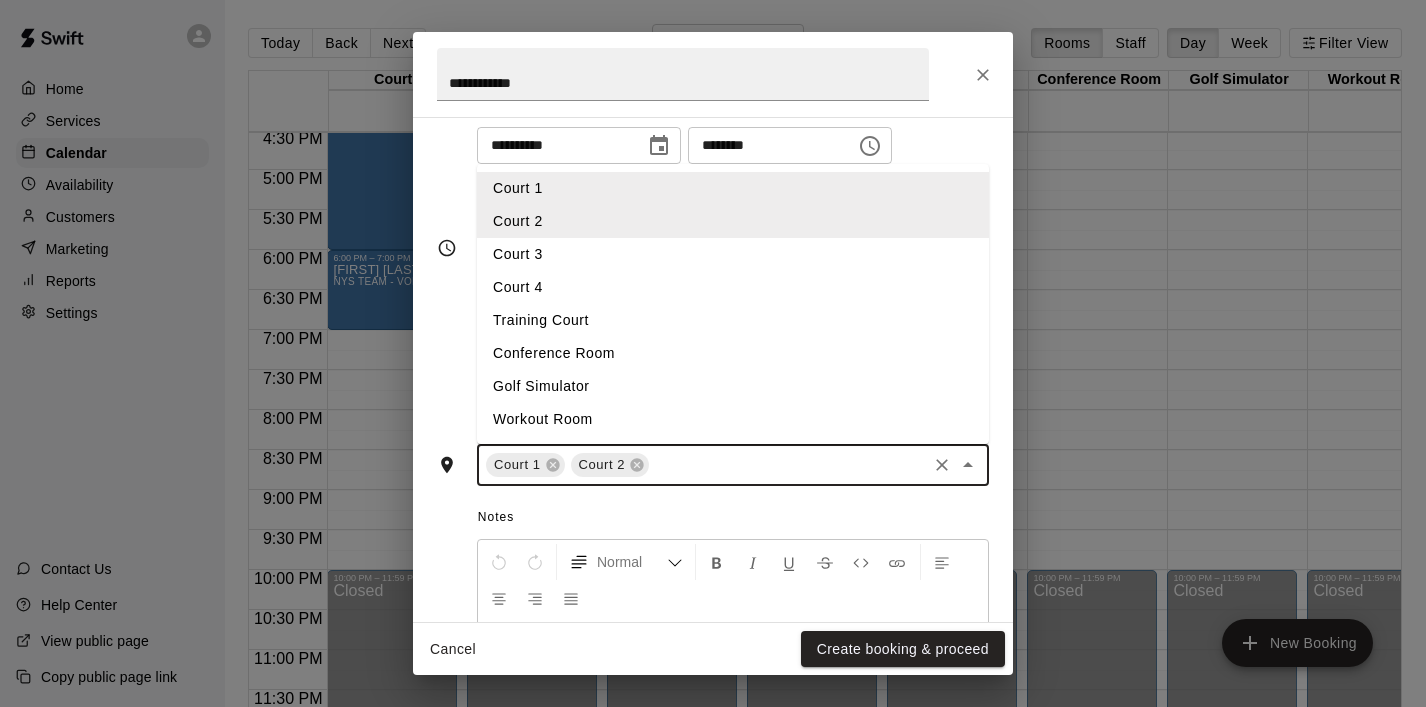 click on "Court 3" at bounding box center [733, 254] 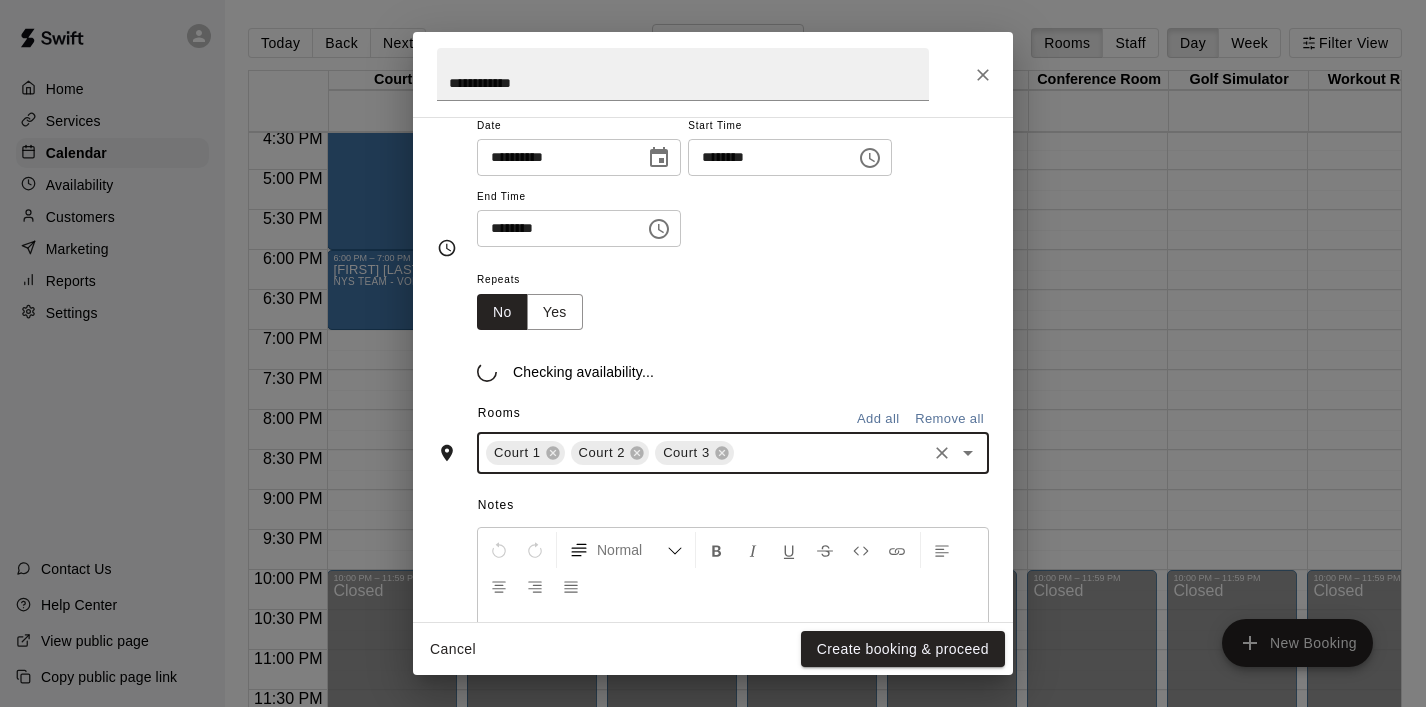 scroll, scrollTop: 280, scrollLeft: 0, axis: vertical 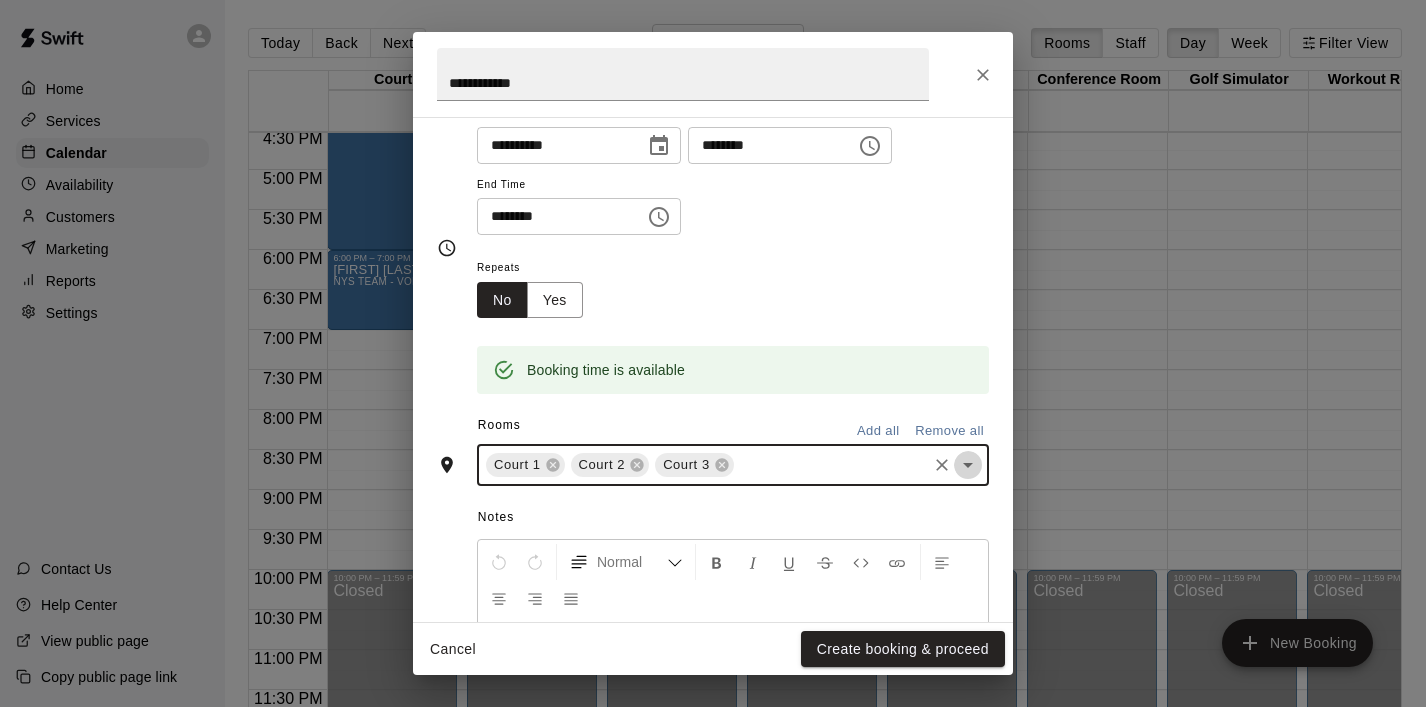 click 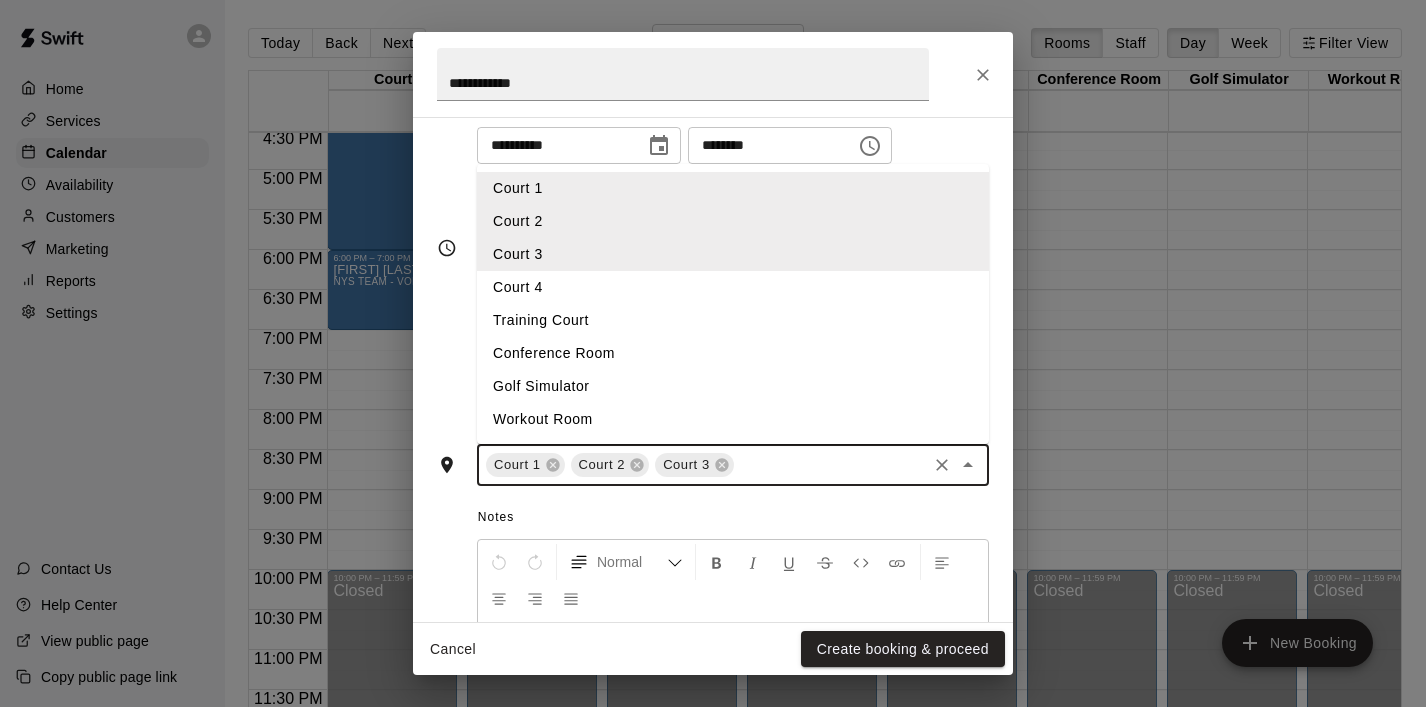 click on "Court 4" at bounding box center [733, 287] 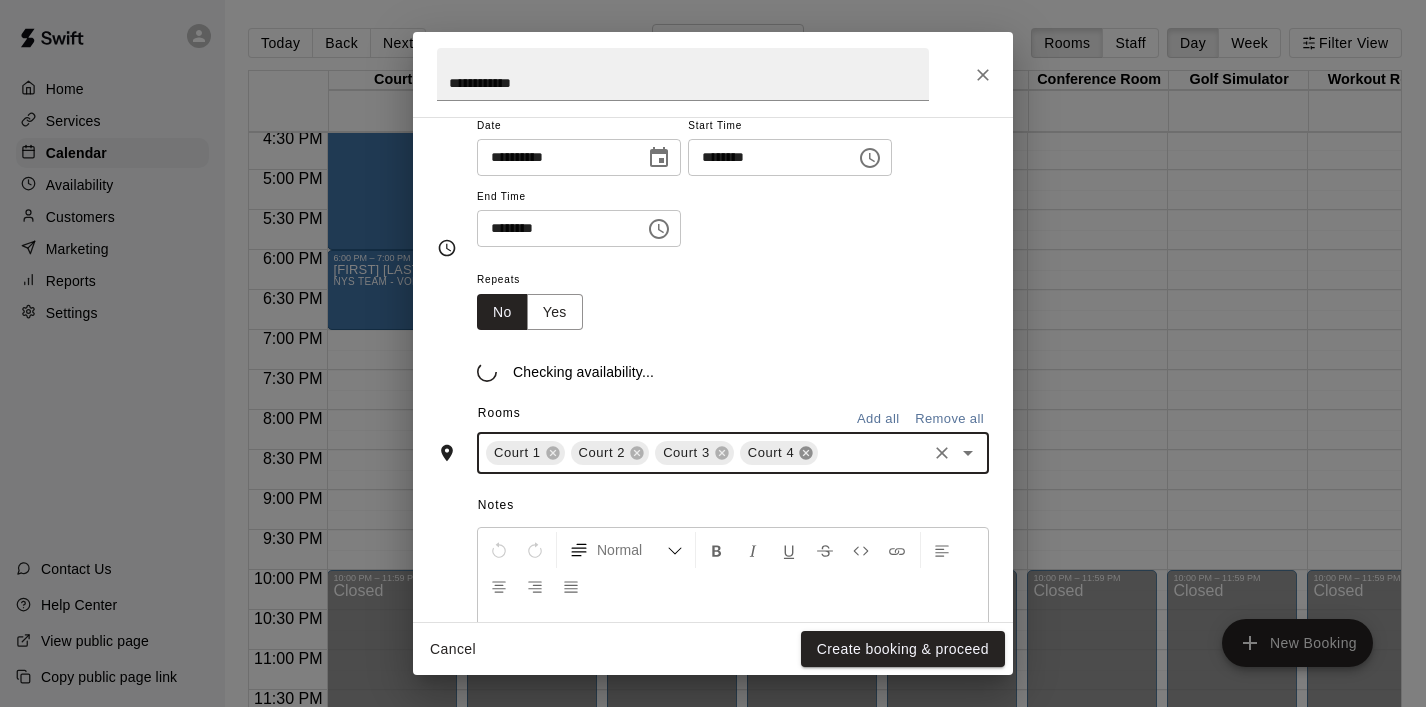 scroll, scrollTop: 280, scrollLeft: 0, axis: vertical 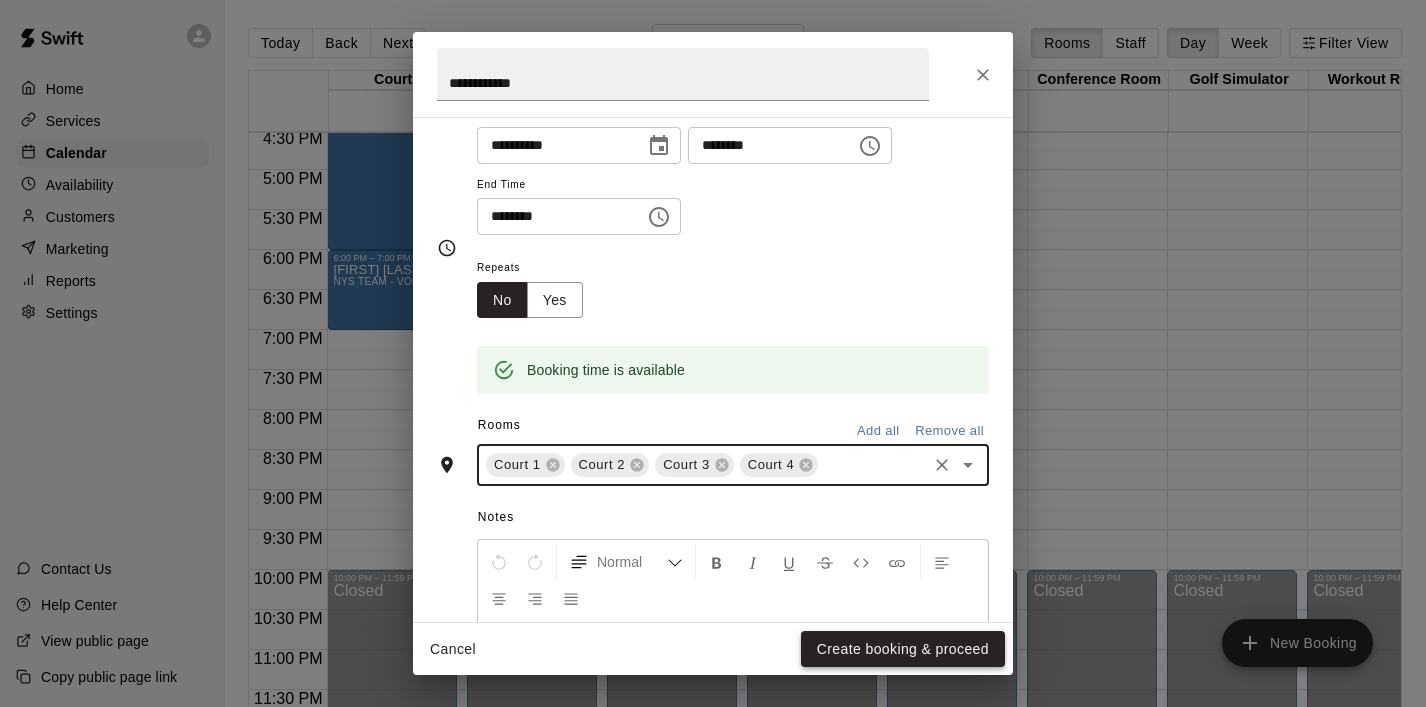 click on "Create booking & proceed" at bounding box center (903, 649) 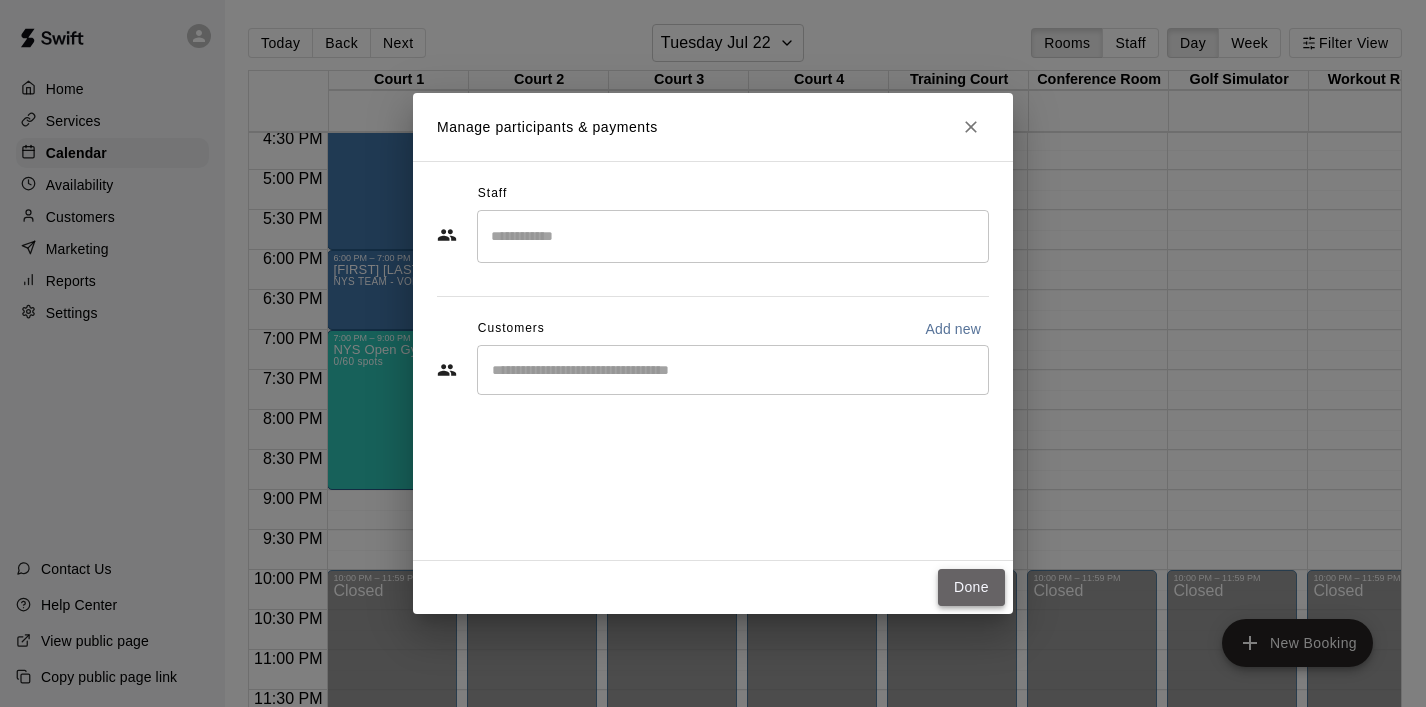 click on "Done" at bounding box center [971, 587] 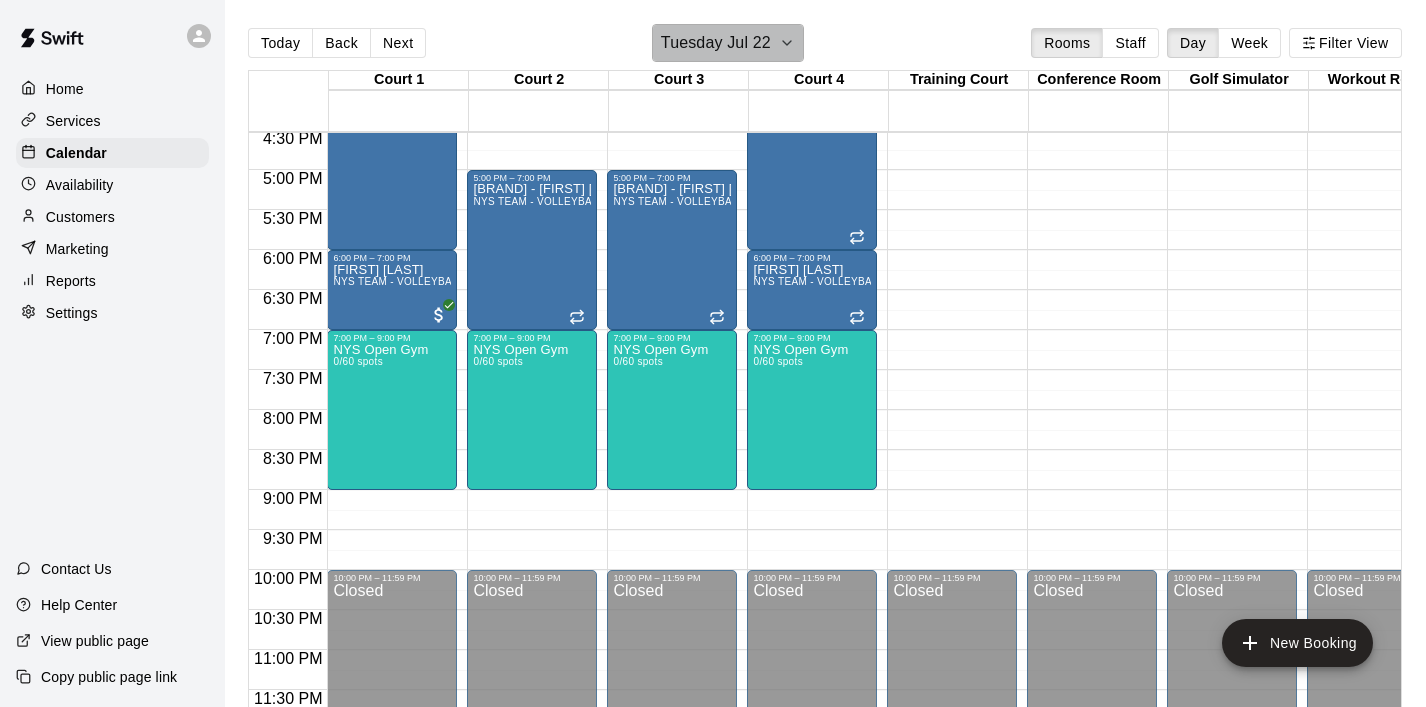 click 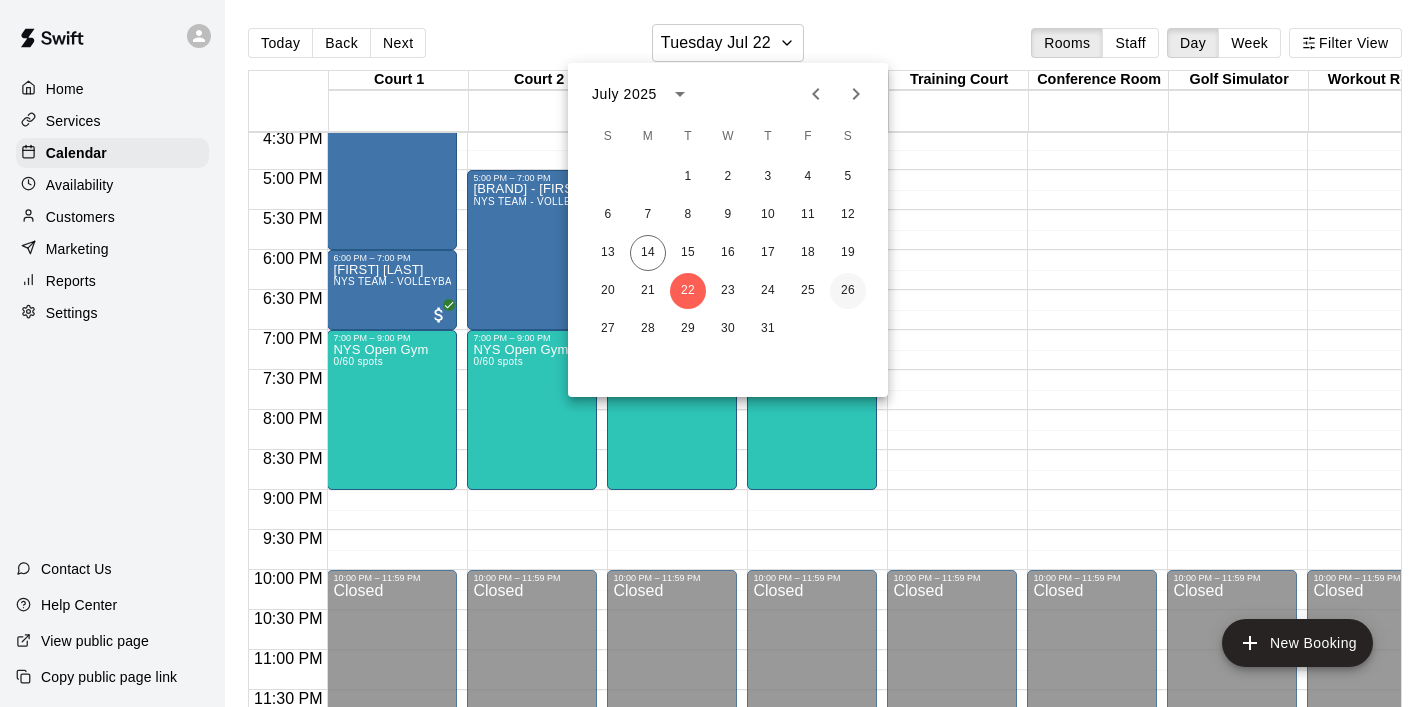 click on "26" at bounding box center [848, 291] 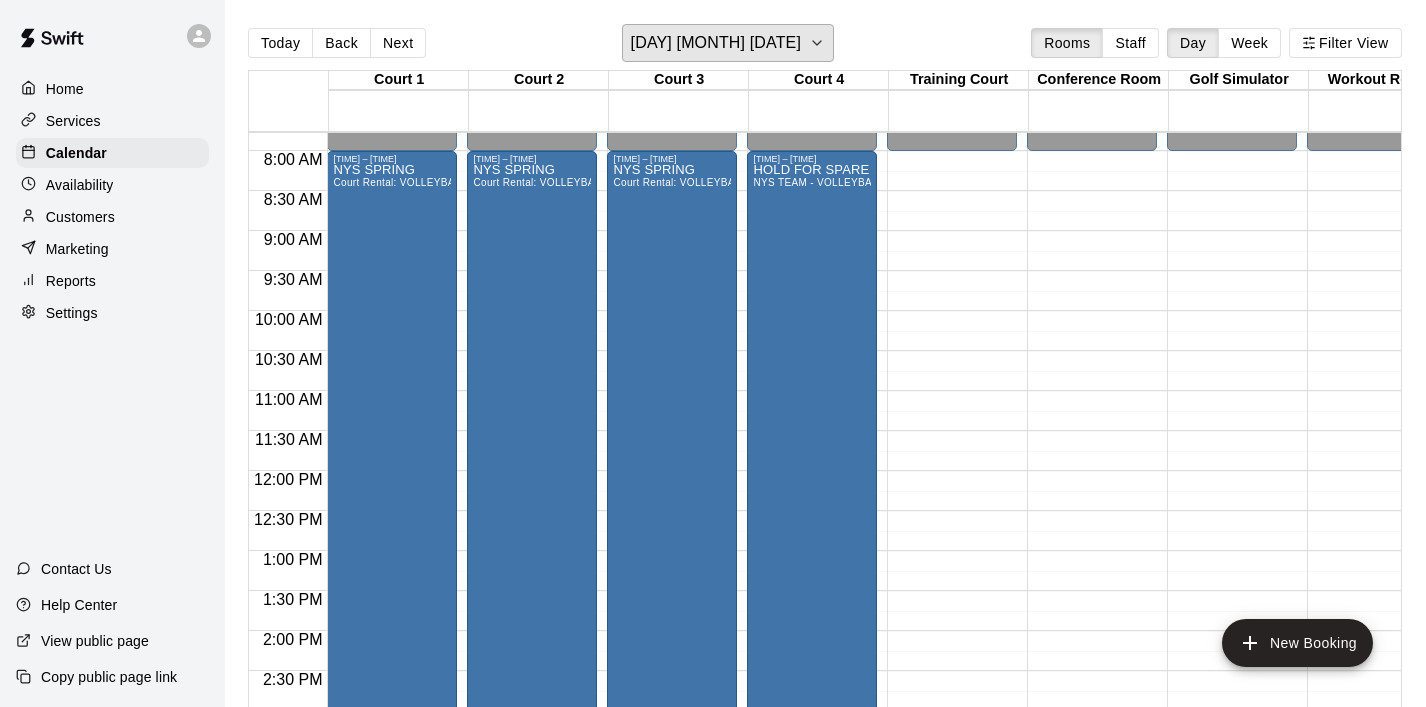 scroll, scrollTop: 619, scrollLeft: 0, axis: vertical 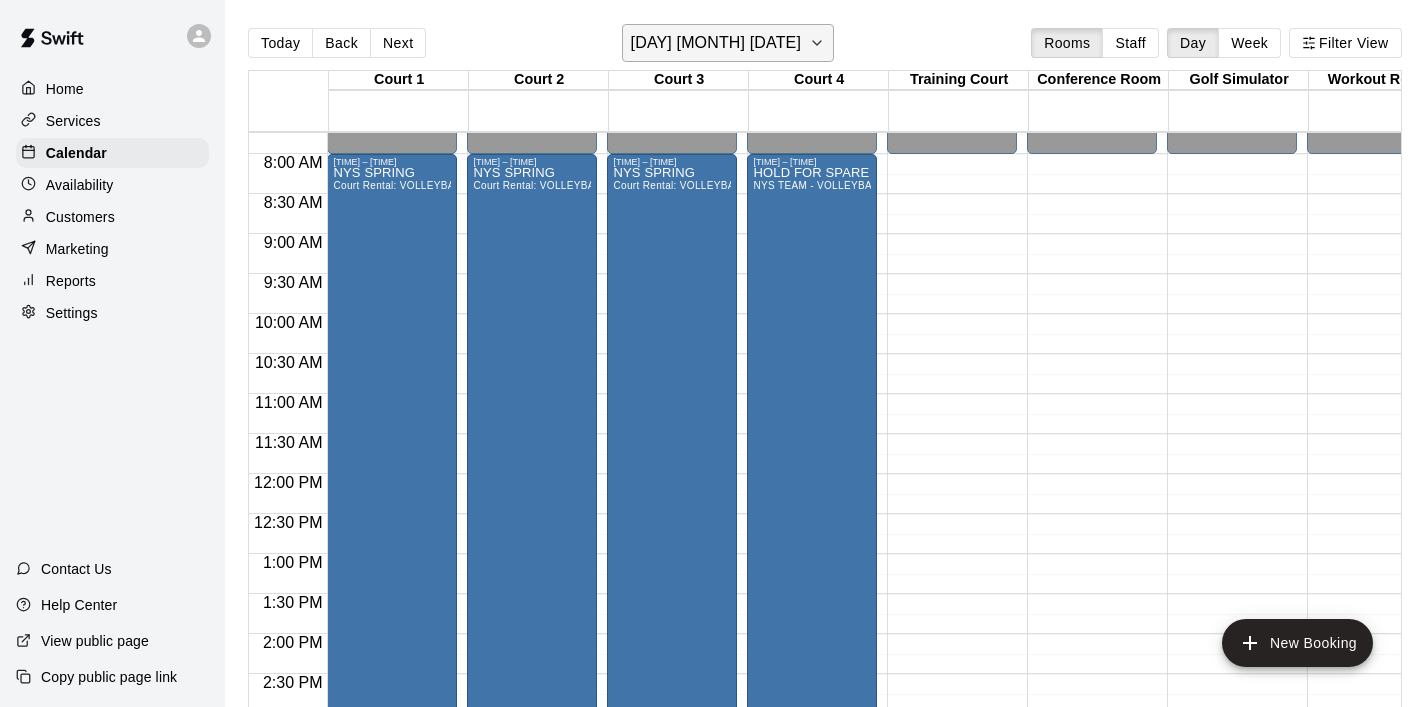 click 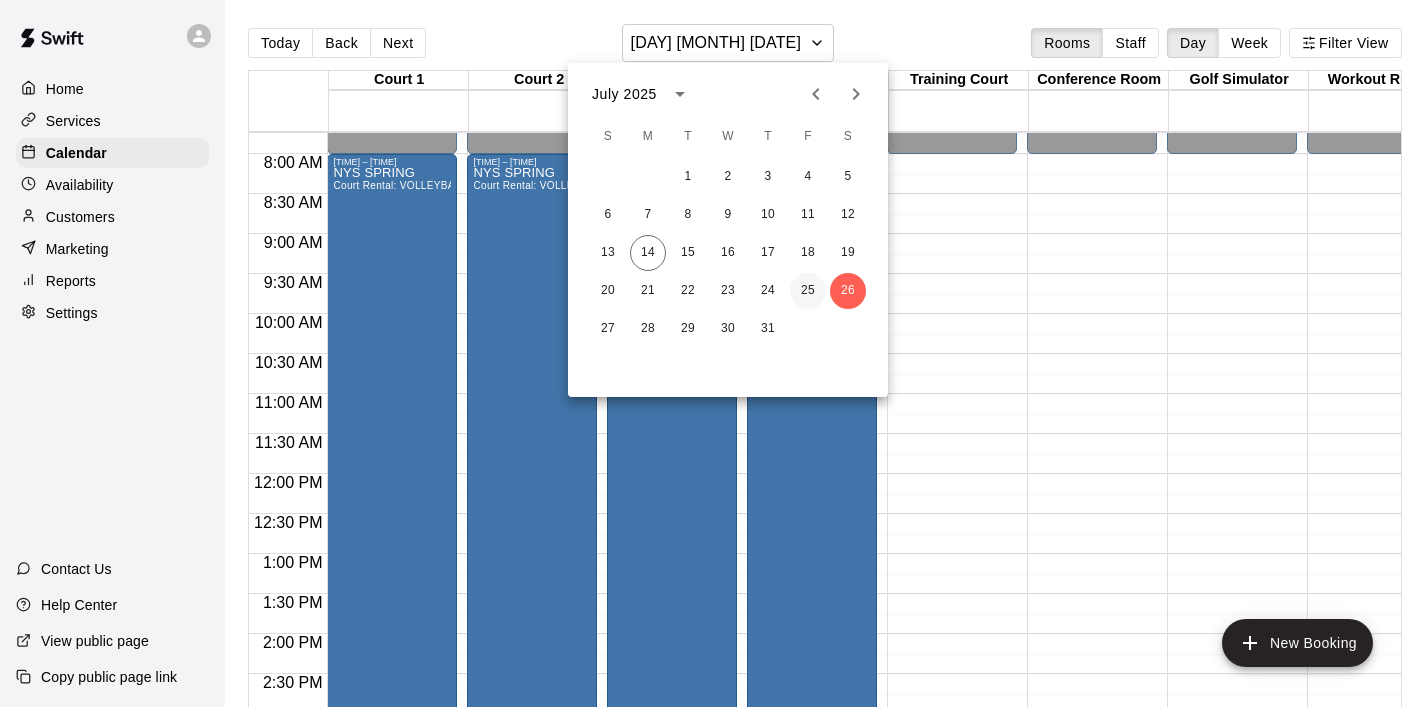 click on "25" at bounding box center (808, 291) 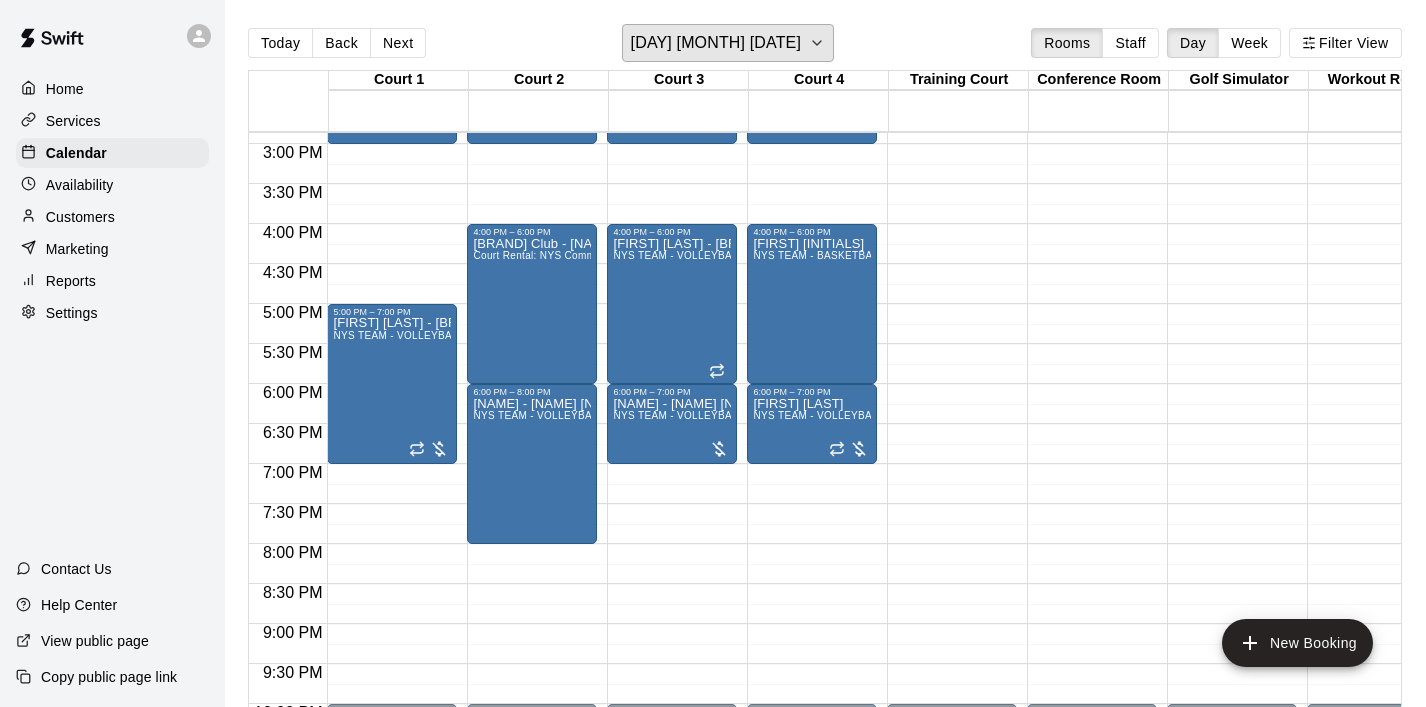 scroll, scrollTop: 1126, scrollLeft: 0, axis: vertical 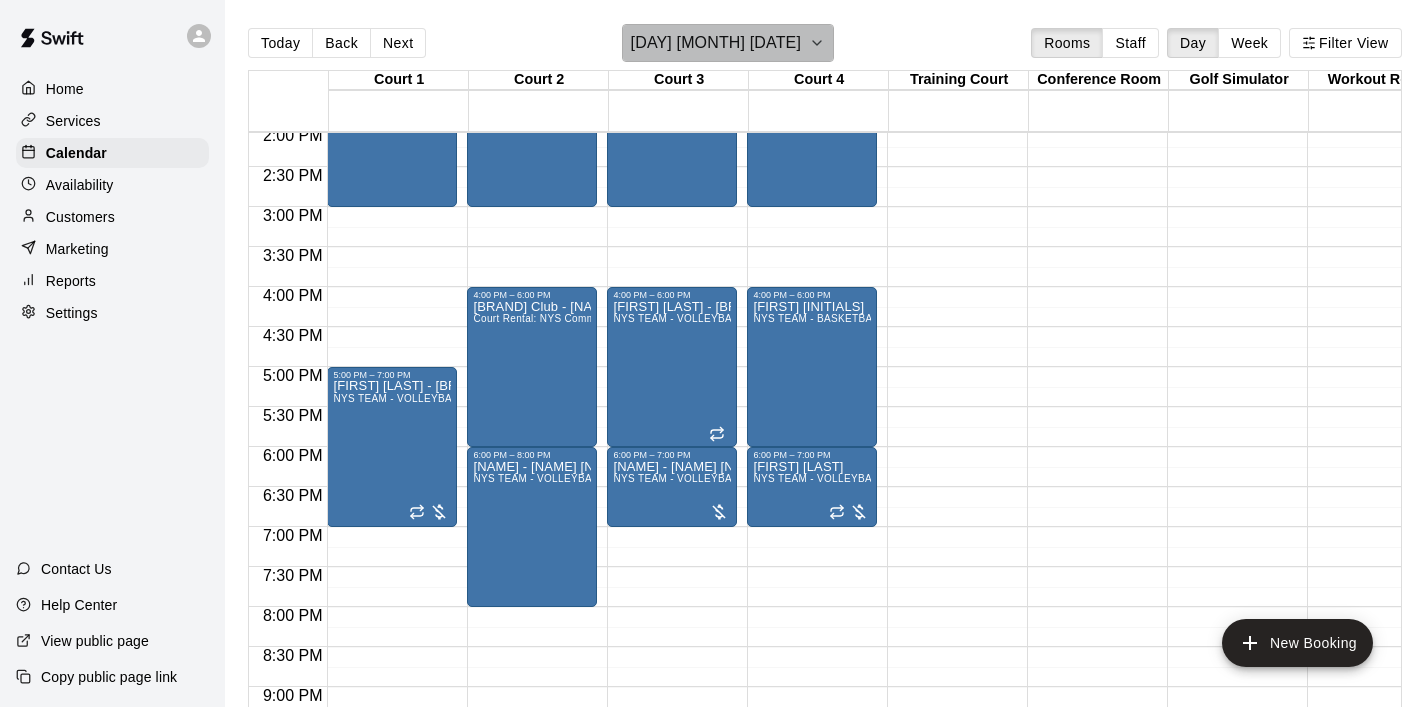 click 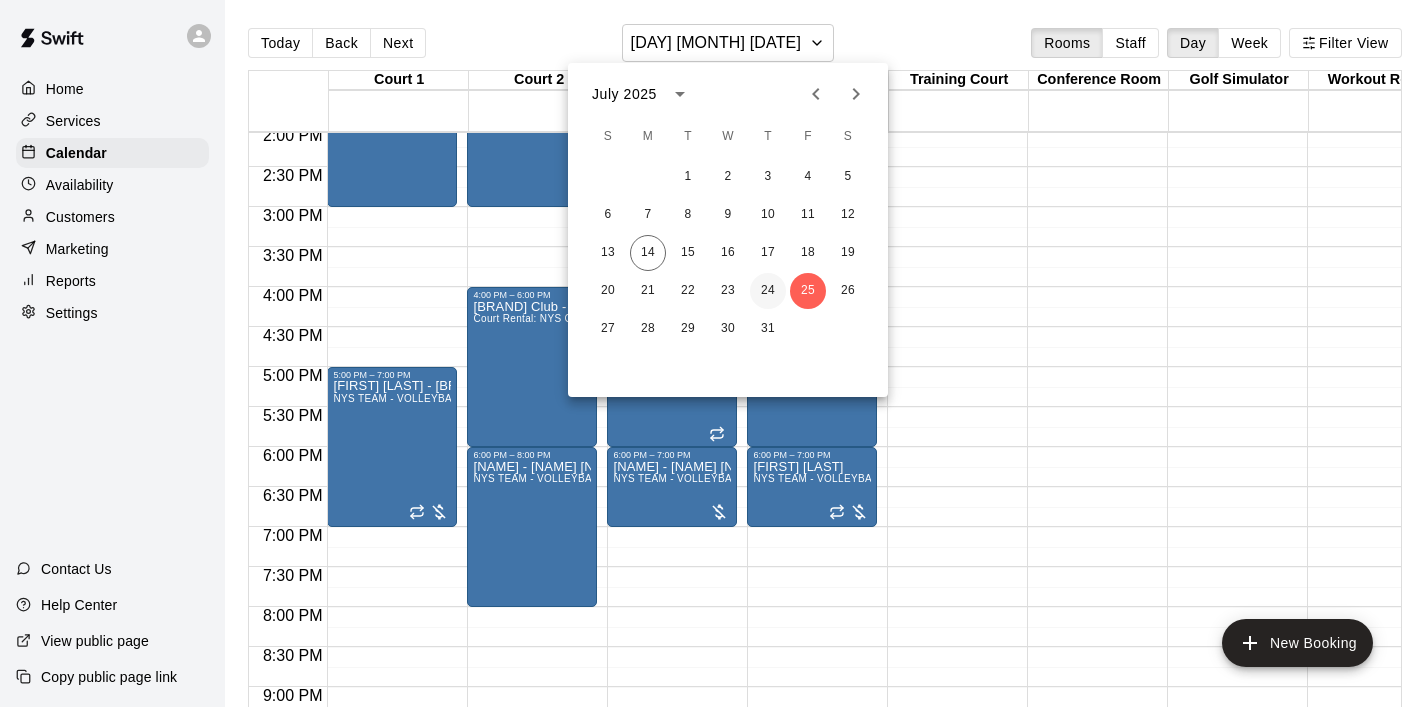 click on "24" at bounding box center (768, 291) 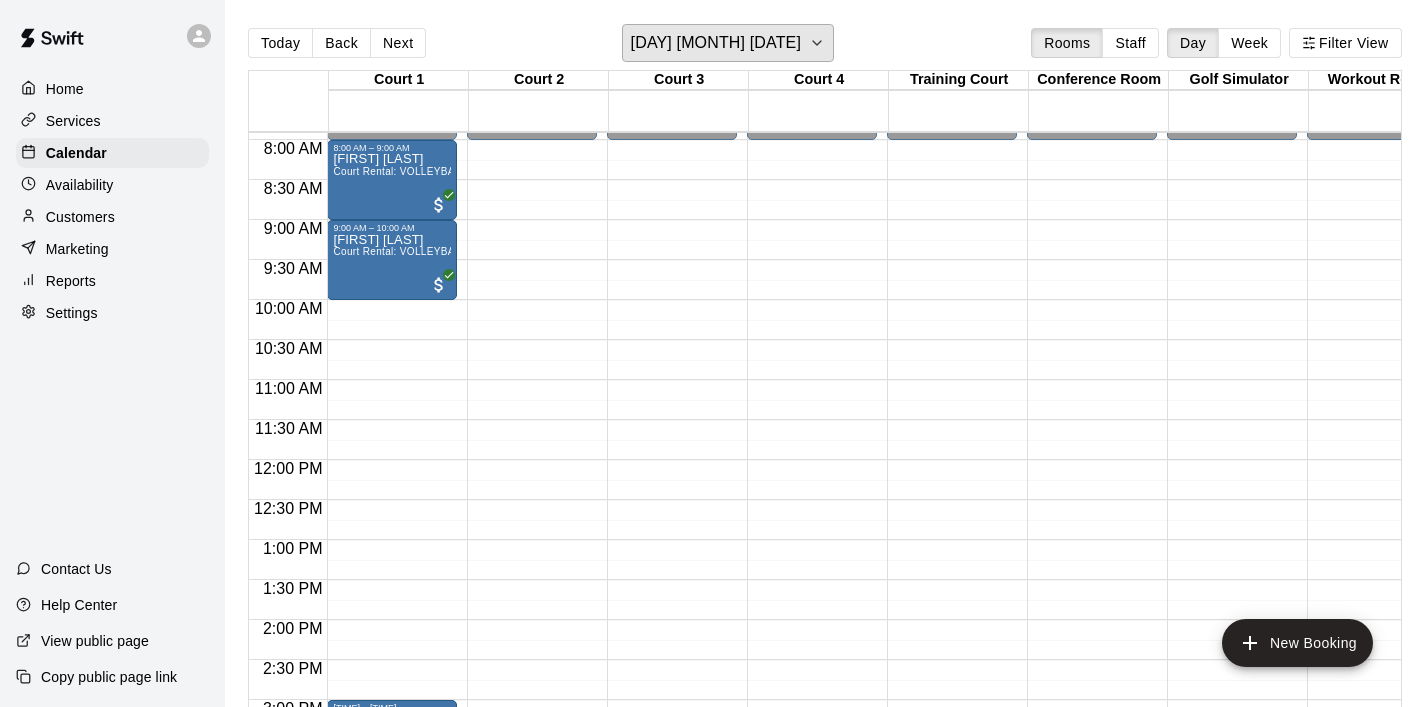 scroll, scrollTop: 642, scrollLeft: 0, axis: vertical 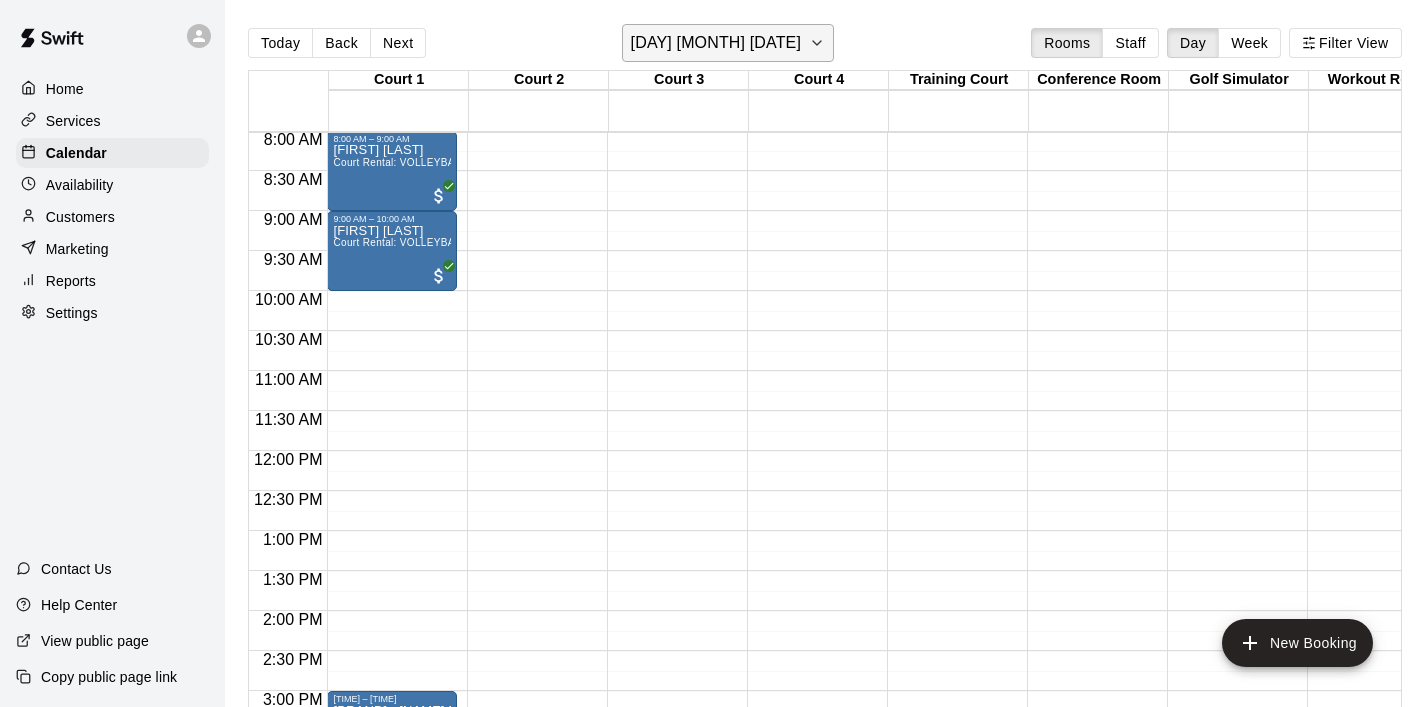 click 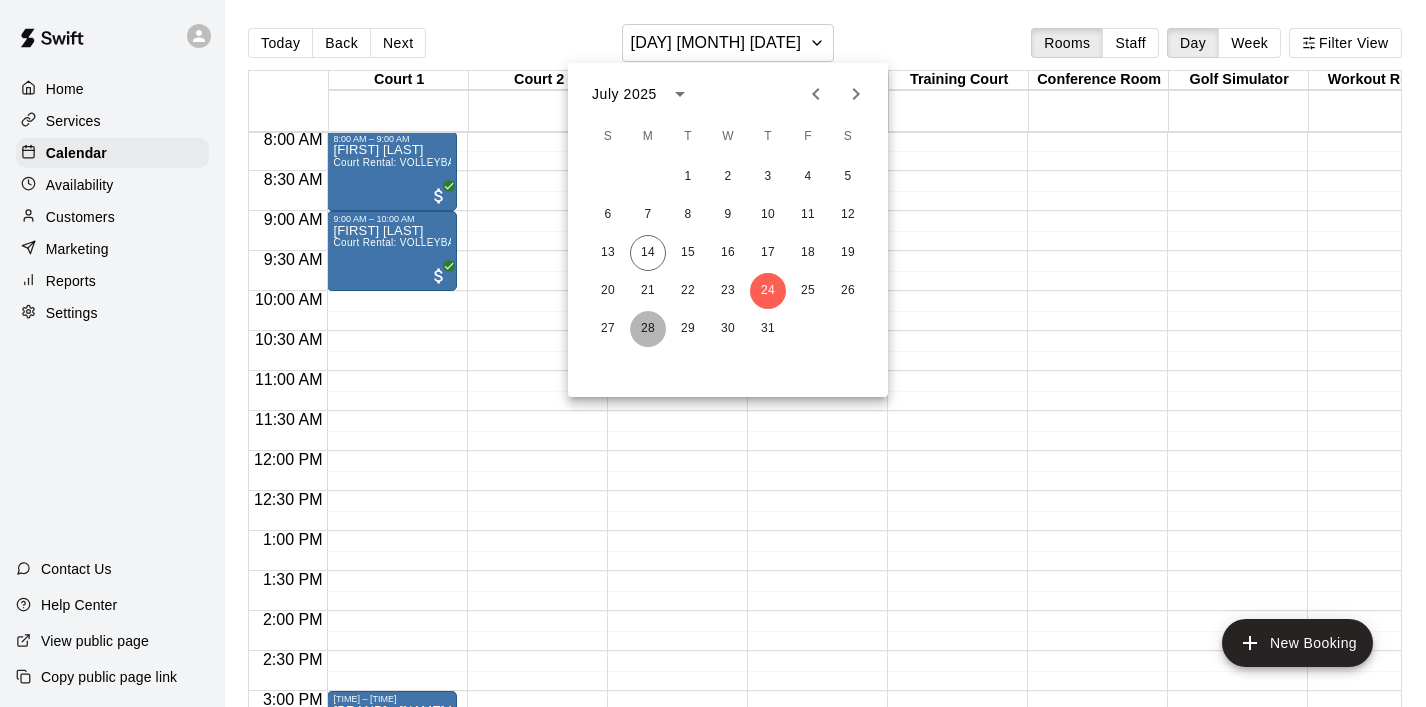 click on "28" at bounding box center (648, 329) 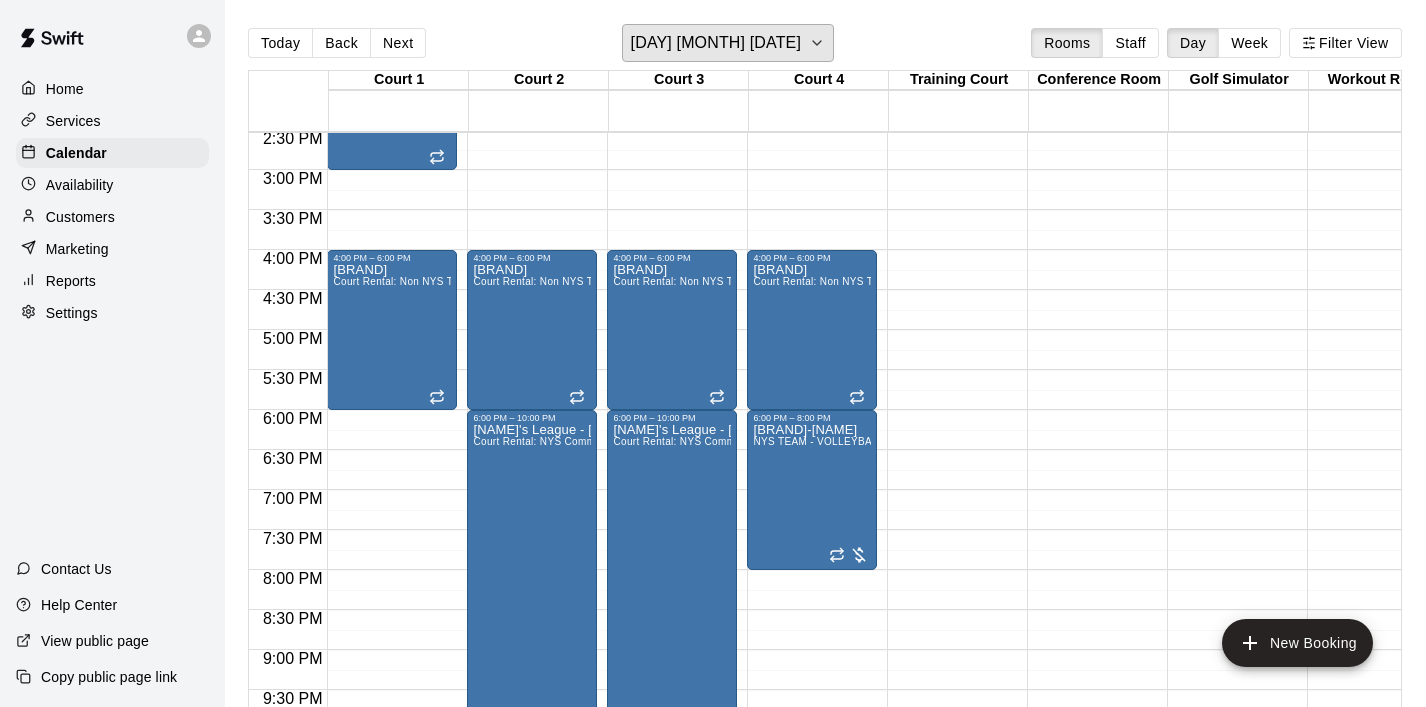 scroll, scrollTop: 1324, scrollLeft: 0, axis: vertical 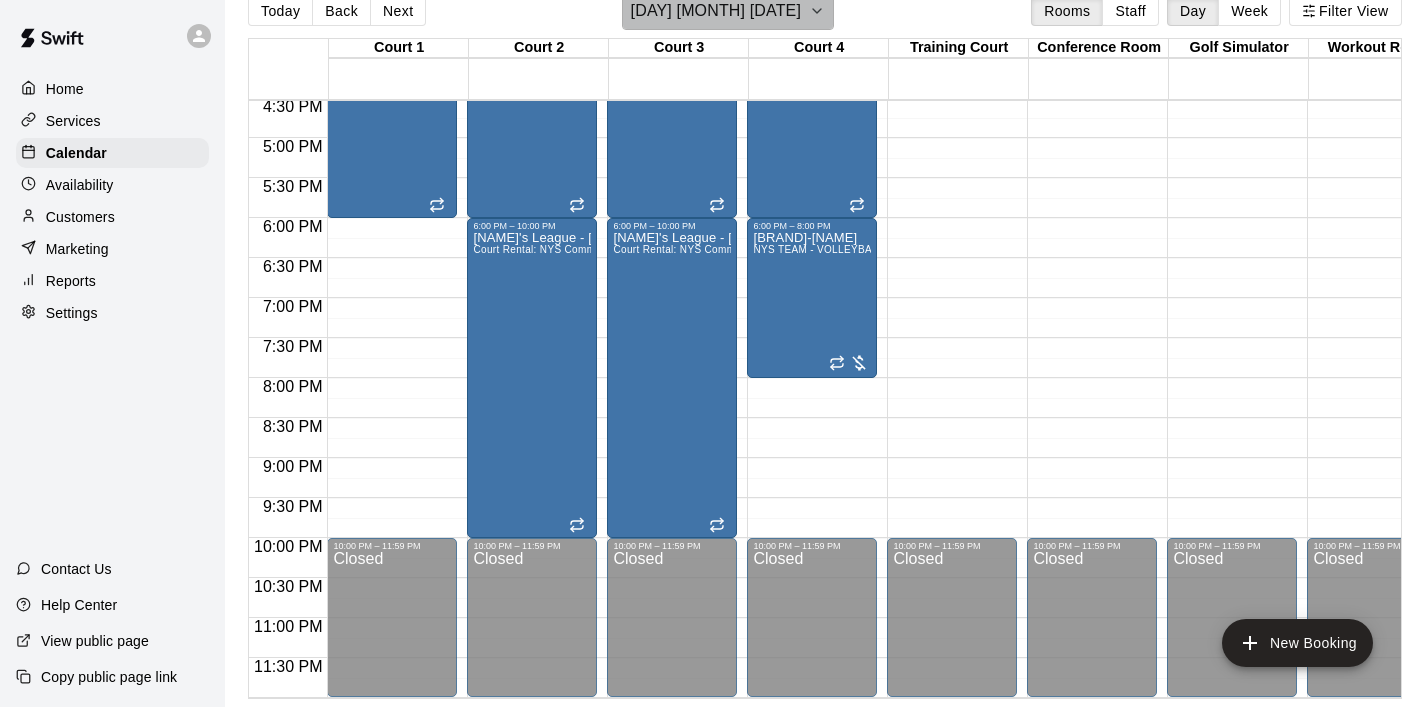 click on "[DAY] [MONTH] [DATE]" at bounding box center [728, 11] 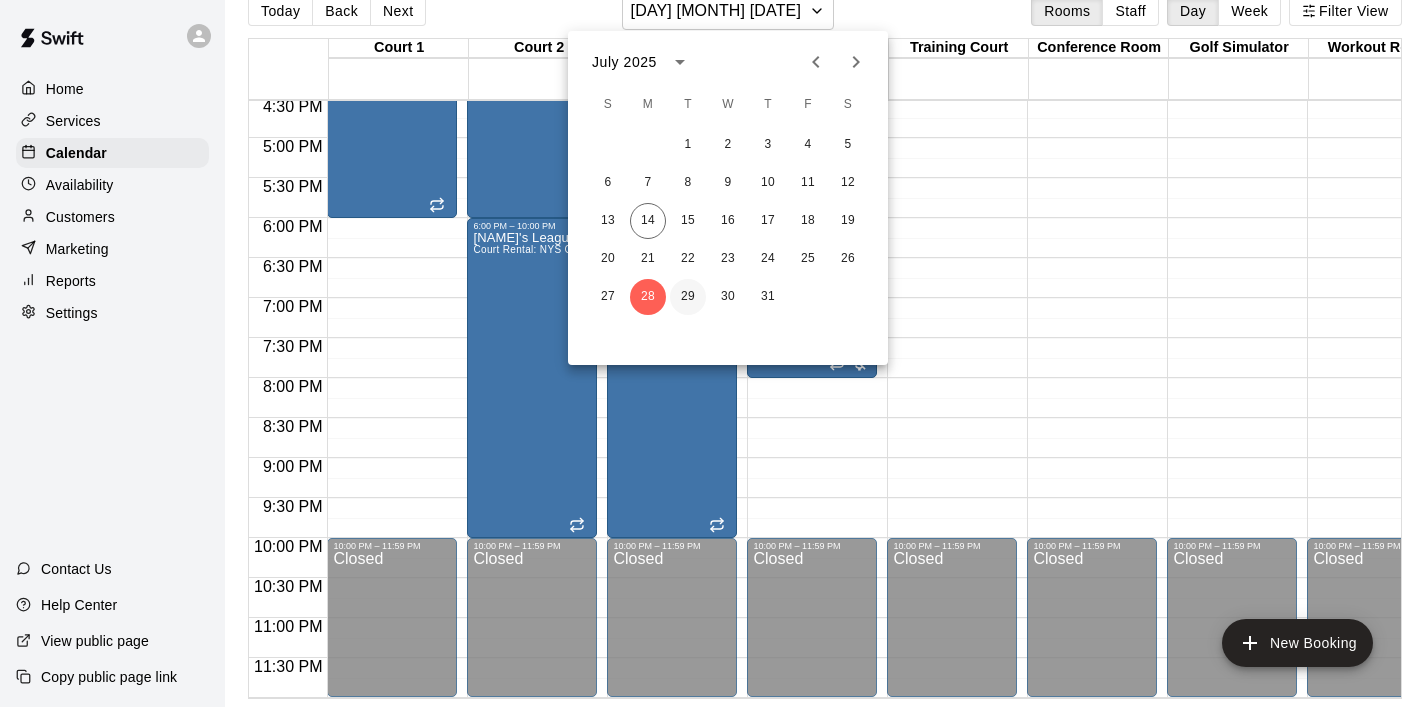 click on "29" at bounding box center [688, 297] 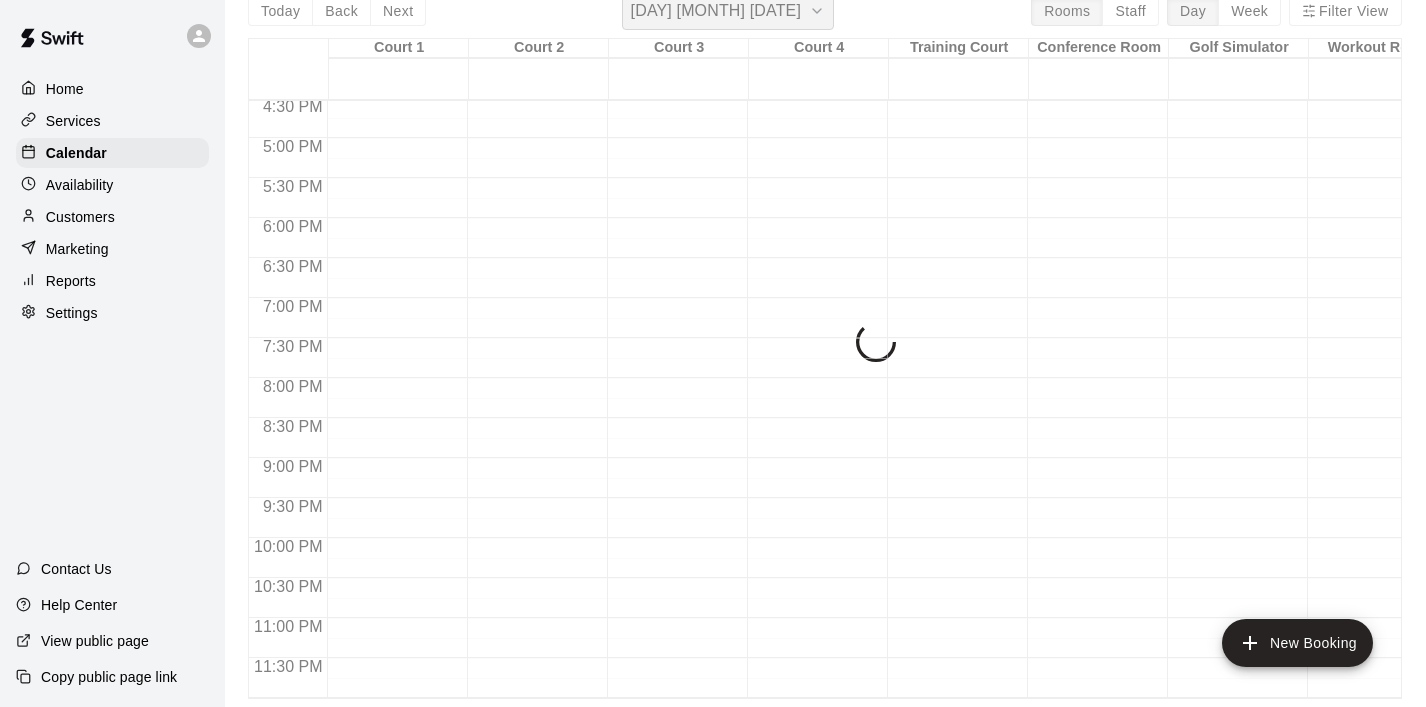 scroll, scrollTop: 24, scrollLeft: 0, axis: vertical 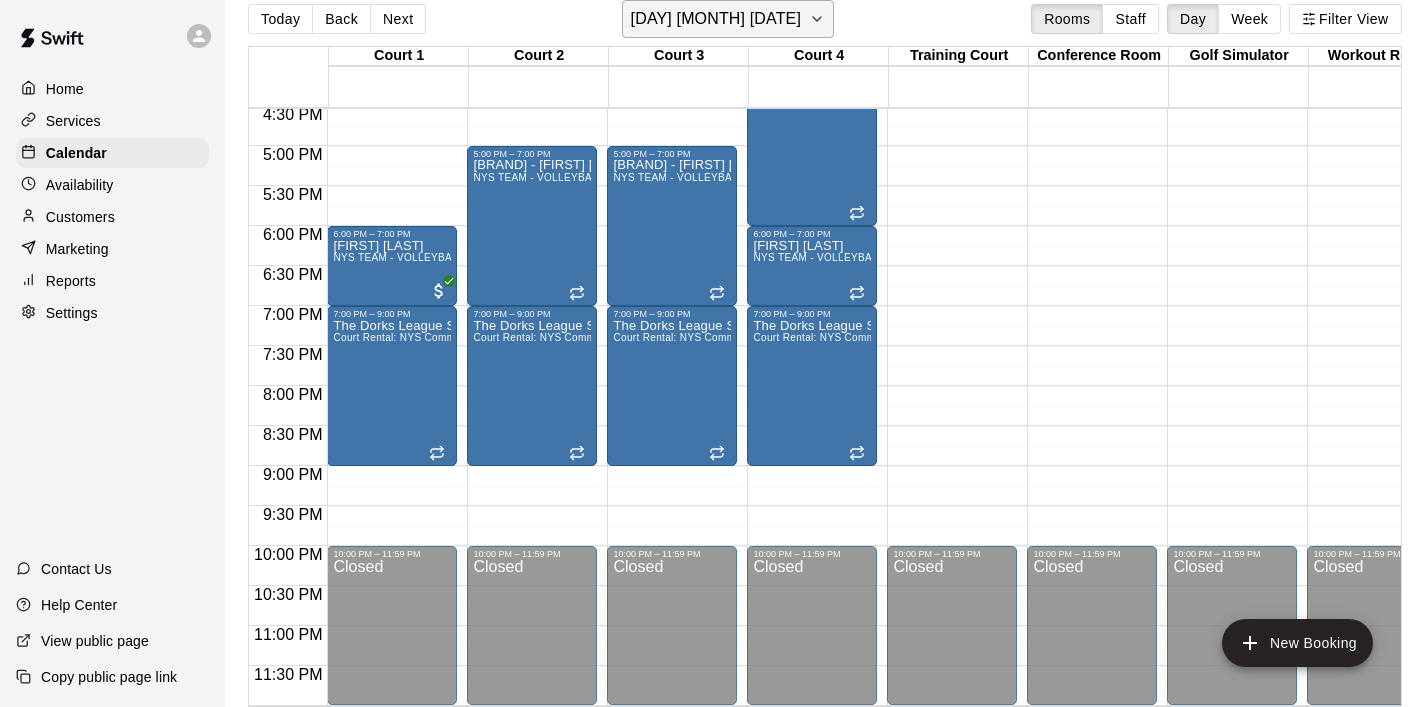 click 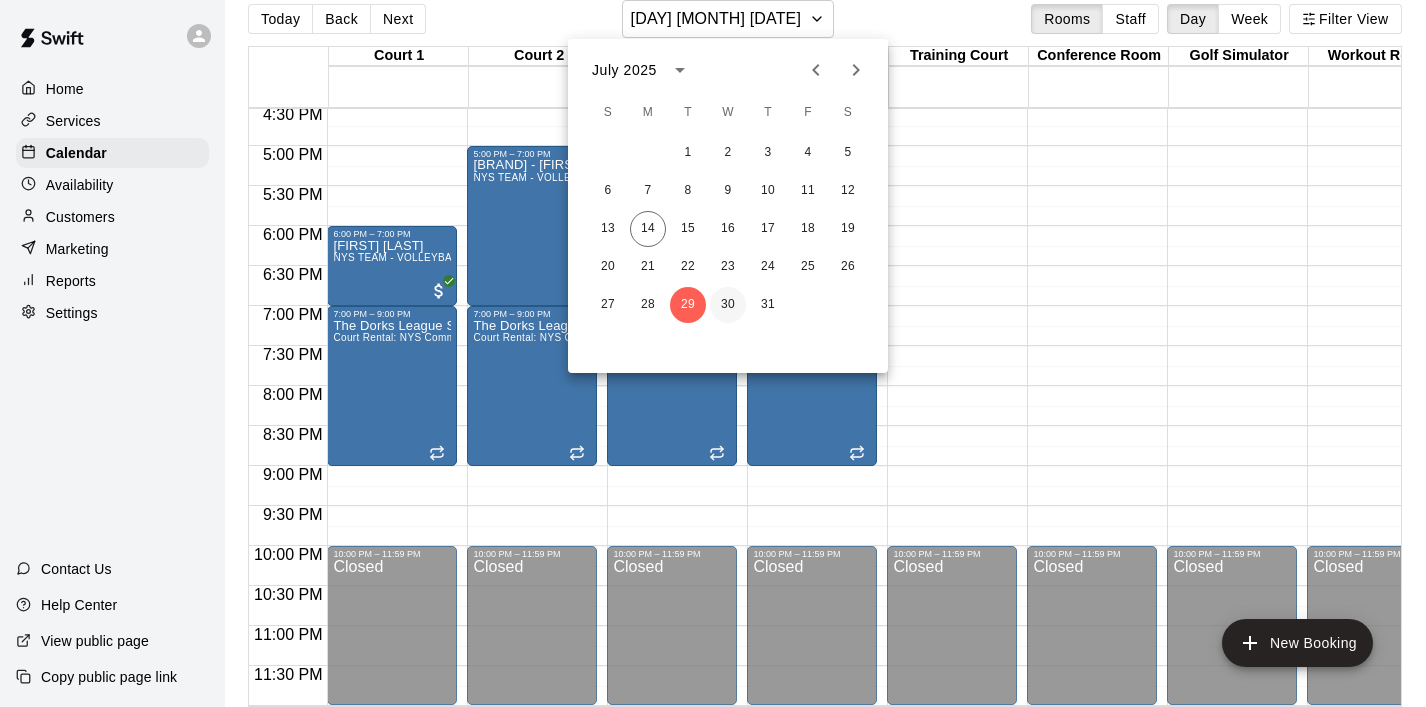 click on "30" at bounding box center [728, 305] 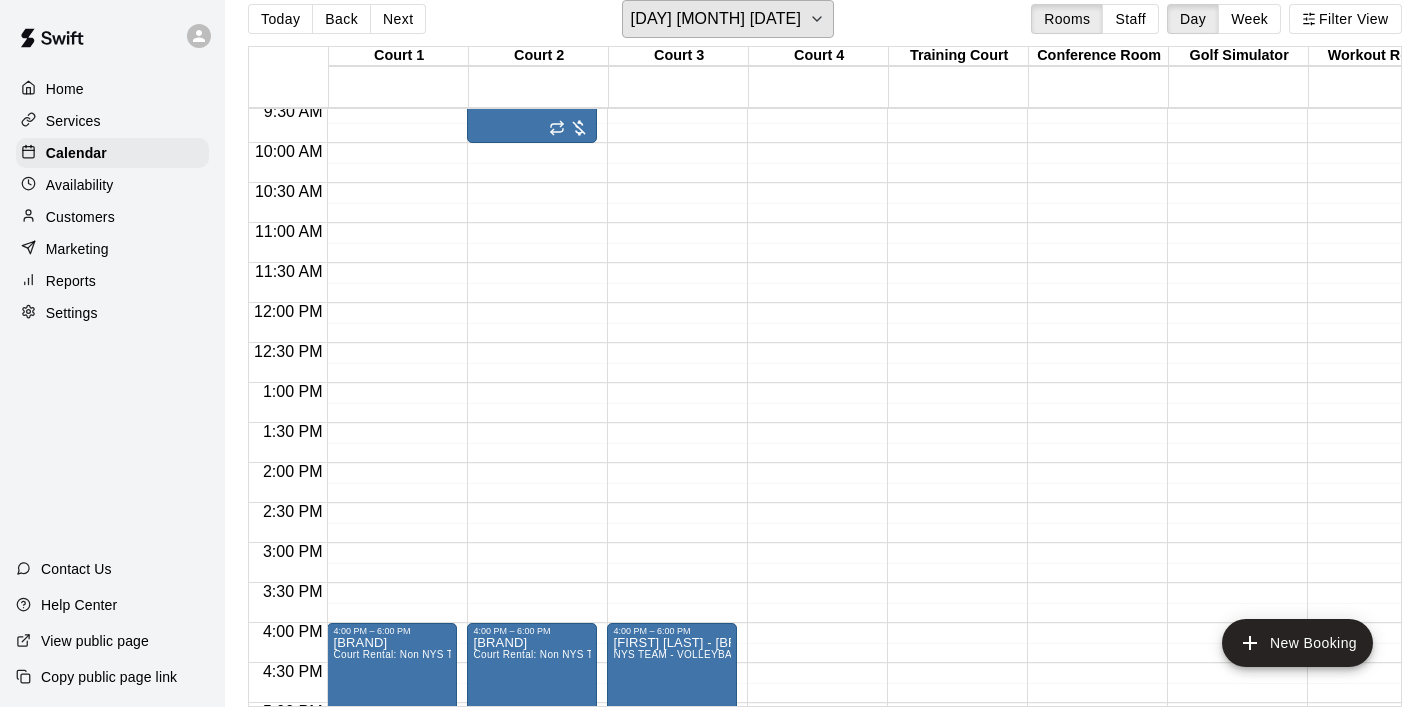 scroll, scrollTop: 678, scrollLeft: 0, axis: vertical 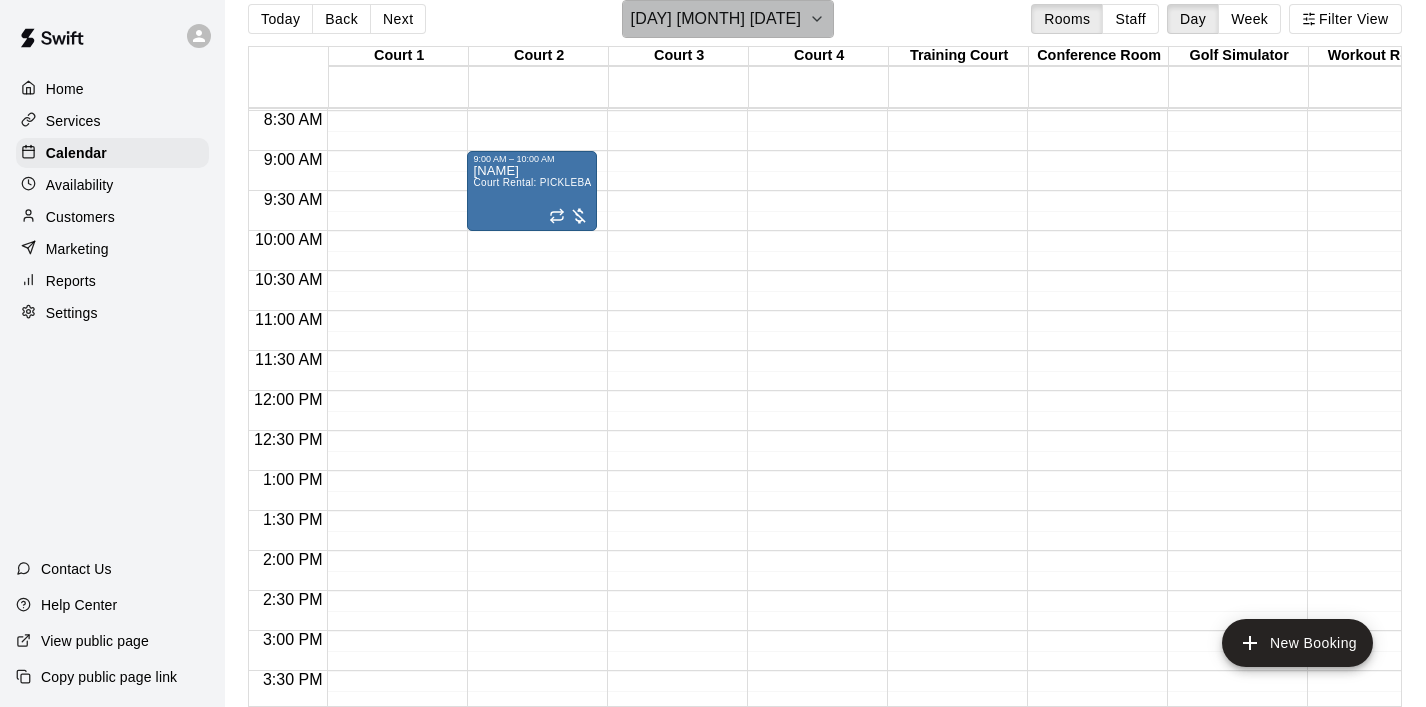 click 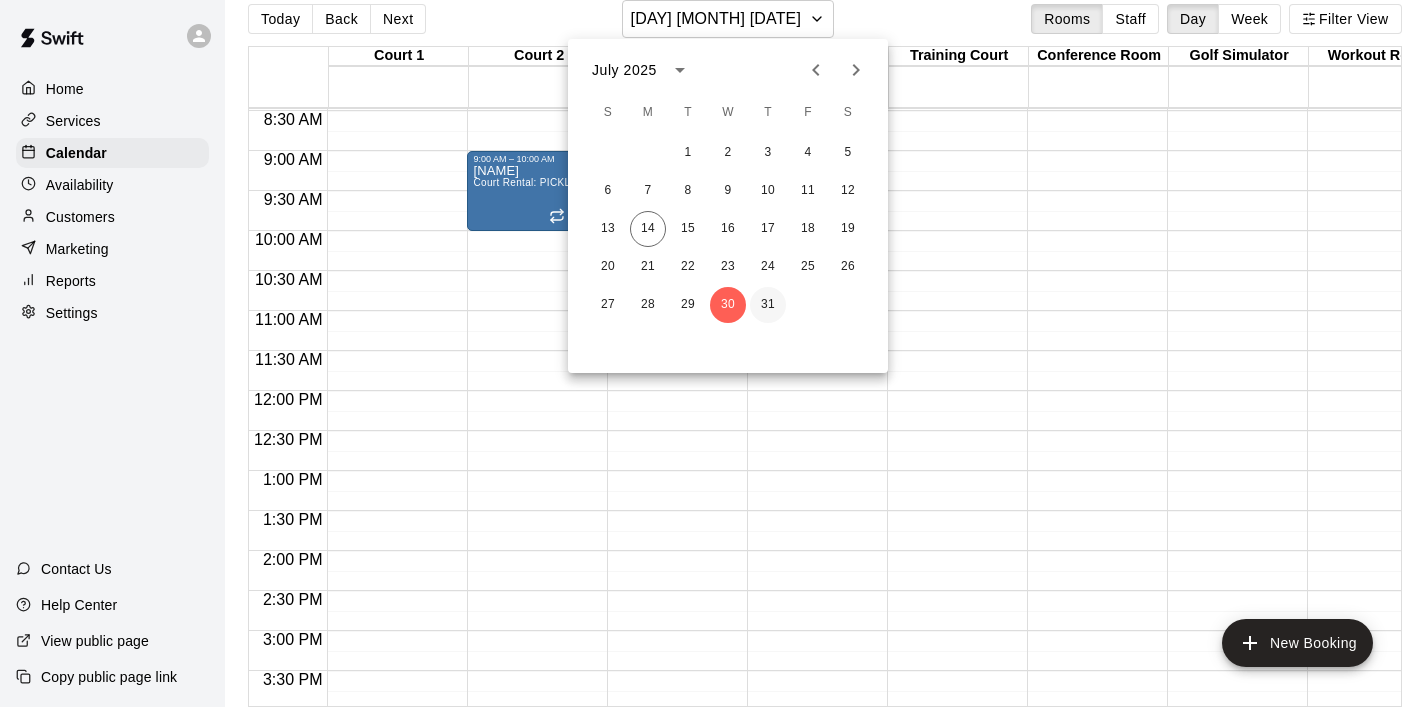 click on "31" at bounding box center (768, 305) 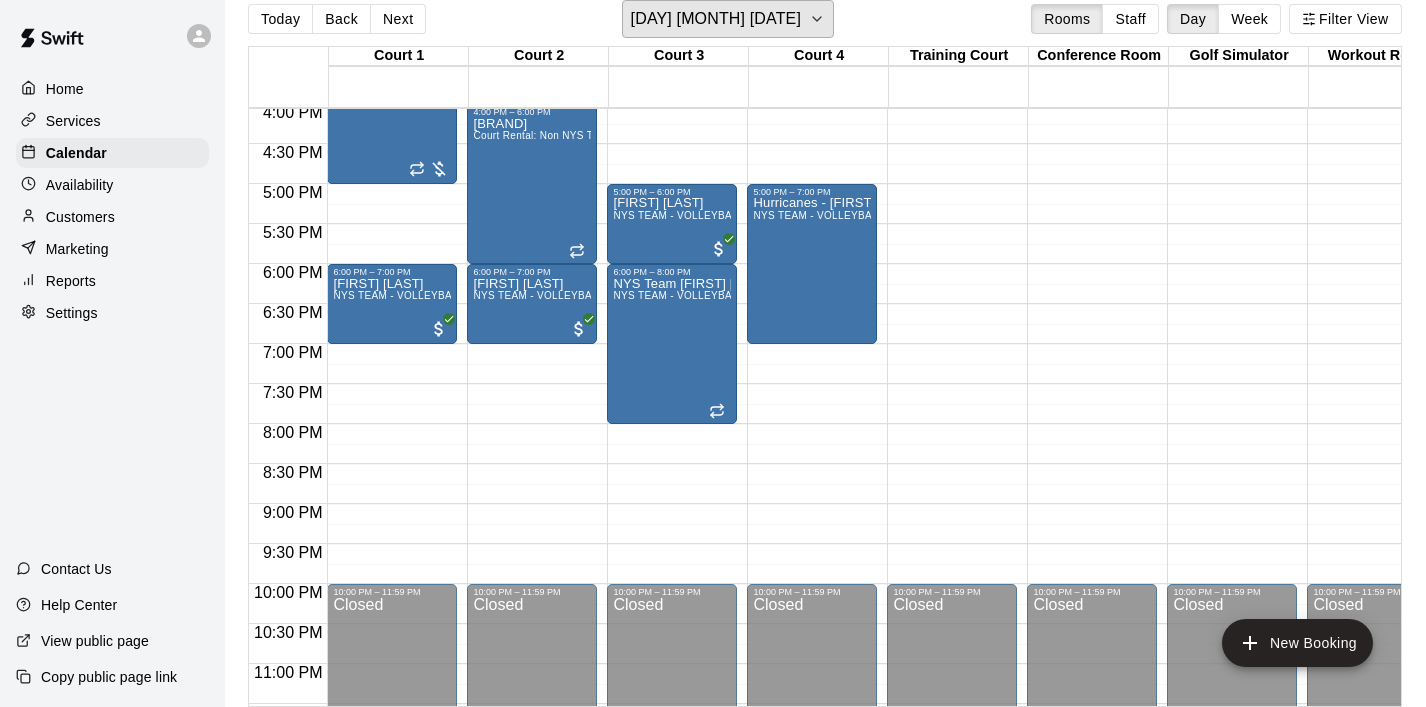 scroll, scrollTop: 1289, scrollLeft: 0, axis: vertical 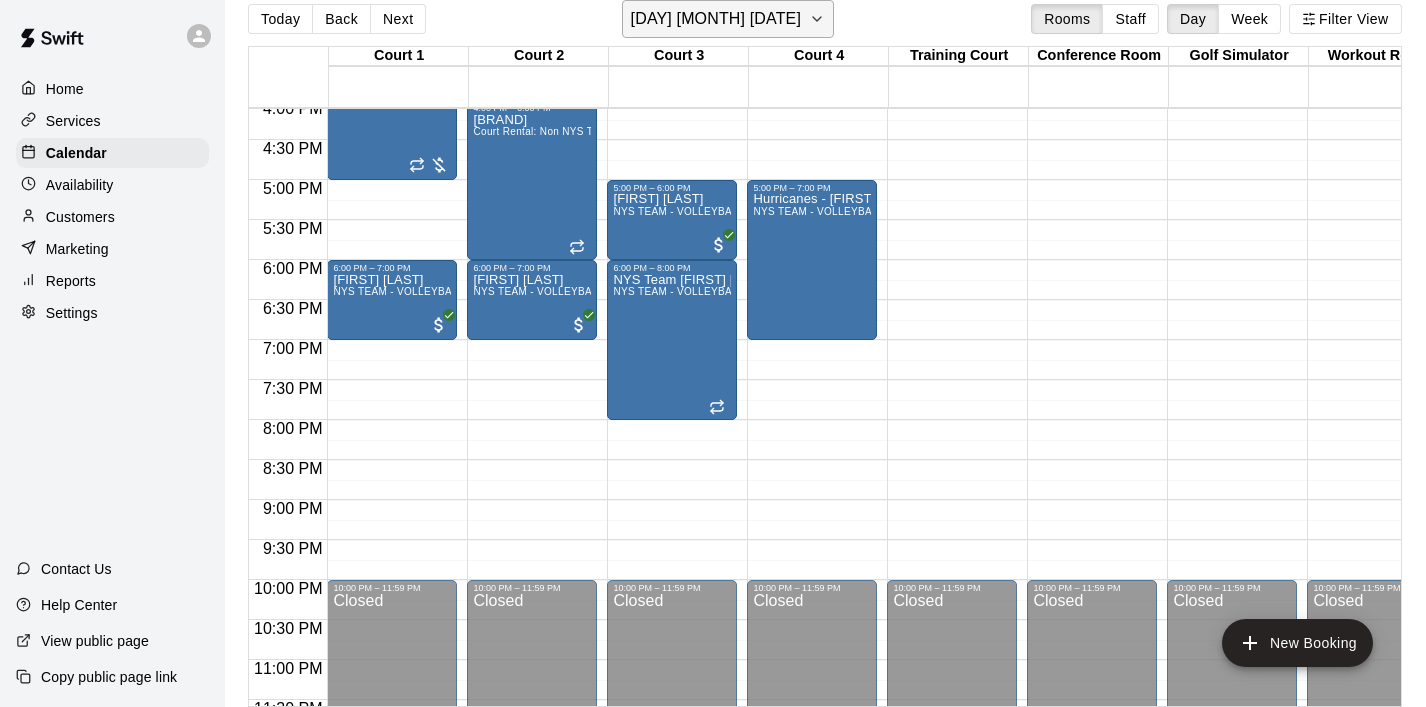 click 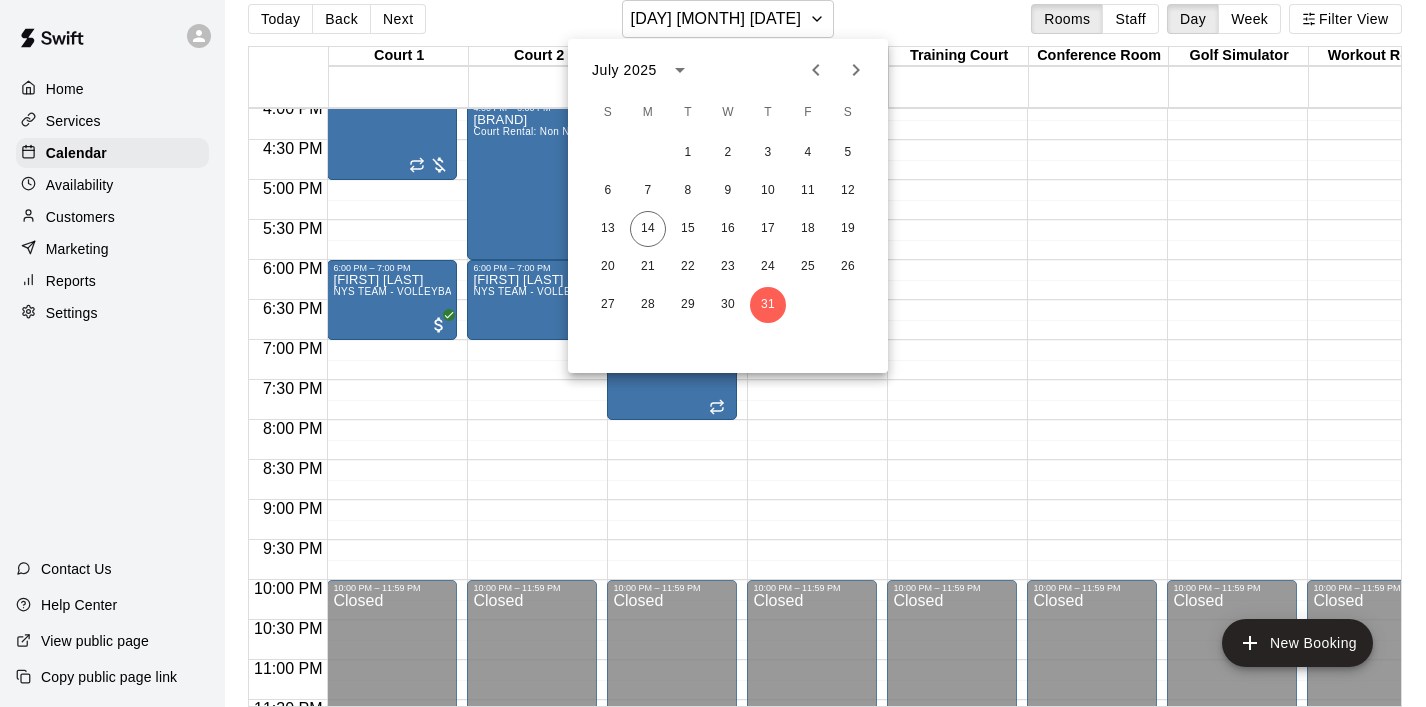 click 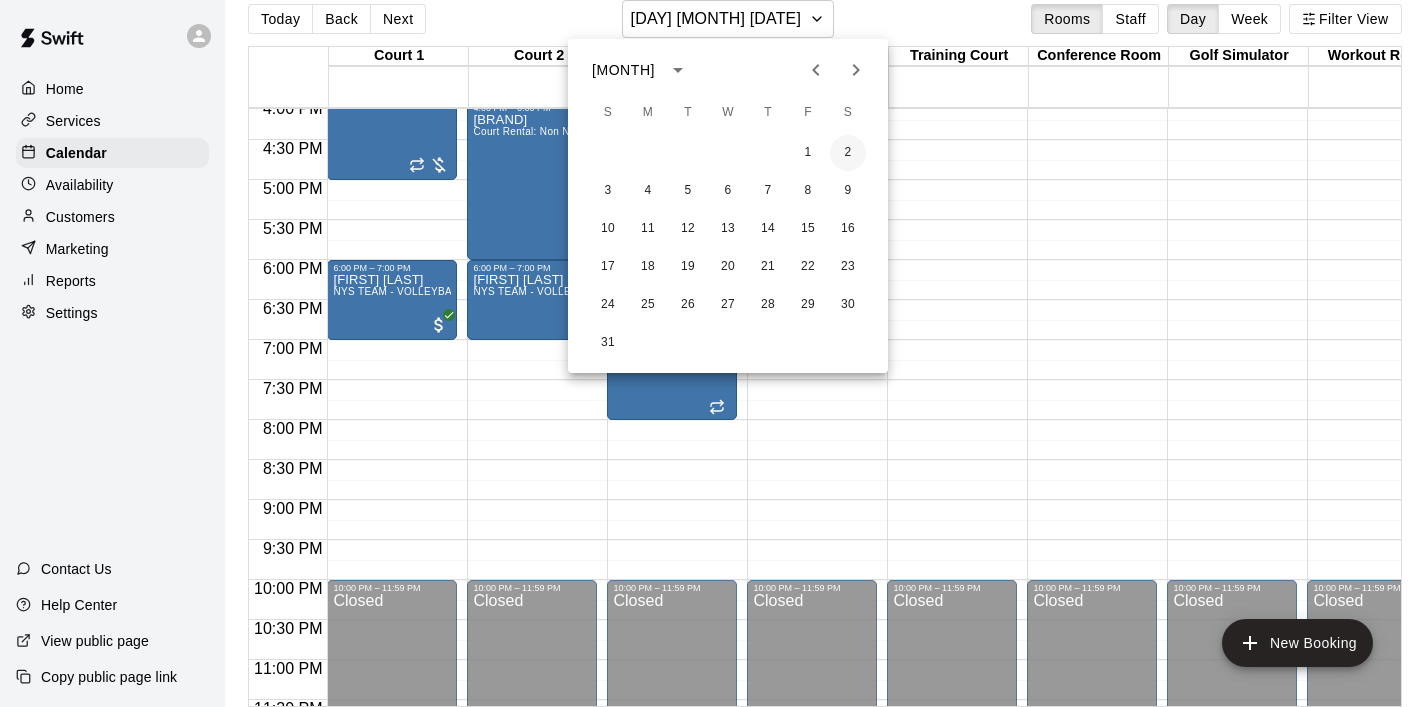 click on "2" at bounding box center [848, 153] 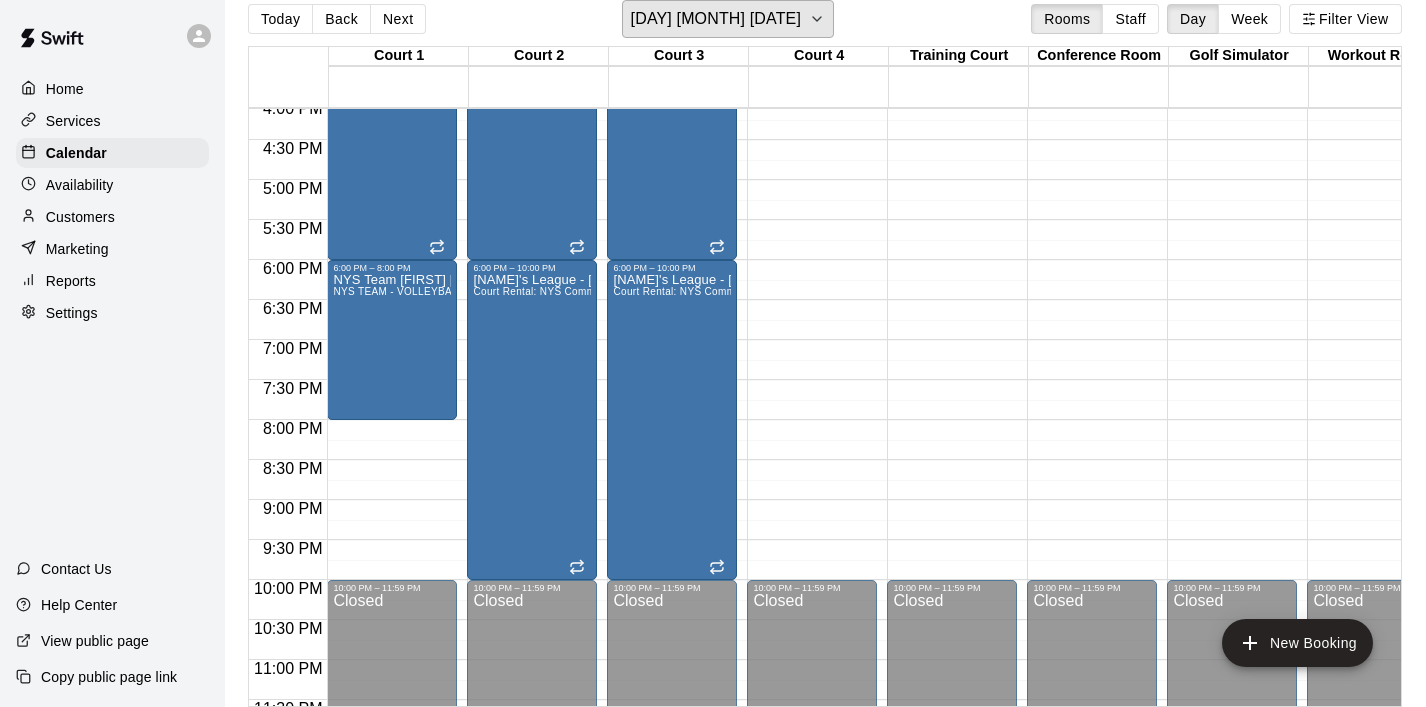 scroll, scrollTop: 1289, scrollLeft: 47, axis: both 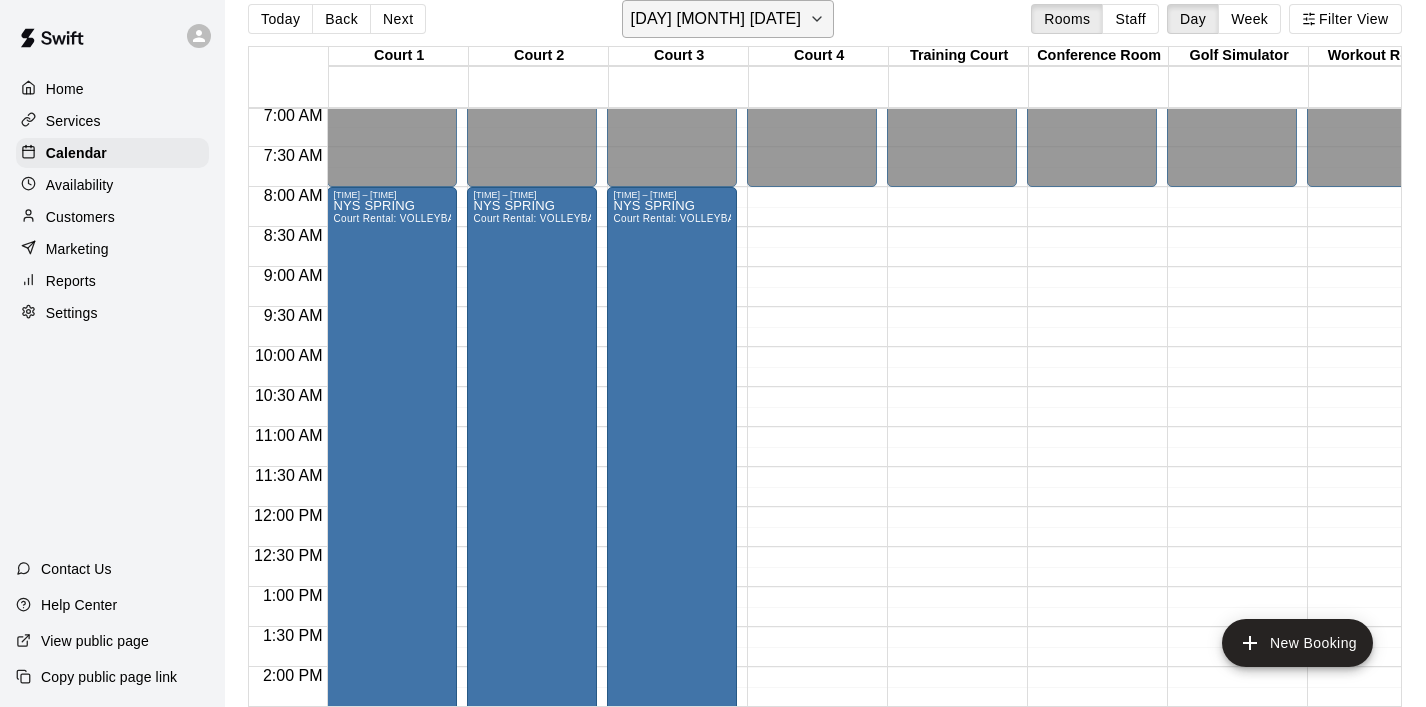 click 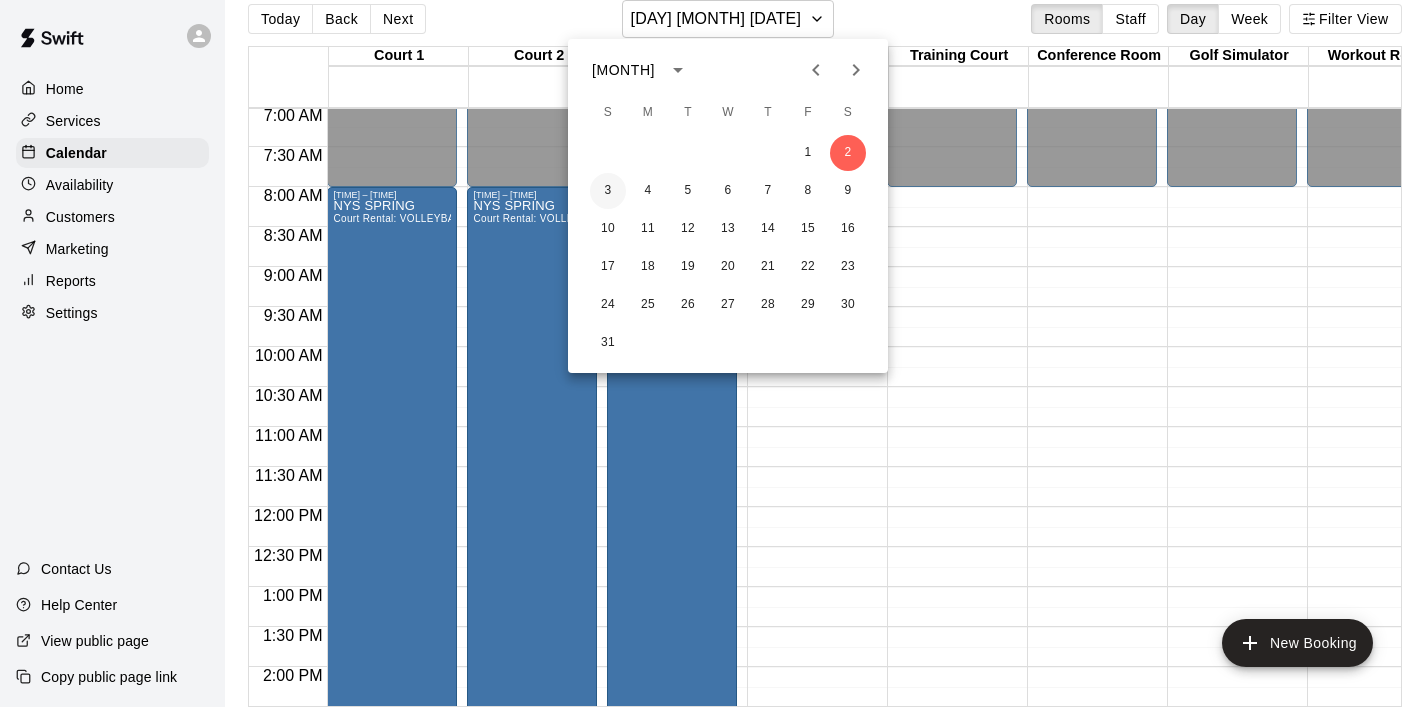 click on "3" at bounding box center (608, 191) 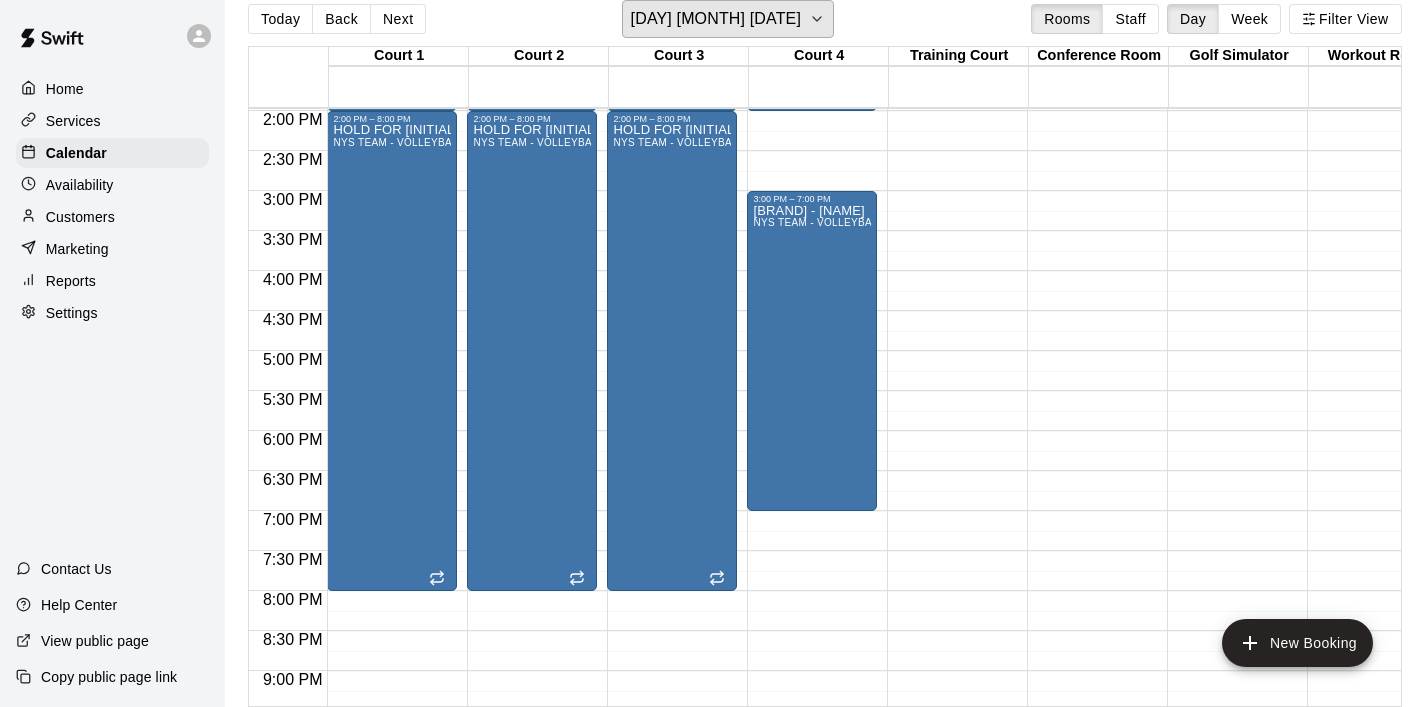 scroll, scrollTop: 1087, scrollLeft: 0, axis: vertical 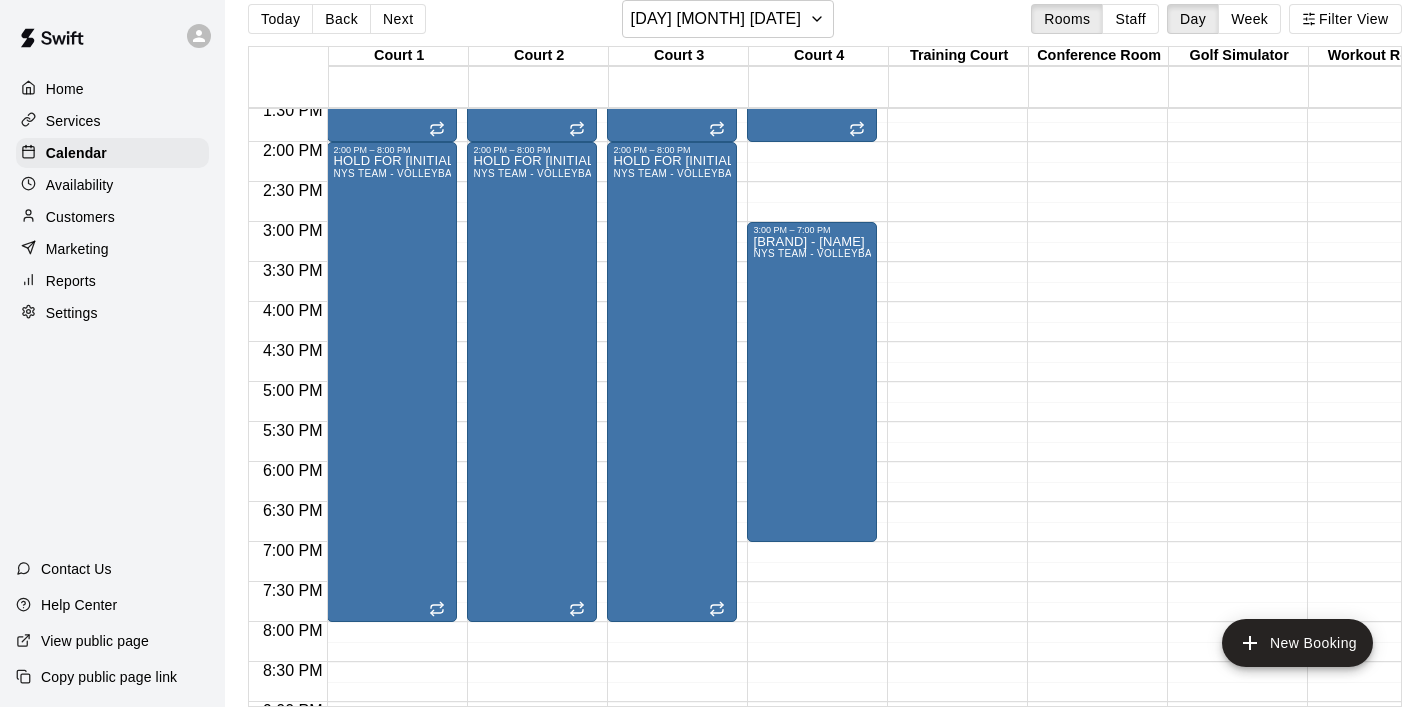 click on "Home" at bounding box center [65, 89] 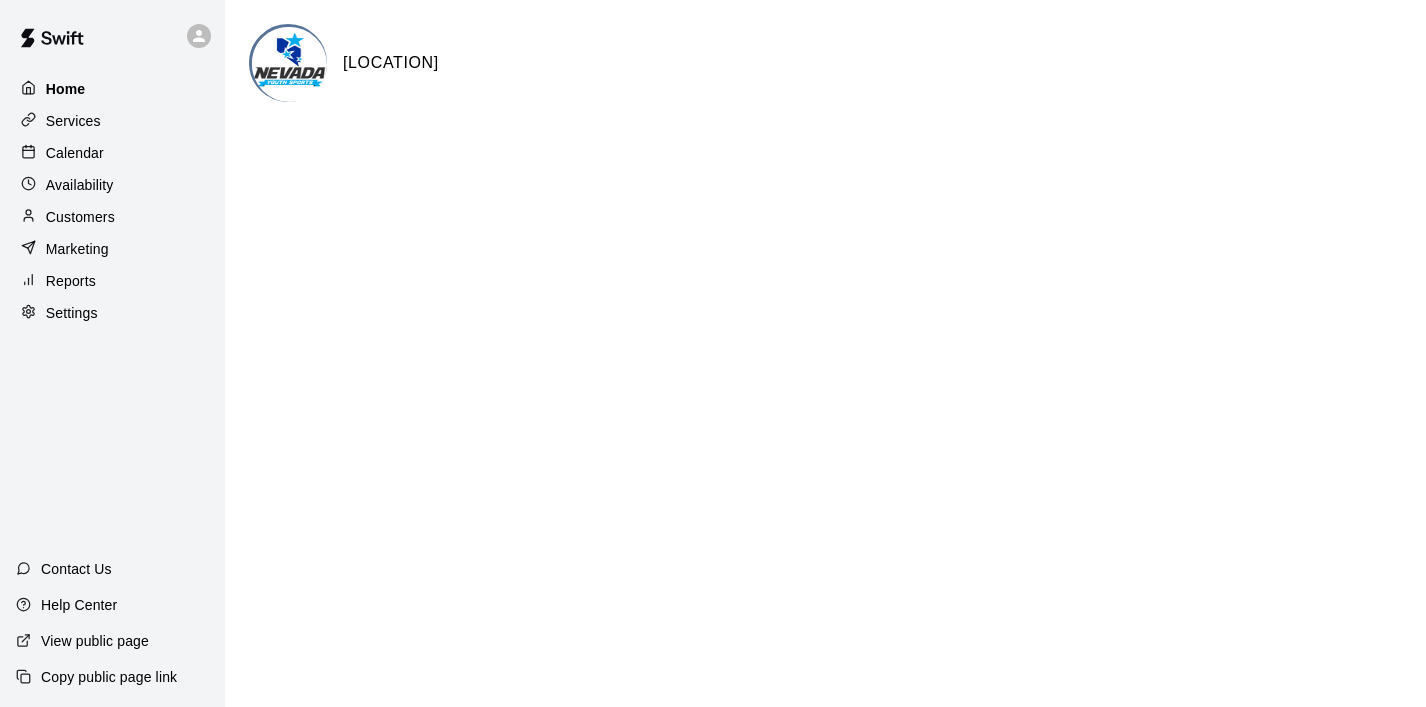 scroll, scrollTop: 0, scrollLeft: 0, axis: both 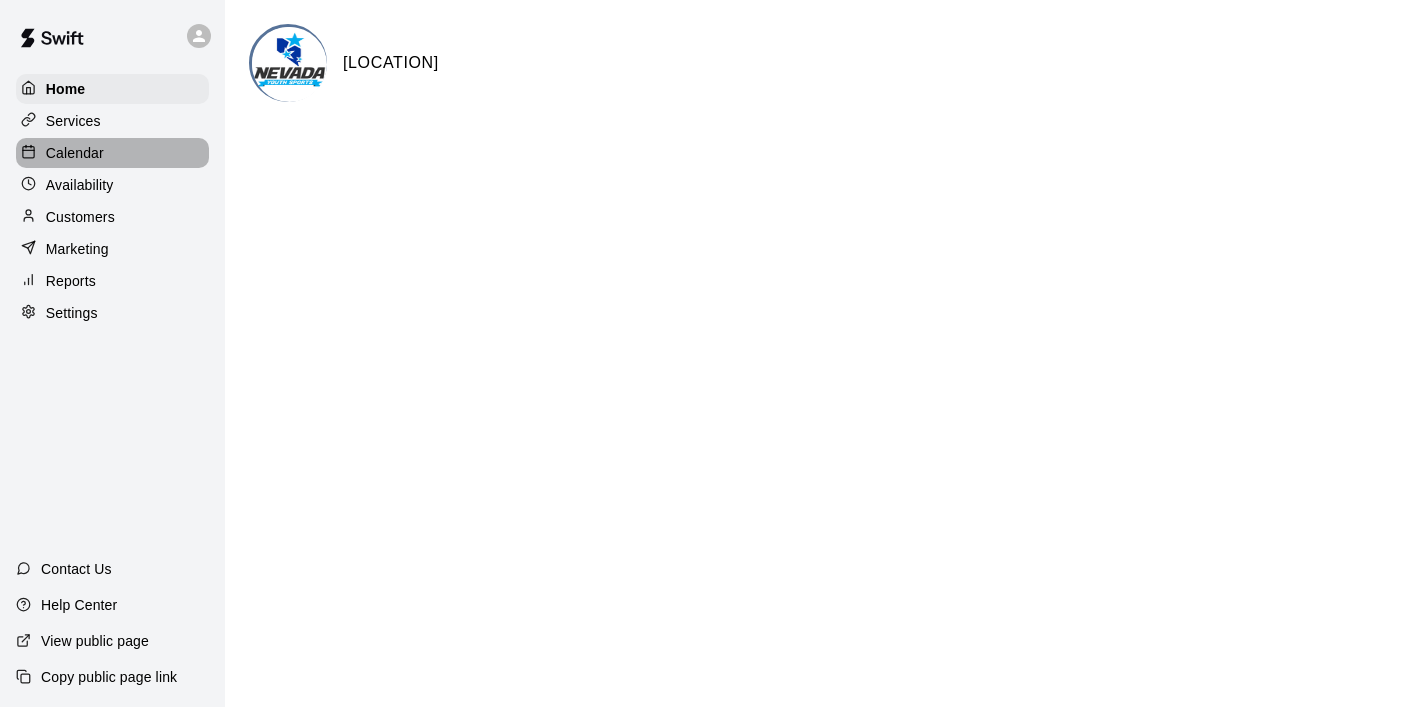 click on "Calendar" at bounding box center [75, 153] 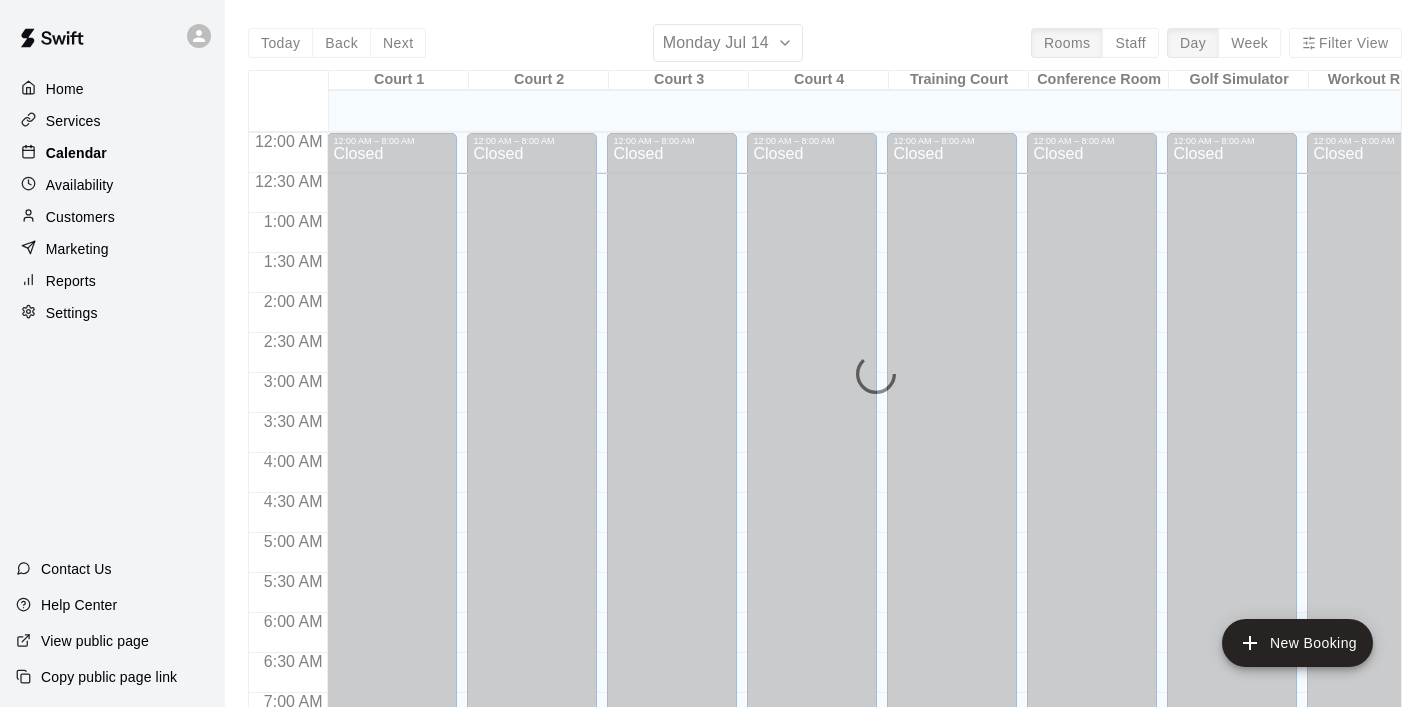 scroll, scrollTop: 40, scrollLeft: 0, axis: vertical 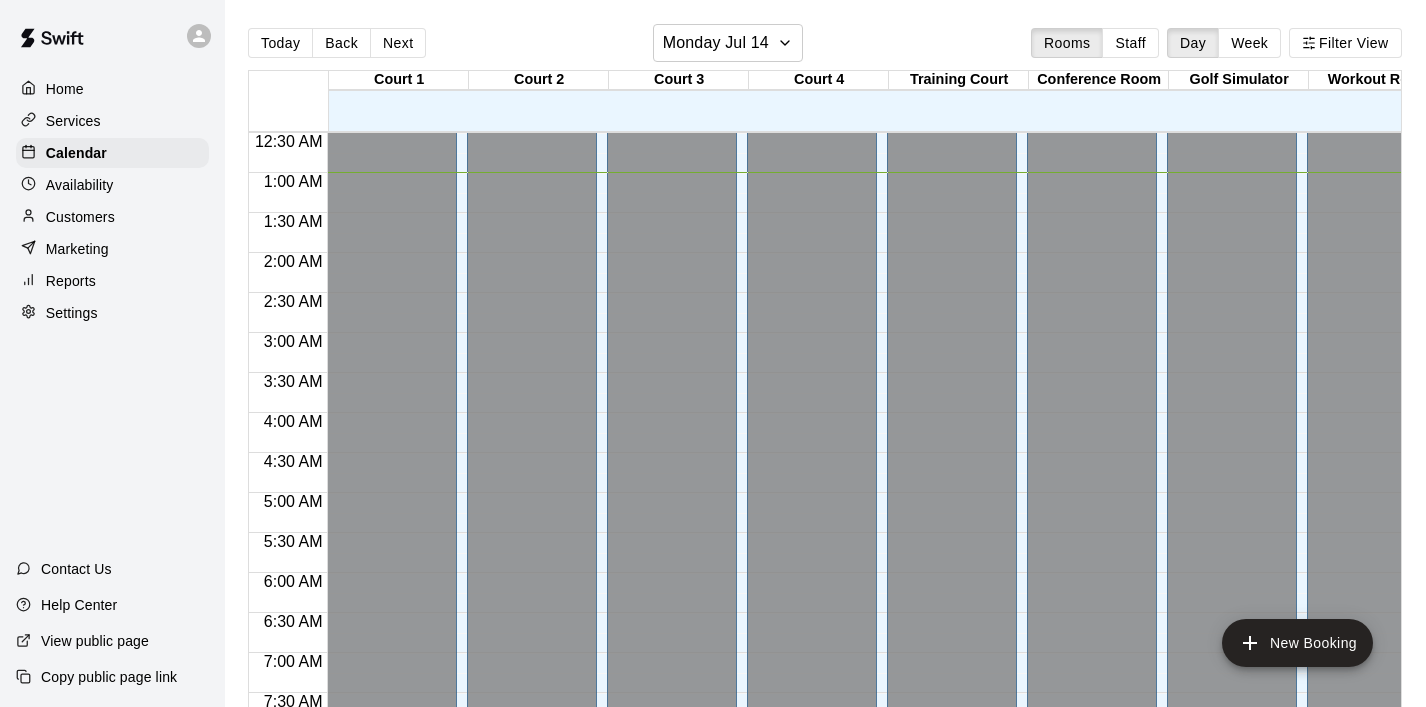 click on "Home" at bounding box center (65, 89) 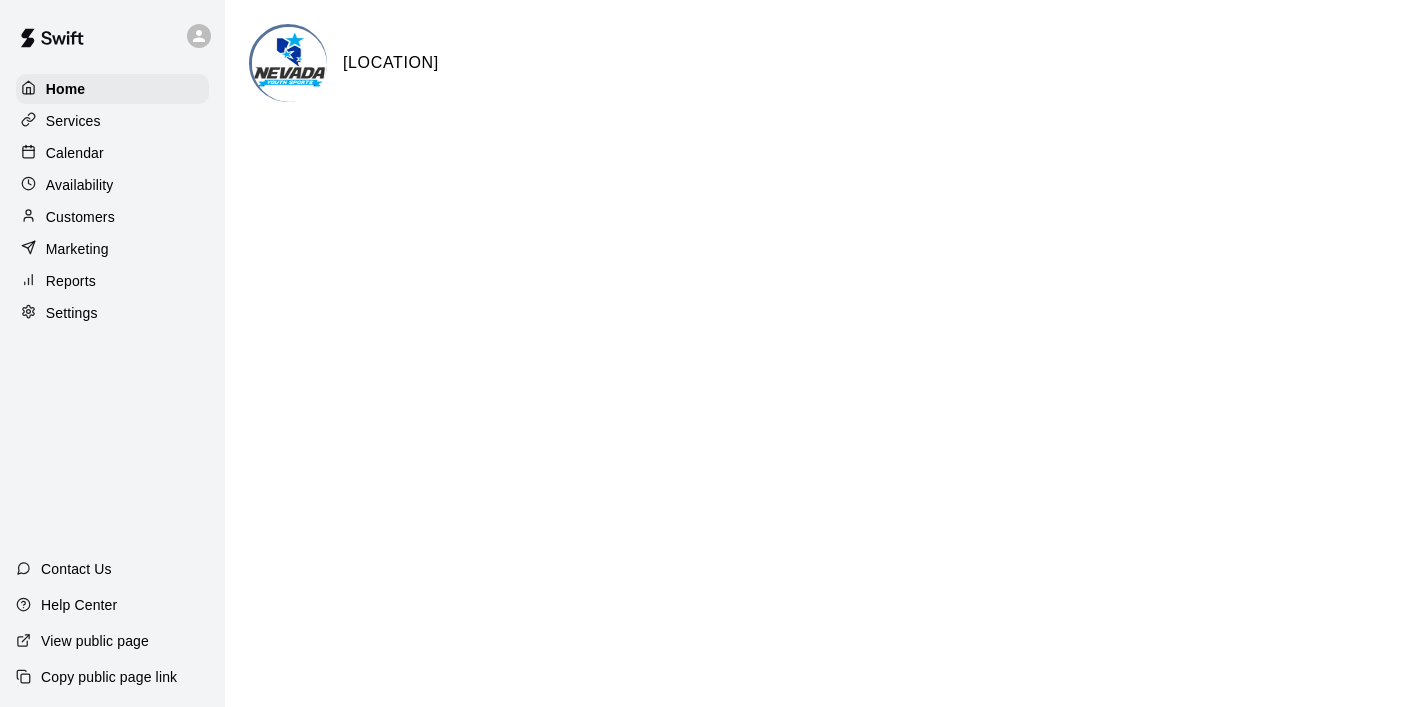 click on "Calendar" at bounding box center (112, 153) 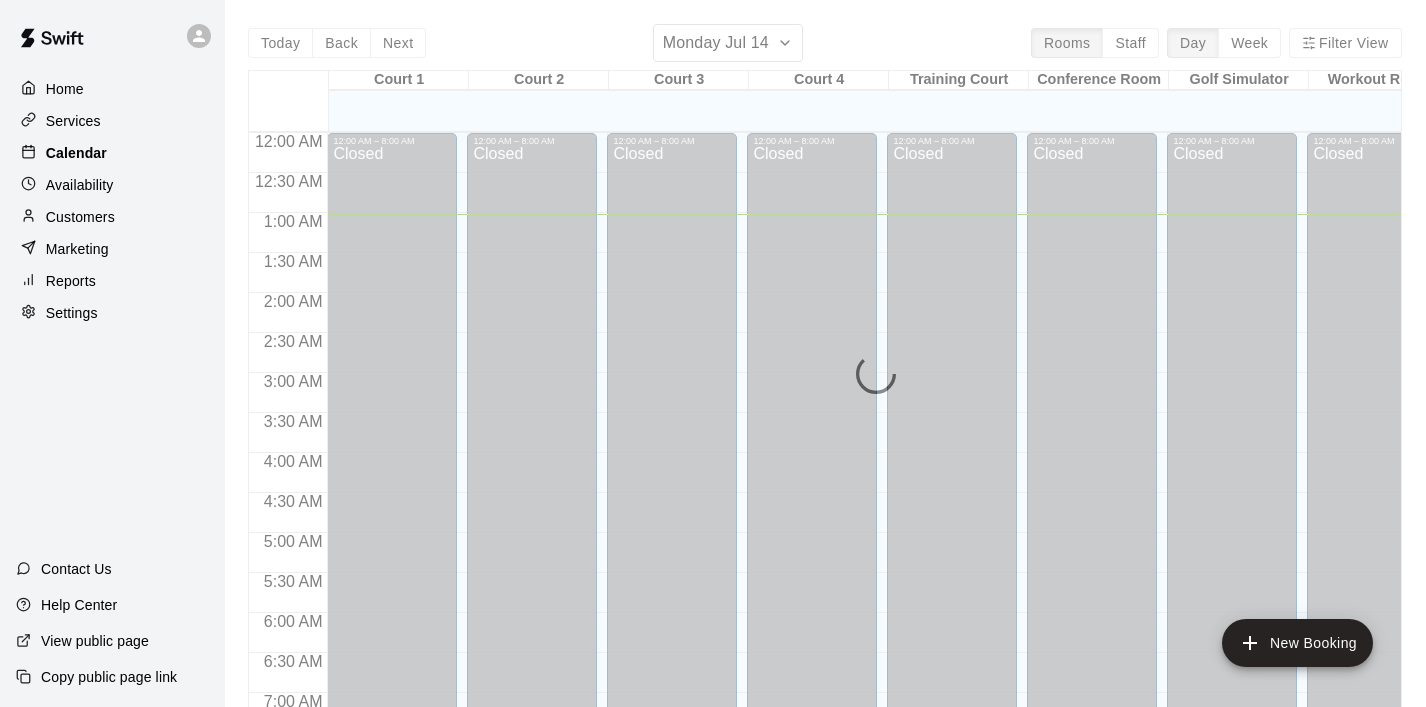 scroll, scrollTop: 82, scrollLeft: 0, axis: vertical 